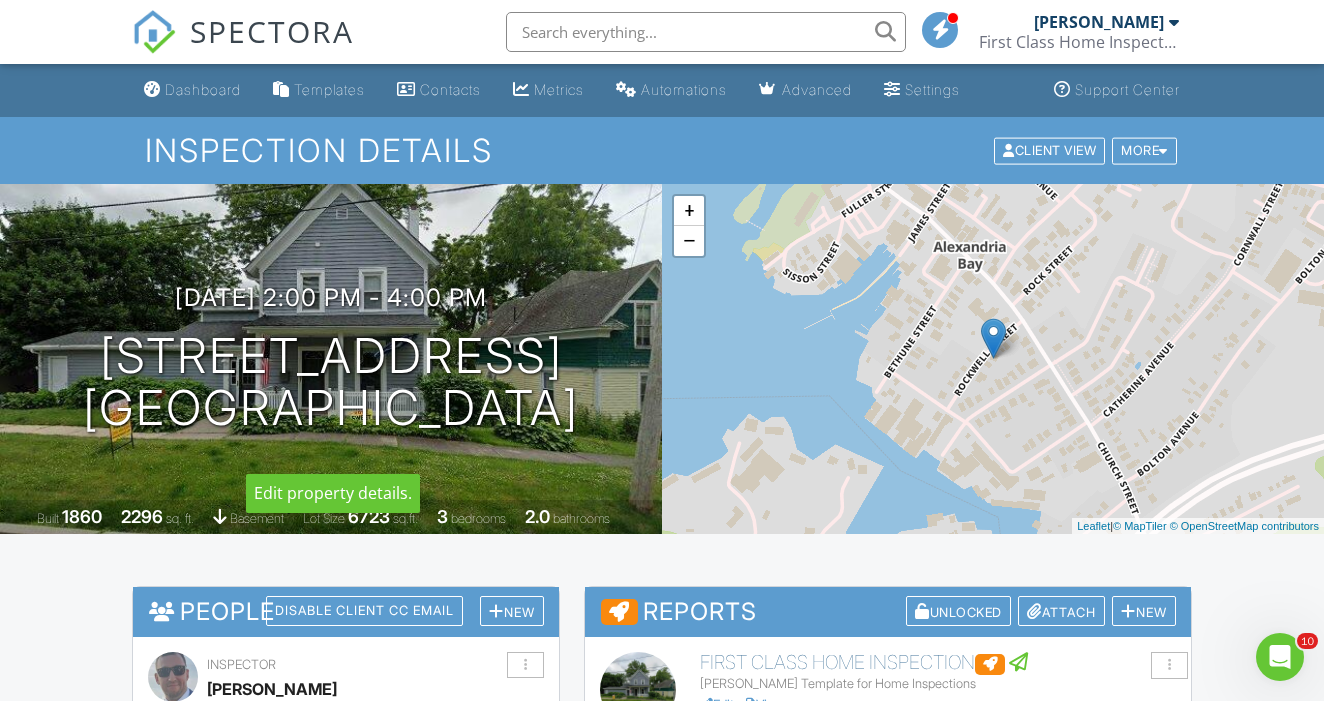 scroll, scrollTop: 0, scrollLeft: 0, axis: both 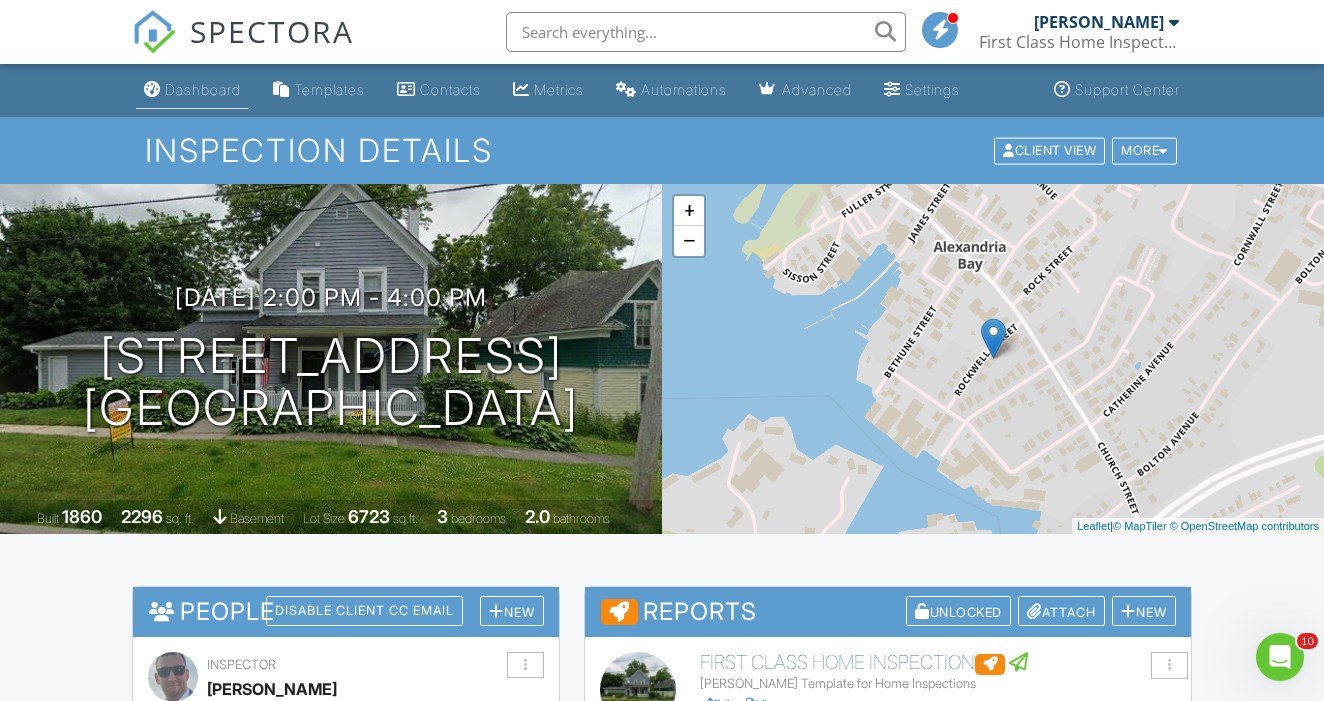 click on "Dashboard" at bounding box center (203, 89) 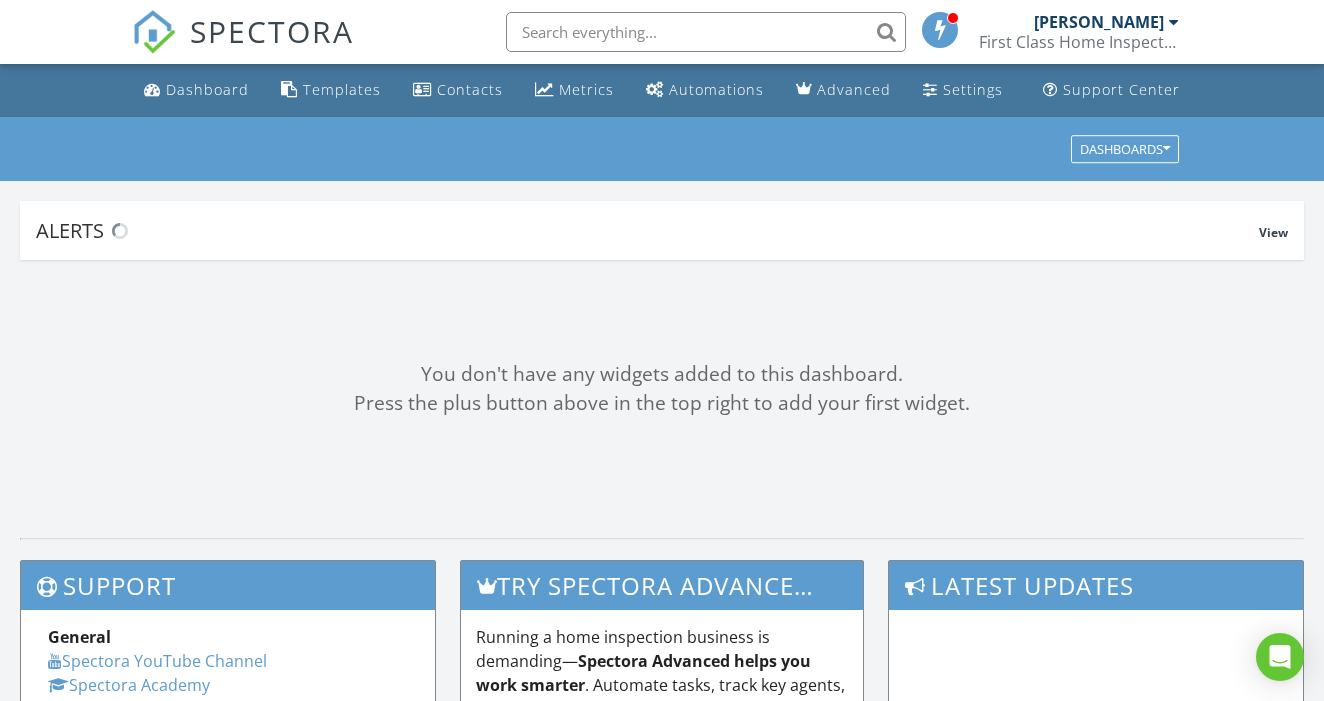 scroll, scrollTop: 0, scrollLeft: 0, axis: both 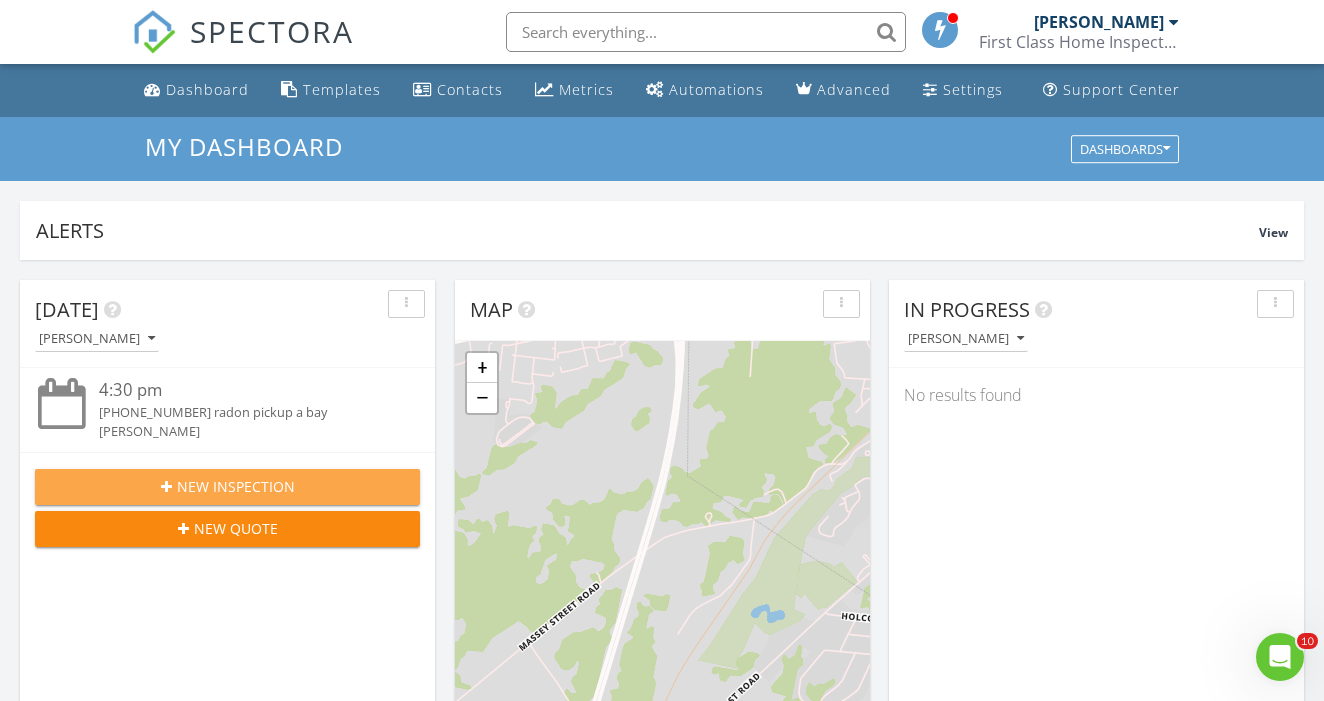 click on "New Inspection" at bounding box center (236, 486) 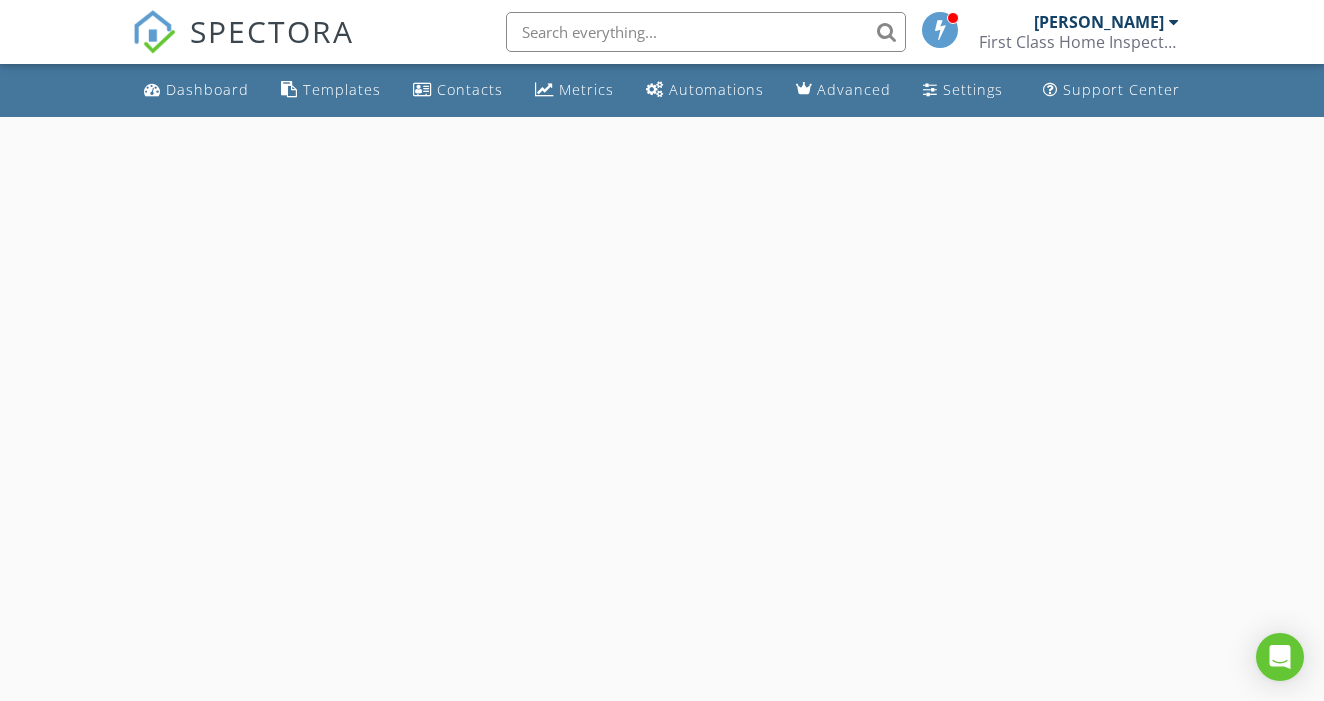 scroll, scrollTop: 0, scrollLeft: 0, axis: both 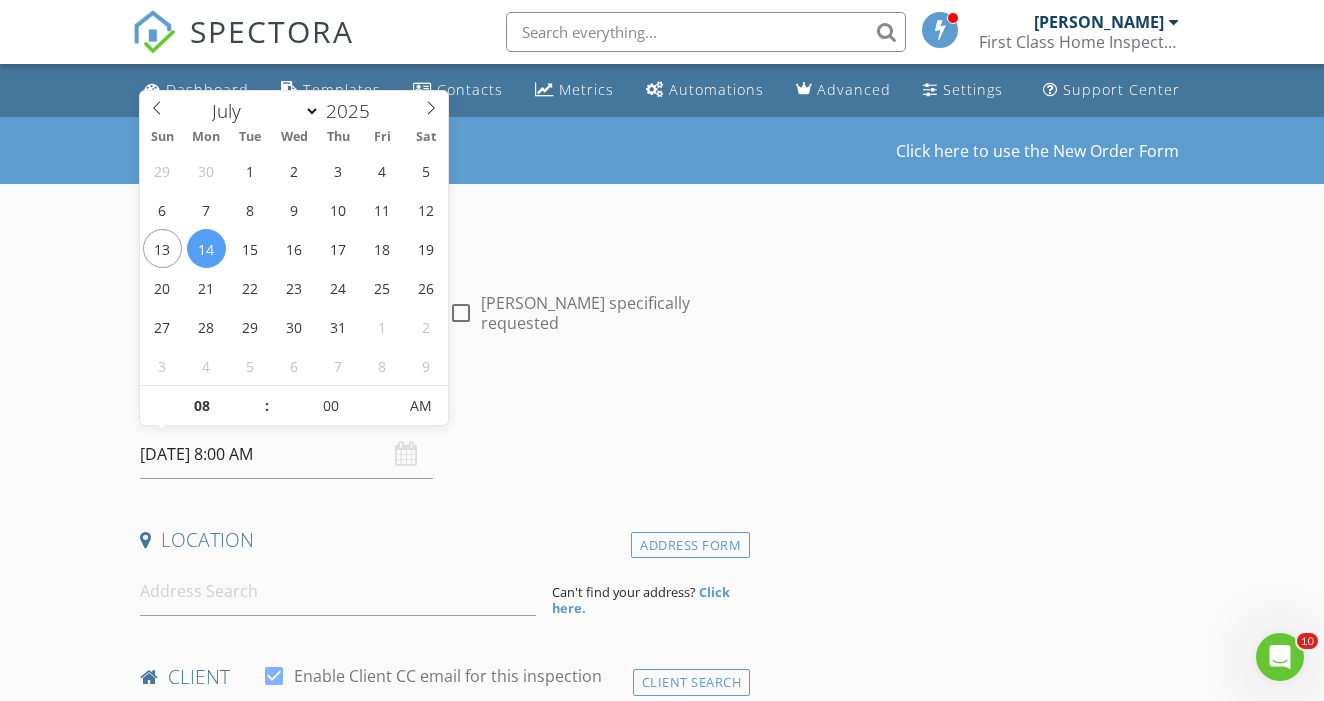 click on "07/14/2025 8:00 AM" at bounding box center [286, 454] 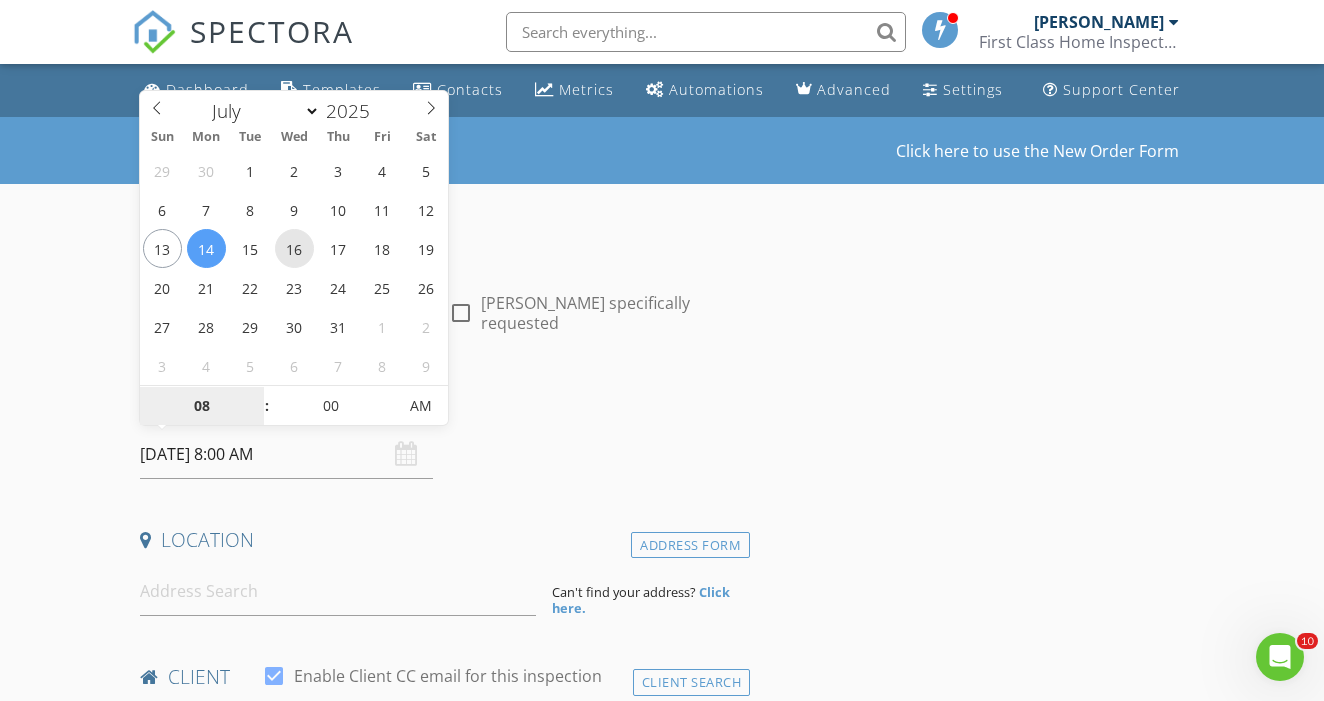 type on "07/16/2025 8:00 AM" 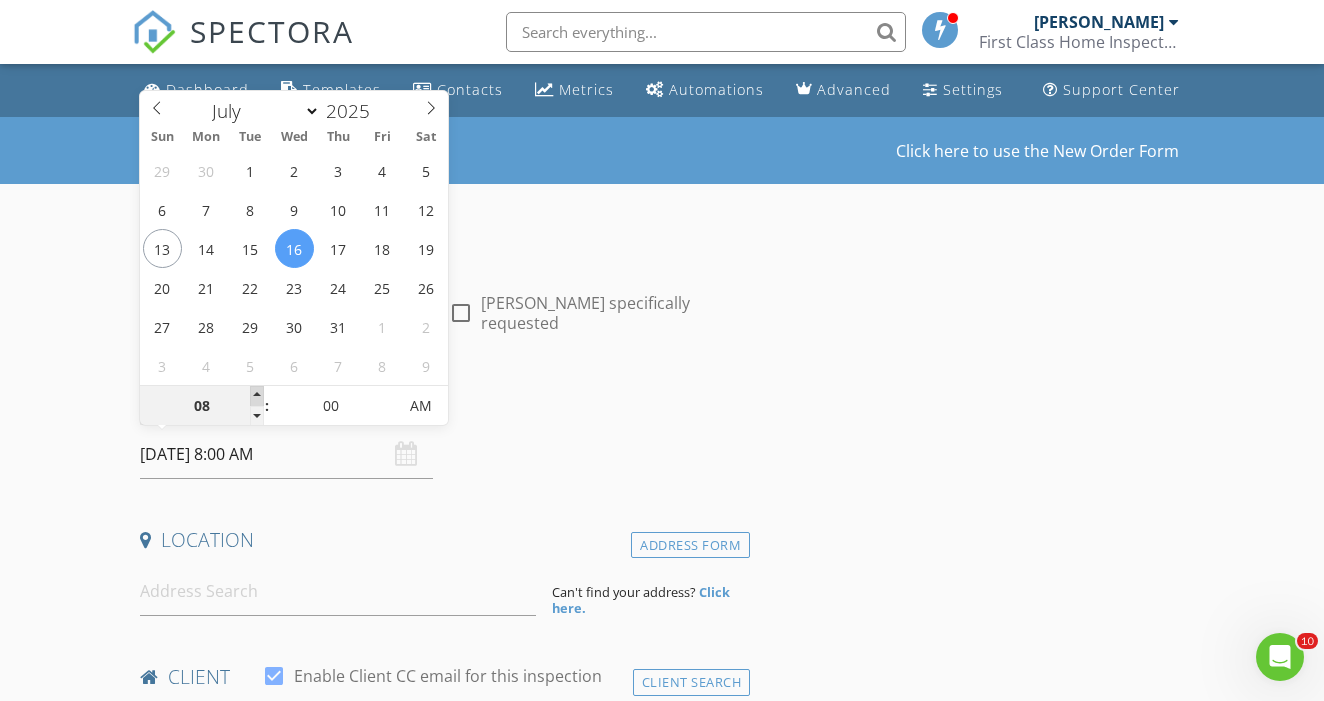 type on "09" 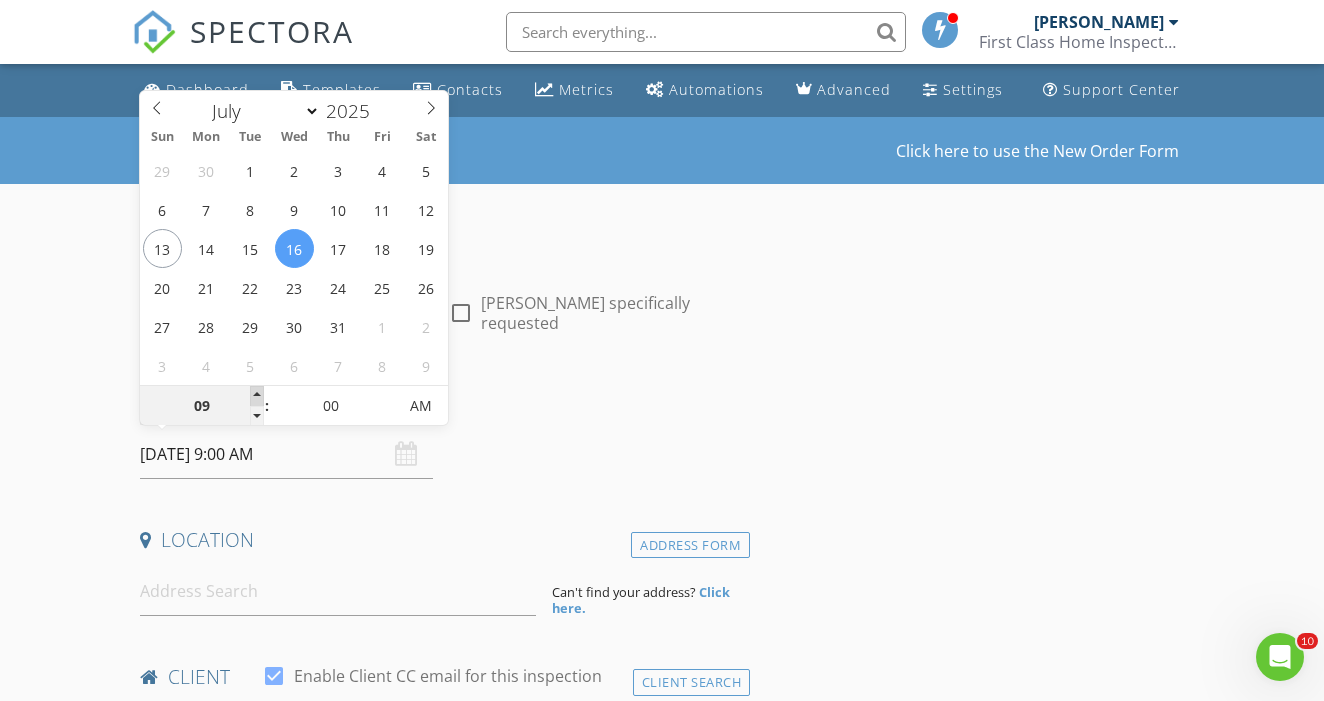 click at bounding box center [257, 396] 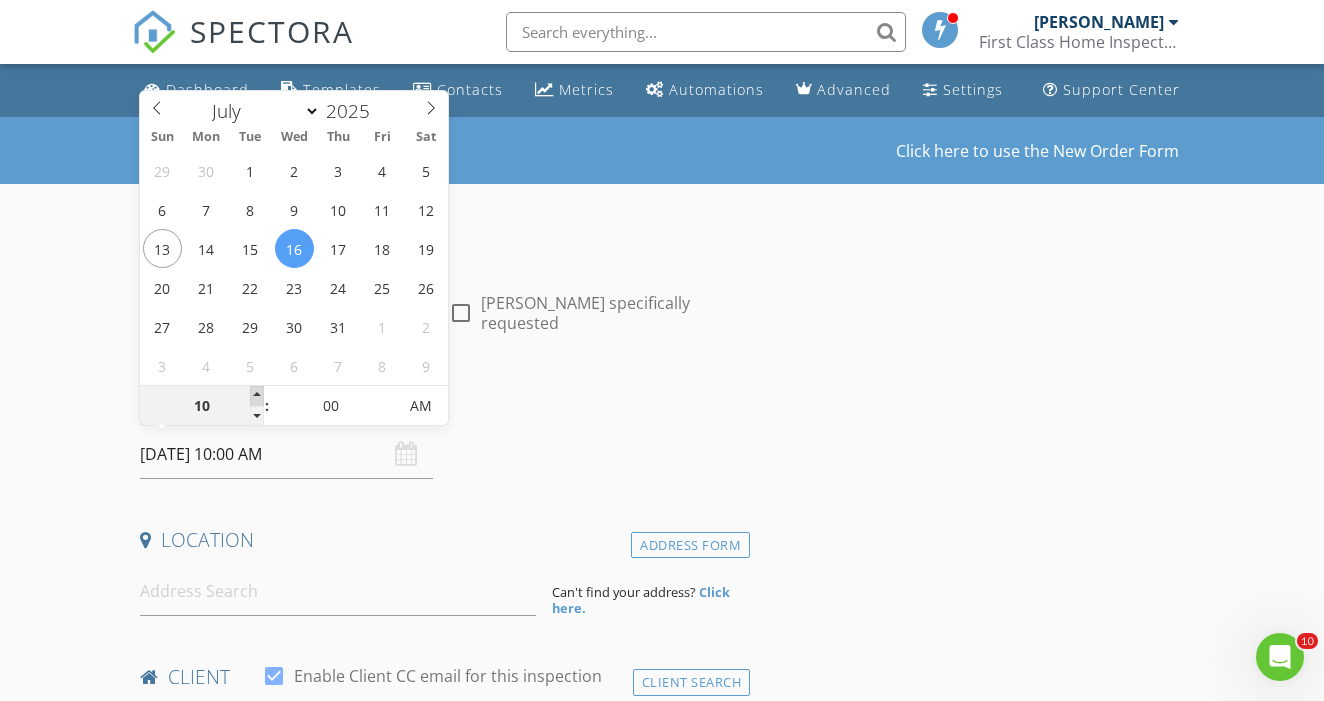 click at bounding box center (257, 396) 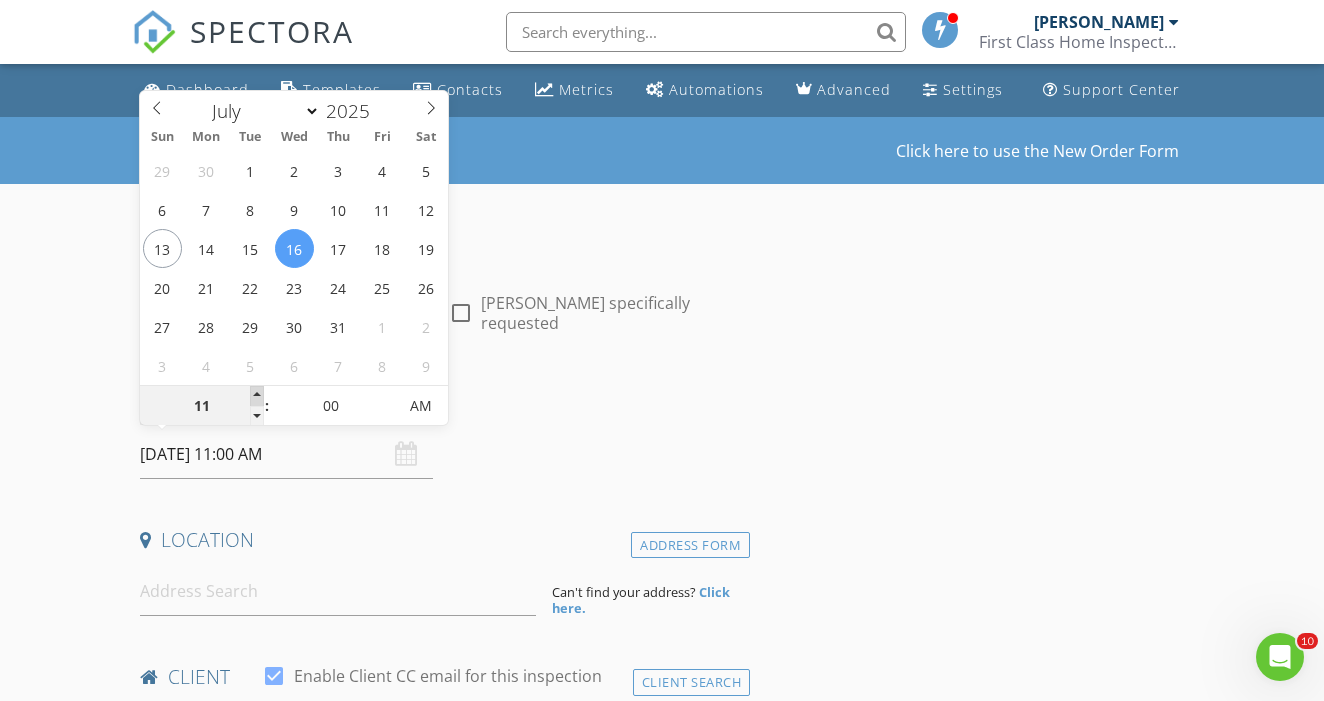 click at bounding box center [257, 396] 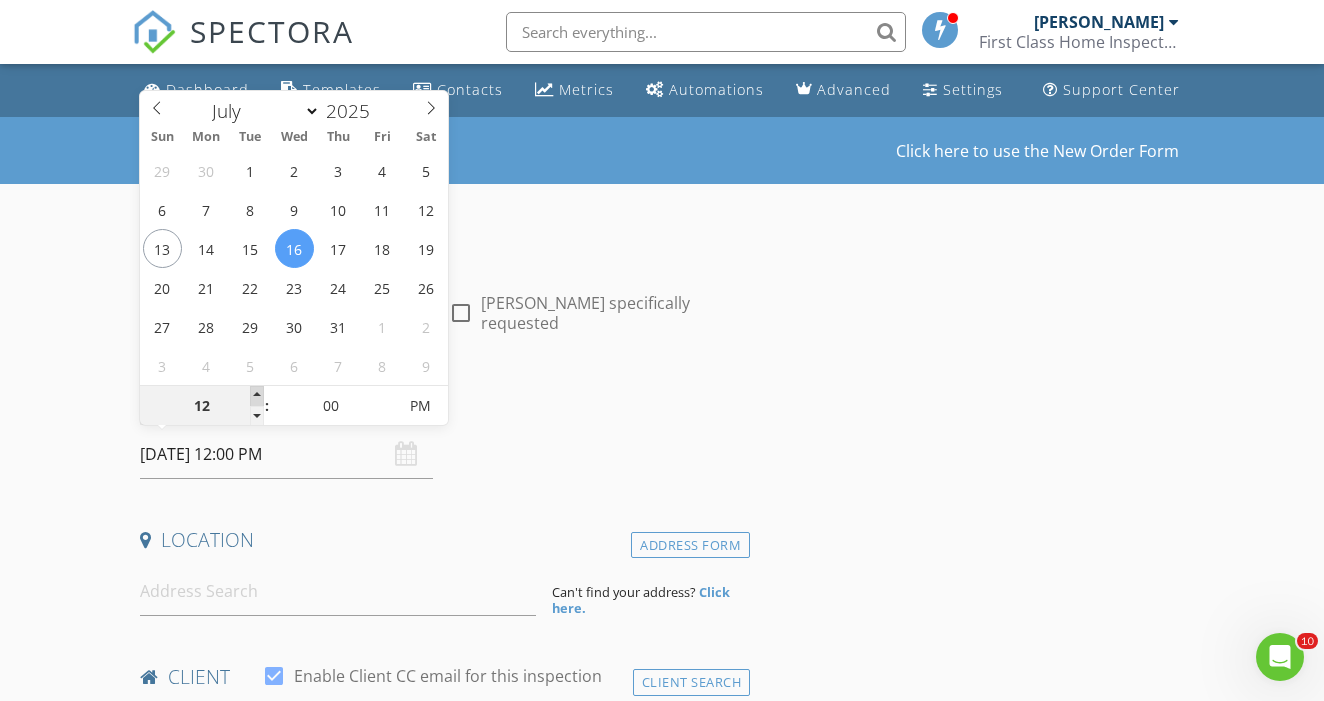 click at bounding box center (257, 396) 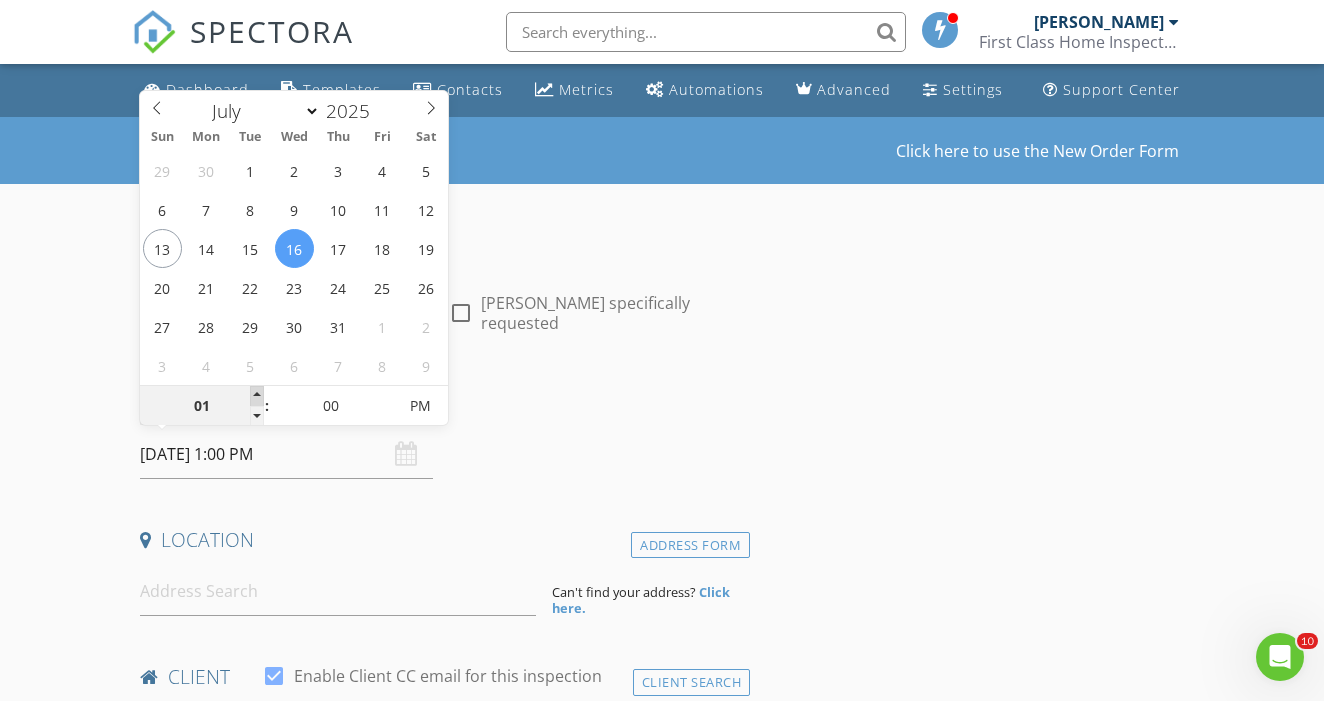 click at bounding box center (257, 396) 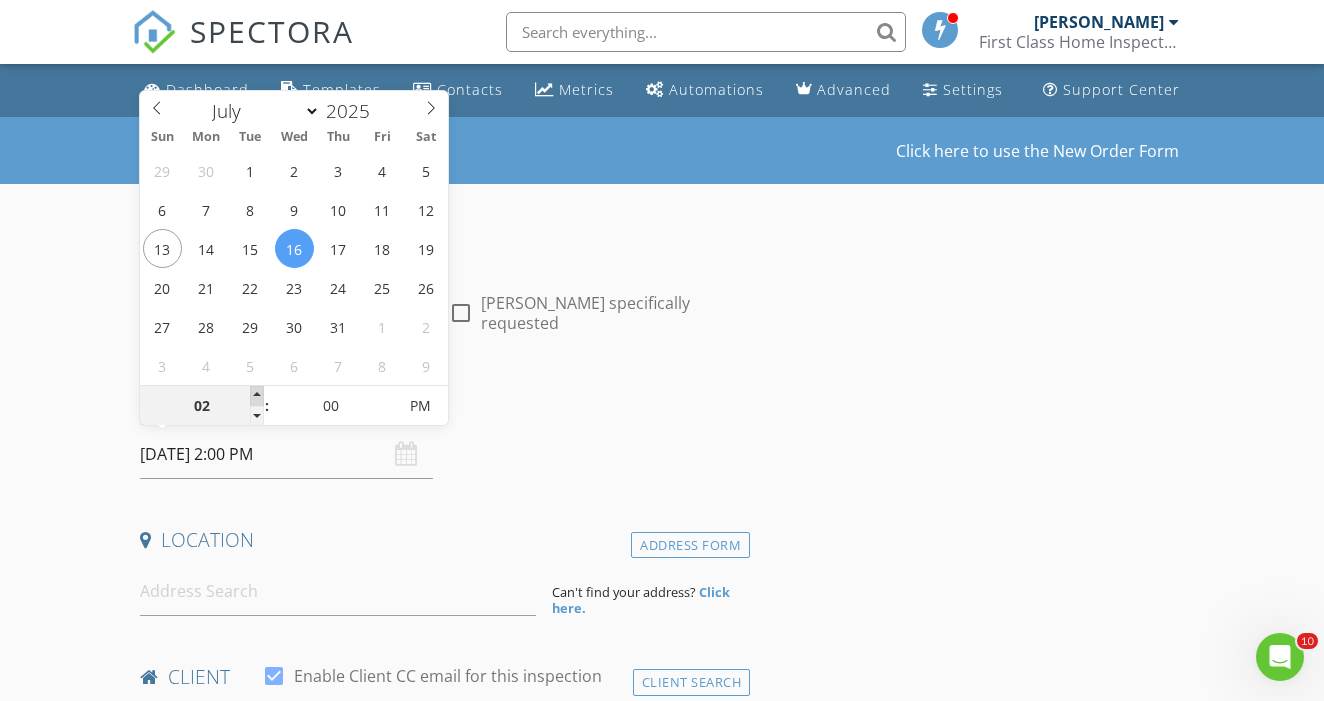 click at bounding box center [257, 396] 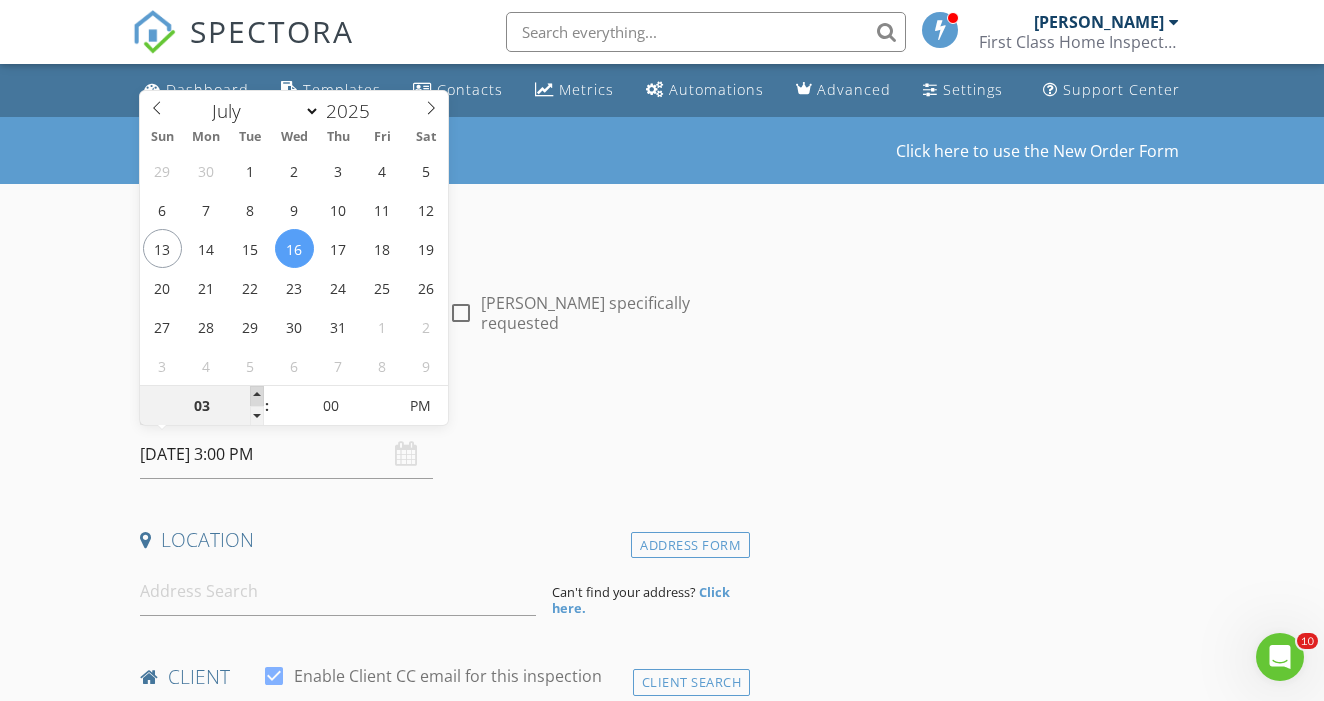 click at bounding box center (257, 396) 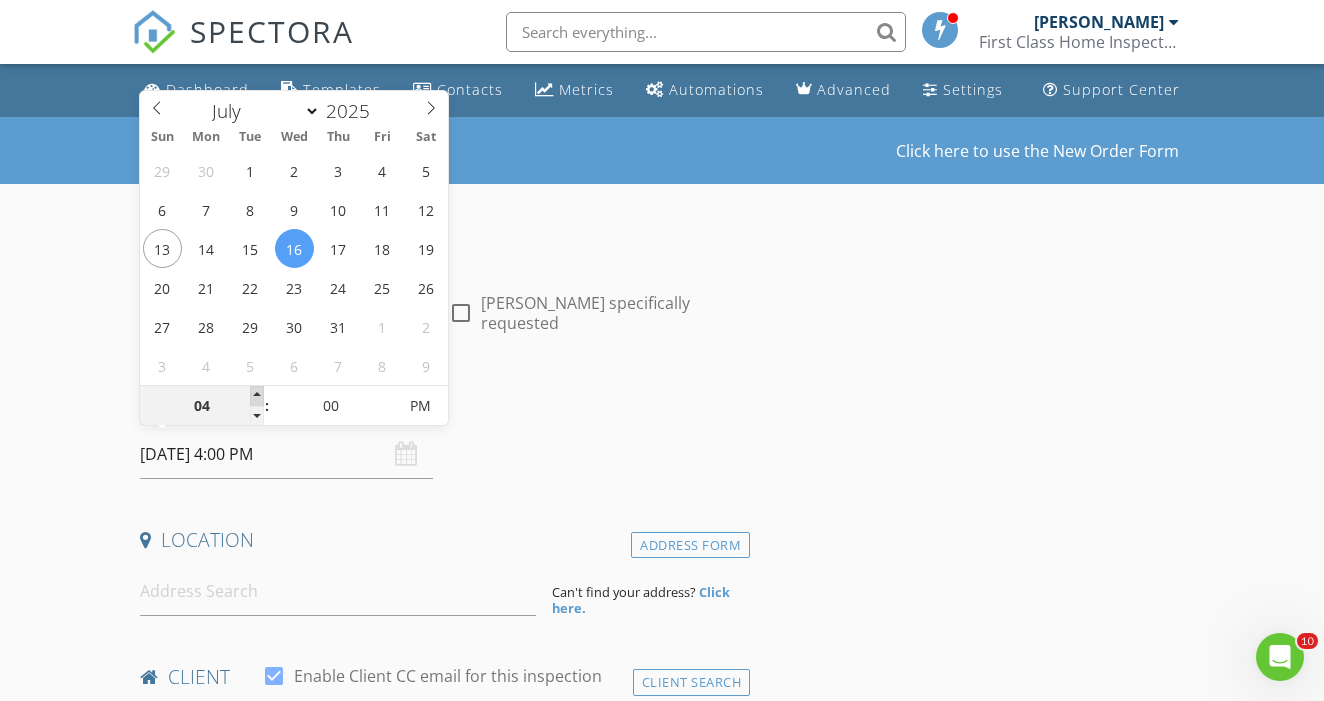 click at bounding box center [257, 396] 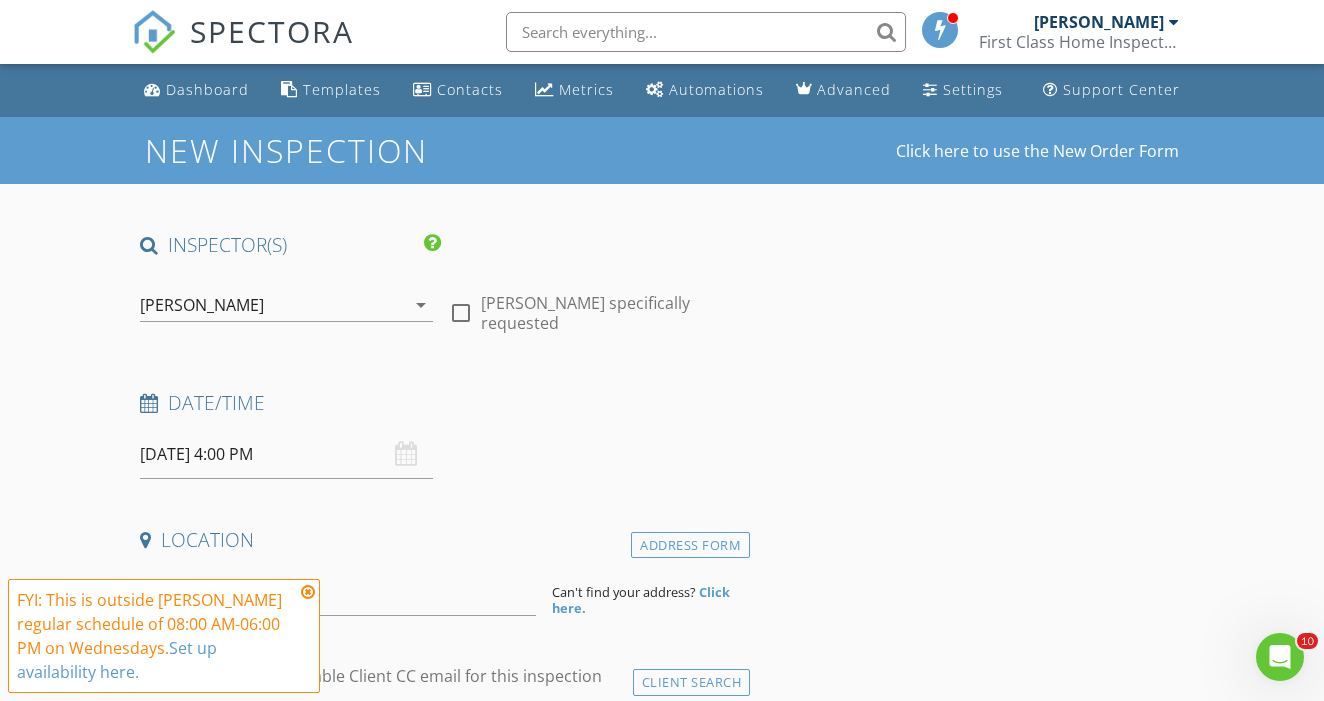 click on "Date/Time" at bounding box center [441, 410] 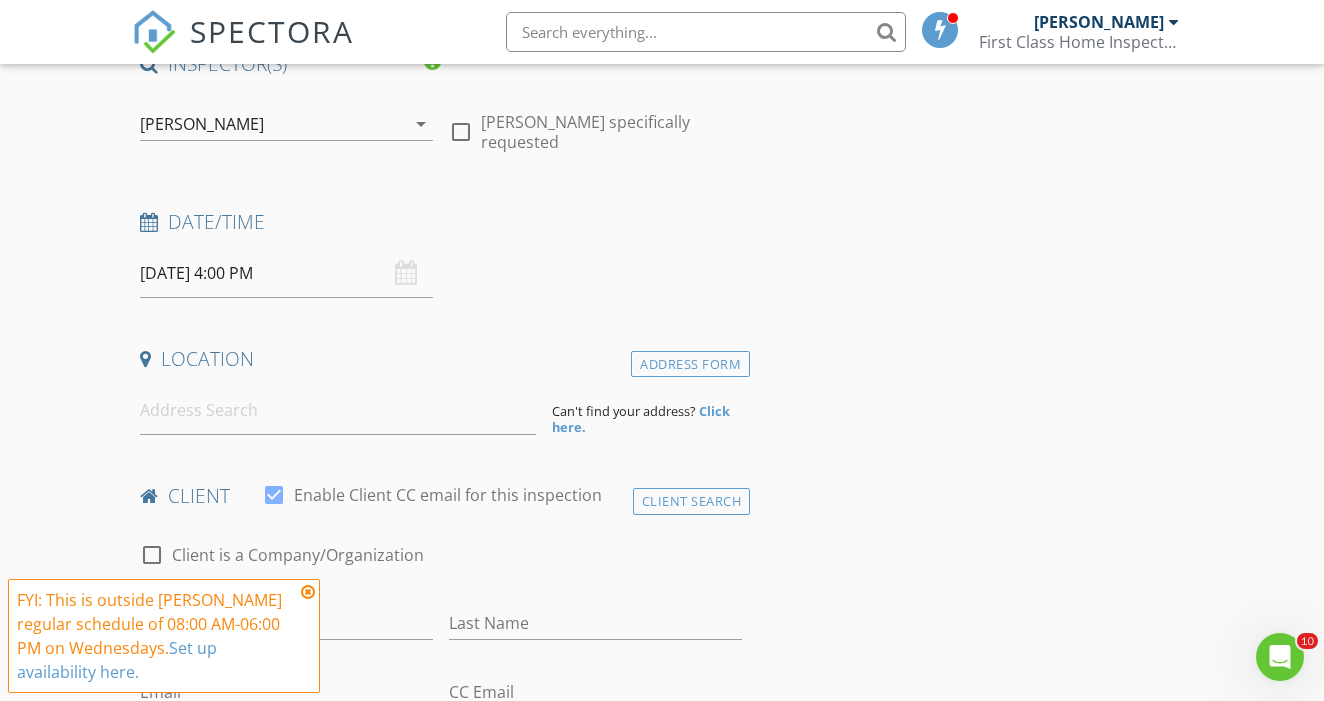 scroll, scrollTop: 194, scrollLeft: 0, axis: vertical 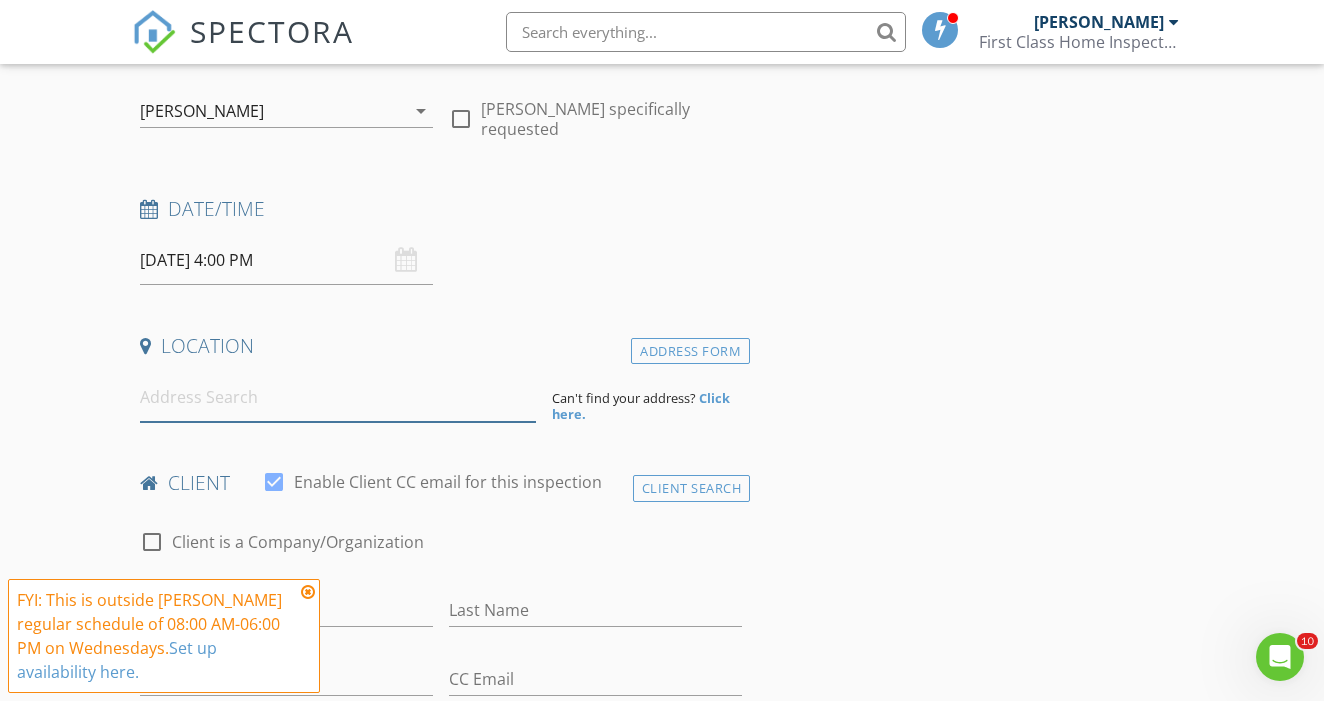click at bounding box center (338, 397) 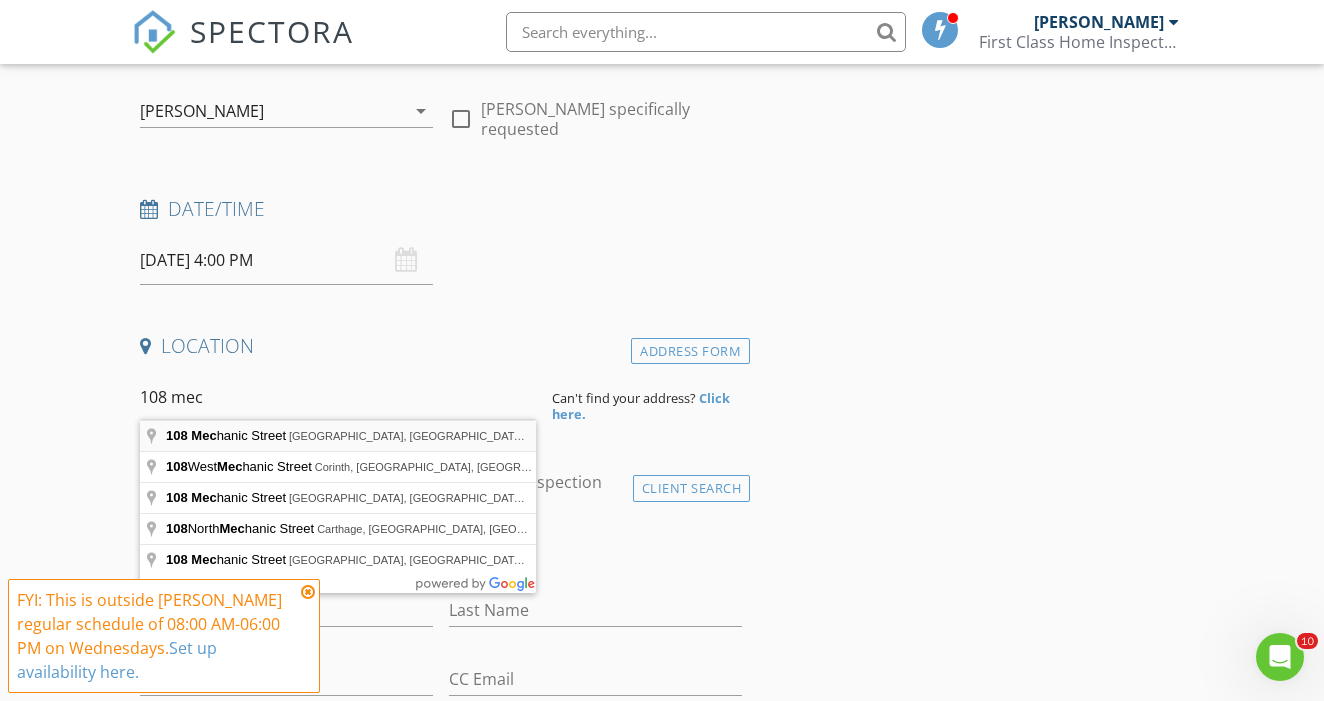 type on "108 Mechanic Street, Antwerp, NY, USA" 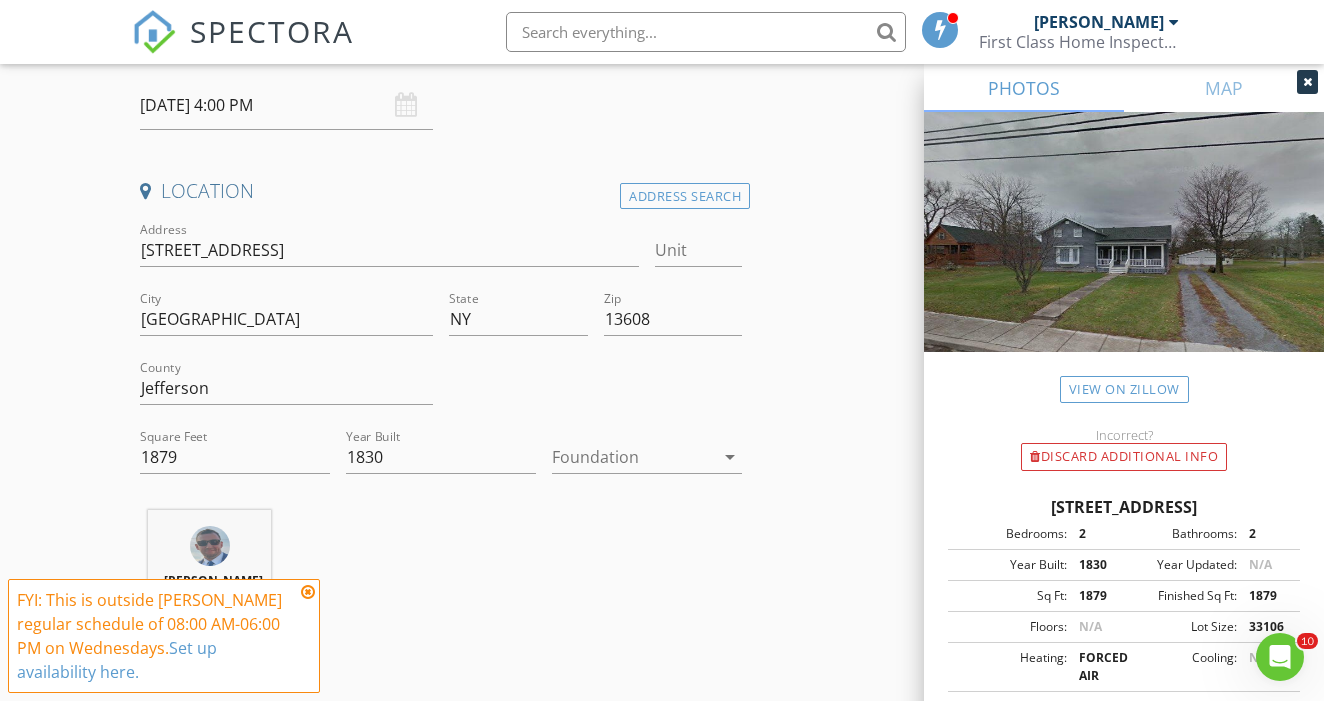 scroll, scrollTop: 352, scrollLeft: 0, axis: vertical 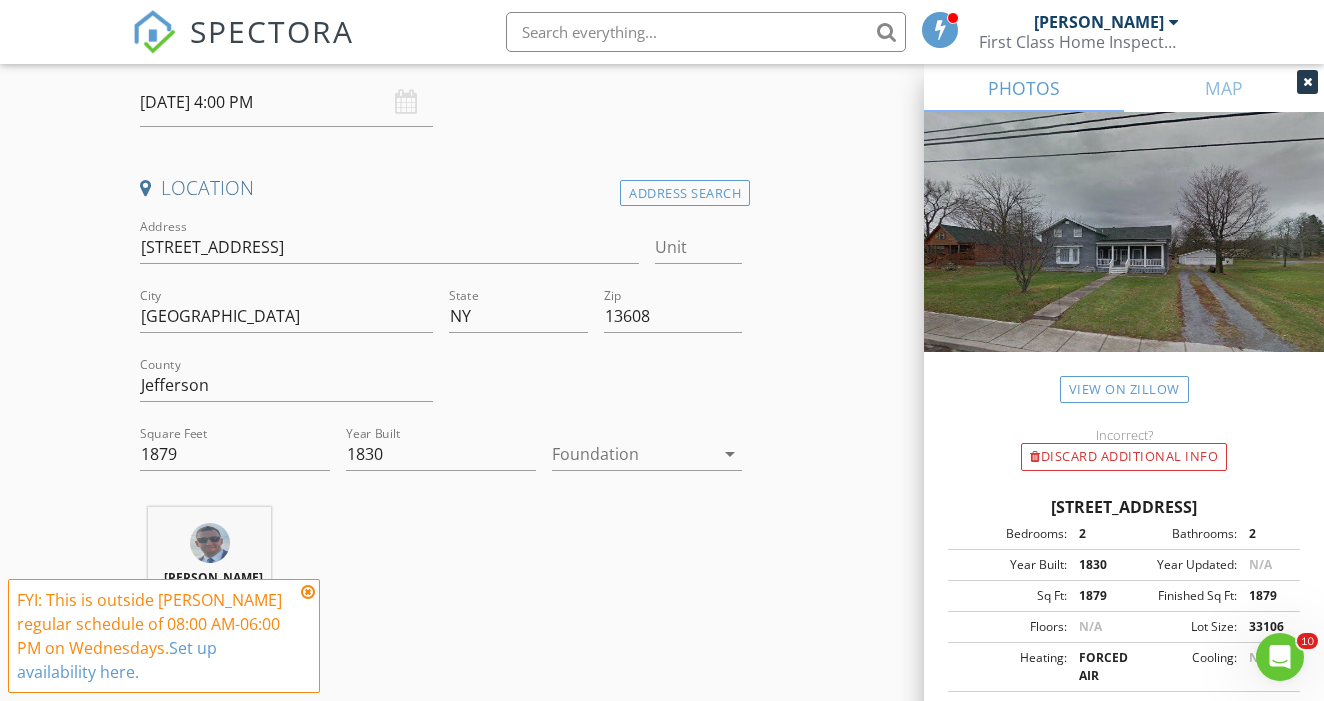 click at bounding box center (633, 454) 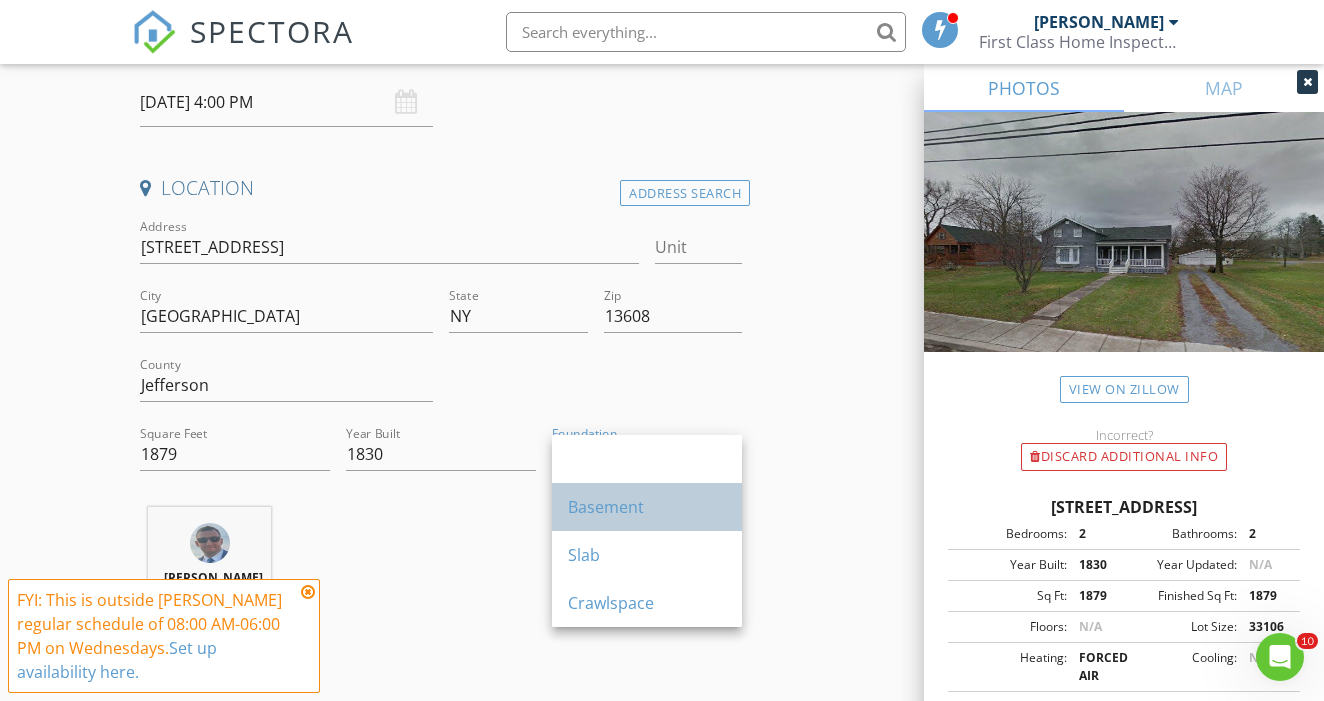 click on "Basement" at bounding box center (647, 507) 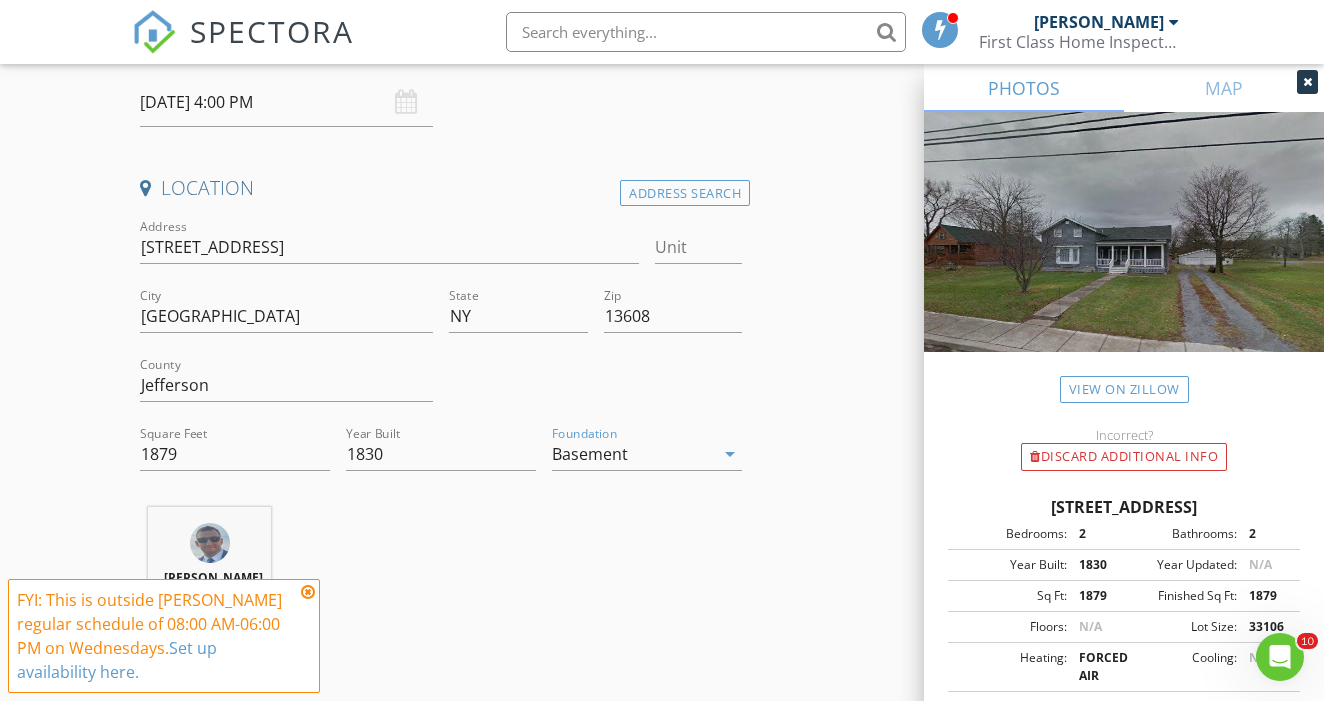 click at bounding box center [308, 592] 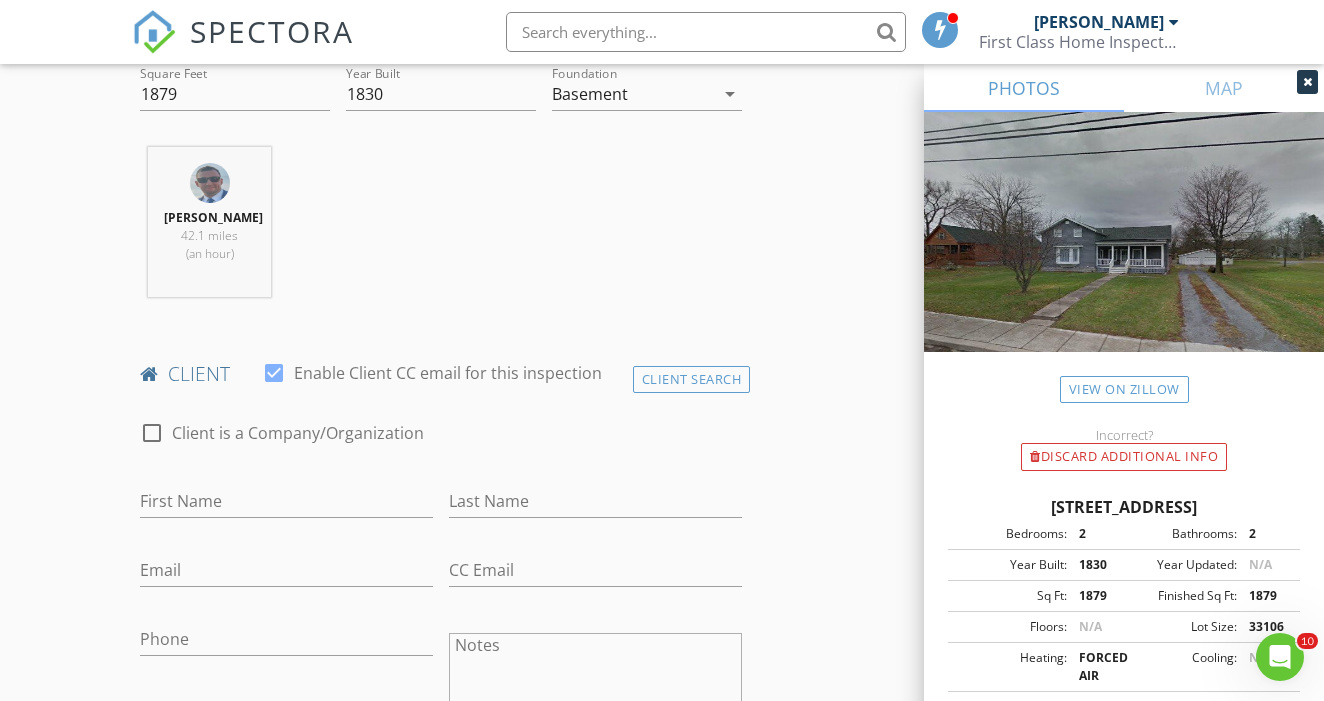 scroll, scrollTop: 717, scrollLeft: 0, axis: vertical 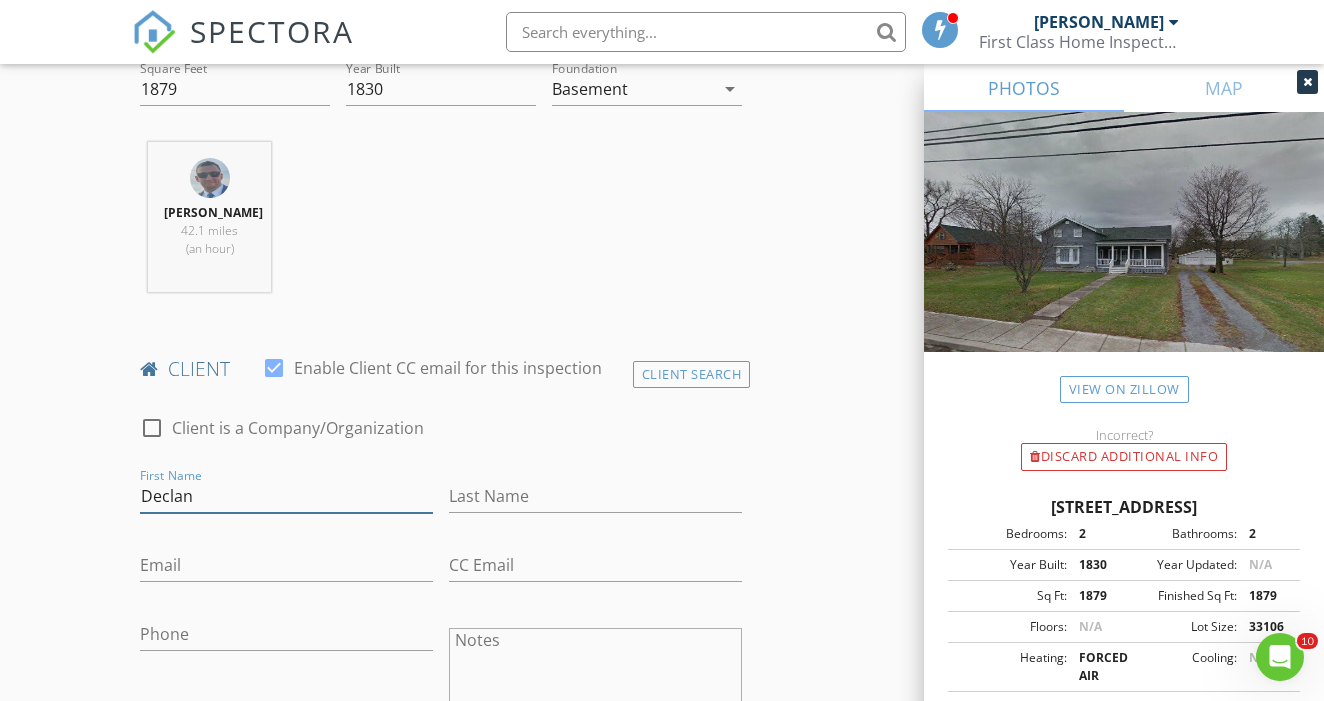 type on "Declan" 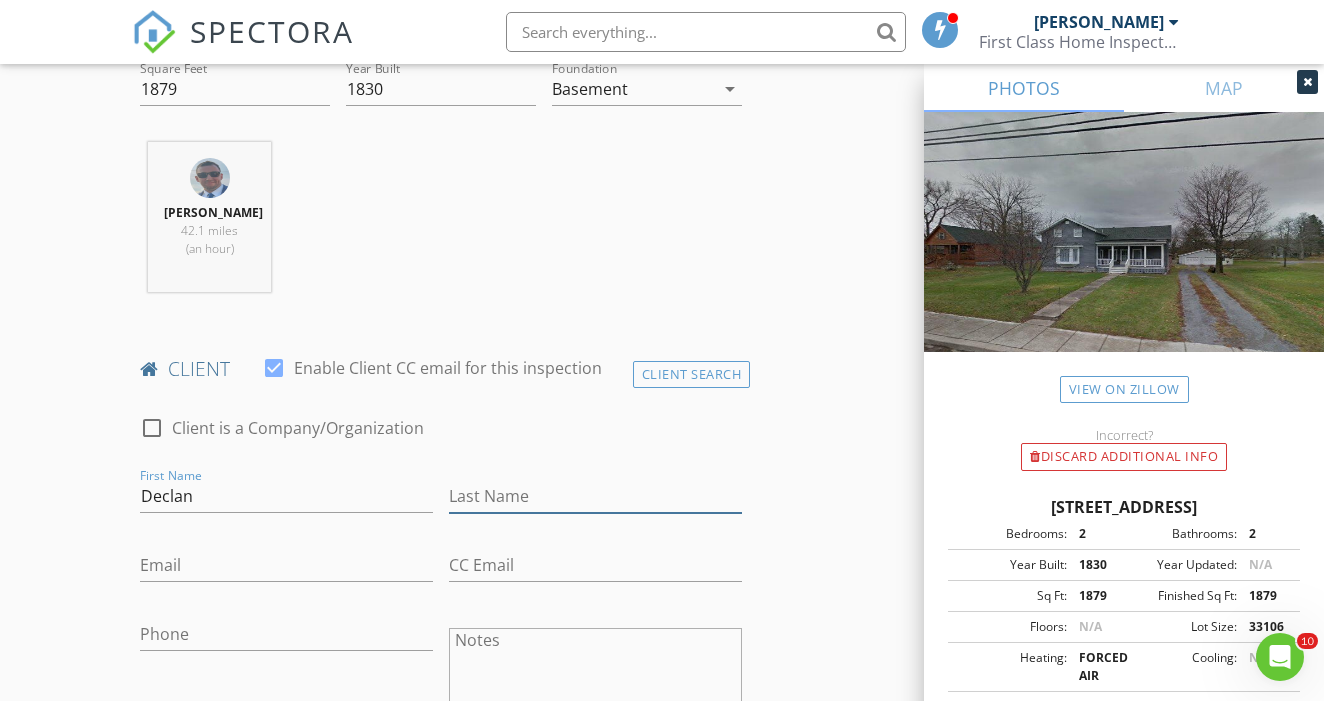 click on "Last Name" at bounding box center (595, 496) 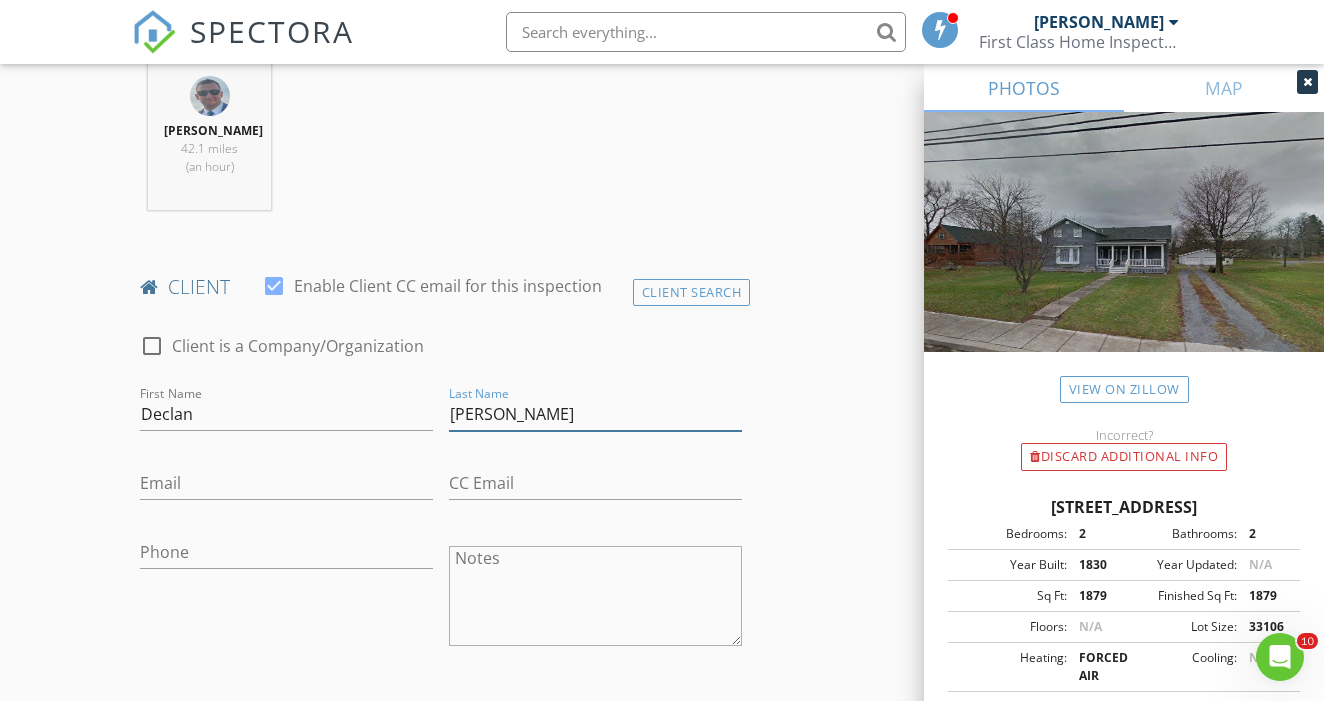 scroll, scrollTop: 808, scrollLeft: 0, axis: vertical 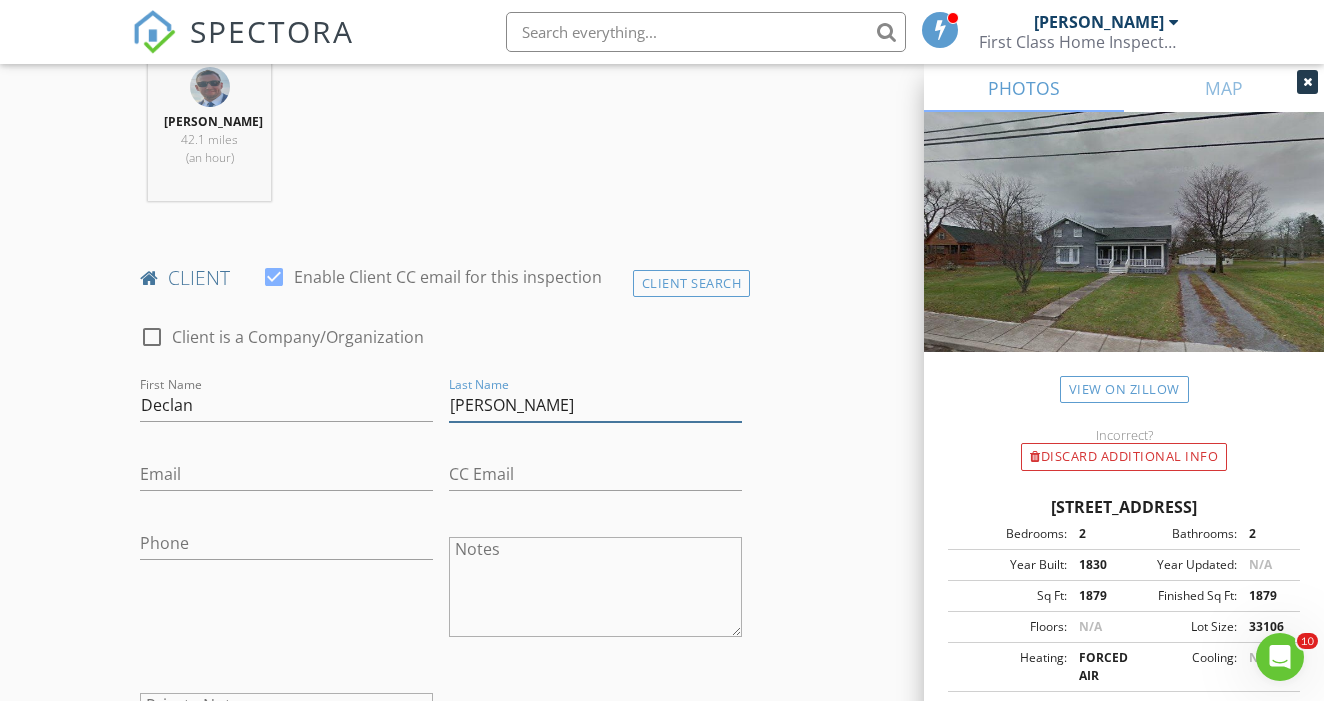 type on "Arsenault" 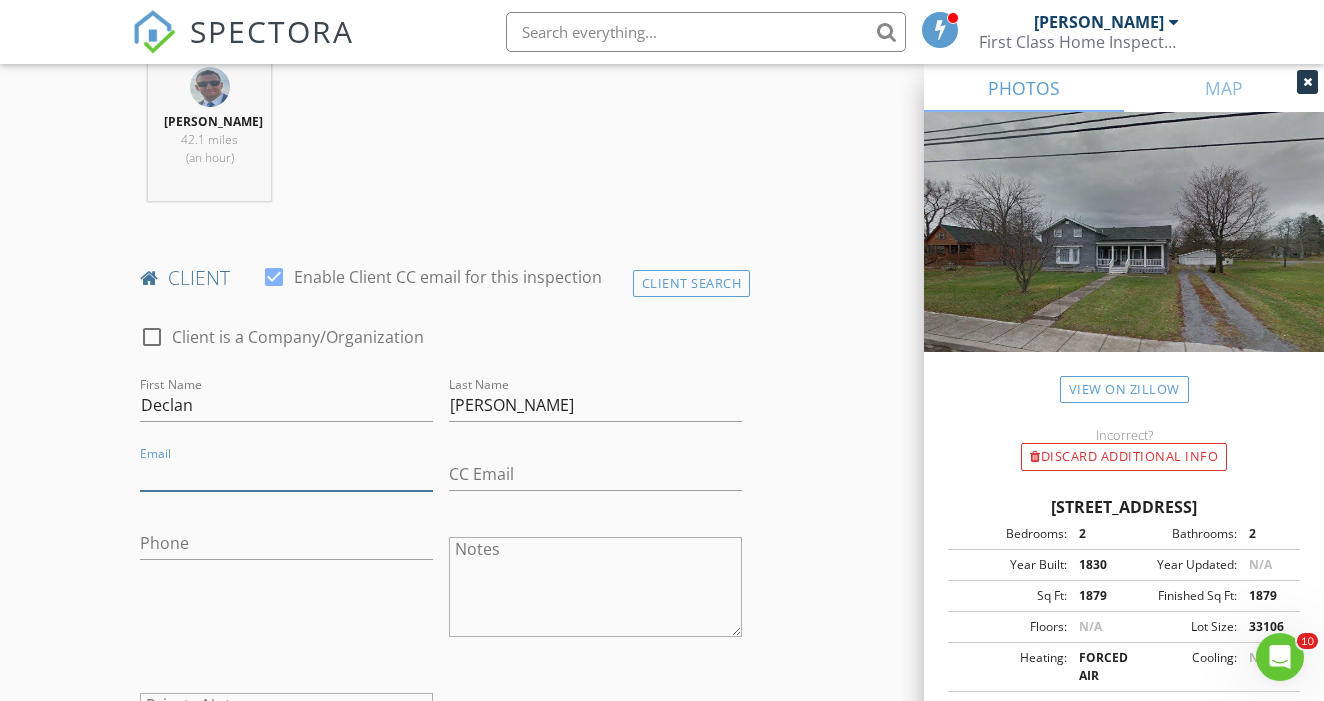 paste on "Darsenault00@gmail.com" 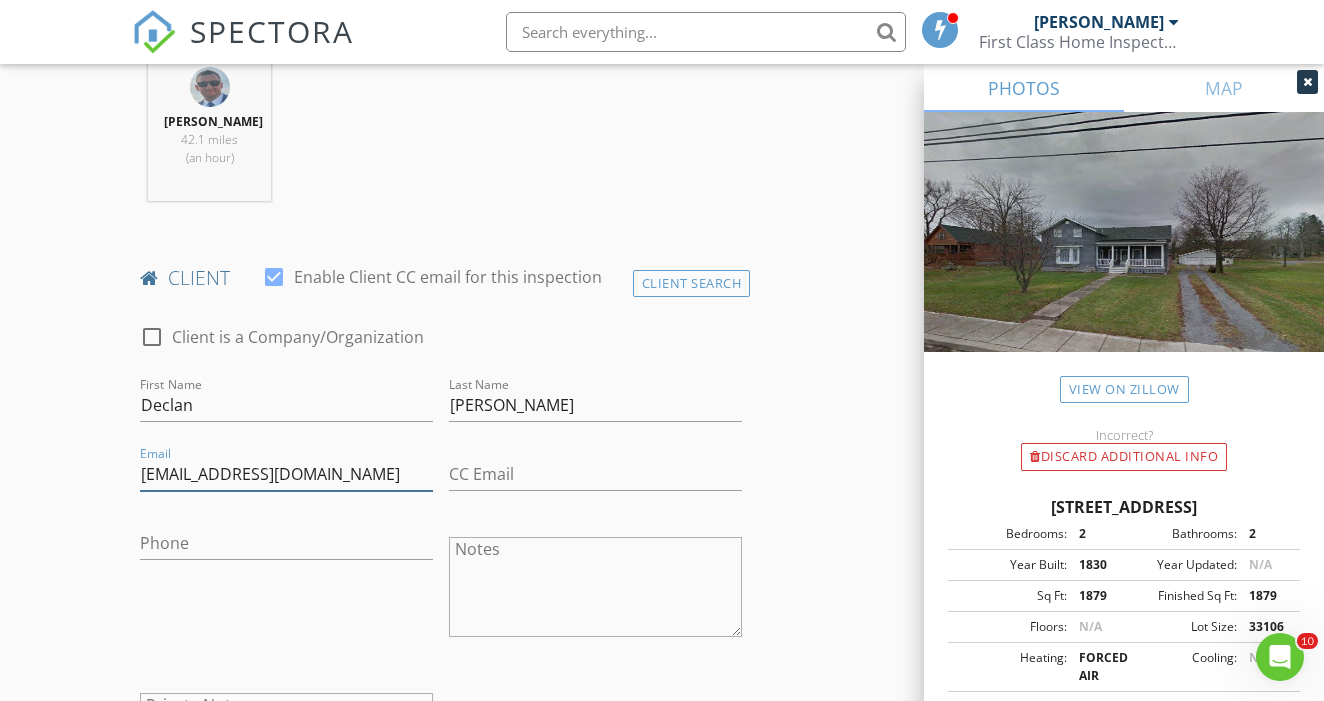 type on "Darsenault00@gmail.com" 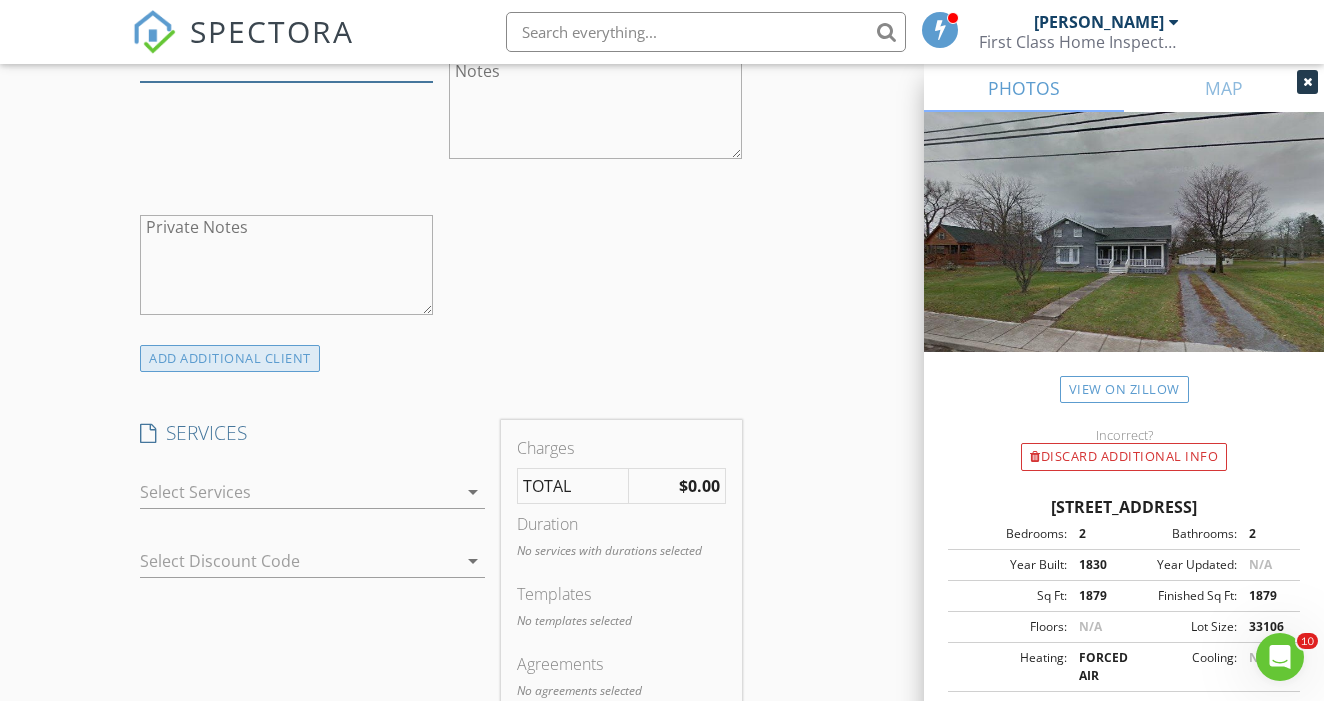 scroll, scrollTop: 1289, scrollLeft: 0, axis: vertical 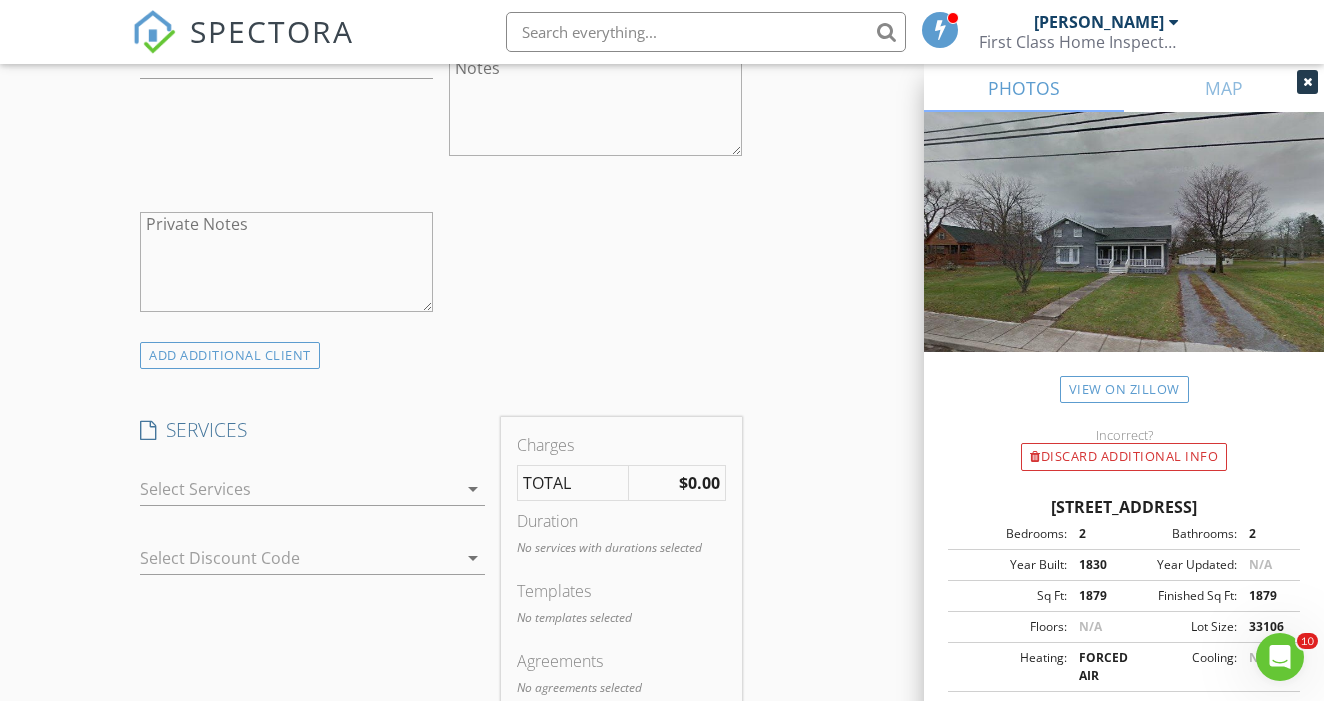 click at bounding box center (298, 489) 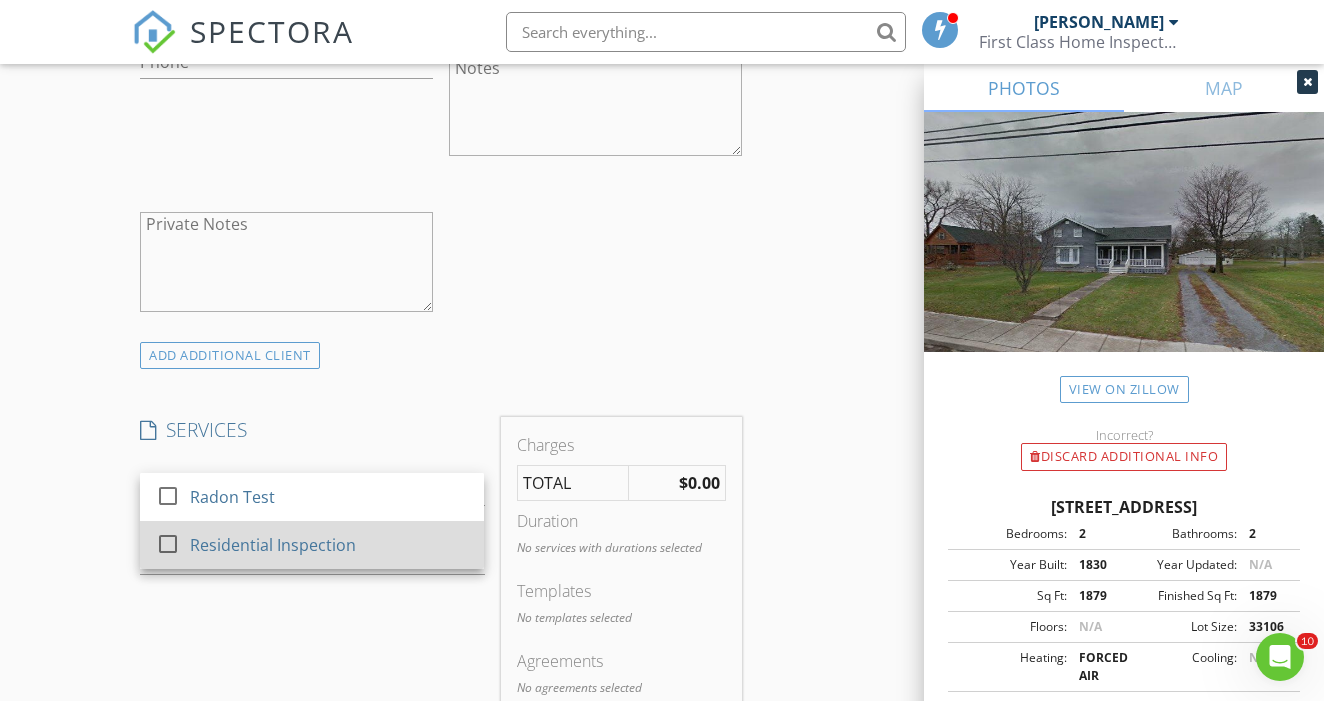 click on "Residential Inspection" at bounding box center [273, 545] 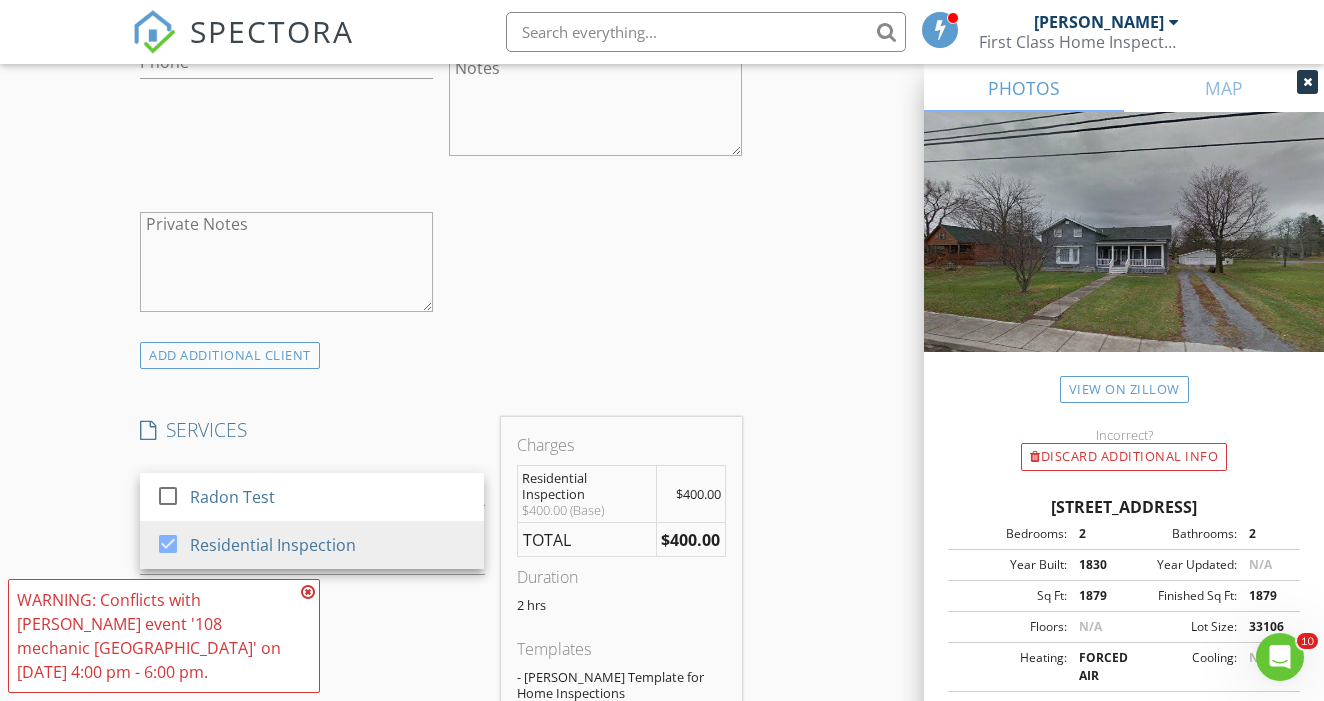 click at bounding box center (308, 592) 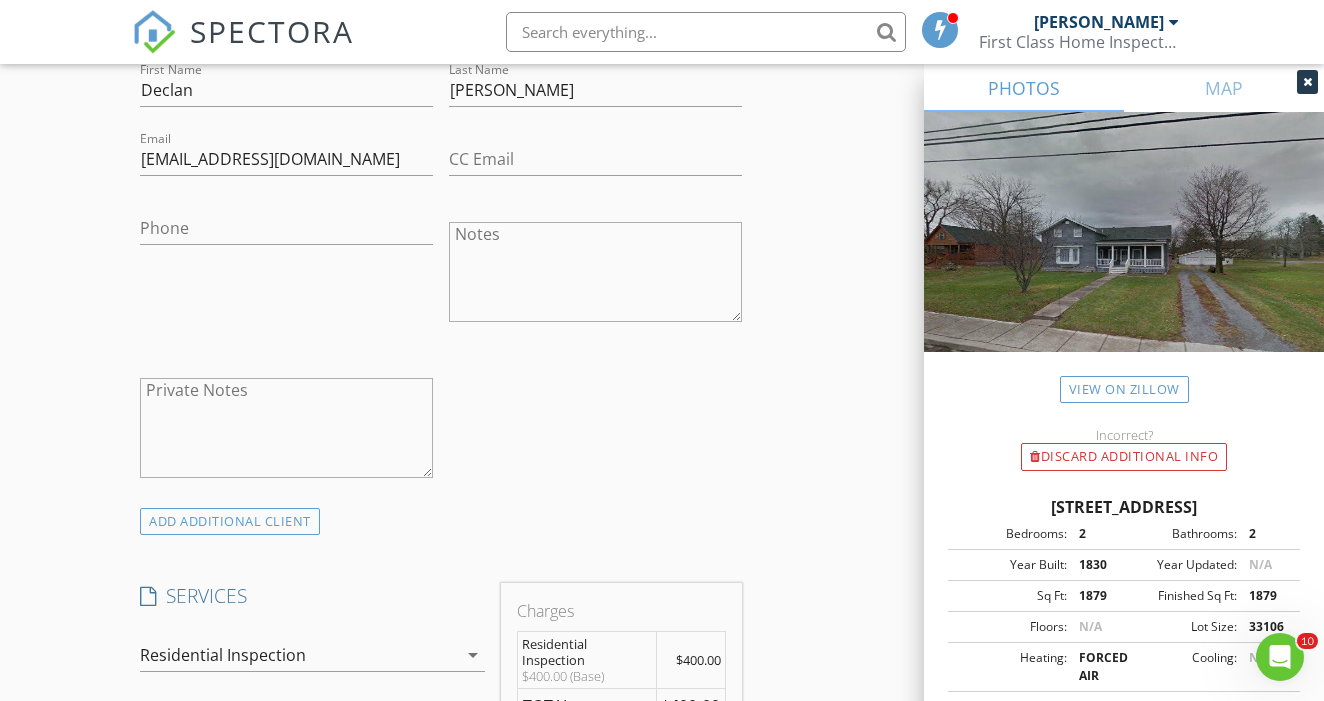 scroll, scrollTop: 1116, scrollLeft: 0, axis: vertical 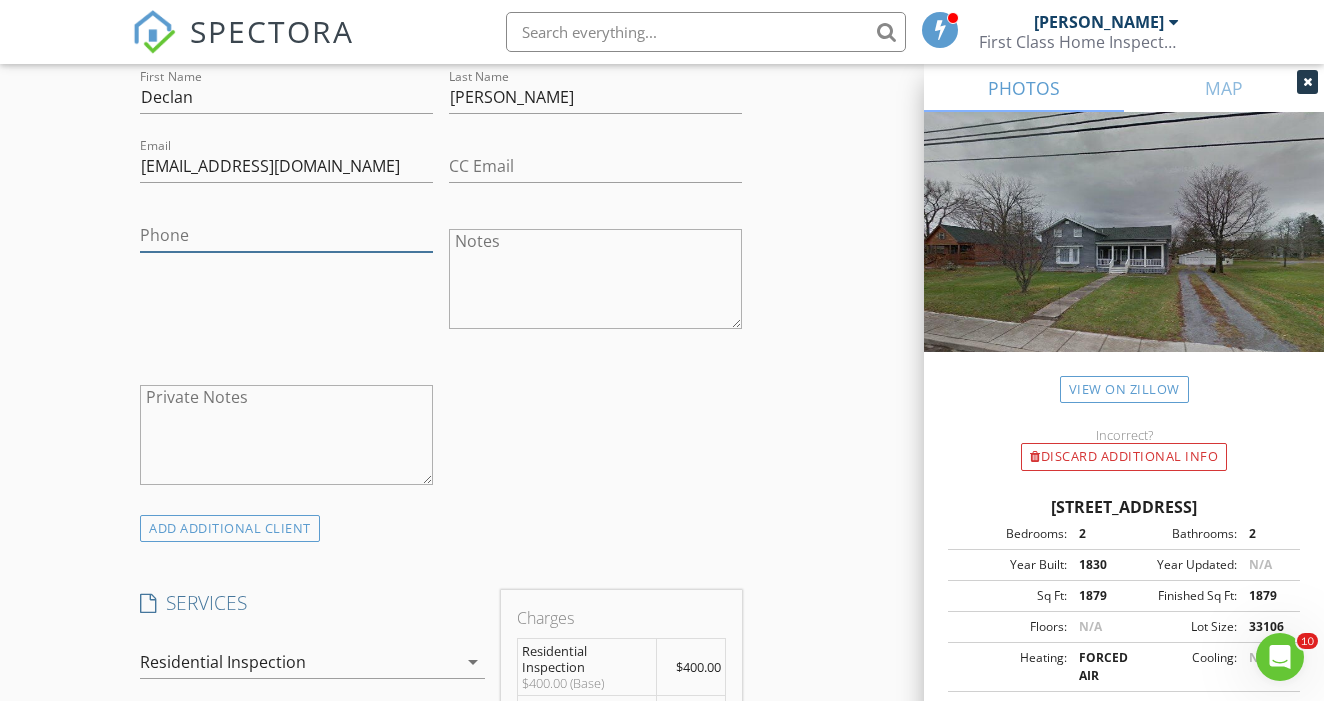 click on "Phone" at bounding box center [286, 235] 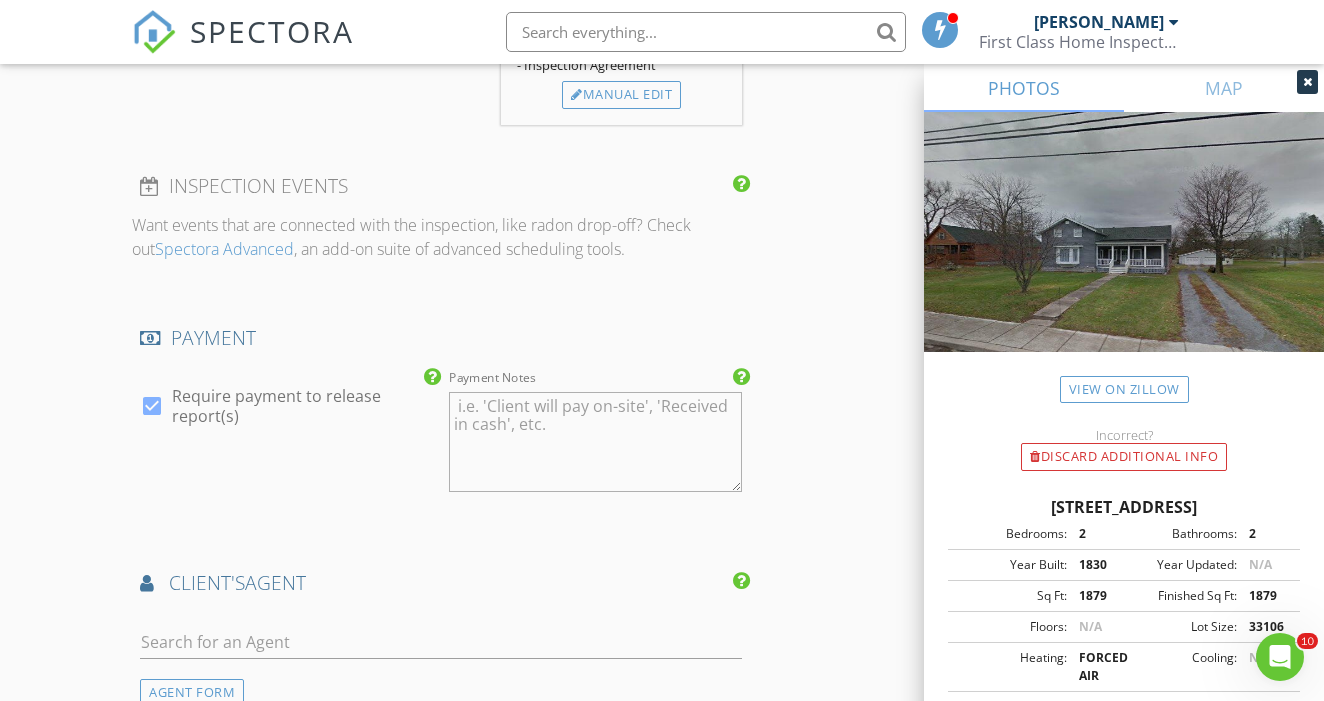 scroll, scrollTop: 1977, scrollLeft: 0, axis: vertical 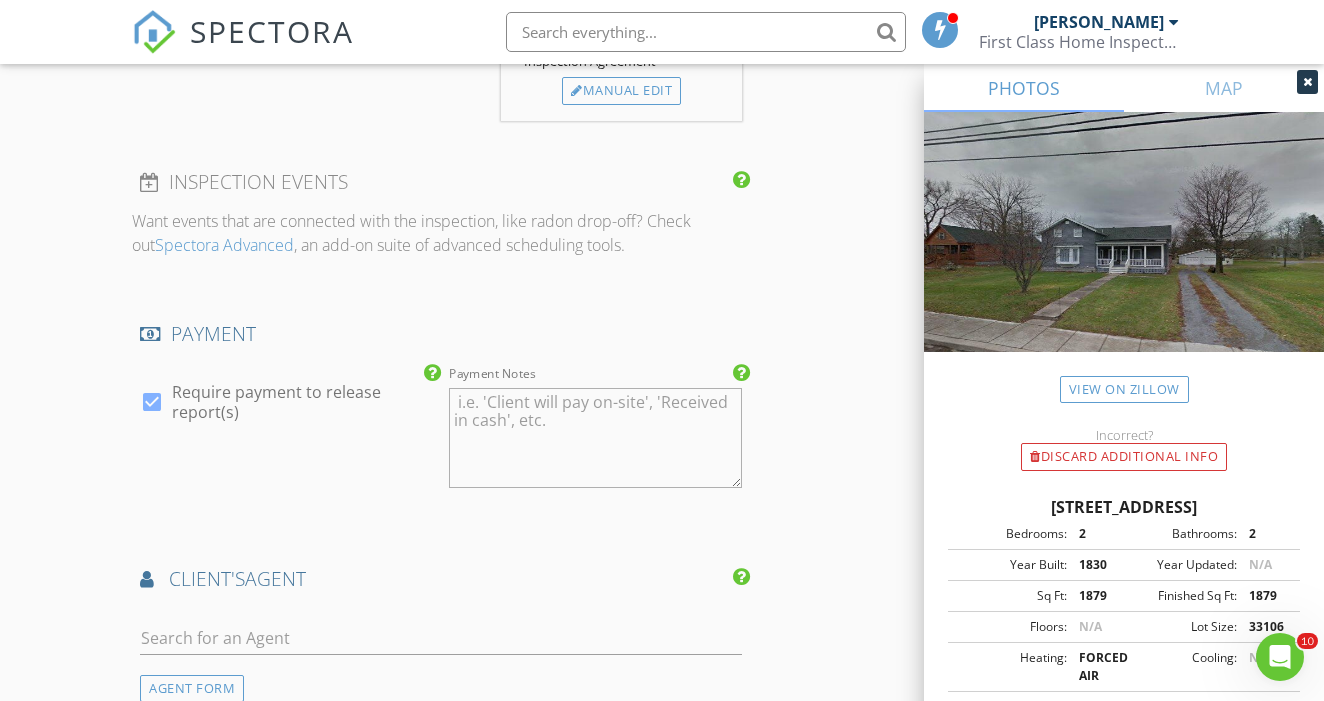 type on "207-459-8554" 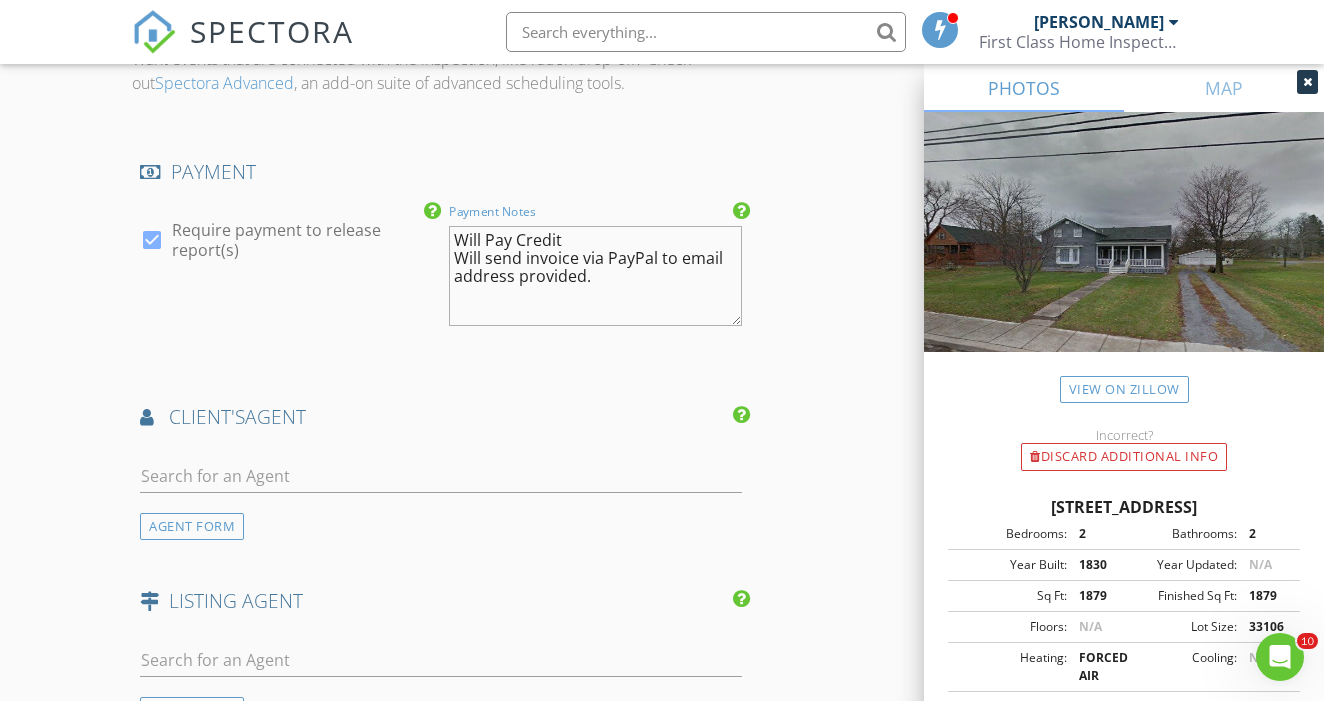 scroll, scrollTop: 2145, scrollLeft: 0, axis: vertical 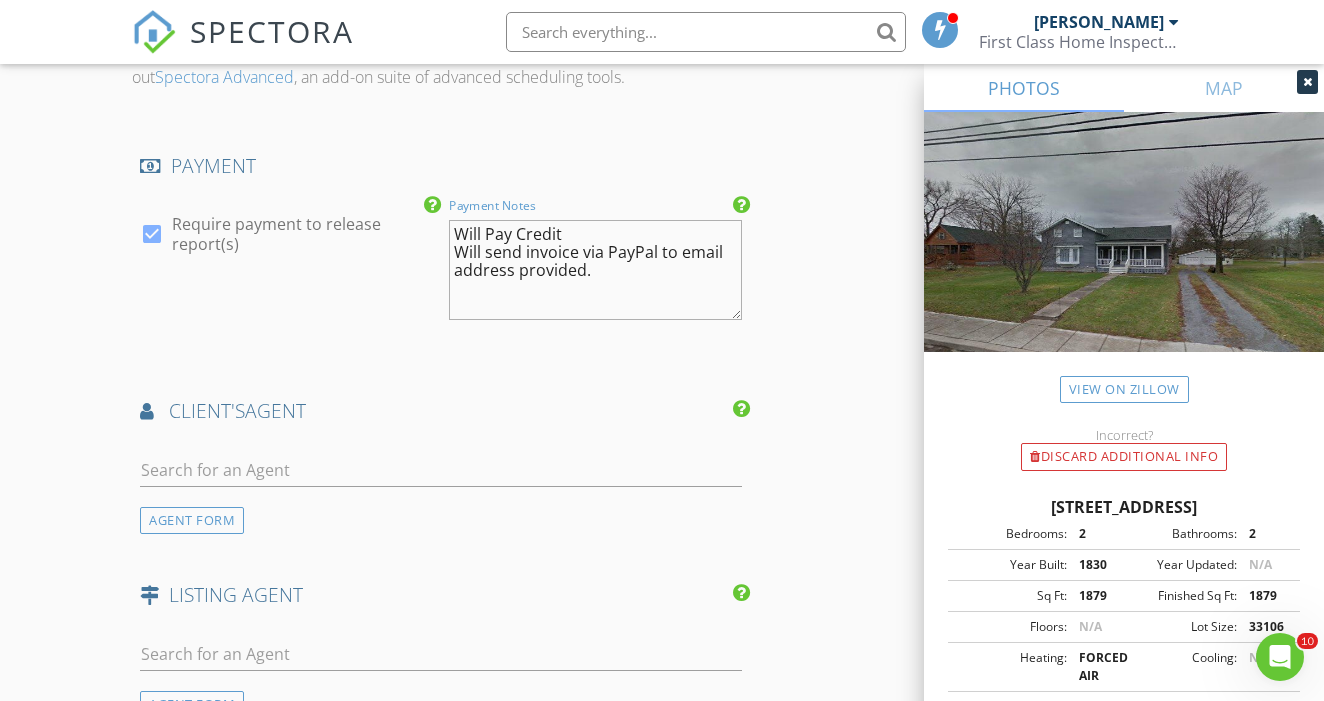 type on "Will Pay Credit
Will send invoice via PayPal to email address provided." 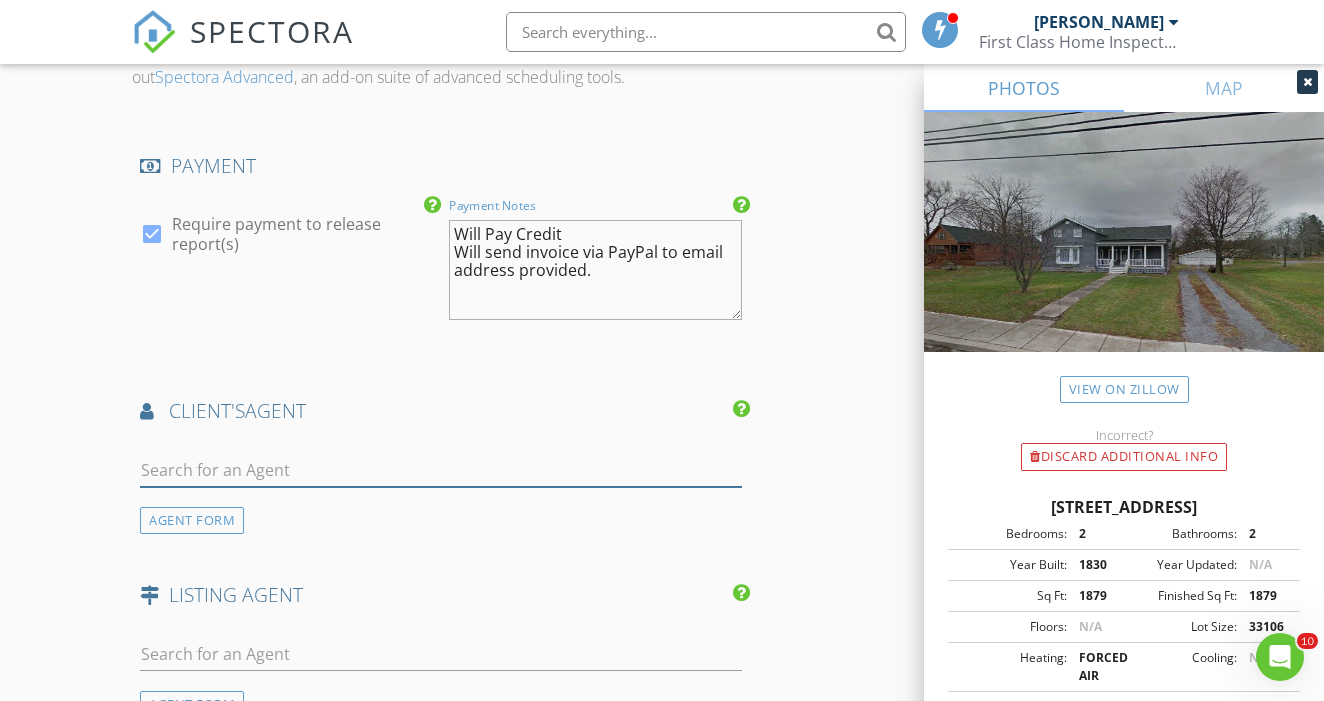 click at bounding box center [441, 470] 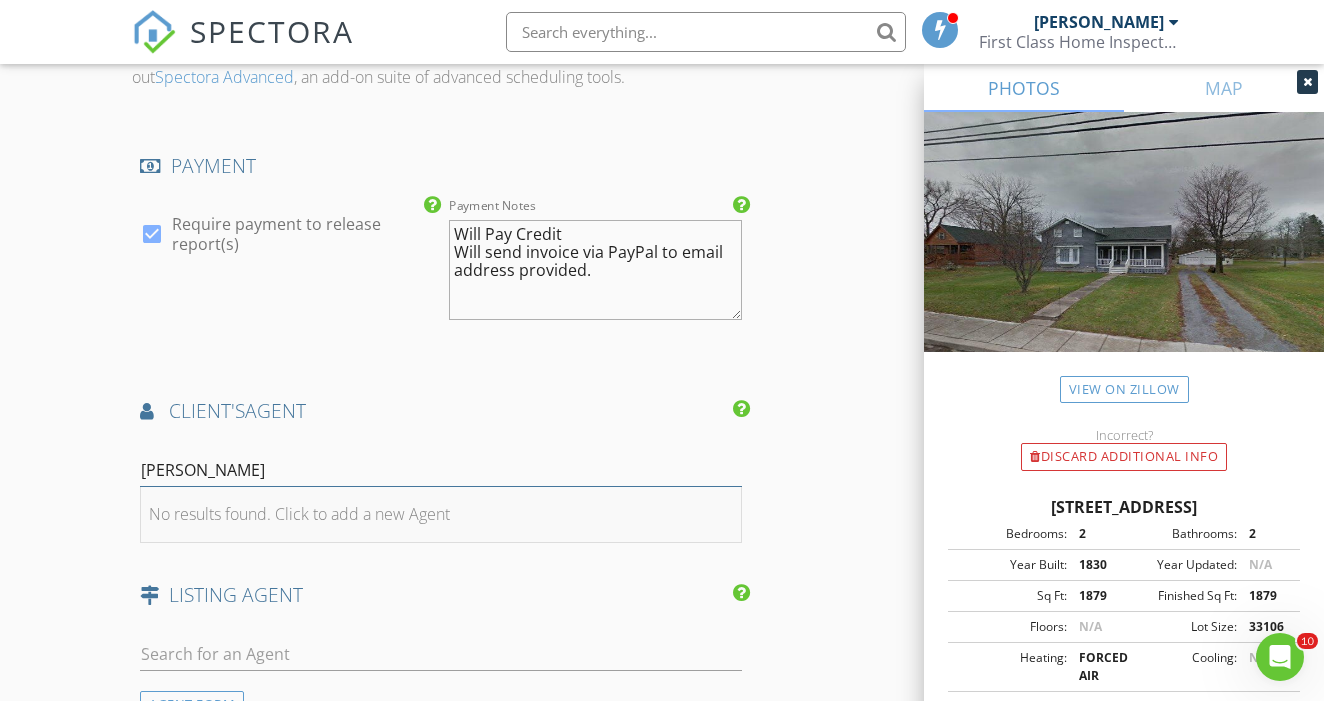 type on "Vivian" 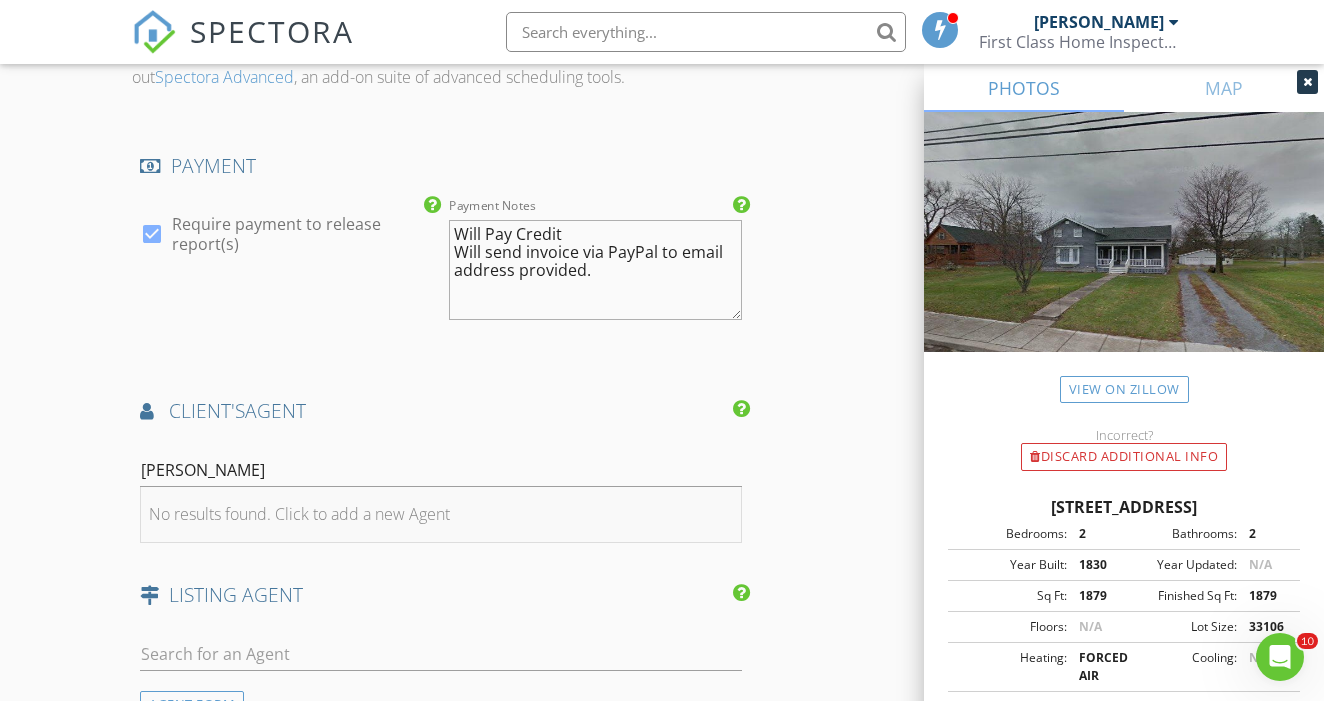click on "No results found. Click to add a new Agent" at bounding box center [299, 514] 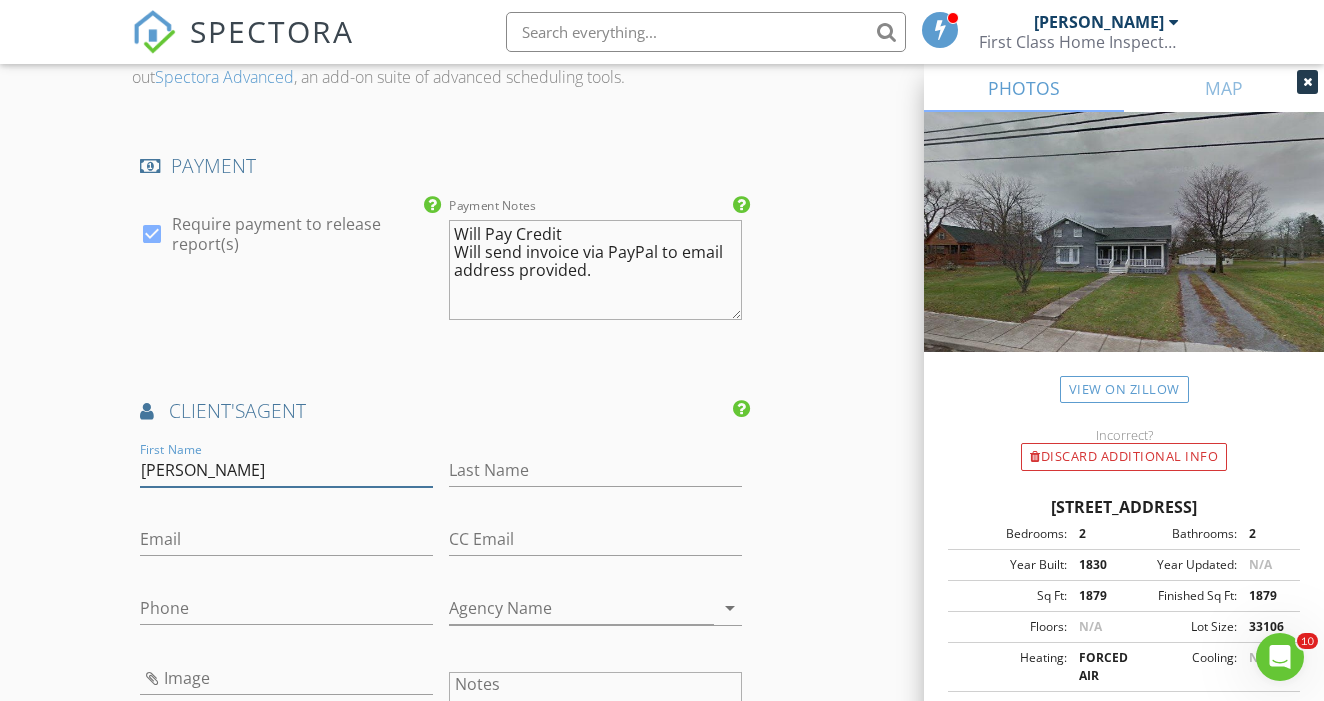type on "Vivian" 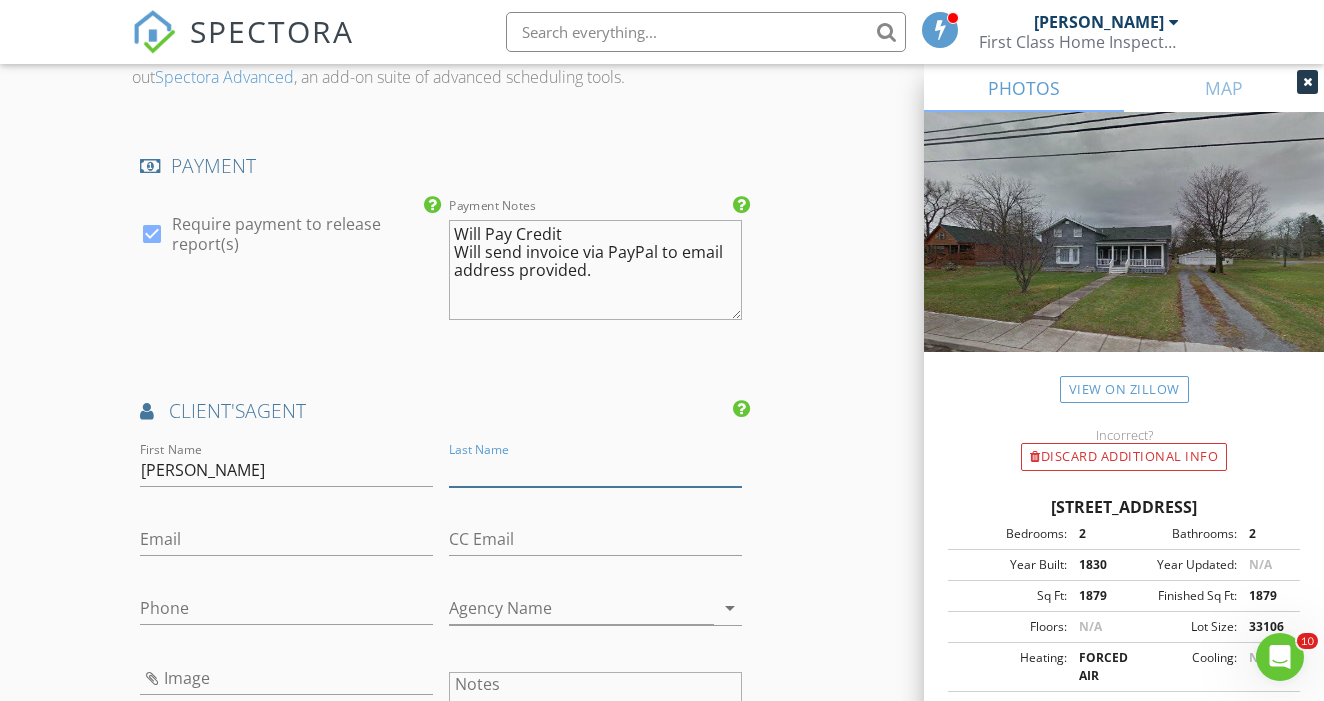 click on "Last Name" at bounding box center (595, 470) 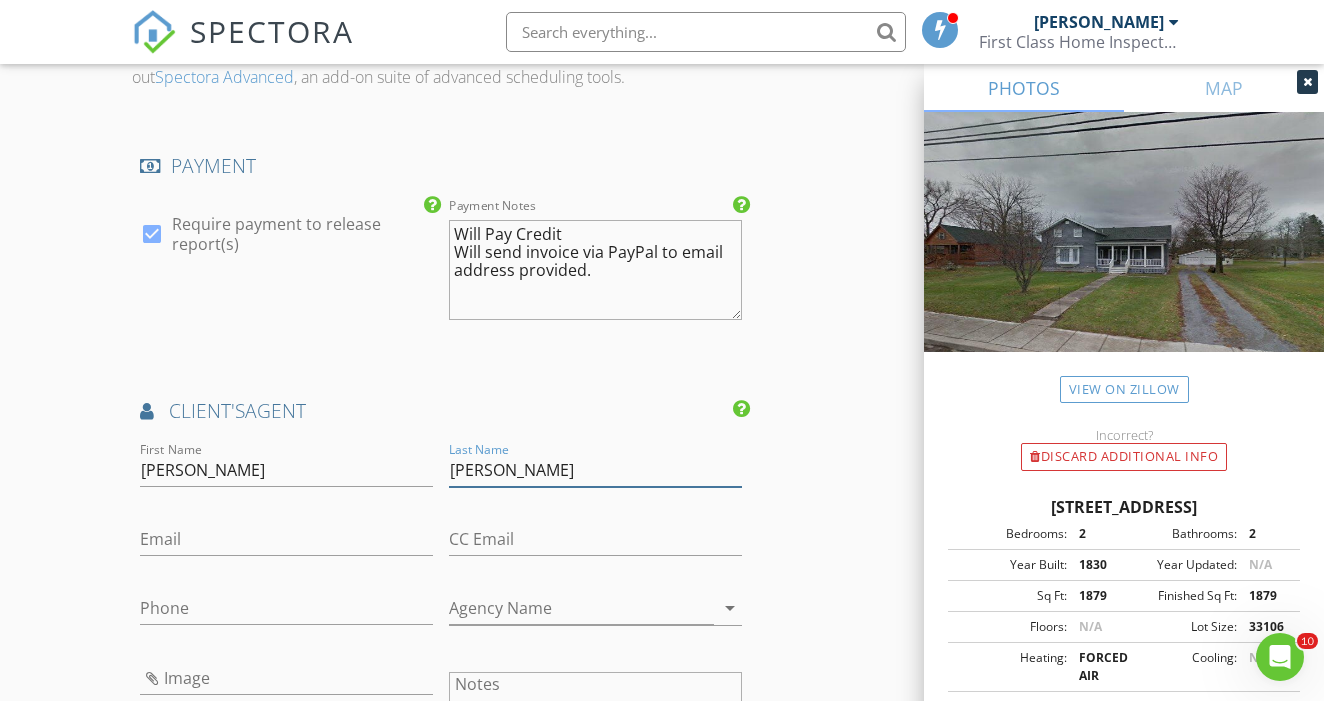 type on "Santos" 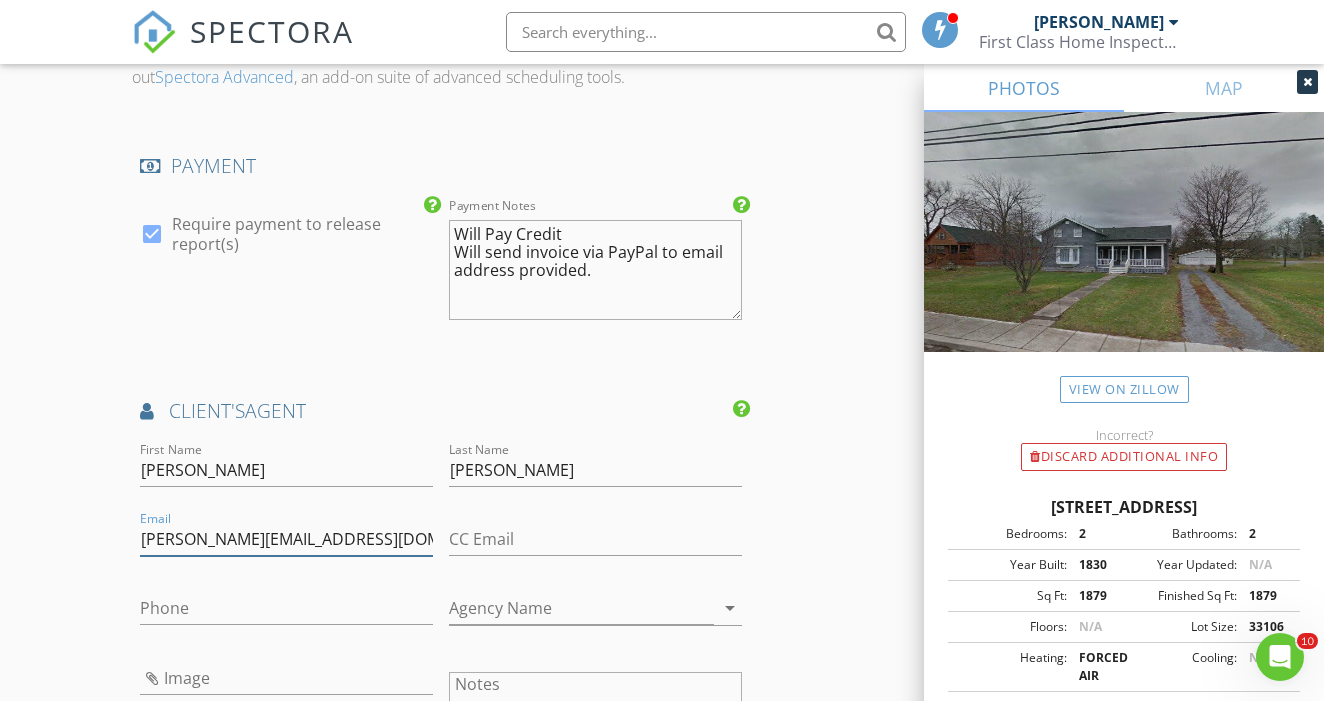 type on "santos.nnyhomes@gmail.com" 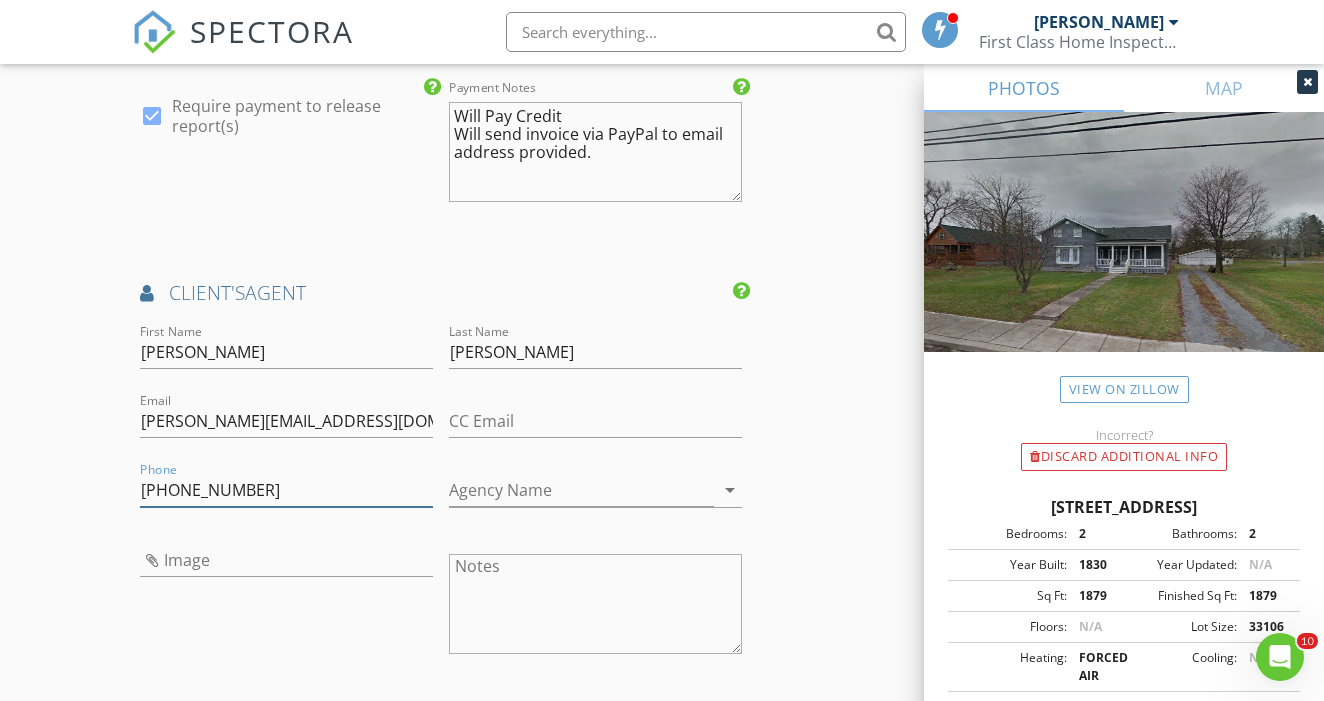 scroll, scrollTop: 2275, scrollLeft: 0, axis: vertical 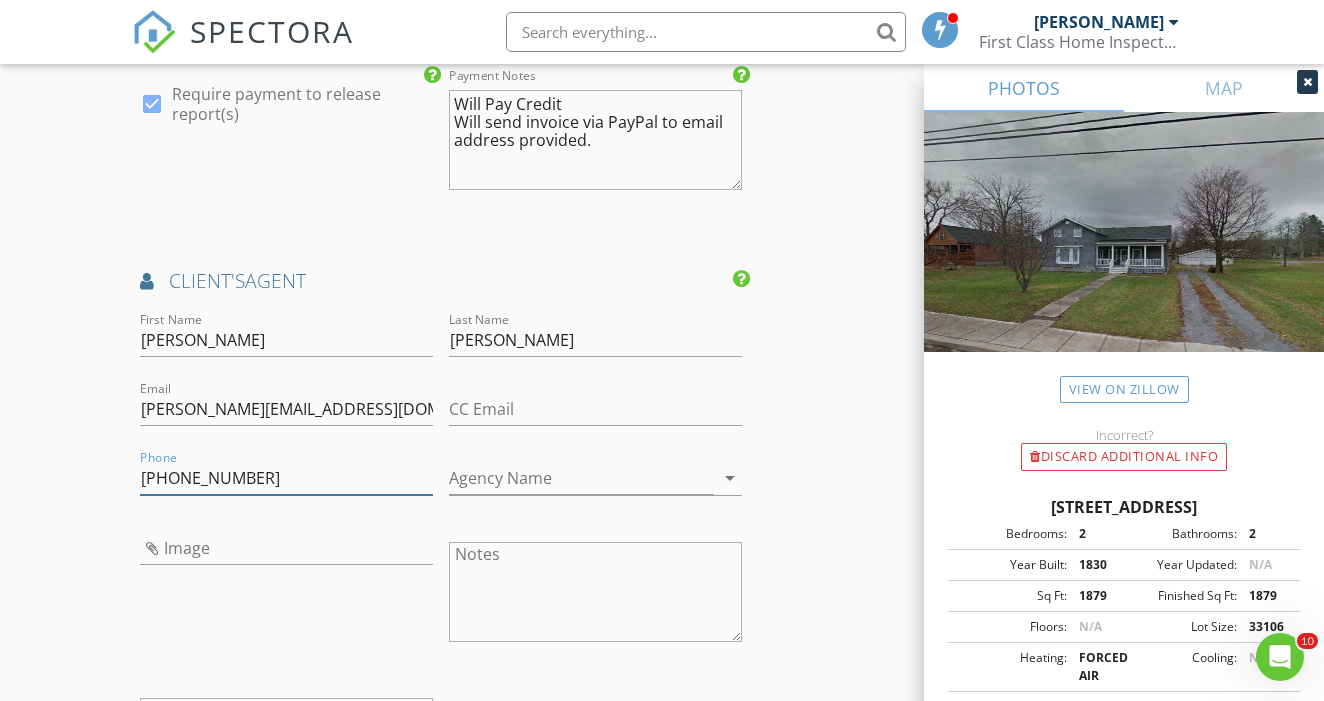 type on "315-775-8025" 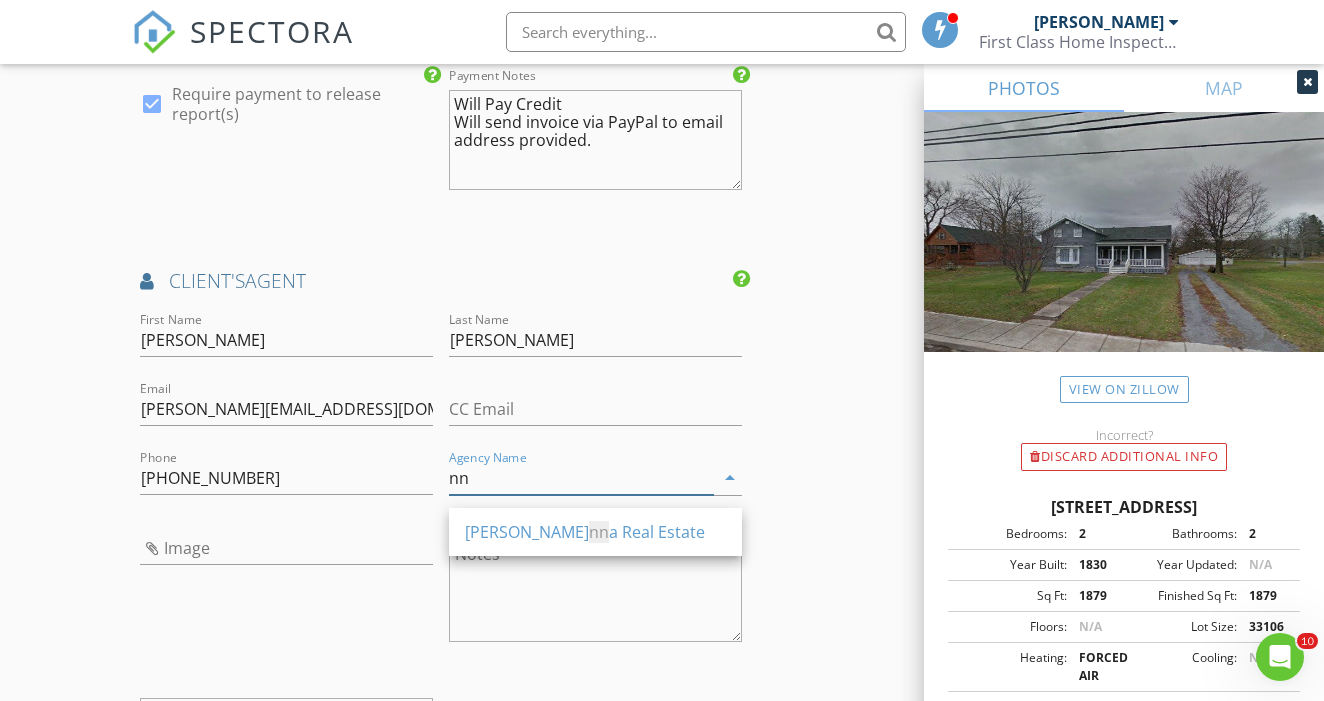 type on "n" 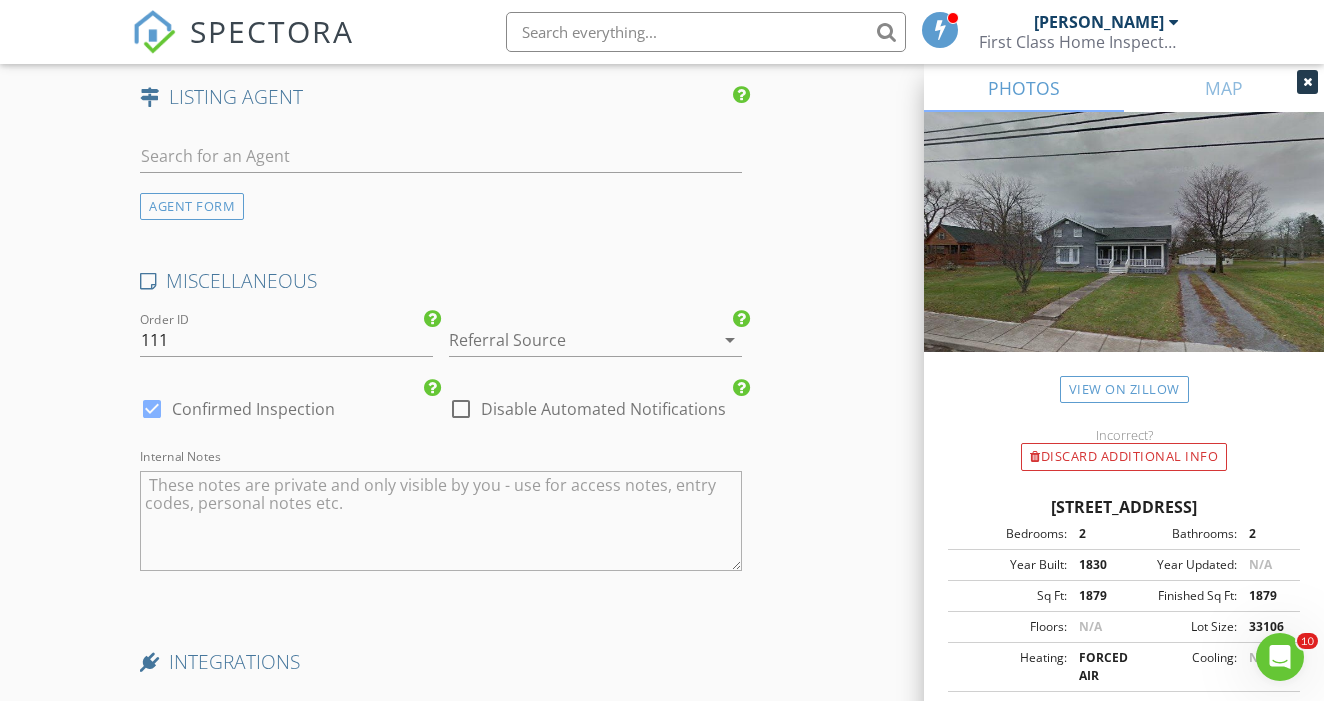 scroll, scrollTop: 3101, scrollLeft: 0, axis: vertical 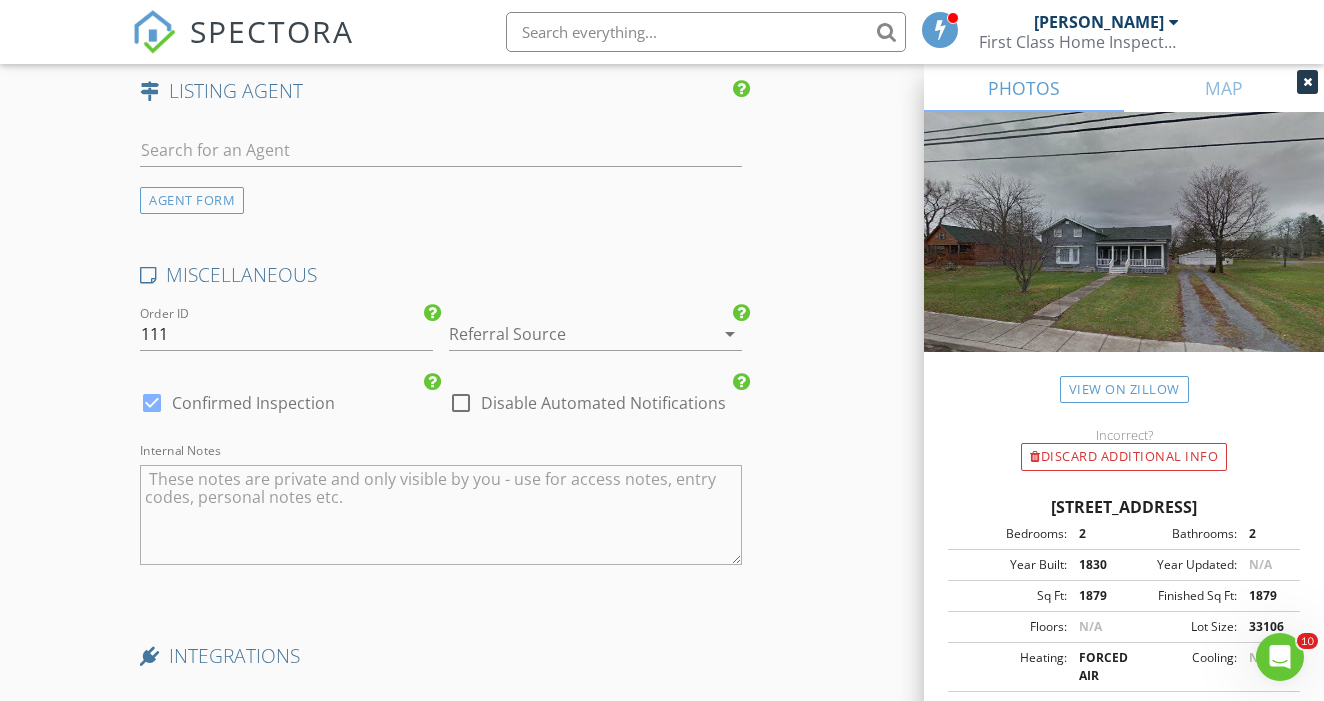 type on "NNY Homes" 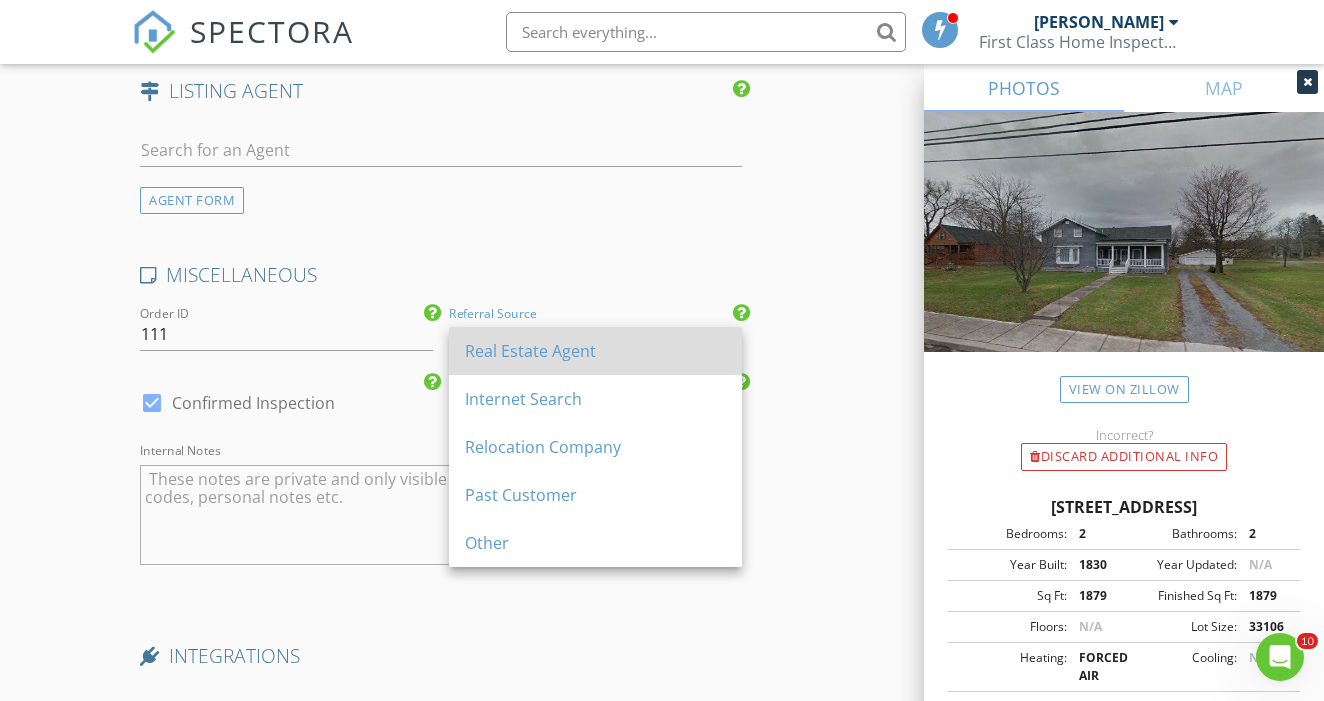 click on "Real Estate Agent" at bounding box center (595, 351) 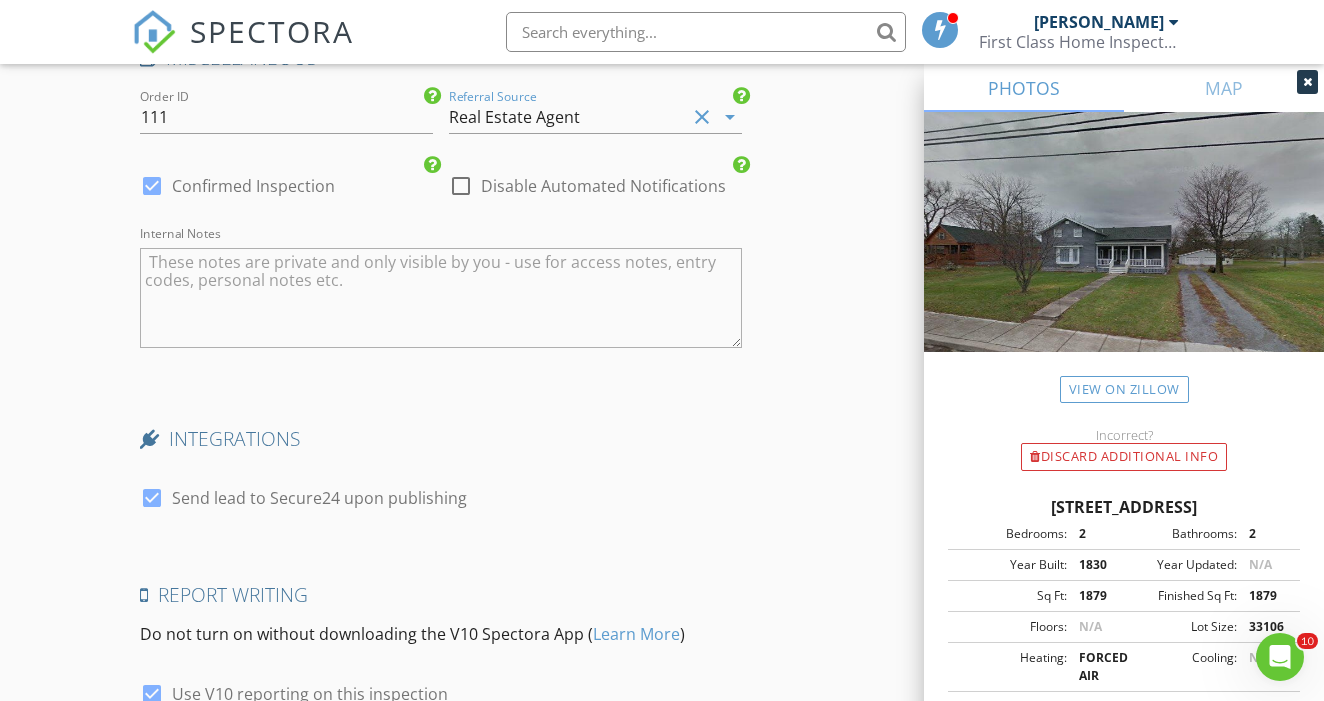 scroll, scrollTop: 3324, scrollLeft: 0, axis: vertical 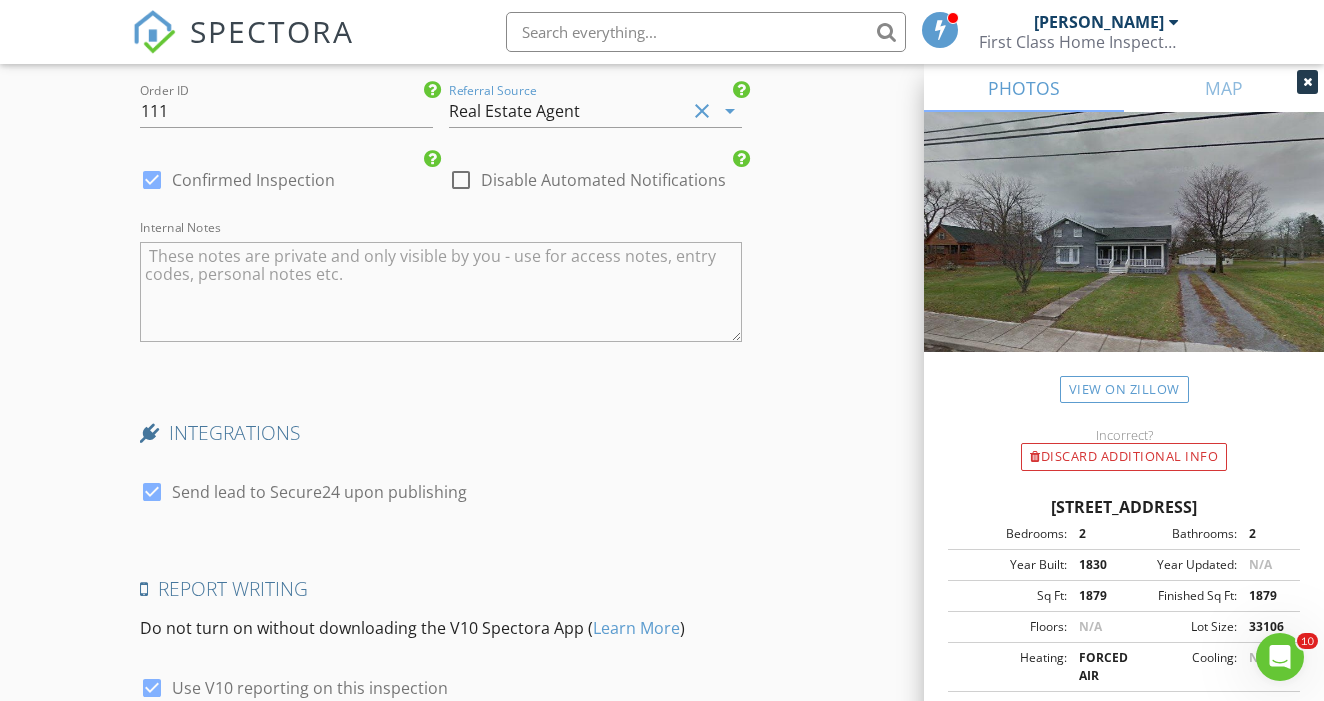 click at bounding box center [152, 492] 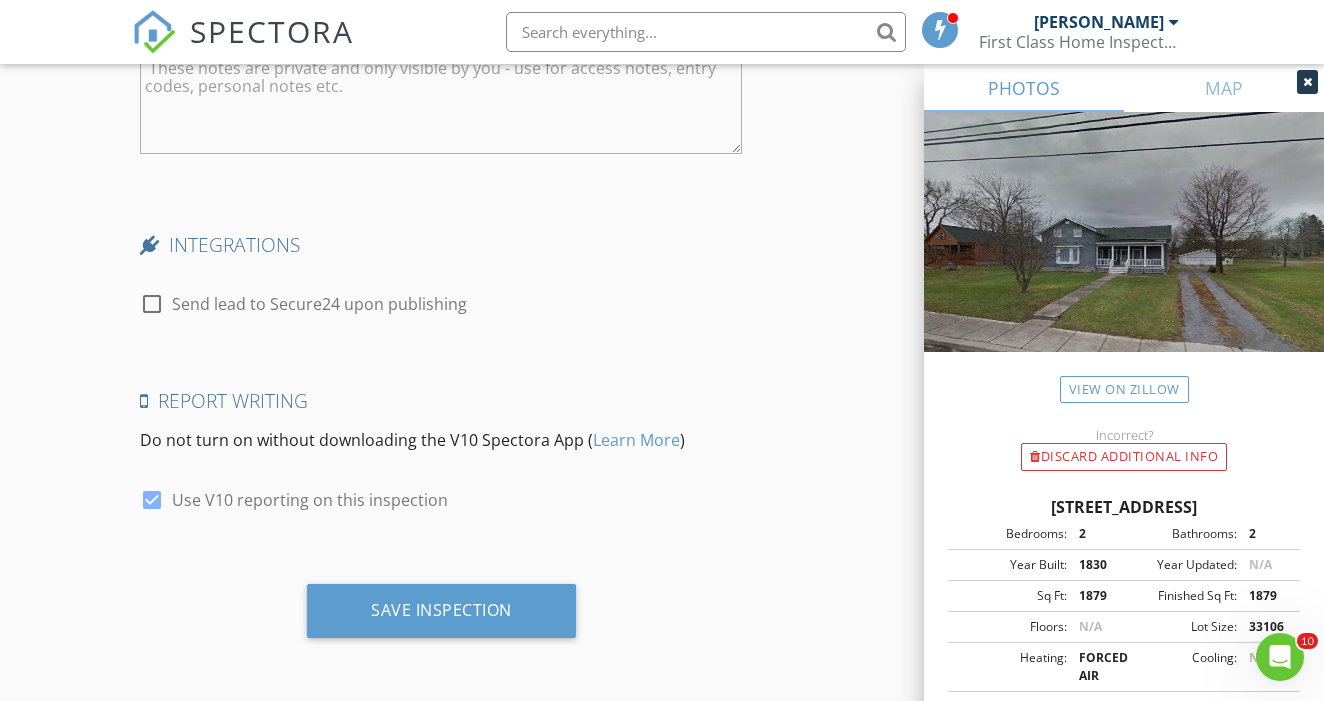 scroll, scrollTop: 3520, scrollLeft: 0, axis: vertical 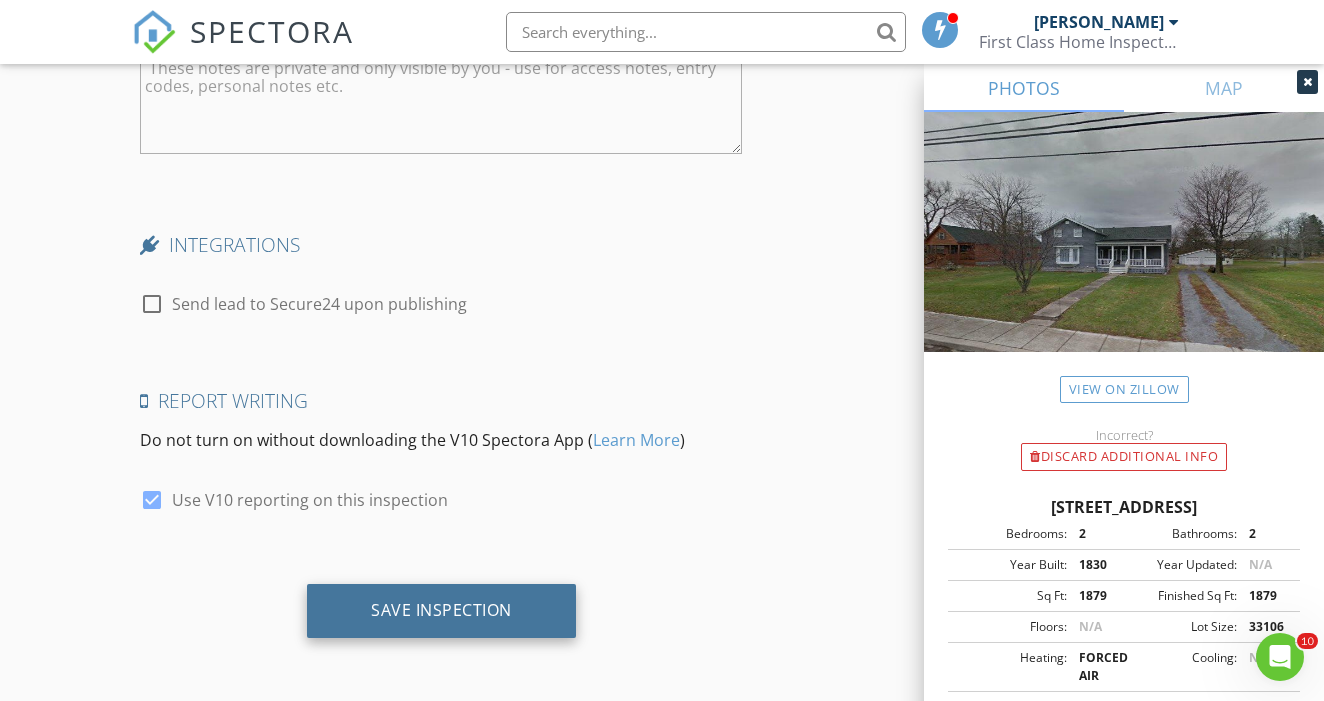 click on "Save Inspection" at bounding box center (441, 610) 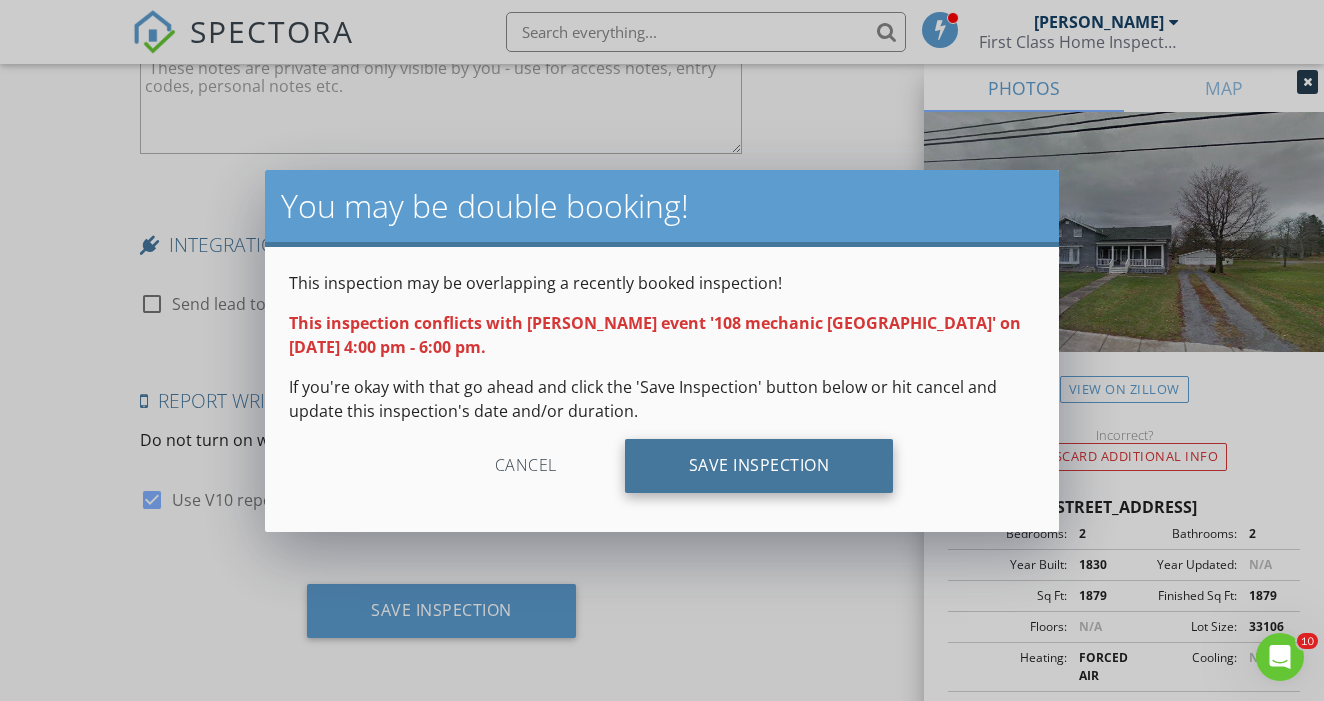 click on "Save Inspection" at bounding box center [759, 466] 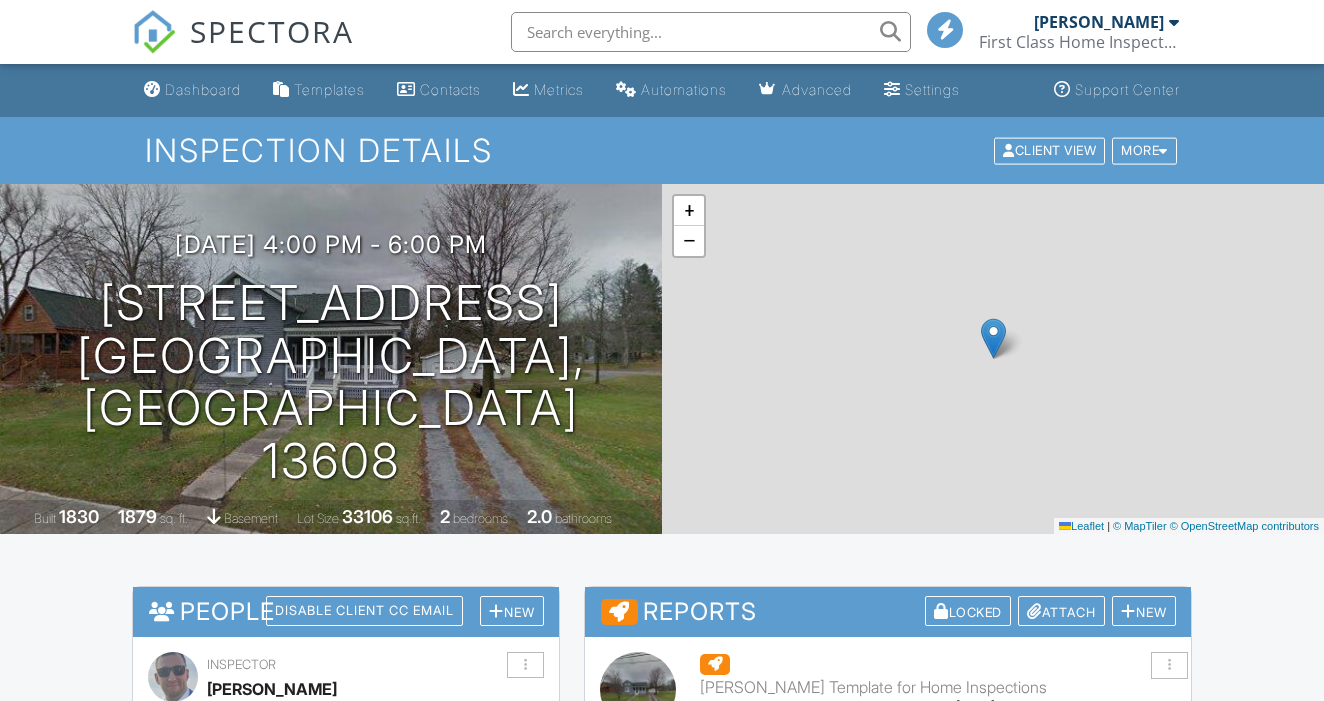 scroll, scrollTop: 0, scrollLeft: 0, axis: both 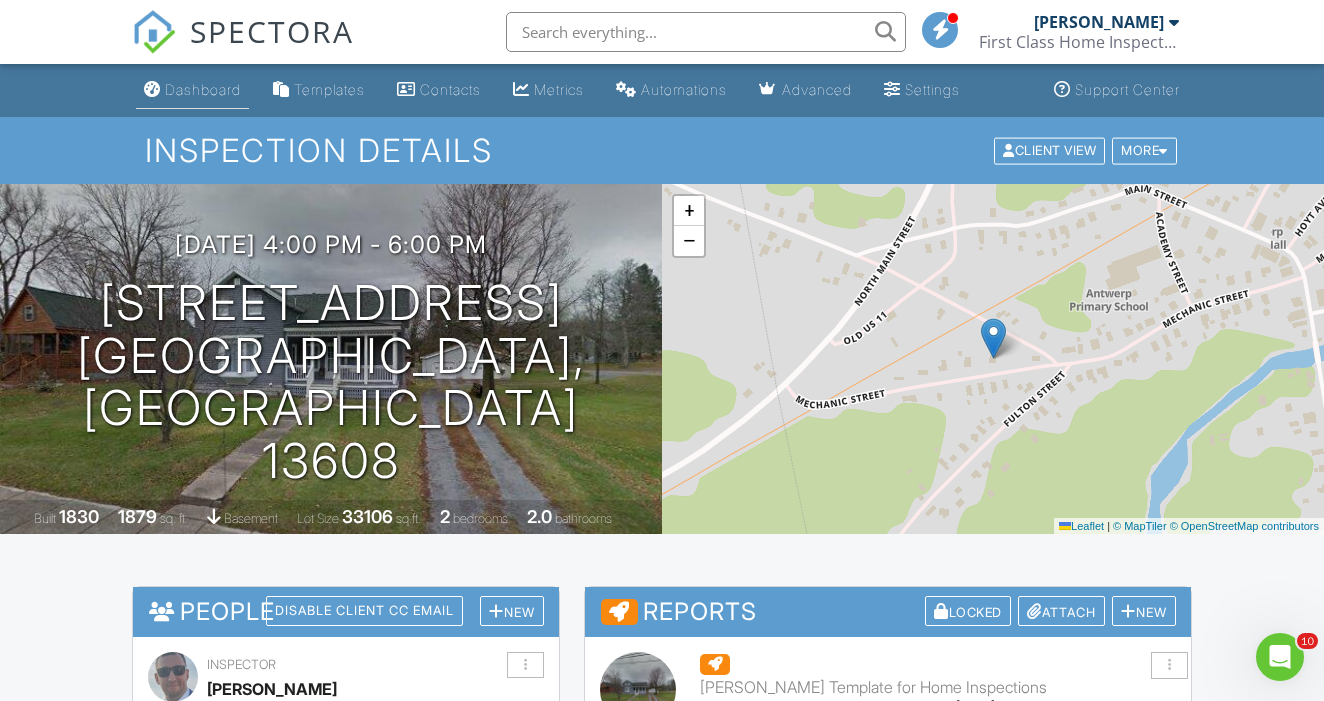 click on "Dashboard" at bounding box center (203, 89) 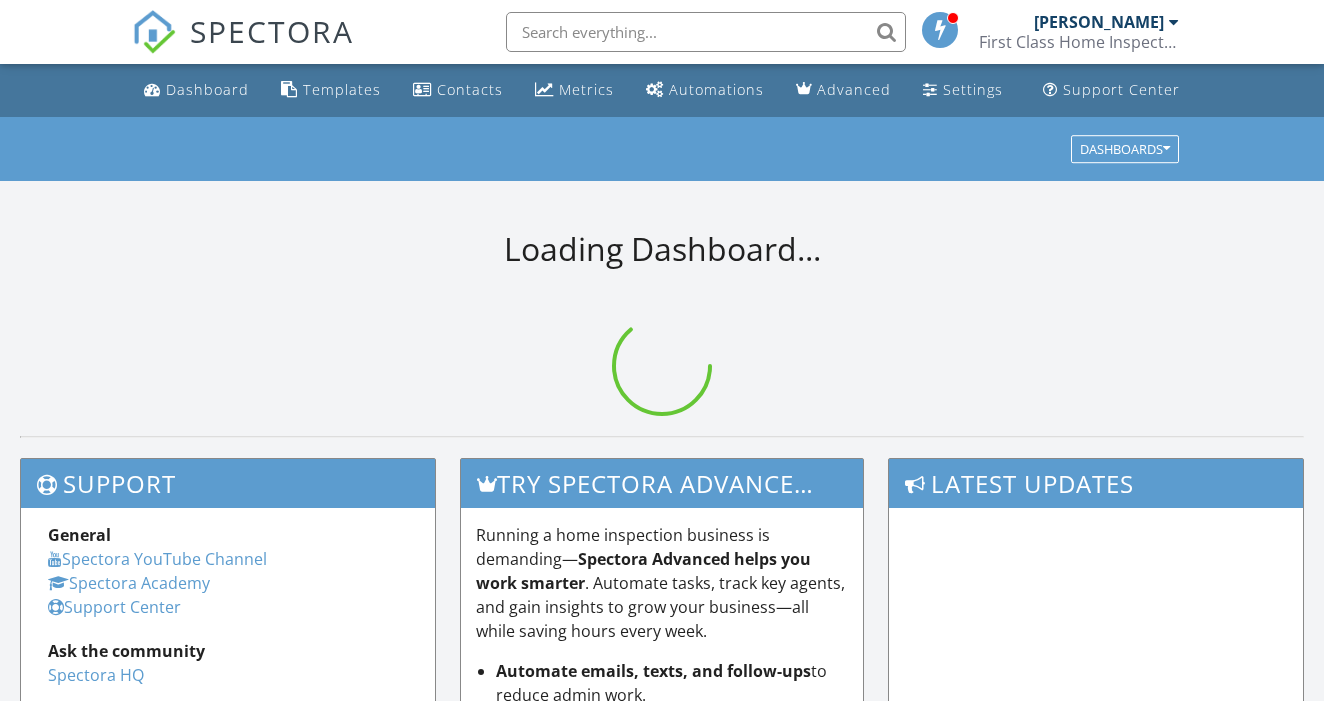 scroll, scrollTop: 0, scrollLeft: 0, axis: both 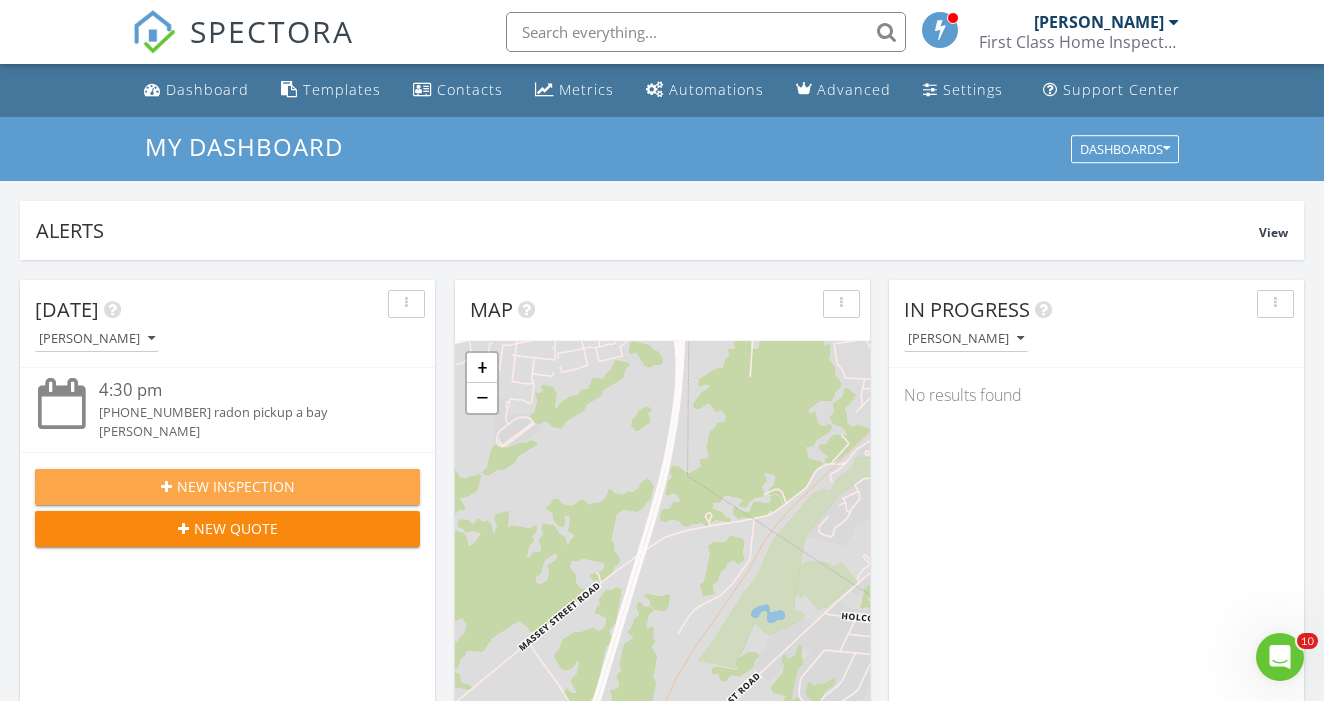 click on "New Inspection" at bounding box center (236, 486) 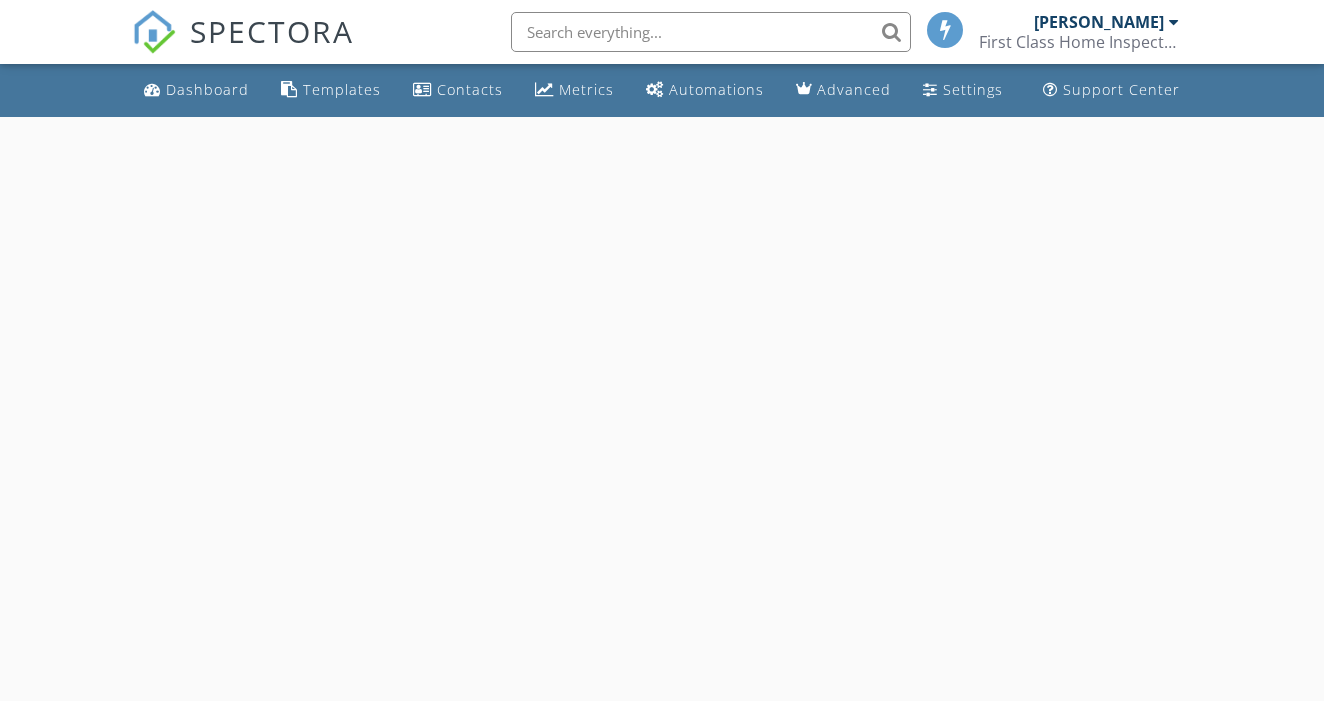 scroll, scrollTop: 0, scrollLeft: 0, axis: both 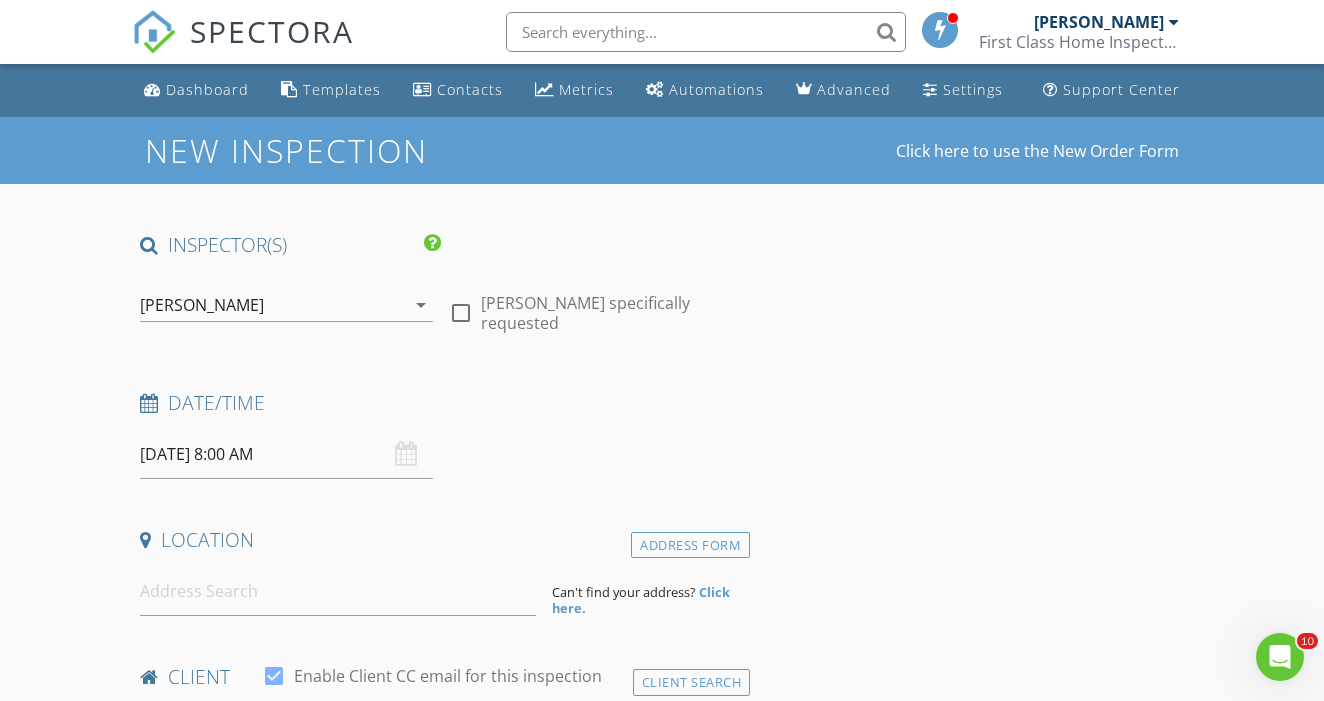 click on "[DATE] 8:00 AM" at bounding box center (286, 454) 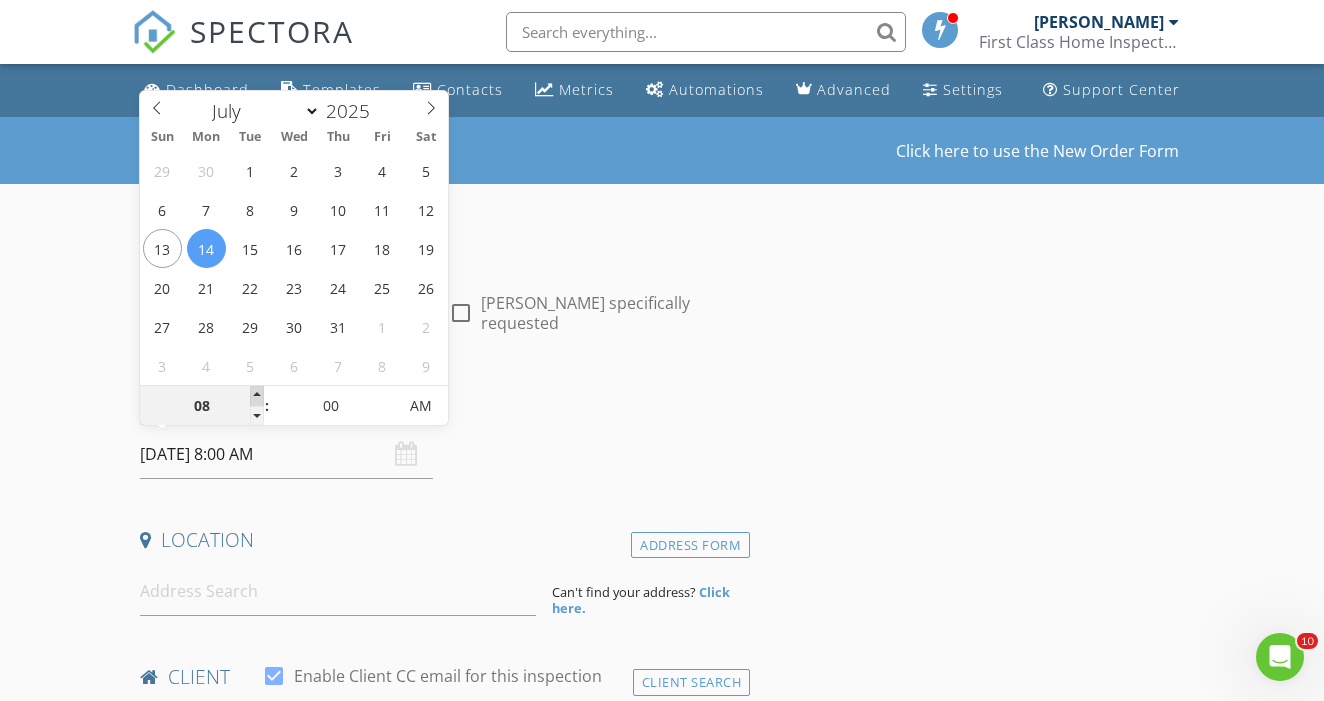 type on "09" 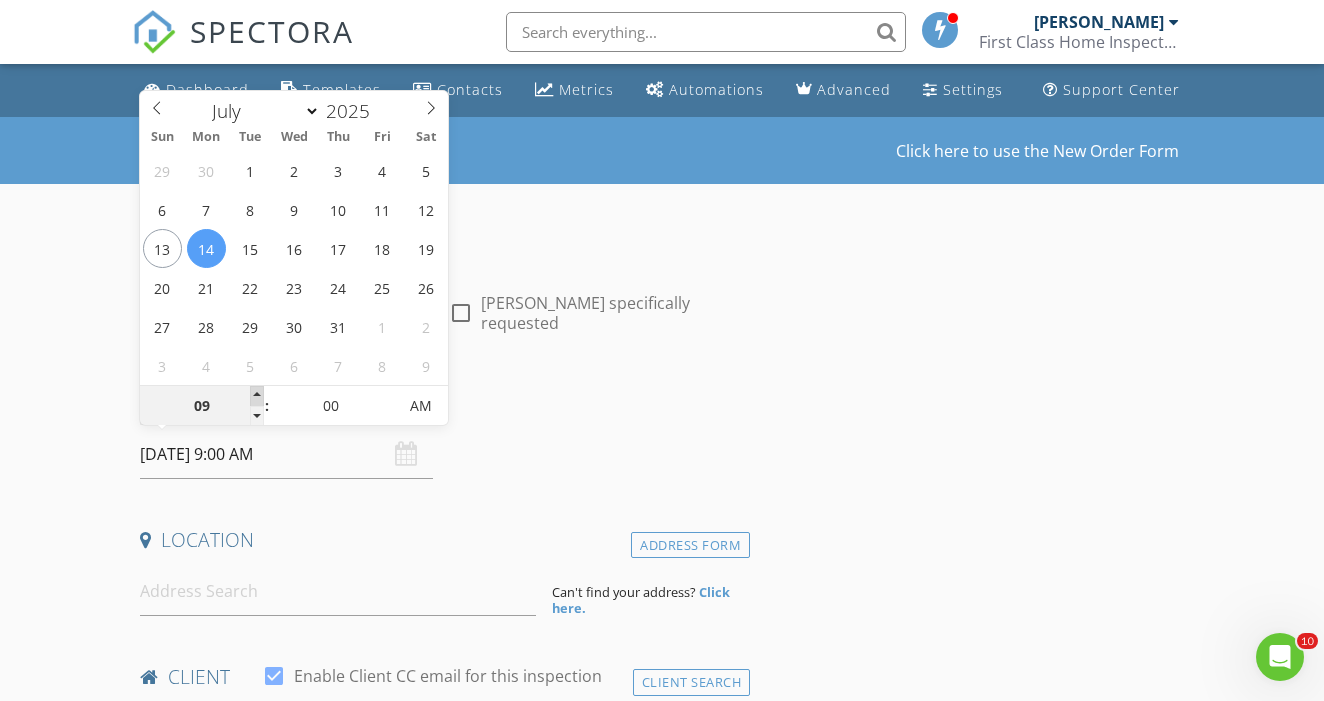 click at bounding box center (257, 396) 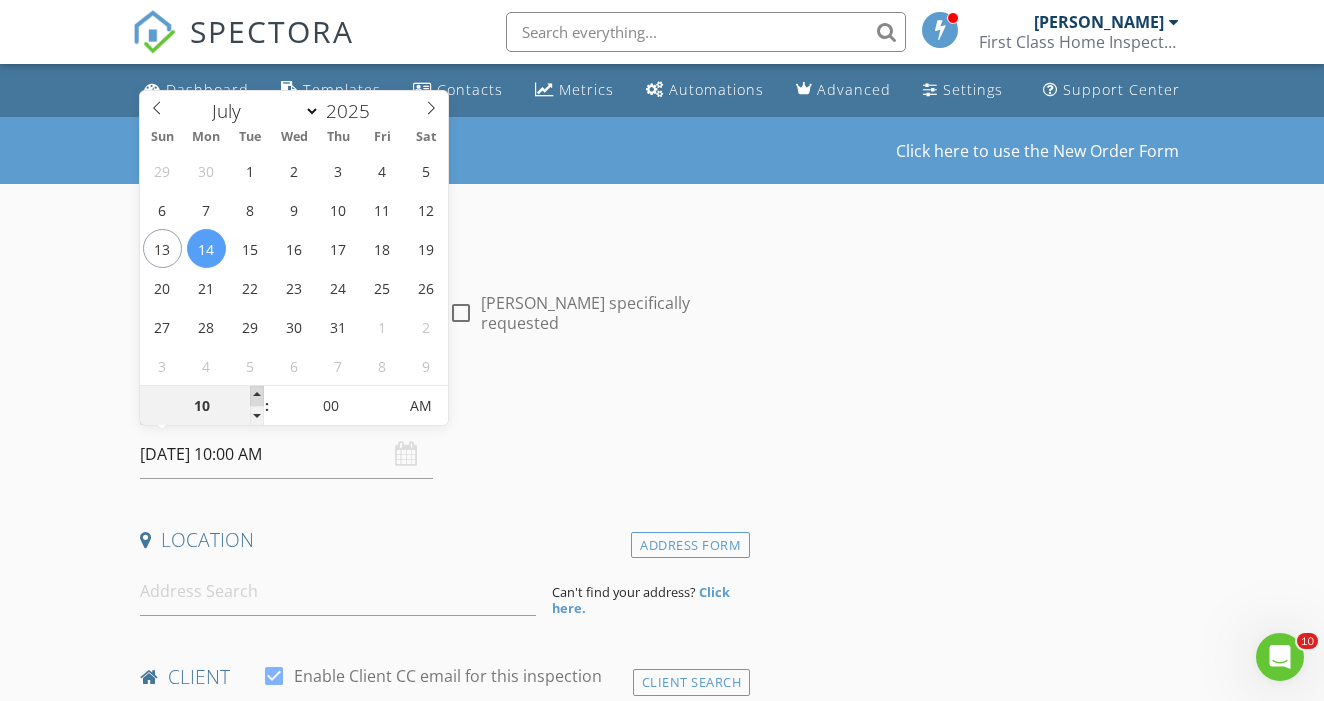 click at bounding box center (257, 396) 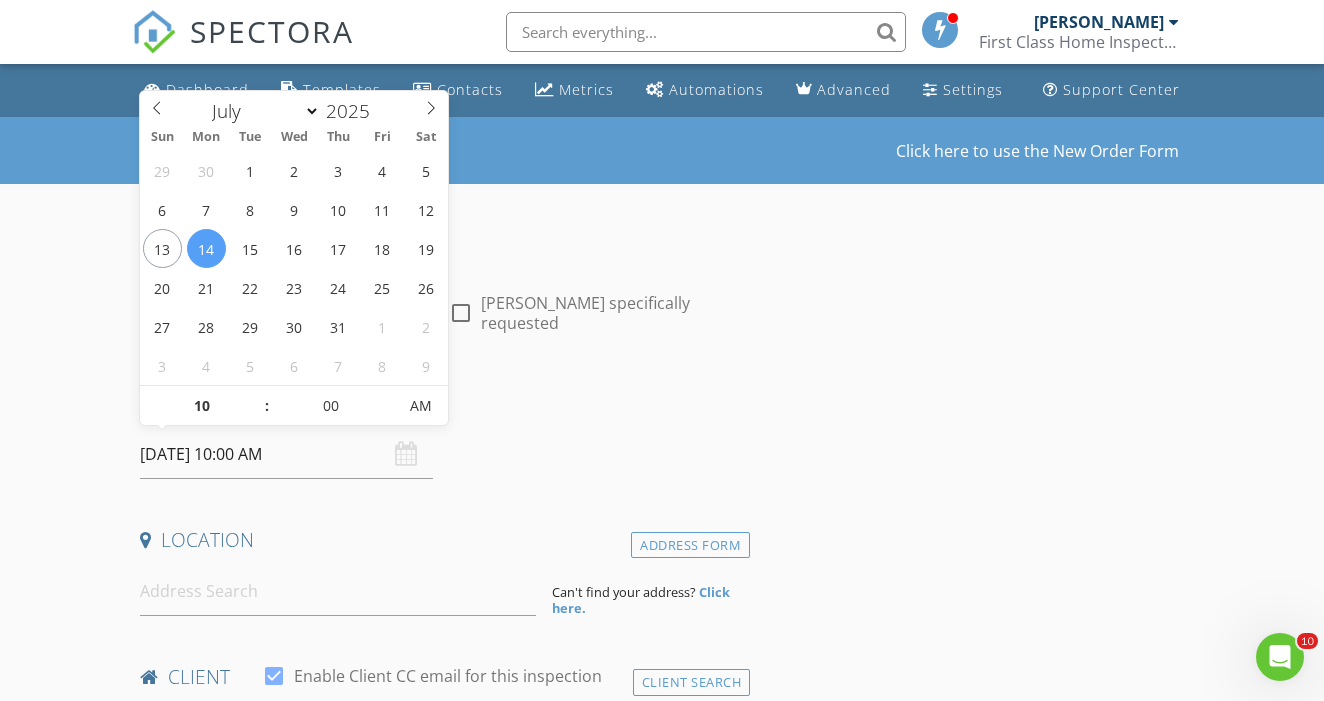 click on "Date/Time" at bounding box center (441, 403) 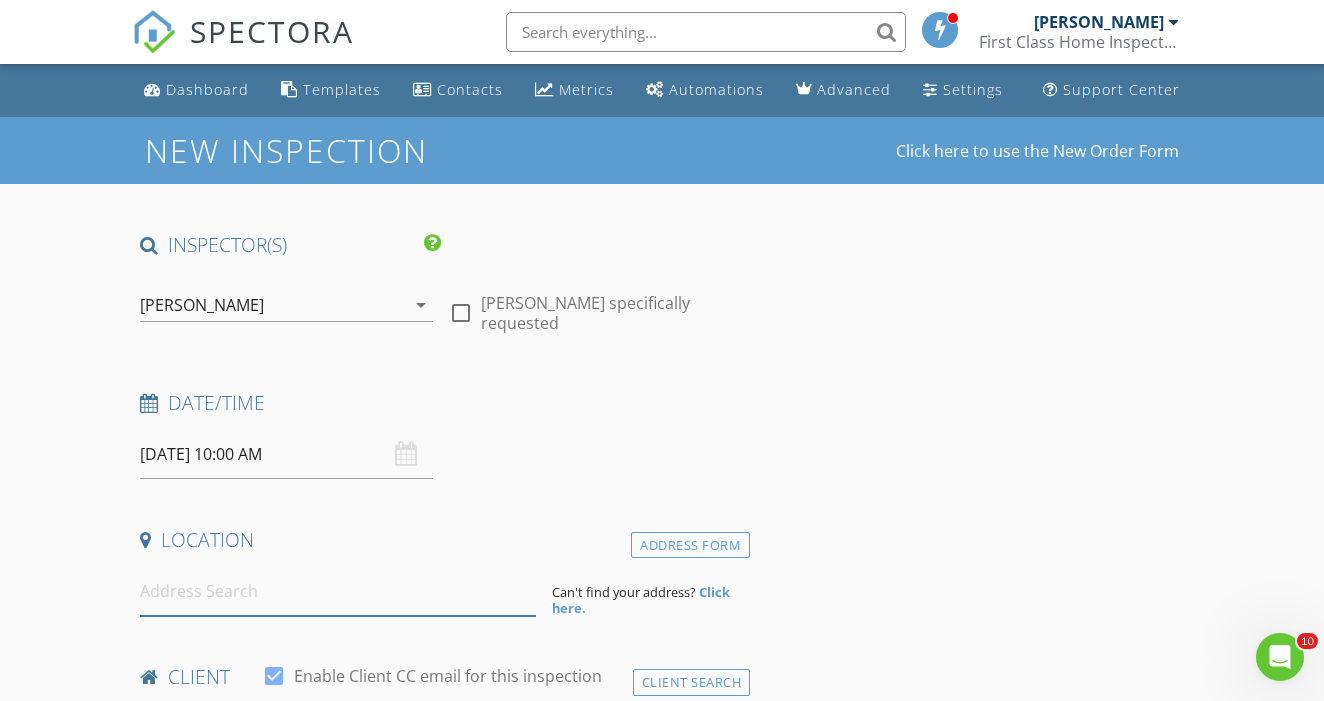 click at bounding box center (338, 591) 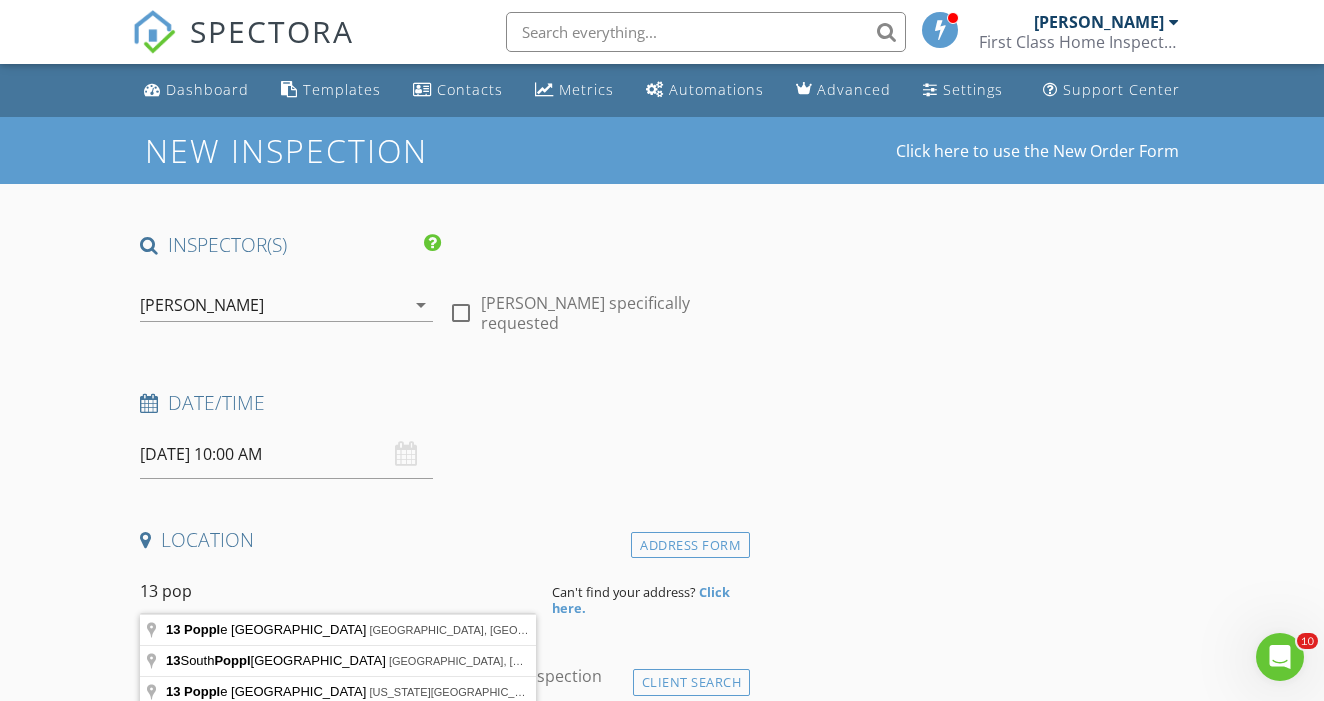 type on "13 Popple Hill Road, Gouverneur, NY, USA" 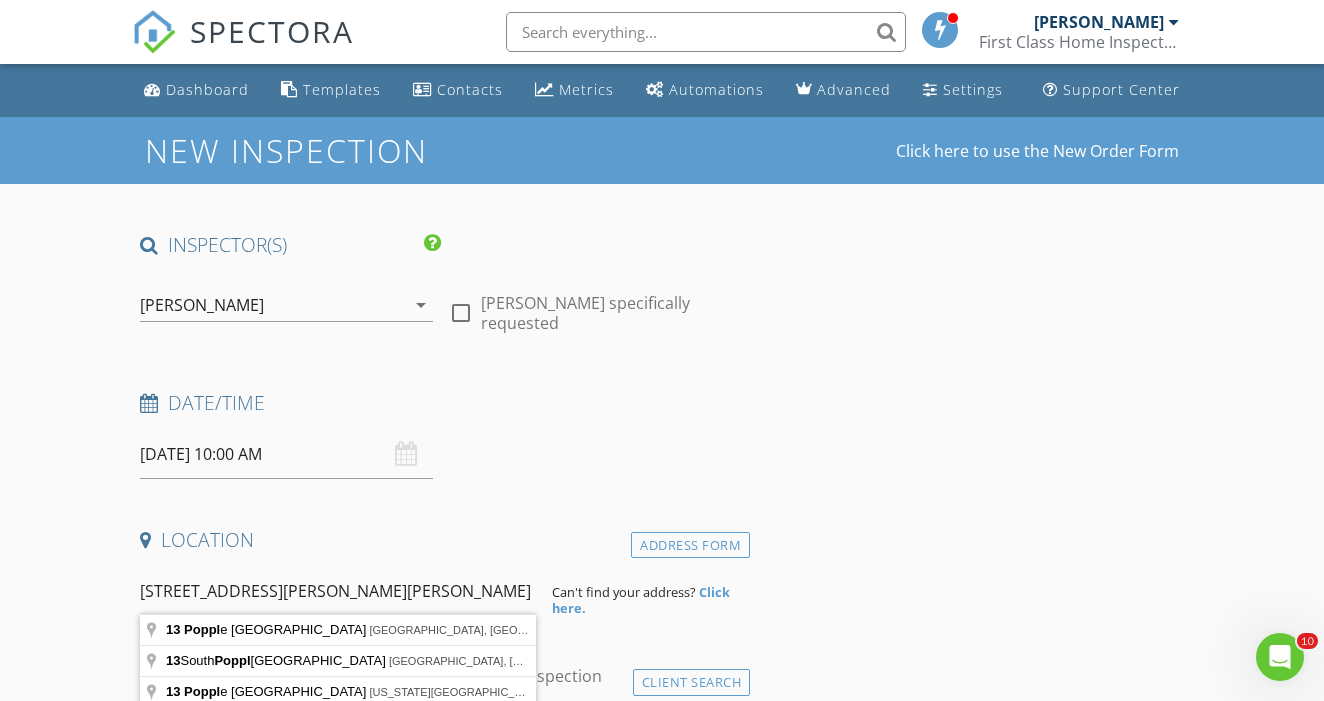 drag, startPoint x: 242, startPoint y: 594, endPoint x: 268, endPoint y: 628, distance: 42.80187 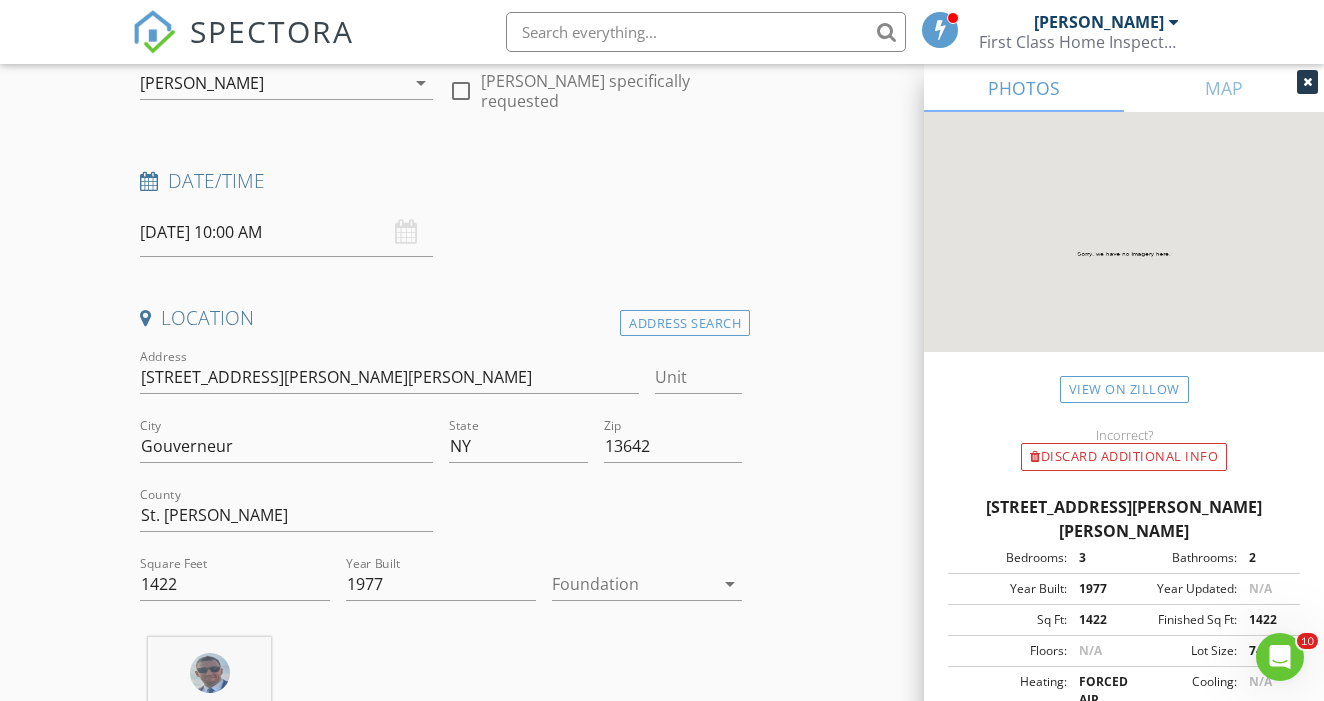 scroll, scrollTop: 226, scrollLeft: 0, axis: vertical 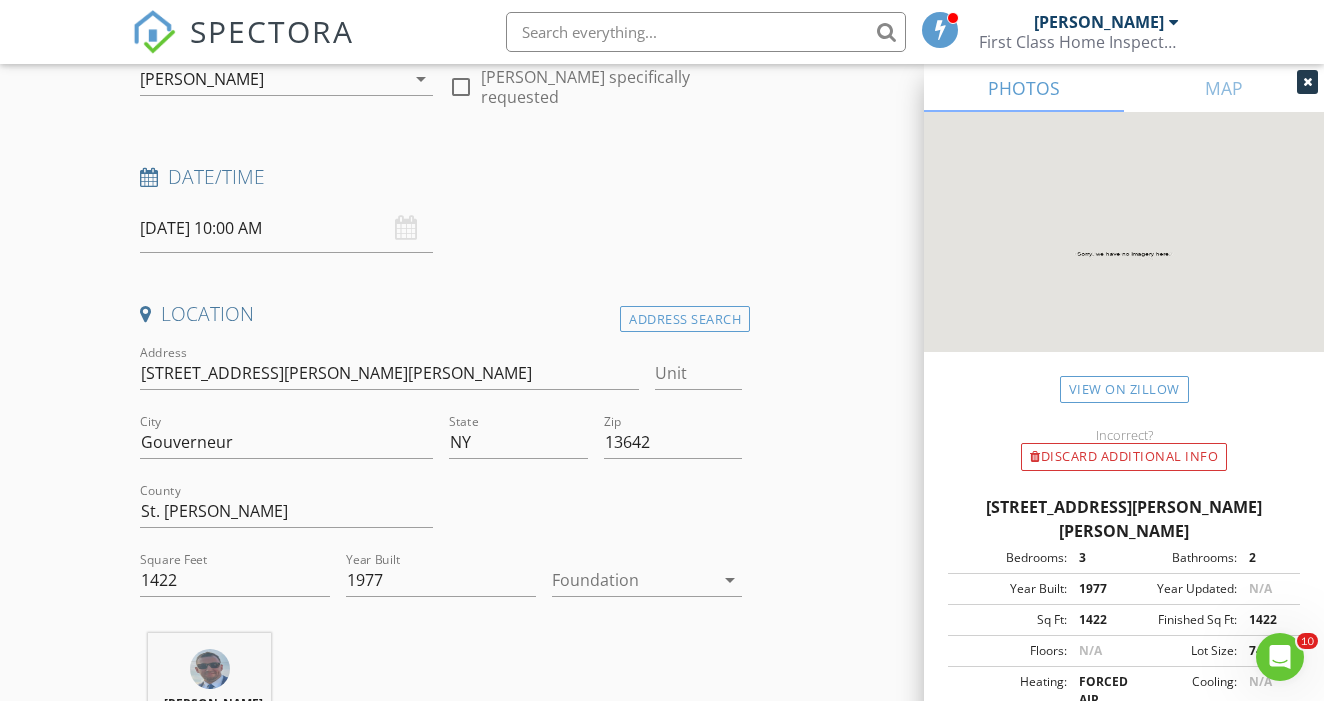 click at bounding box center (633, 580) 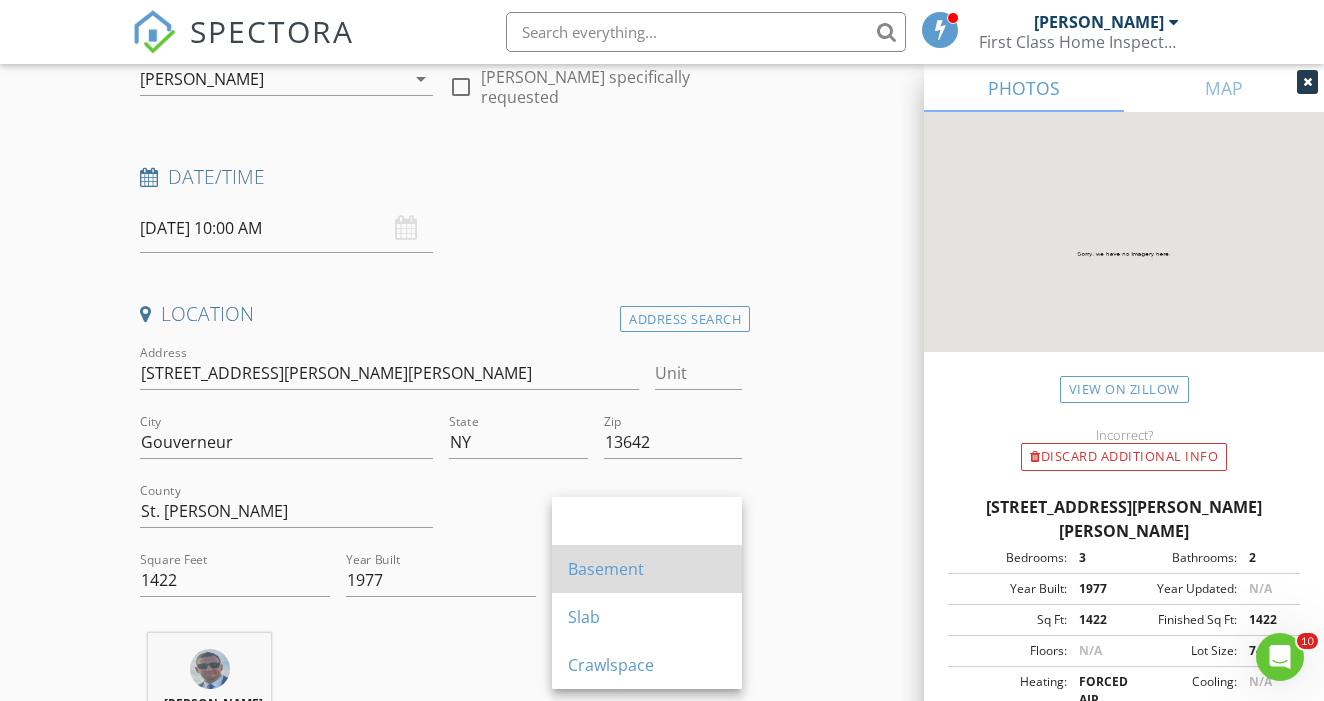 click on "Basement" at bounding box center (647, 569) 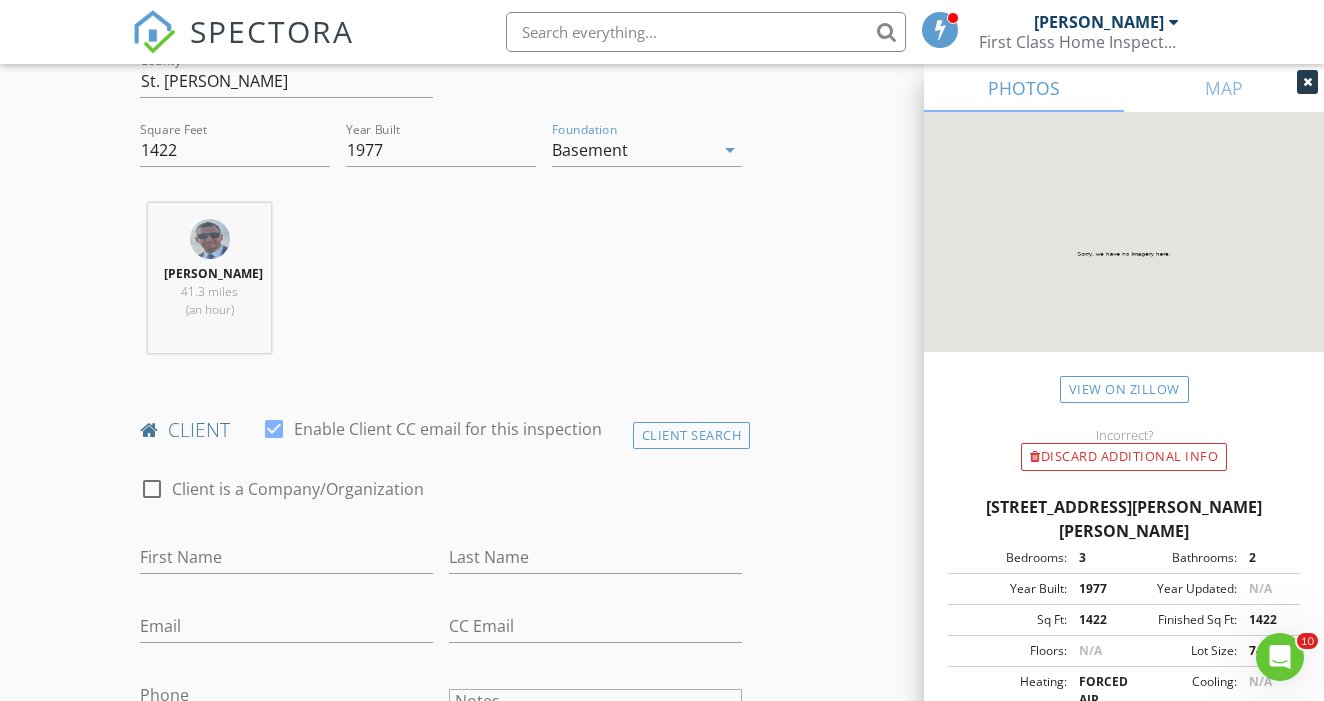 scroll, scrollTop: 659, scrollLeft: 0, axis: vertical 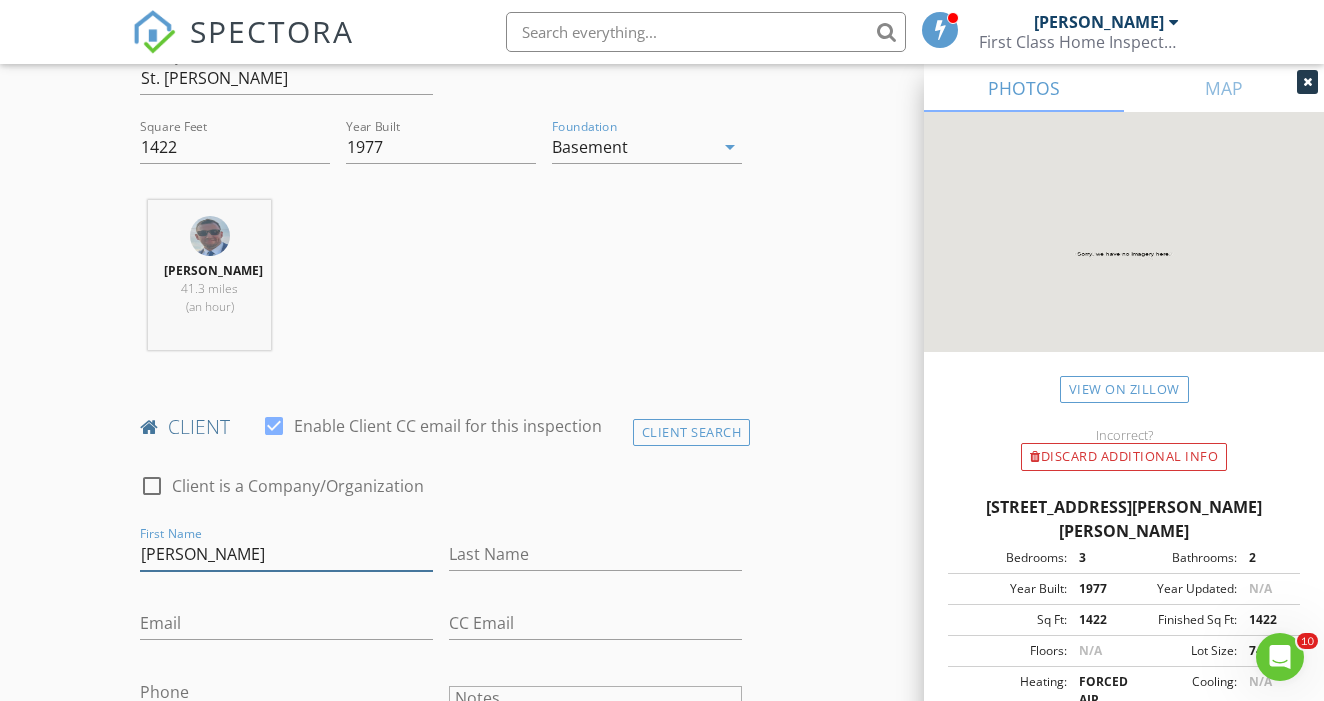 type on "Joshua" 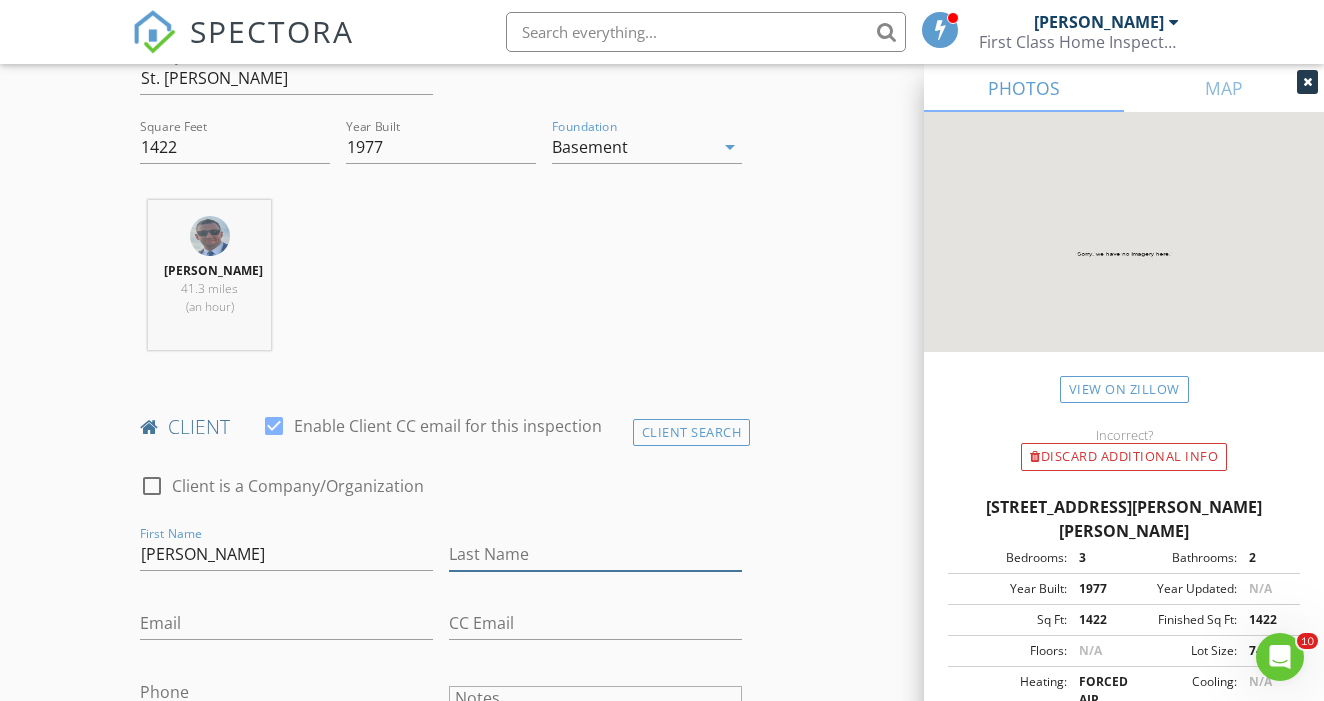 click on "Last Name" at bounding box center [595, 554] 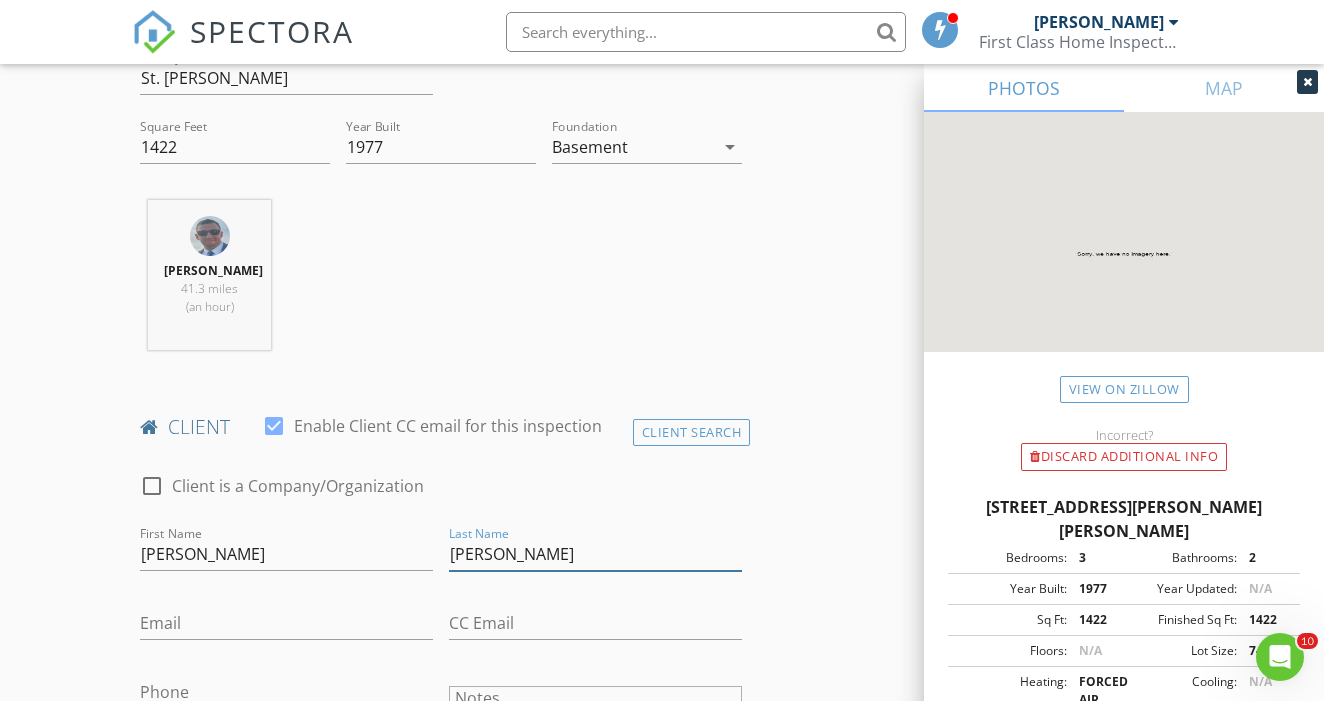 type on "Holl" 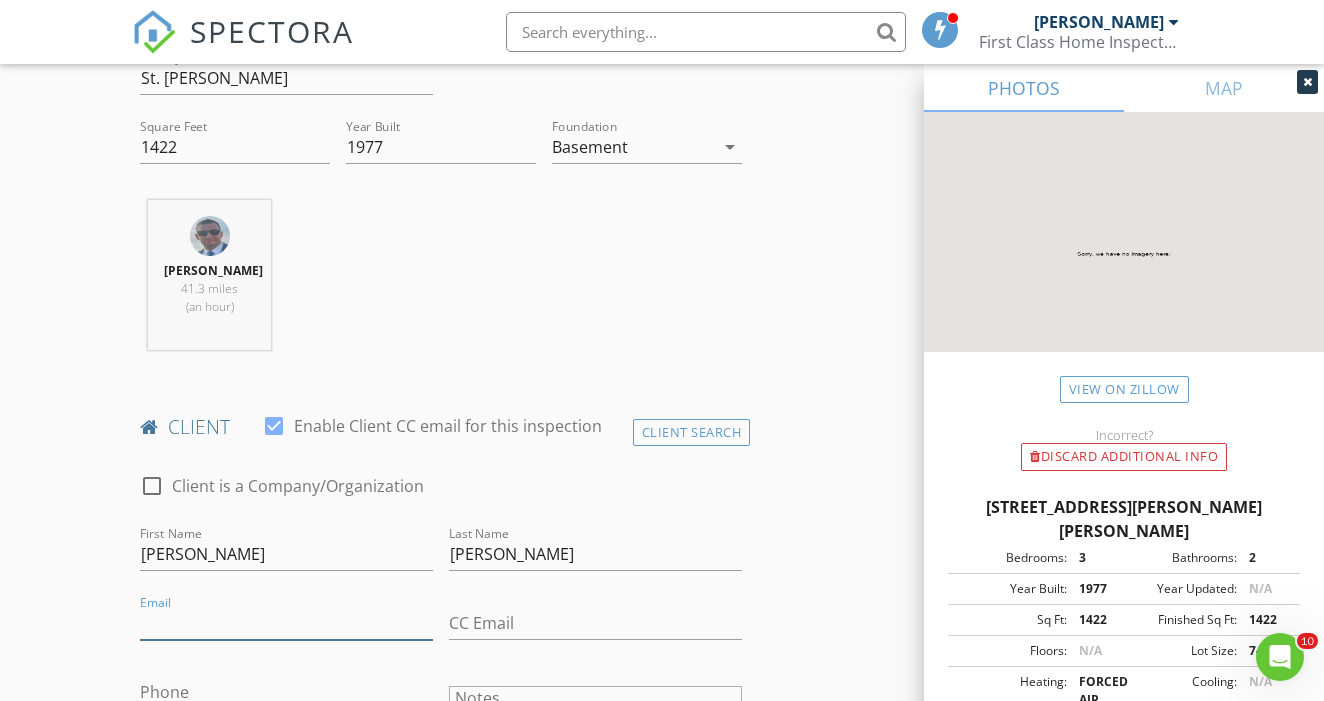 paste on "holljoshua@gmail.com" 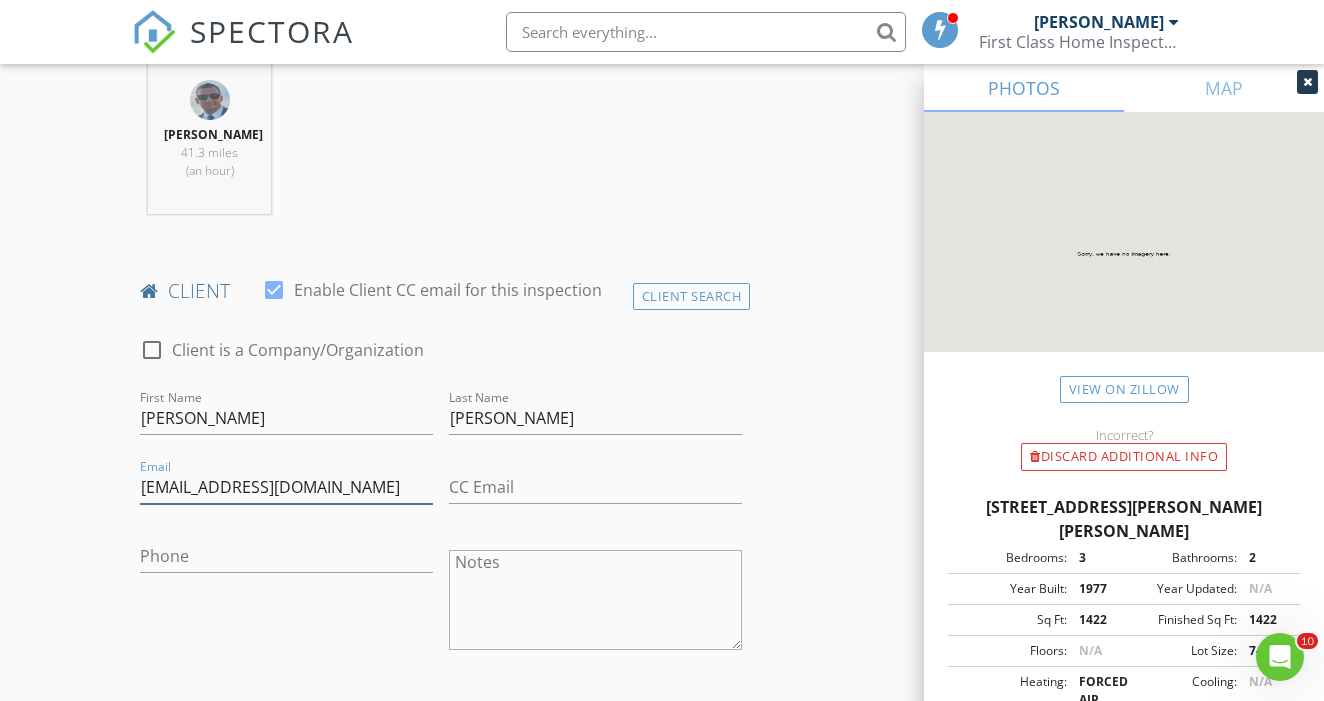 scroll, scrollTop: 799, scrollLeft: 0, axis: vertical 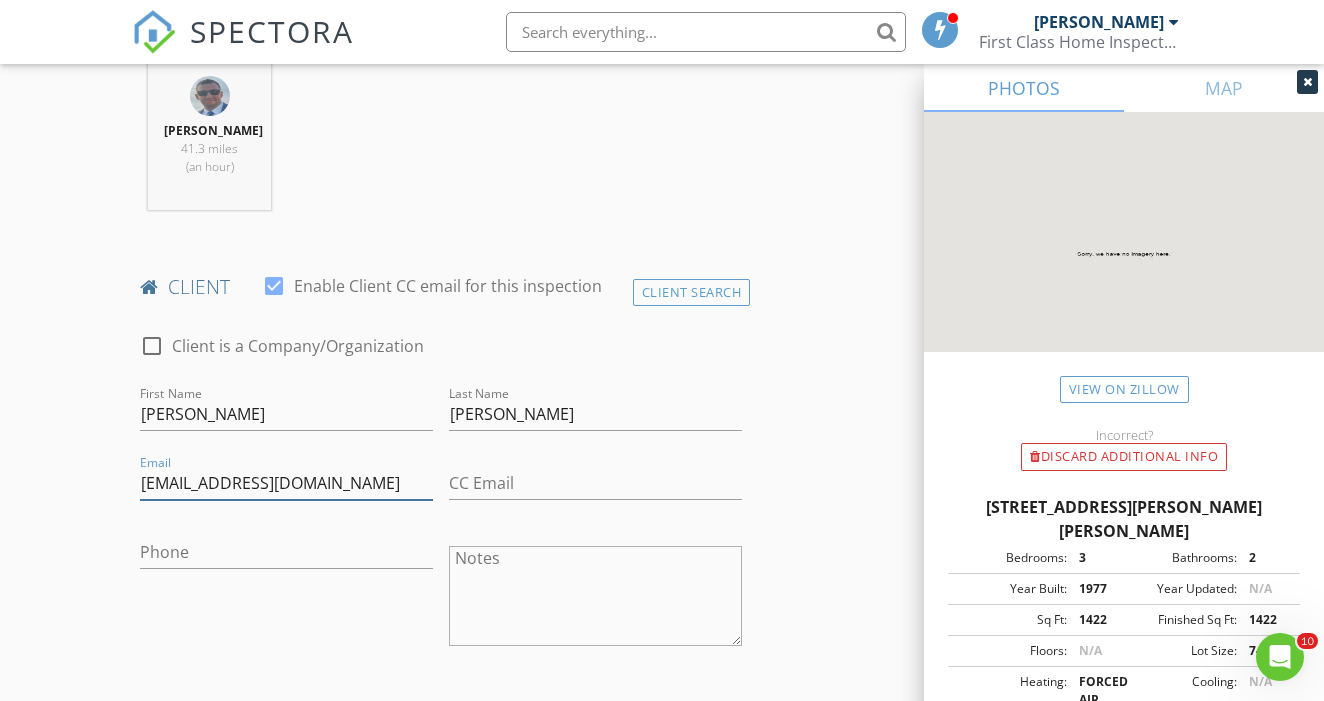 type on "holljoshua@gmail.com" 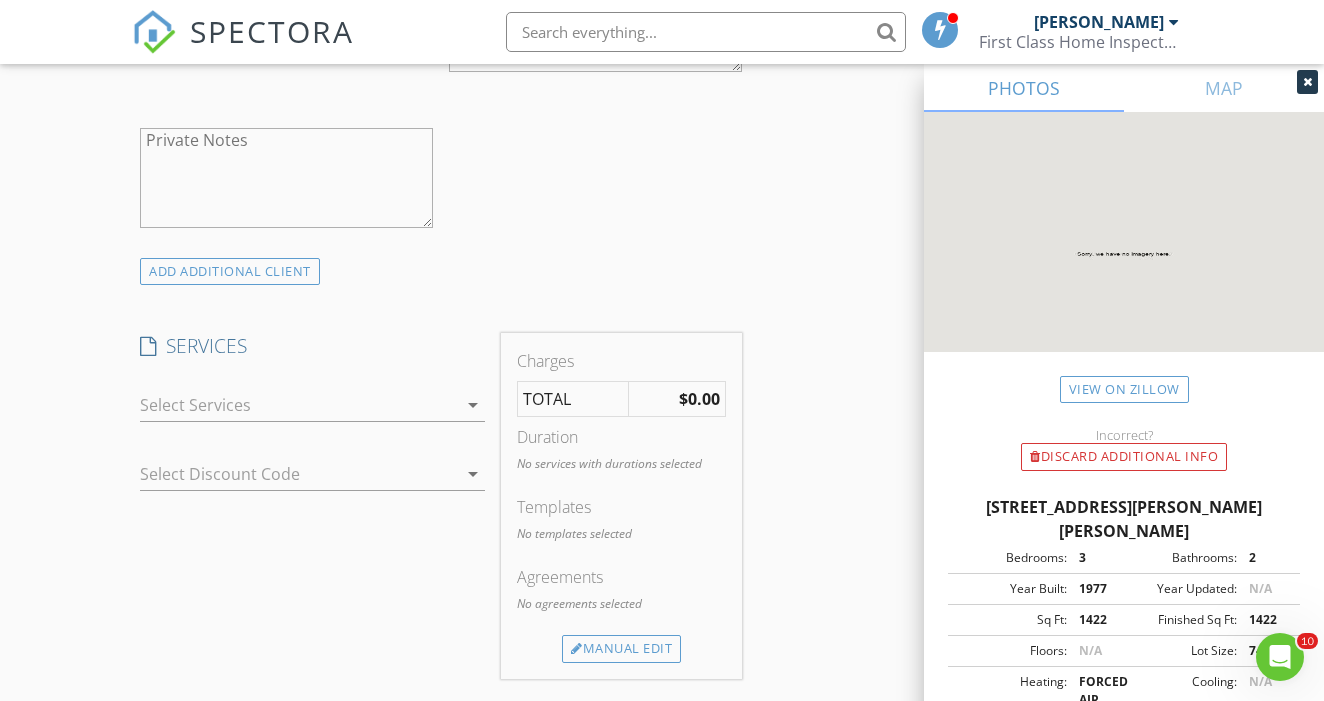 scroll, scrollTop: 1374, scrollLeft: 0, axis: vertical 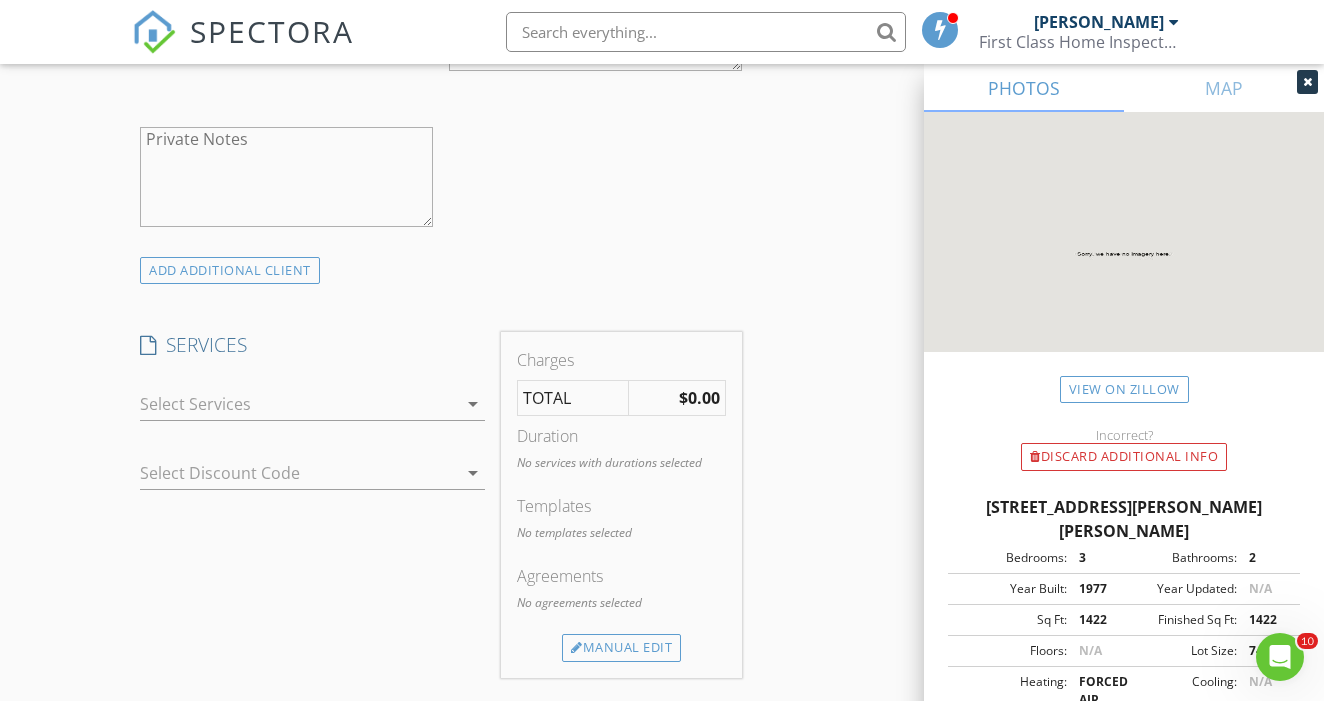 type on "614-929-4231" 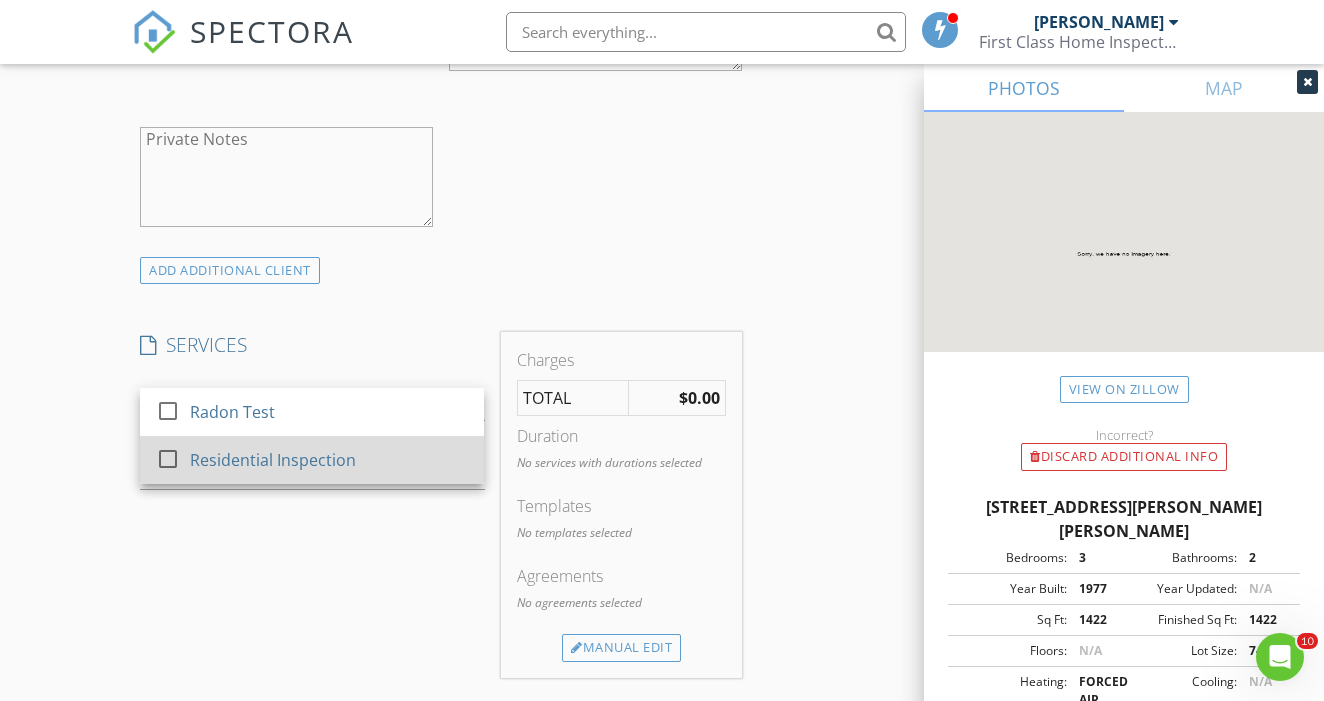 click on "Residential Inspection" at bounding box center [329, 460] 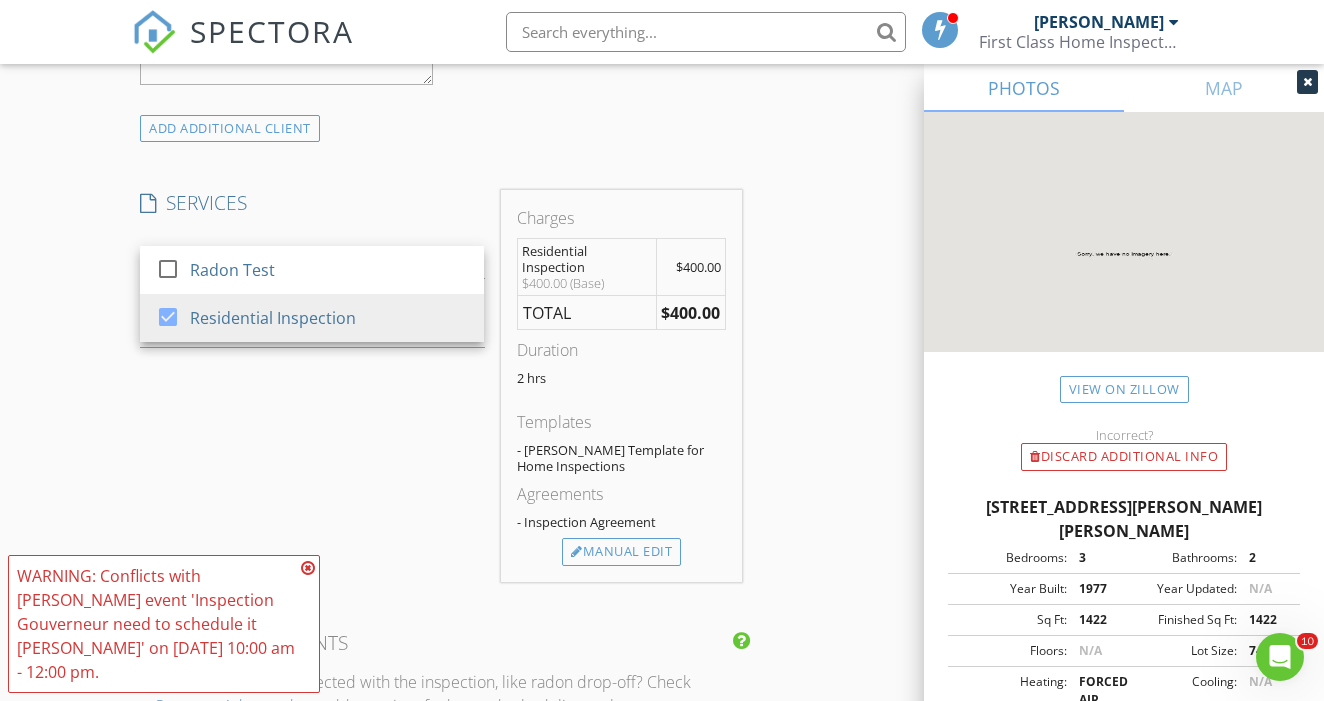 scroll, scrollTop: 1593, scrollLeft: 0, axis: vertical 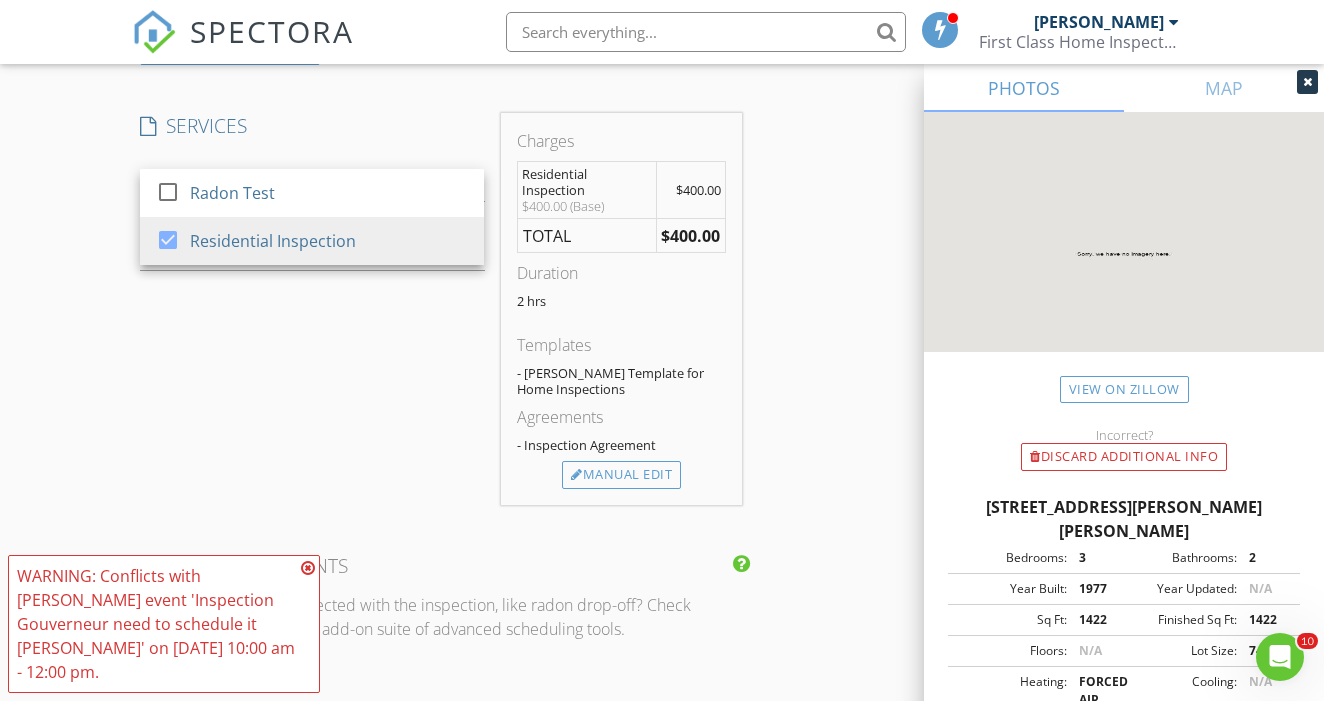 click at bounding box center [308, 568] 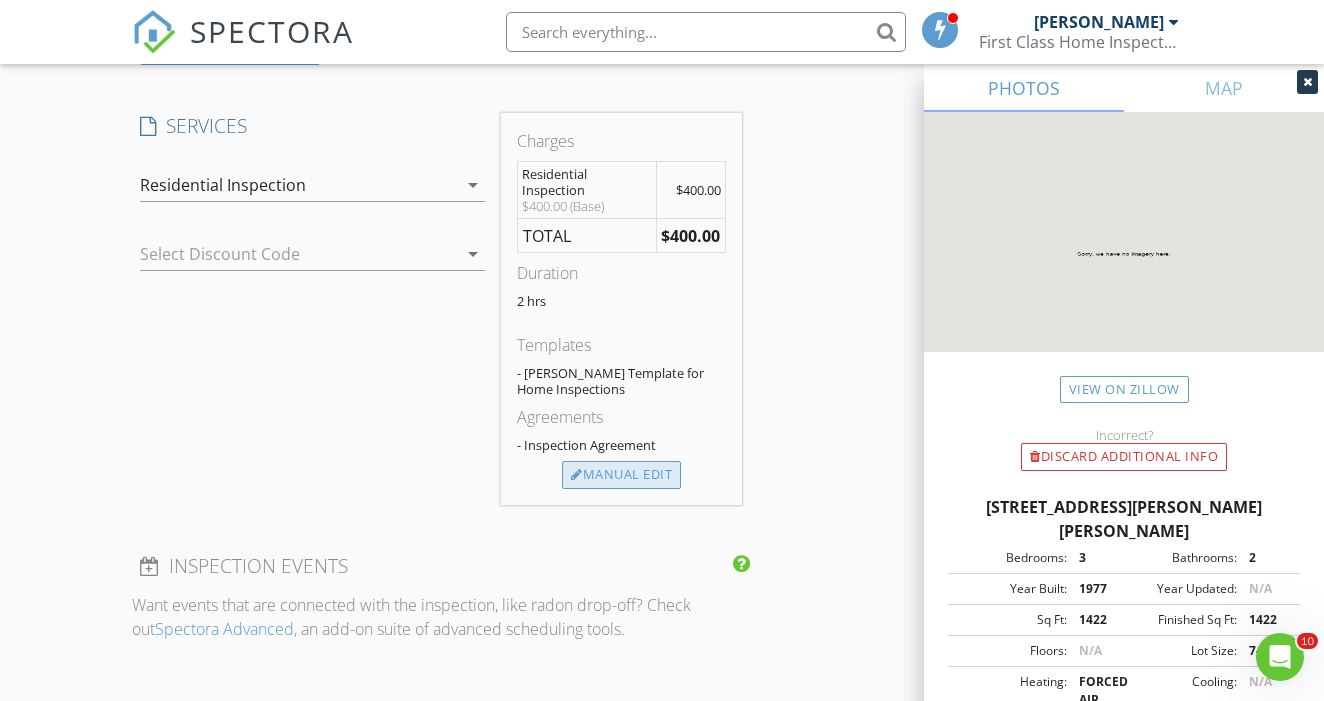 click on "Manual Edit" at bounding box center [621, 475] 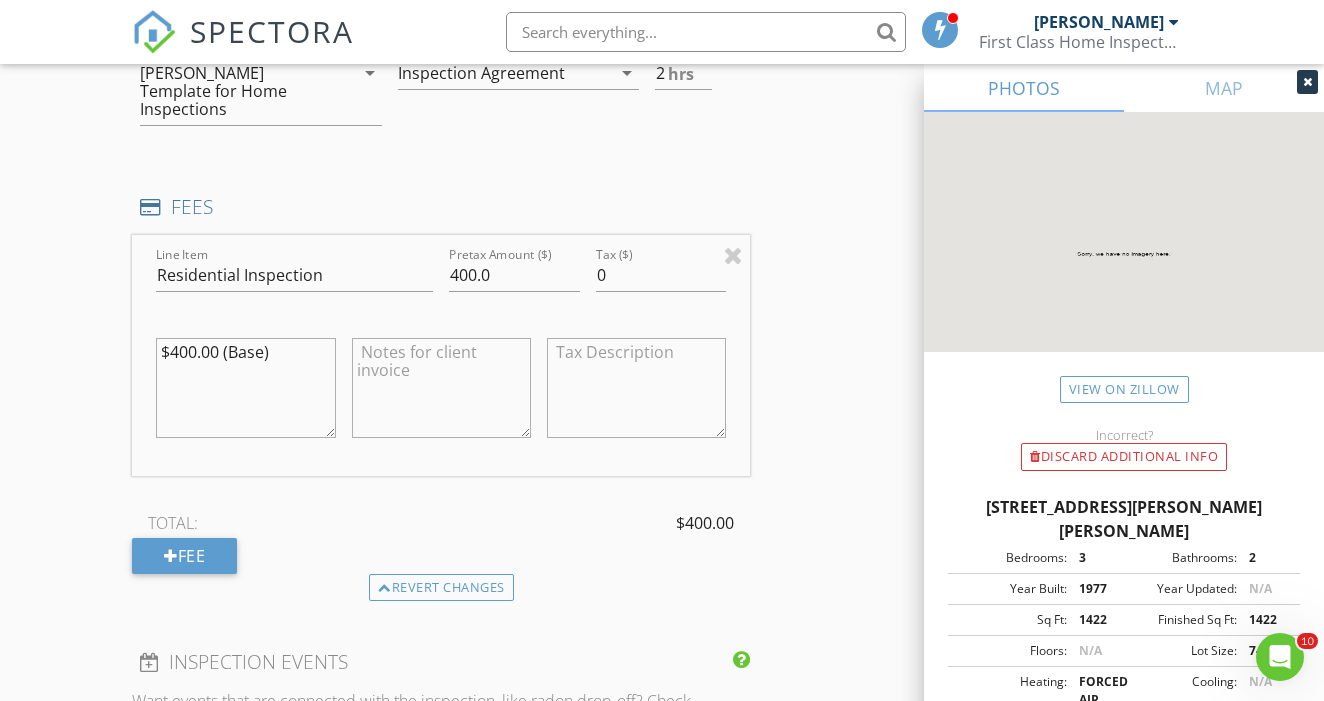 scroll, scrollTop: 1727, scrollLeft: 0, axis: vertical 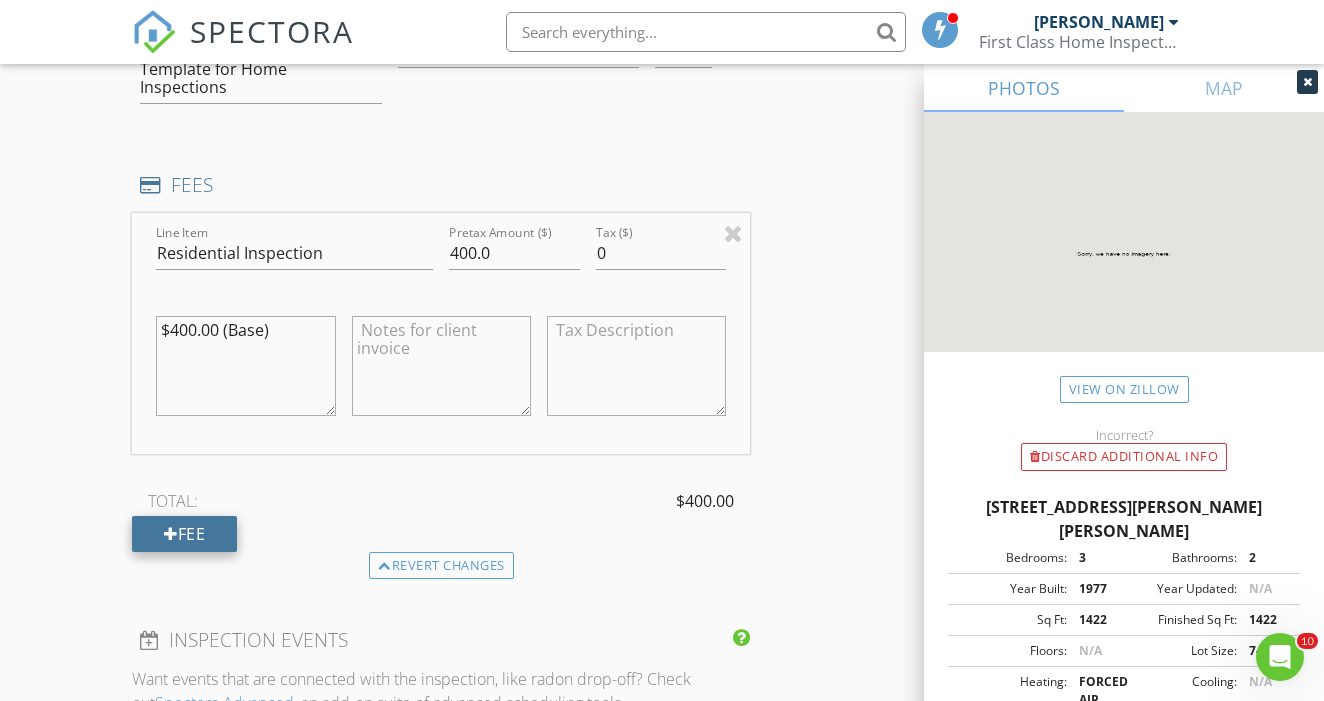 click on "Fee" at bounding box center [184, 534] 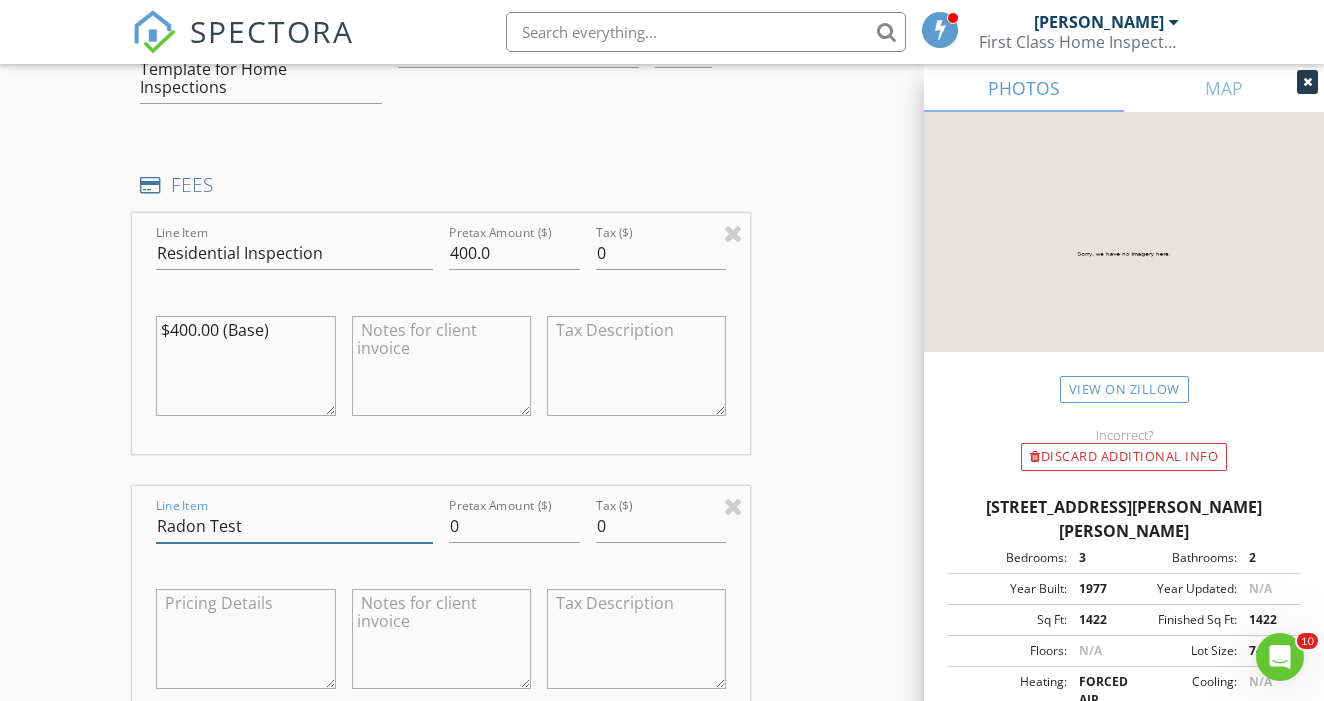 type on "Radon Test" 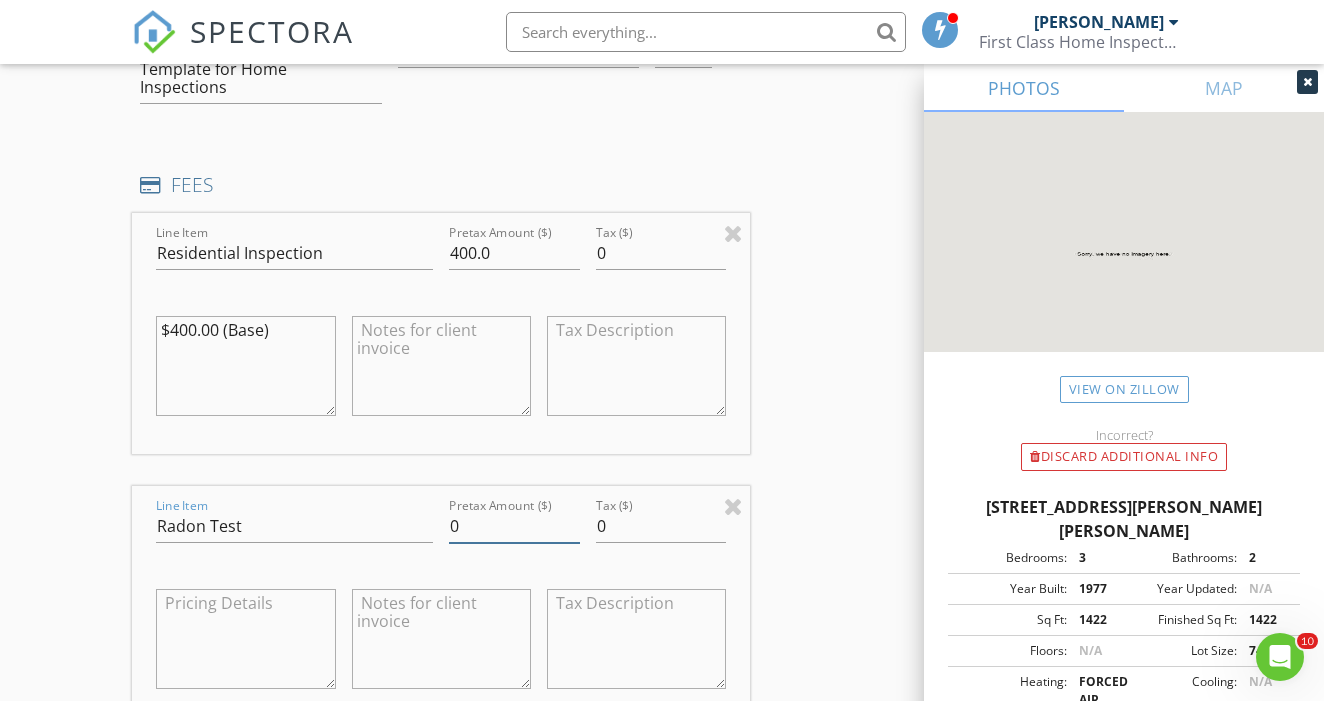 click on "0" at bounding box center (514, 526) 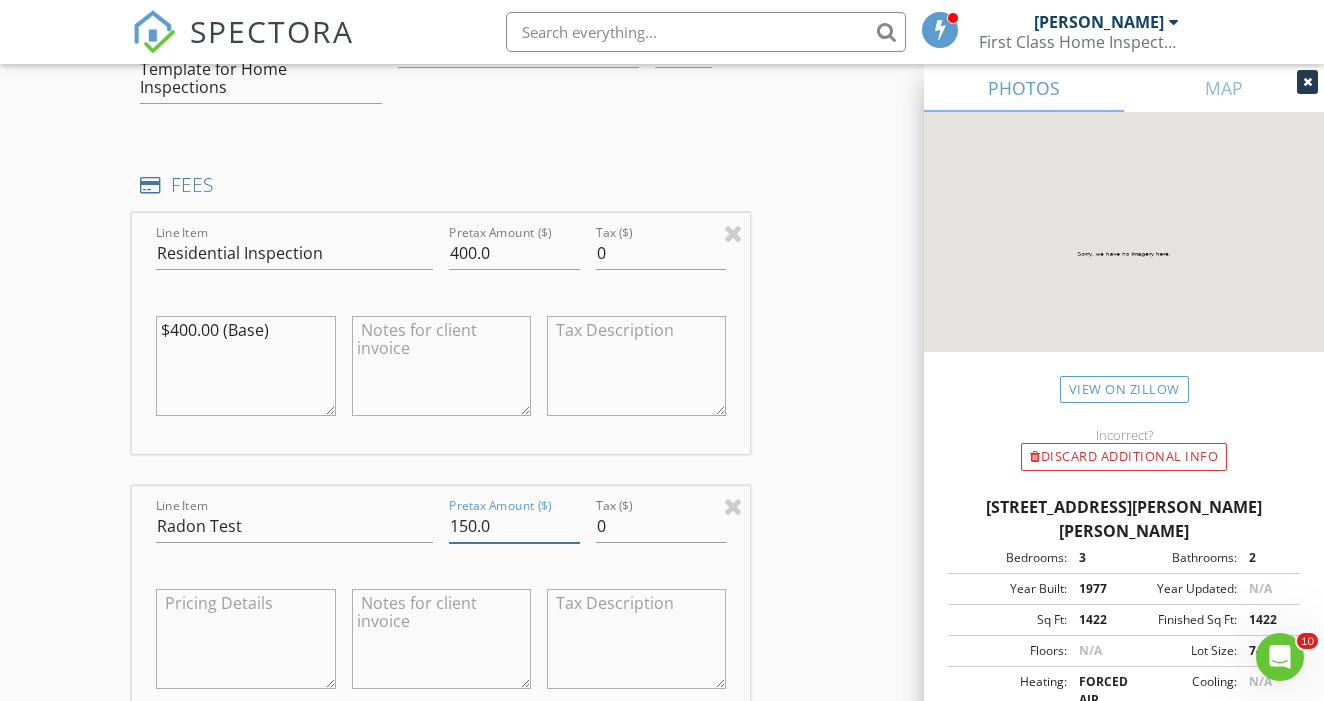 type on "150.0" 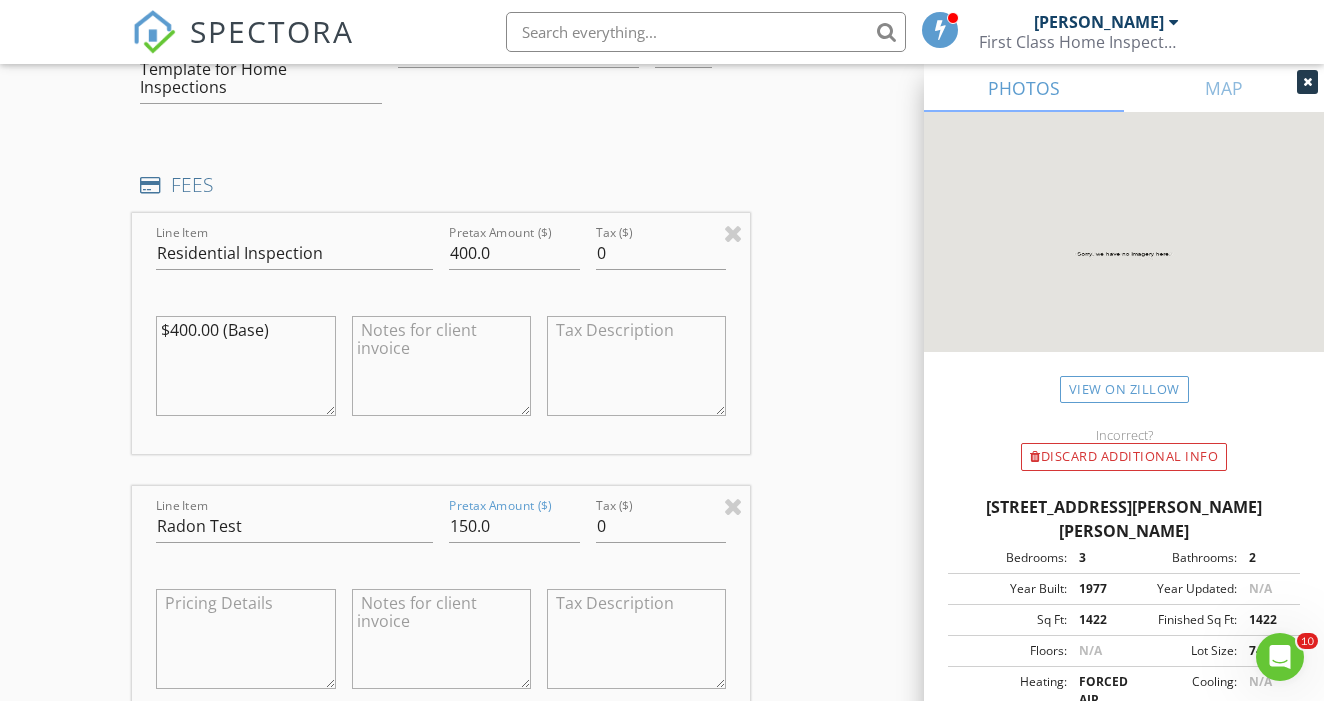 click at bounding box center (245, 639) 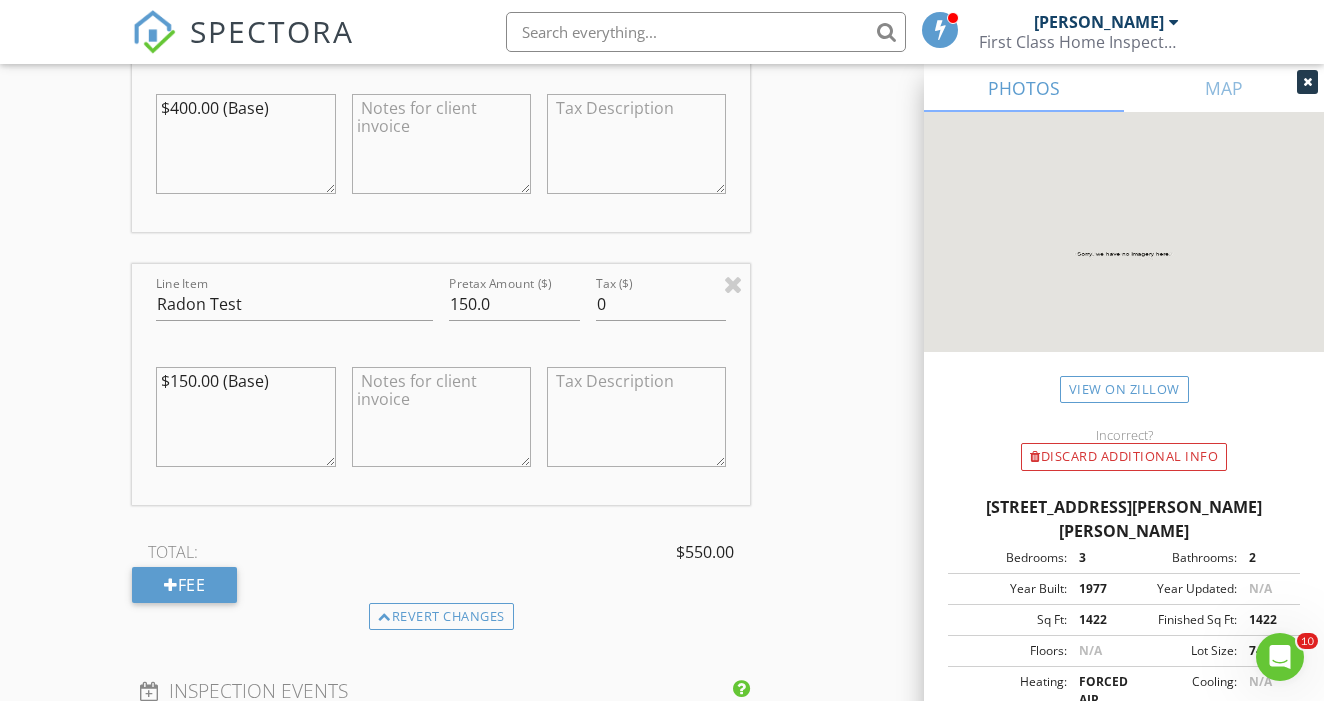 scroll, scrollTop: 1969, scrollLeft: 0, axis: vertical 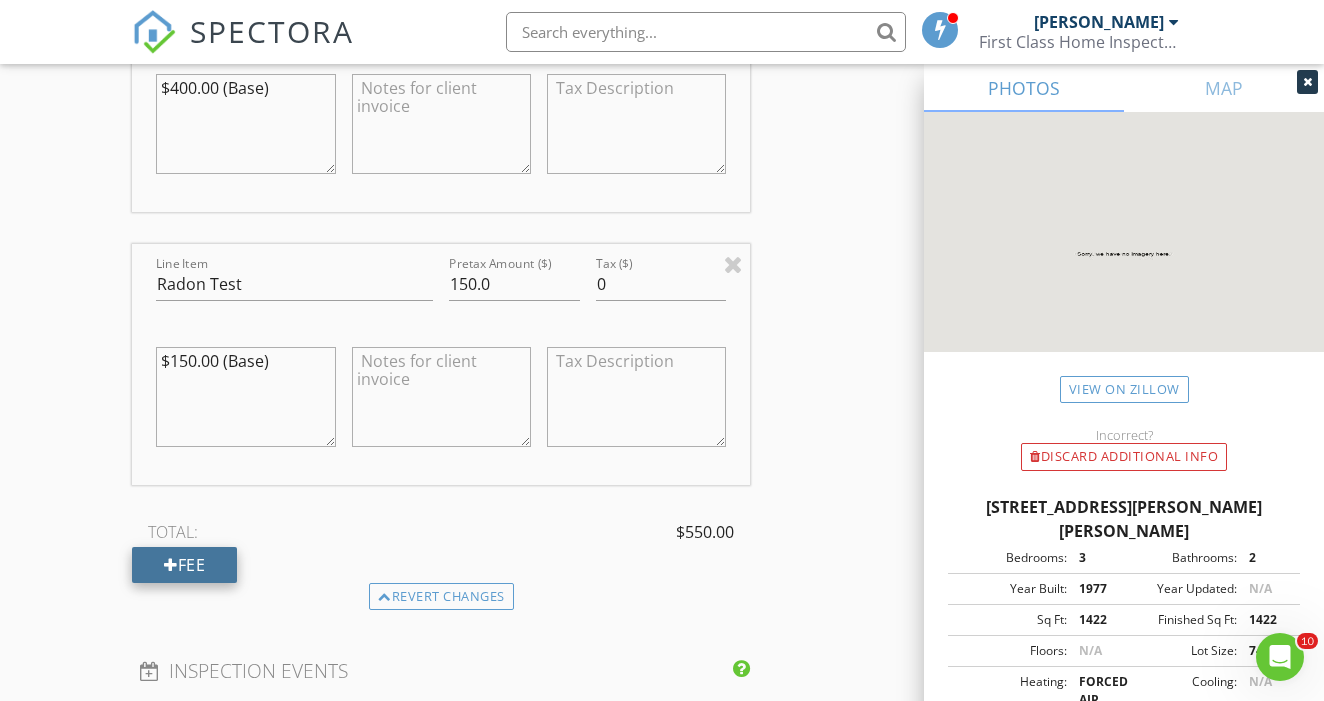 type on "$150.00 (Base)" 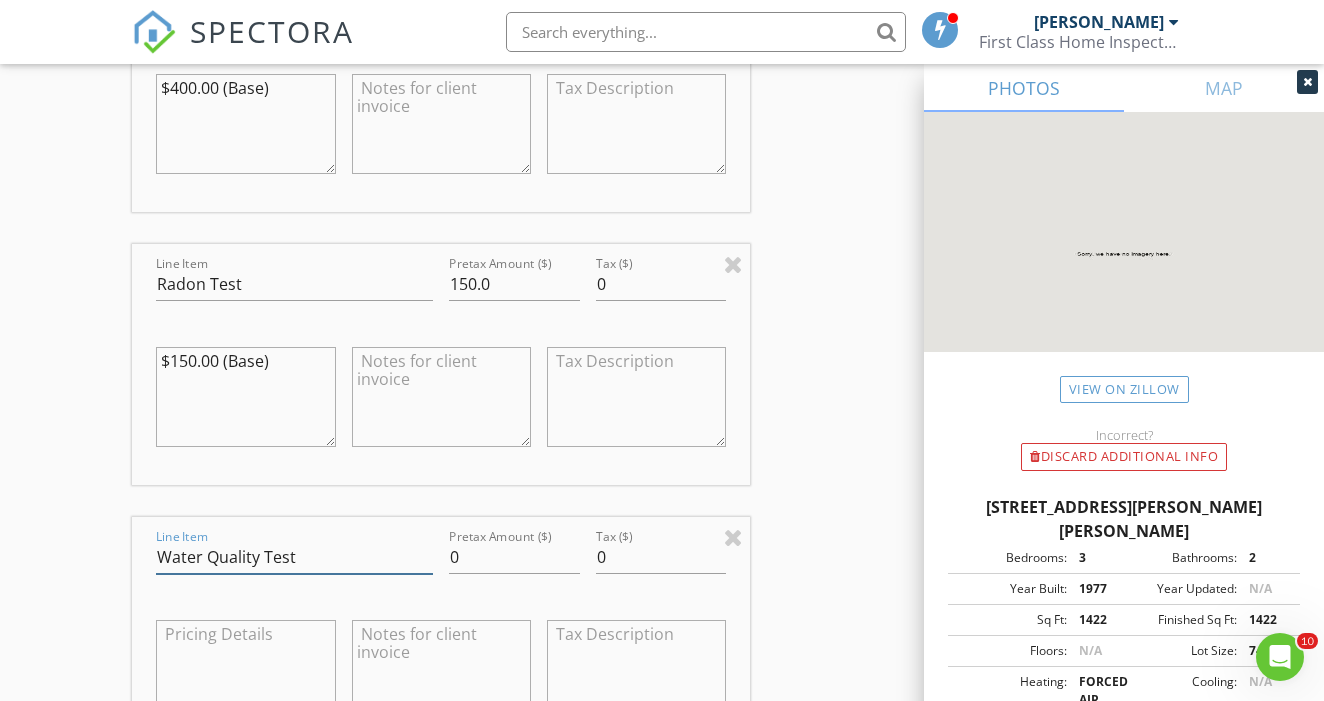 type on "Water Quality Test" 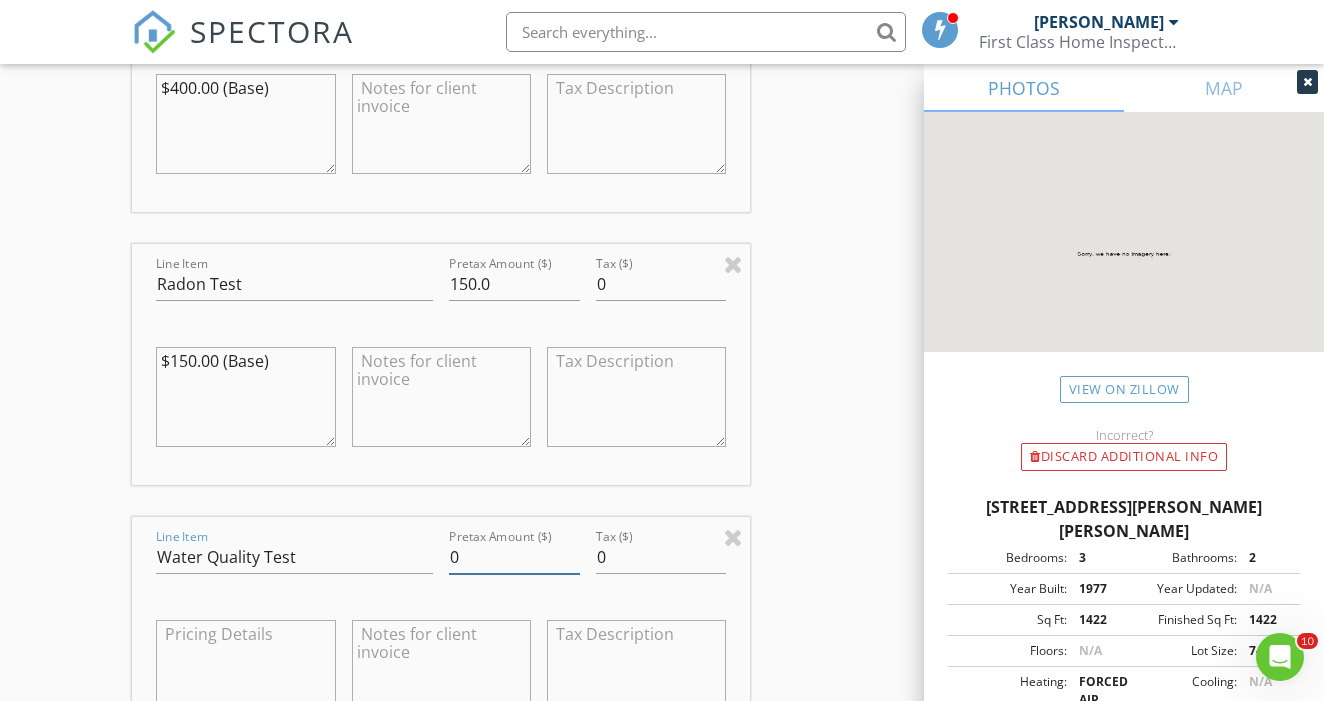 click on "0" at bounding box center [514, 557] 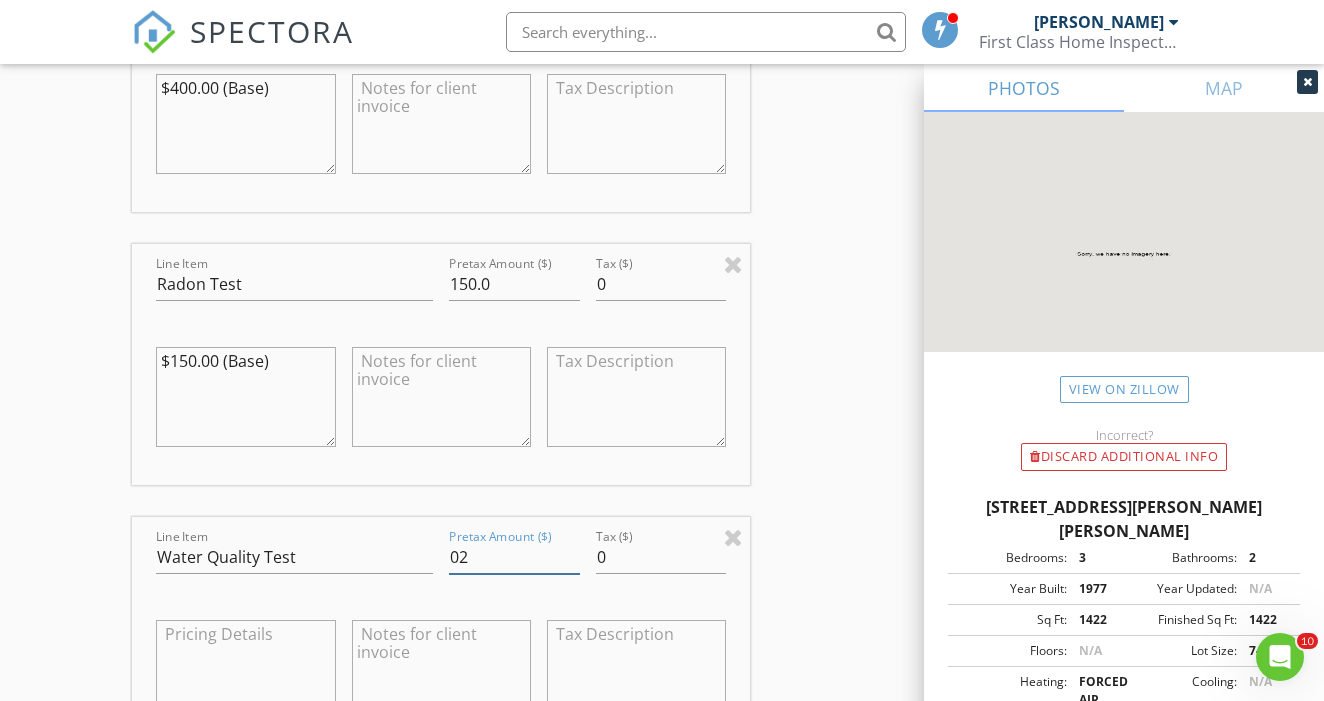 type on "0" 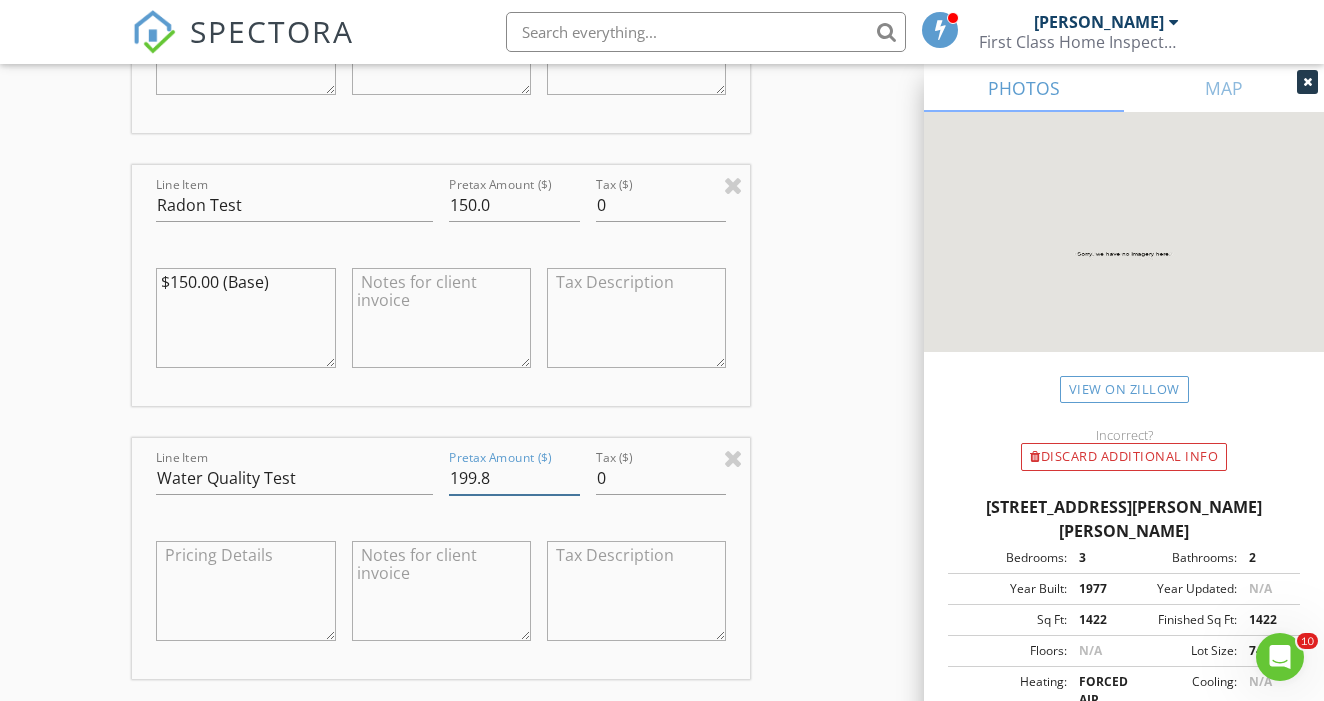 scroll, scrollTop: 2085, scrollLeft: 0, axis: vertical 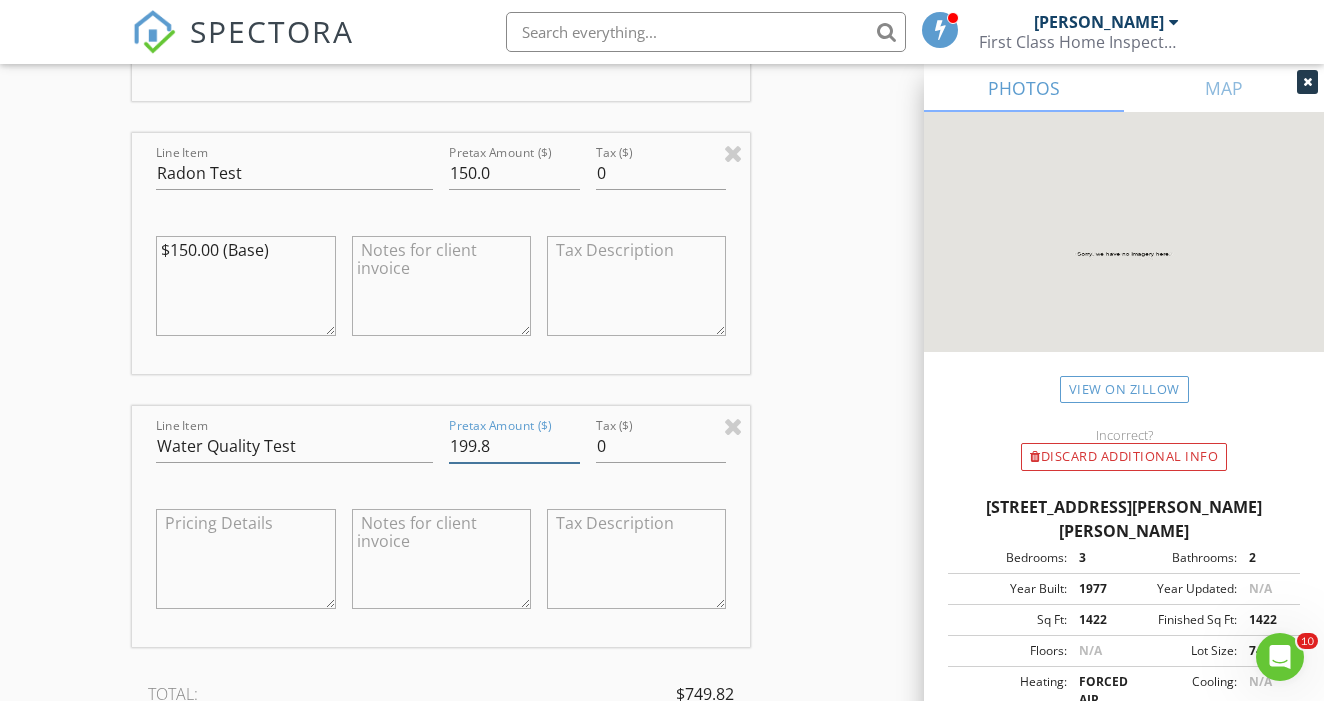 type on "199.79" 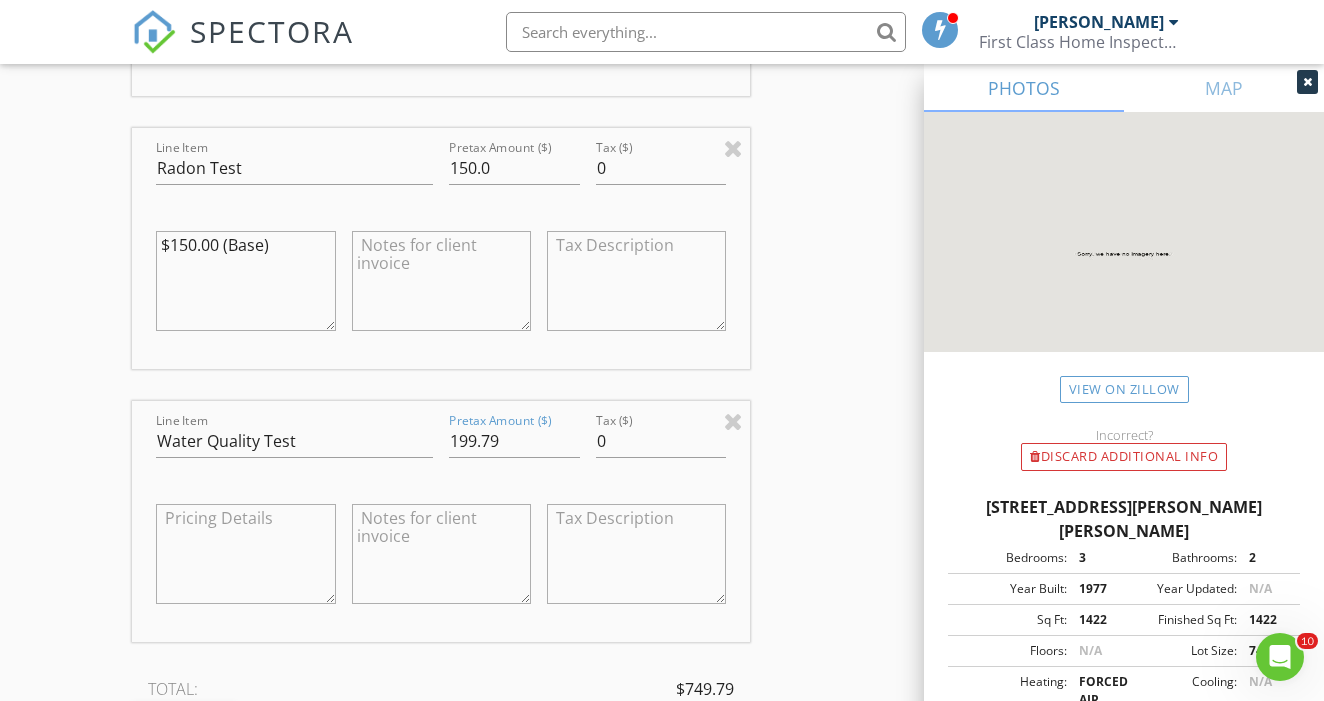 click at bounding box center (245, 554) 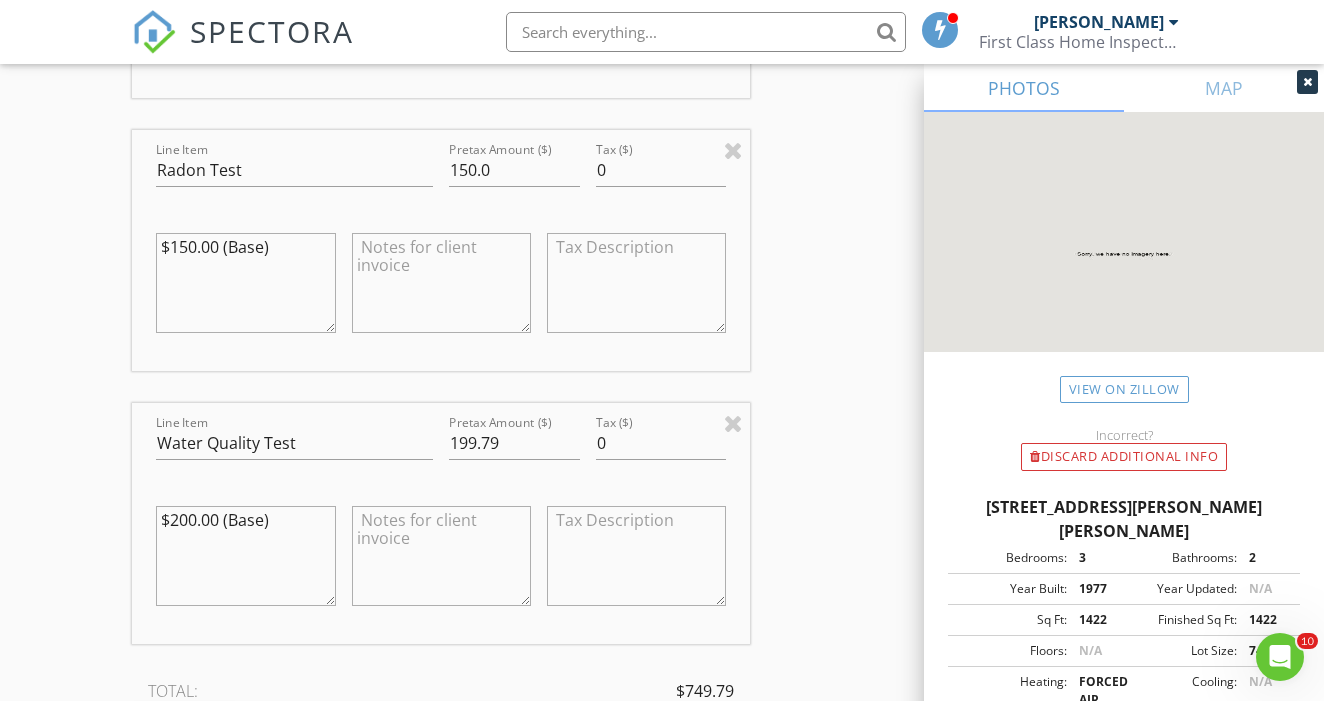 scroll, scrollTop: 2081, scrollLeft: 0, axis: vertical 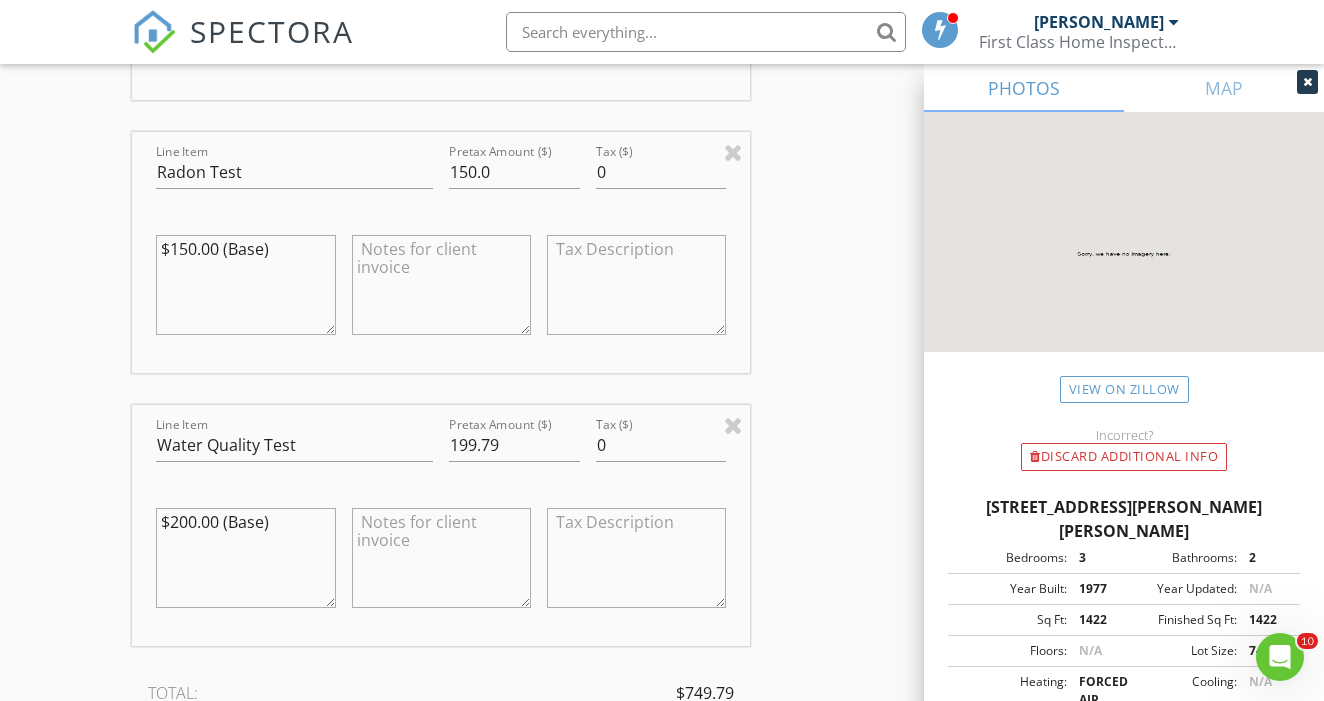 type on "$200.00 (Base)" 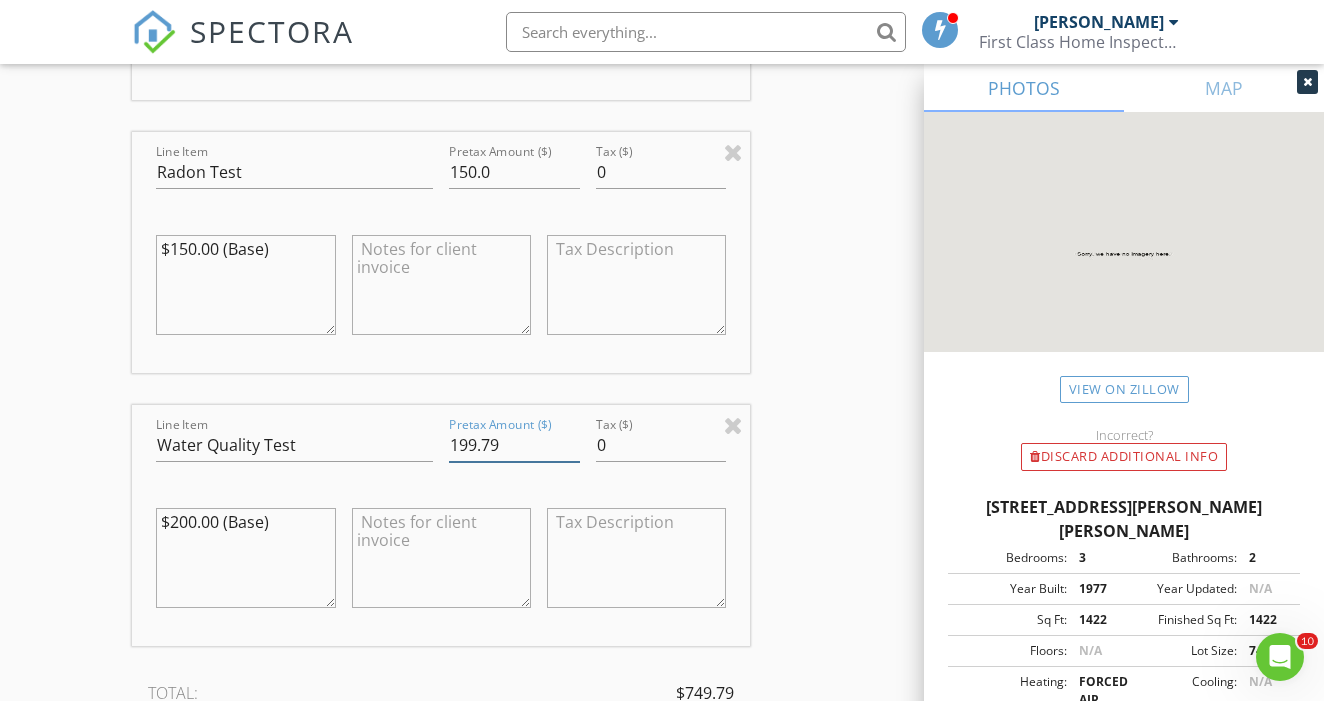 click on "199.79" at bounding box center [514, 445] 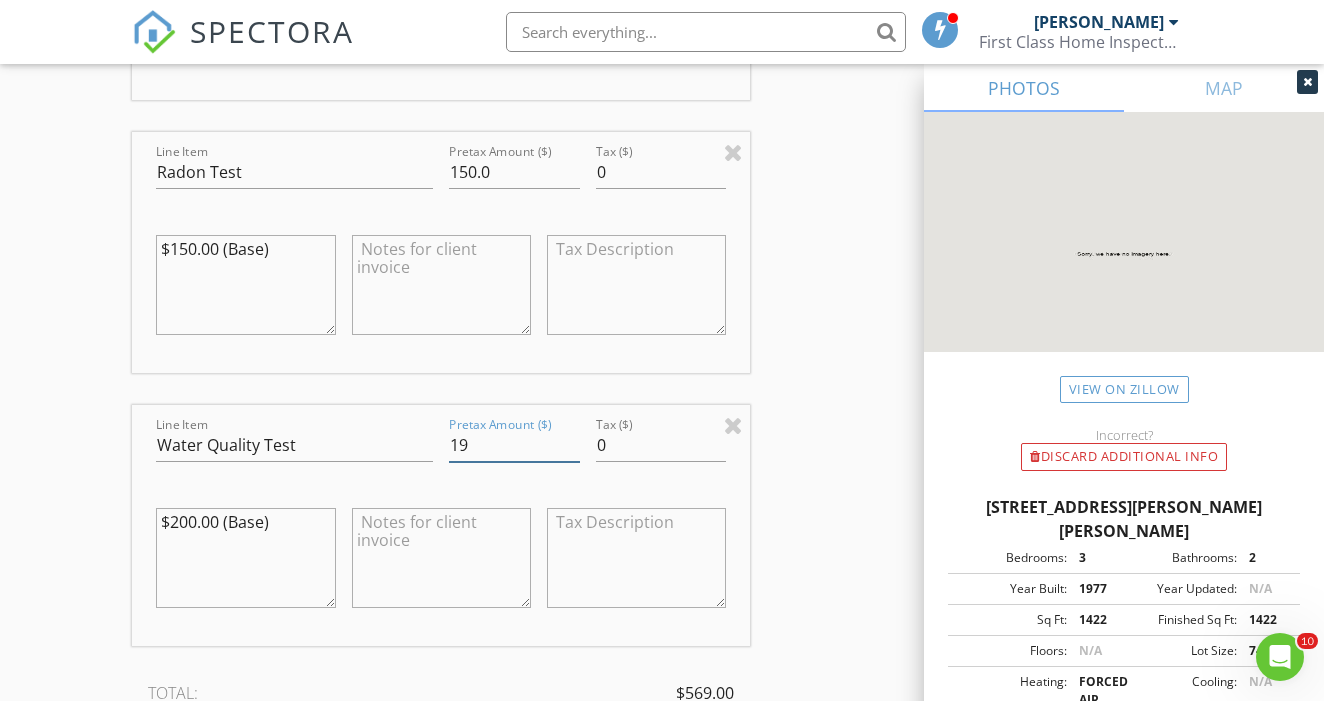 type on "1" 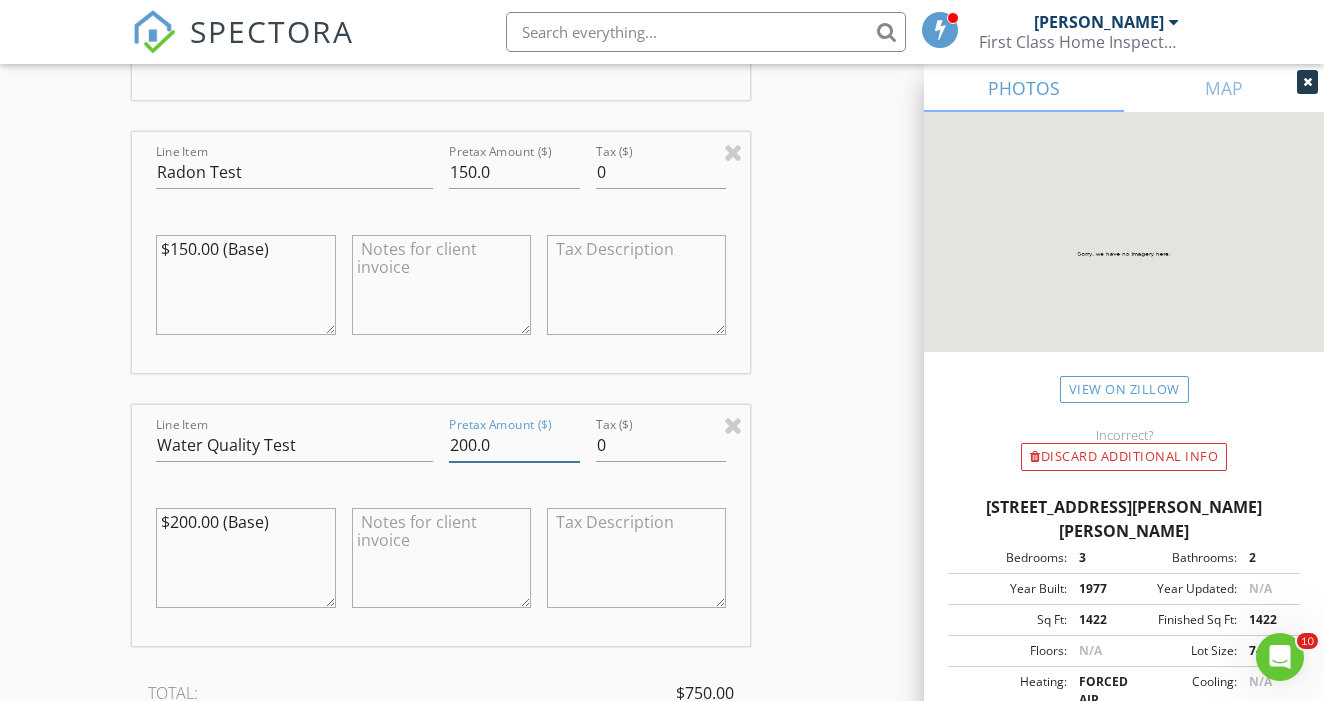 type on "200.0" 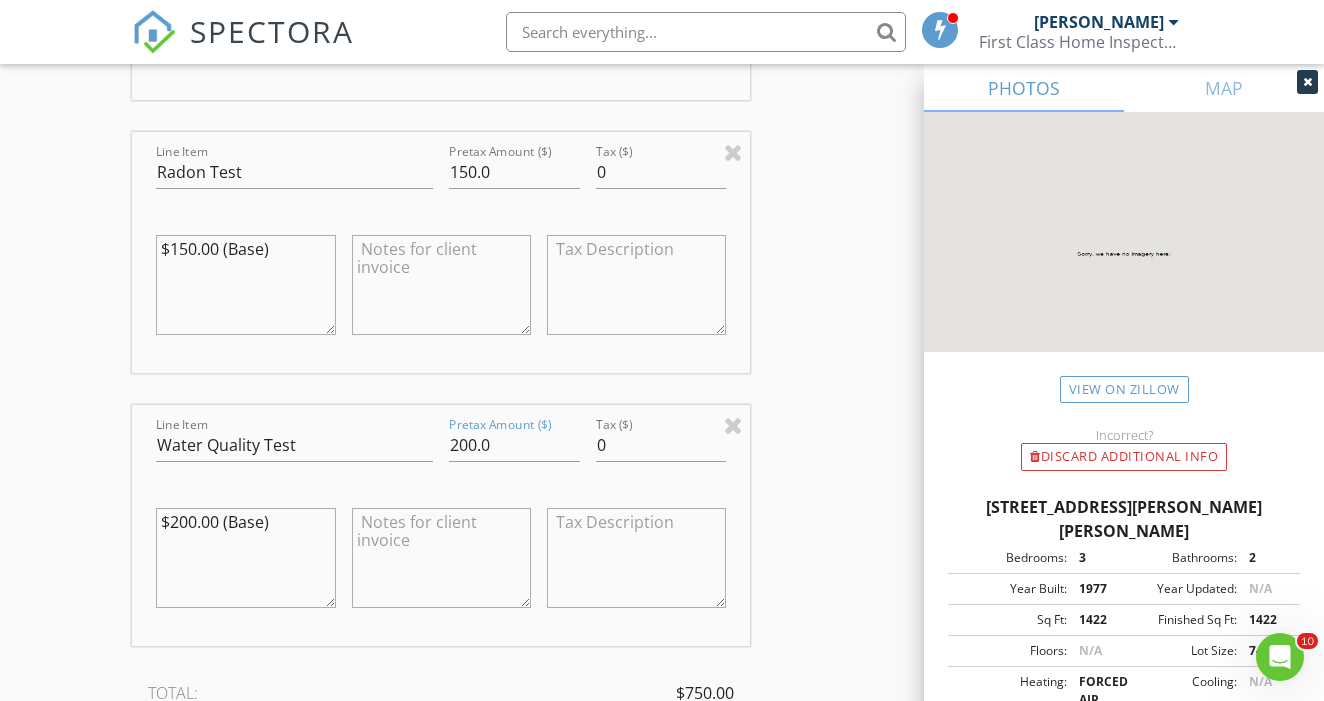 click on "INSPECTOR(S)
check_box   Gregory Stickel   PRIMARY   Gregory Stickel arrow_drop_down   check_box_outline_blank Gregory Stickel specifically requested
Date/Time
07/14/2025 10:00 AM
Location
Address Search       Address 13 Popple Hill Rd   Unit   City Gouverneur   State NY   Zip 13642   County St. Lawrence     Square Feet 1422   Year Built 1977   Foundation Basement arrow_drop_down     Gregory Stickel     41.3 miles     (an hour)
client
check_box Enable Client CC email for this inspection   Client Search     check_box_outline_blank Client is a Company/Organization     First Name Joshua   Last Name Holl   Email holljoshua@gmail.com   CC Email   Phone 614-929-4231           Notes   Private Notes
ADD ADDITIONAL client
SERVICES
check_box_outline_blank   Radon Test   check_box" at bounding box center [661, 268] 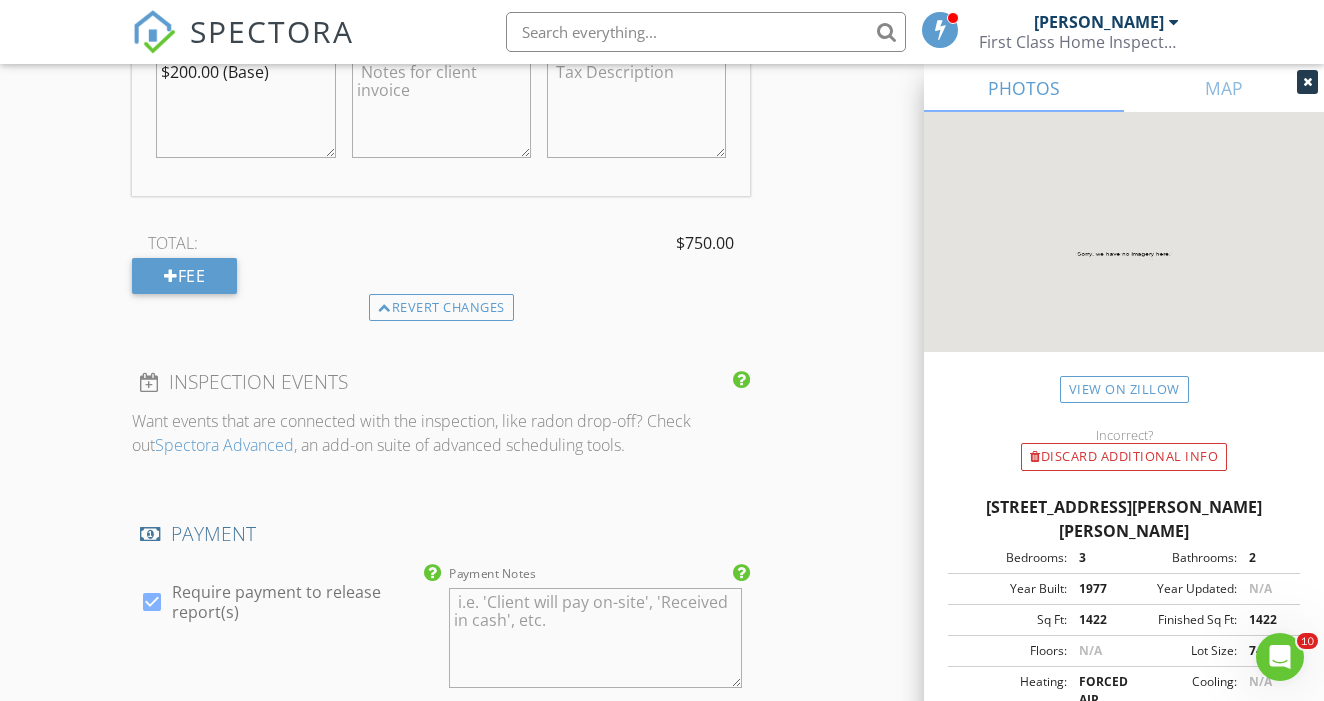 scroll, scrollTop: 2549, scrollLeft: 0, axis: vertical 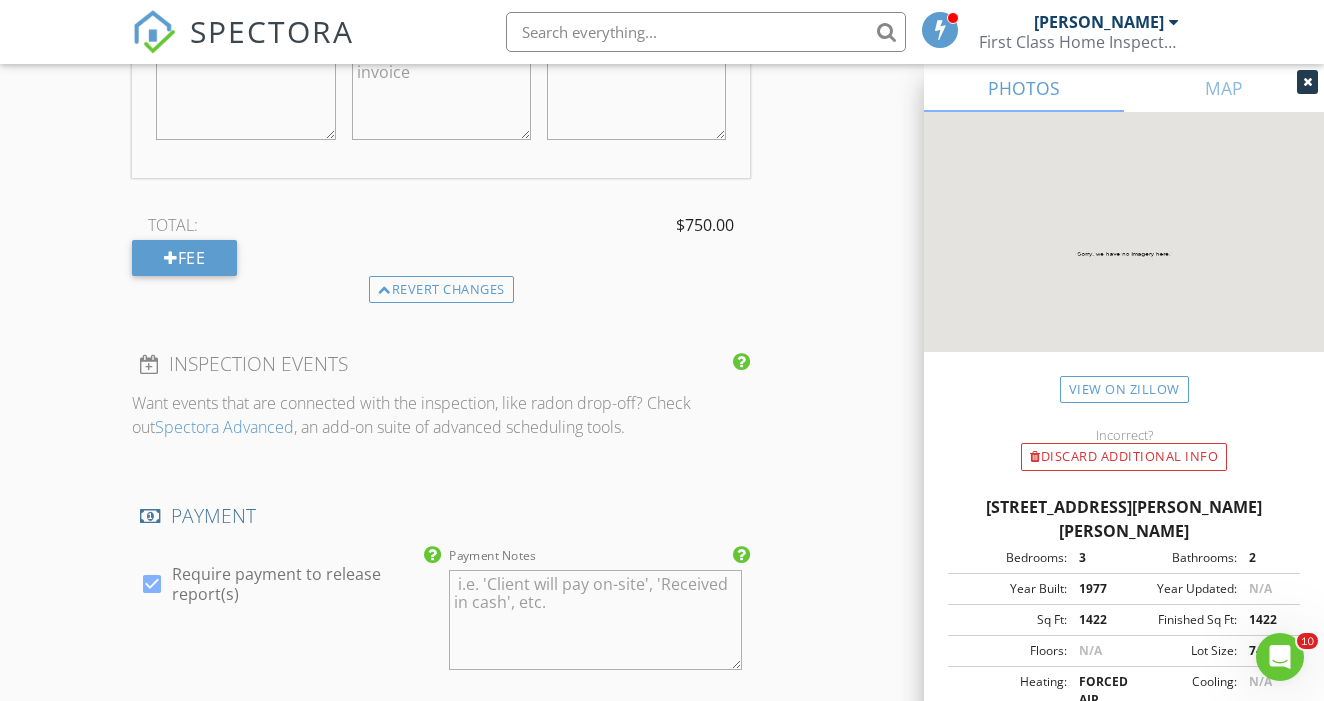 click on "Payment Notes" at bounding box center (595, 620) 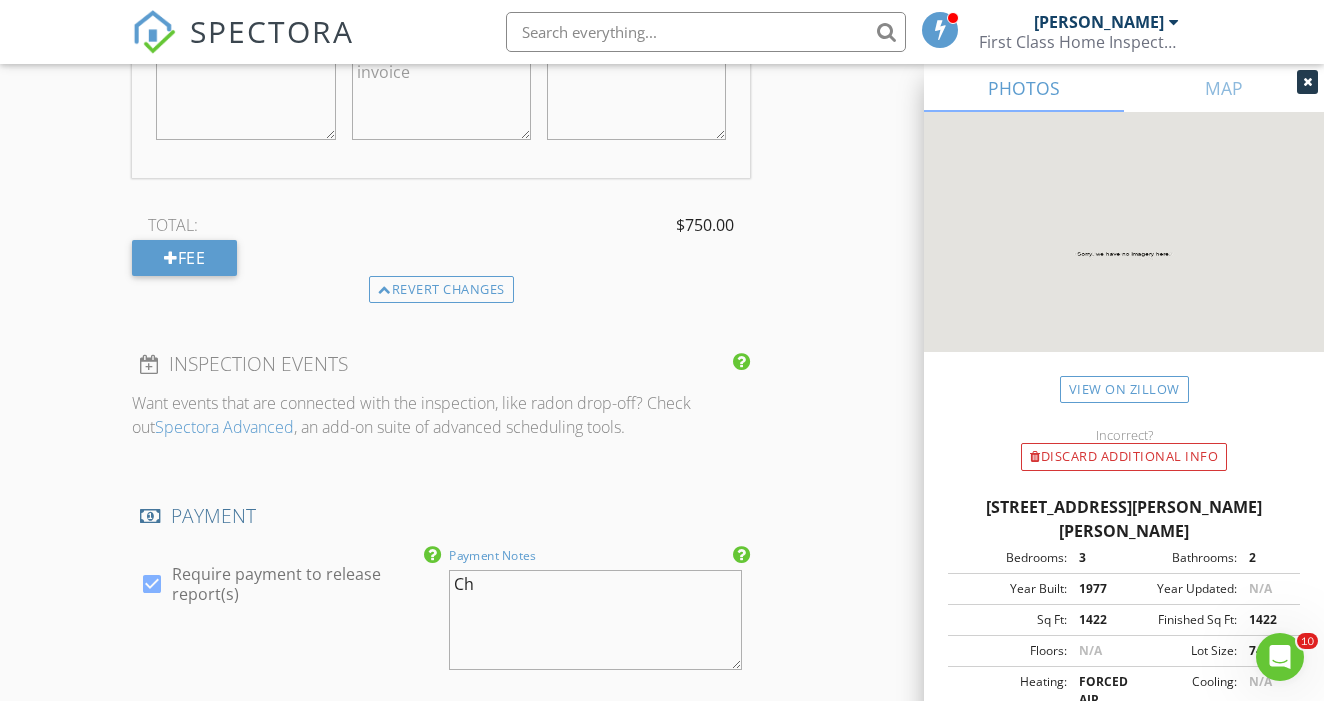 type on "C" 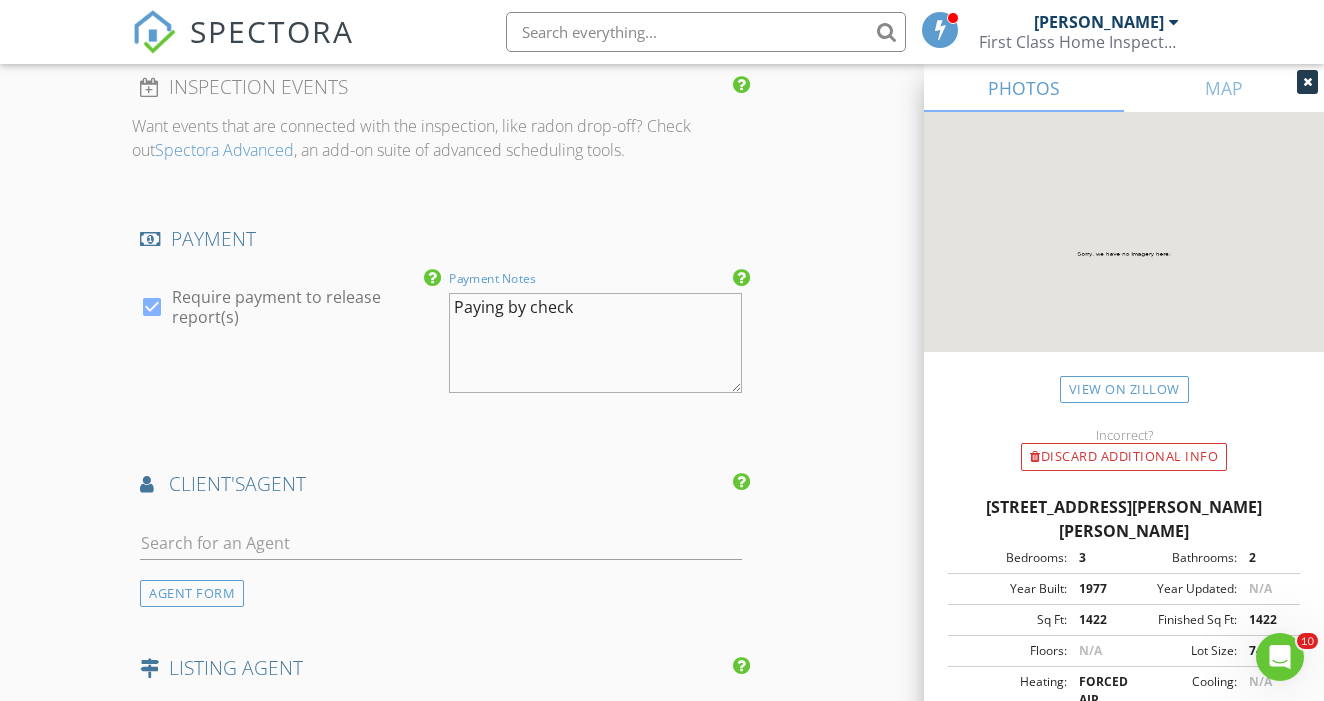 scroll, scrollTop: 2870, scrollLeft: 0, axis: vertical 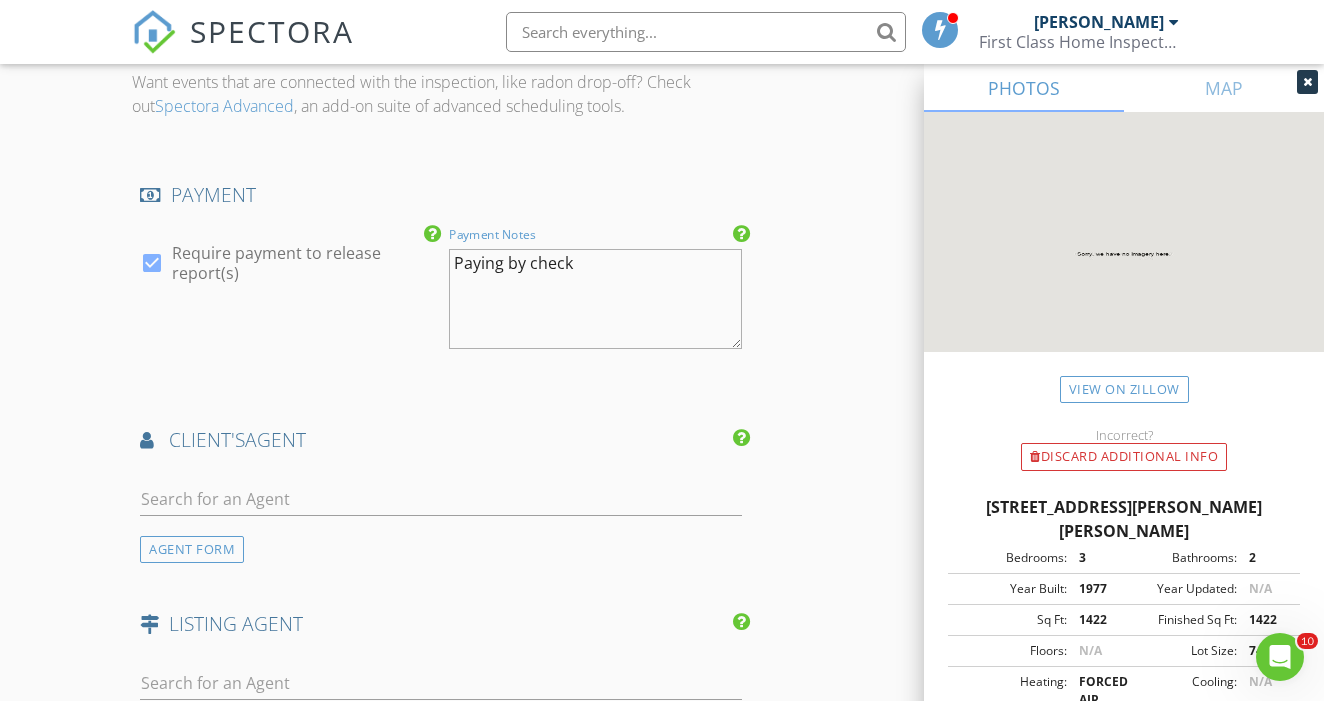 type on "Paying by check" 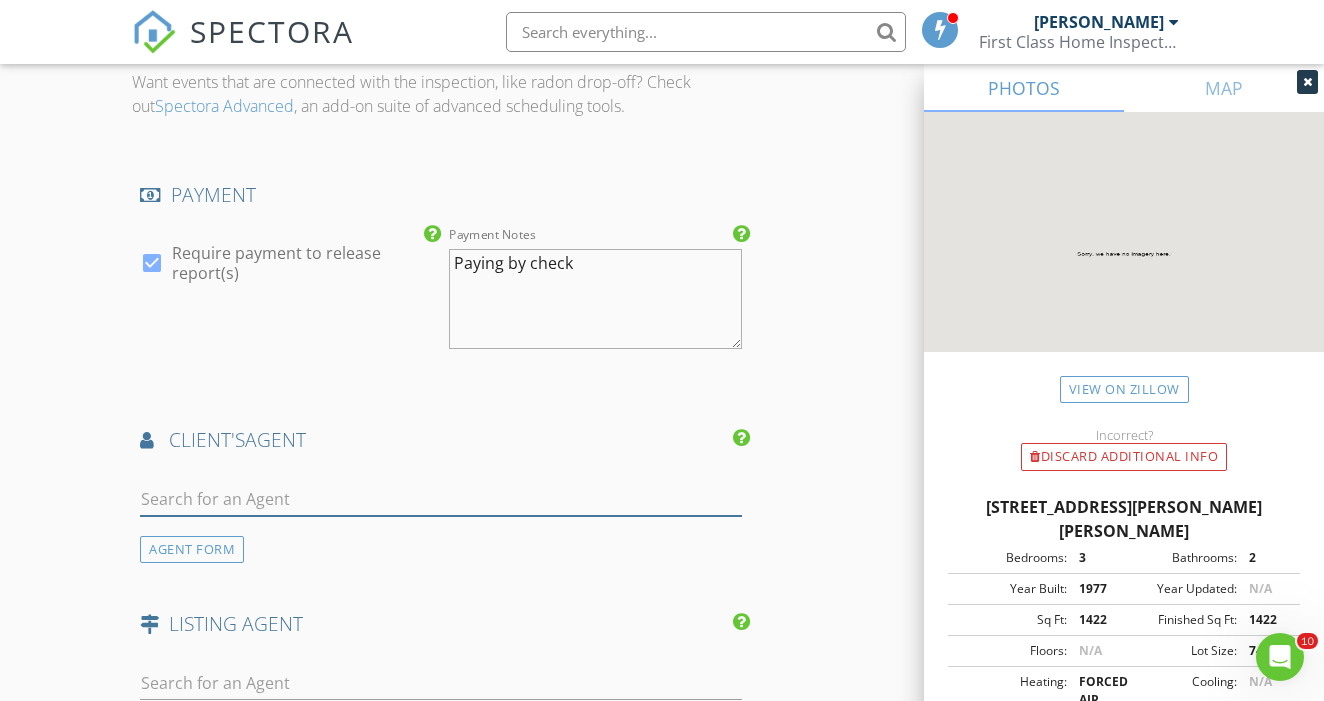 click at bounding box center (441, 499) 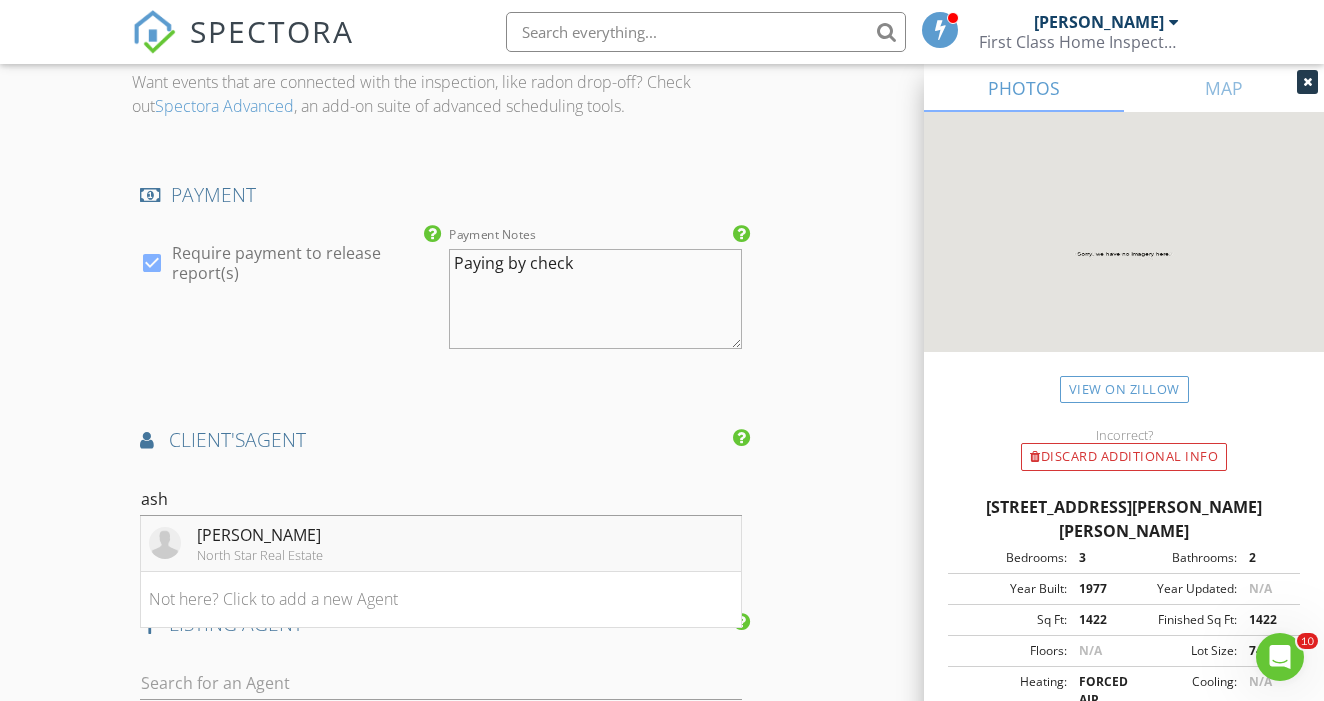 click on "North Star Real Estate" at bounding box center [260, 555] 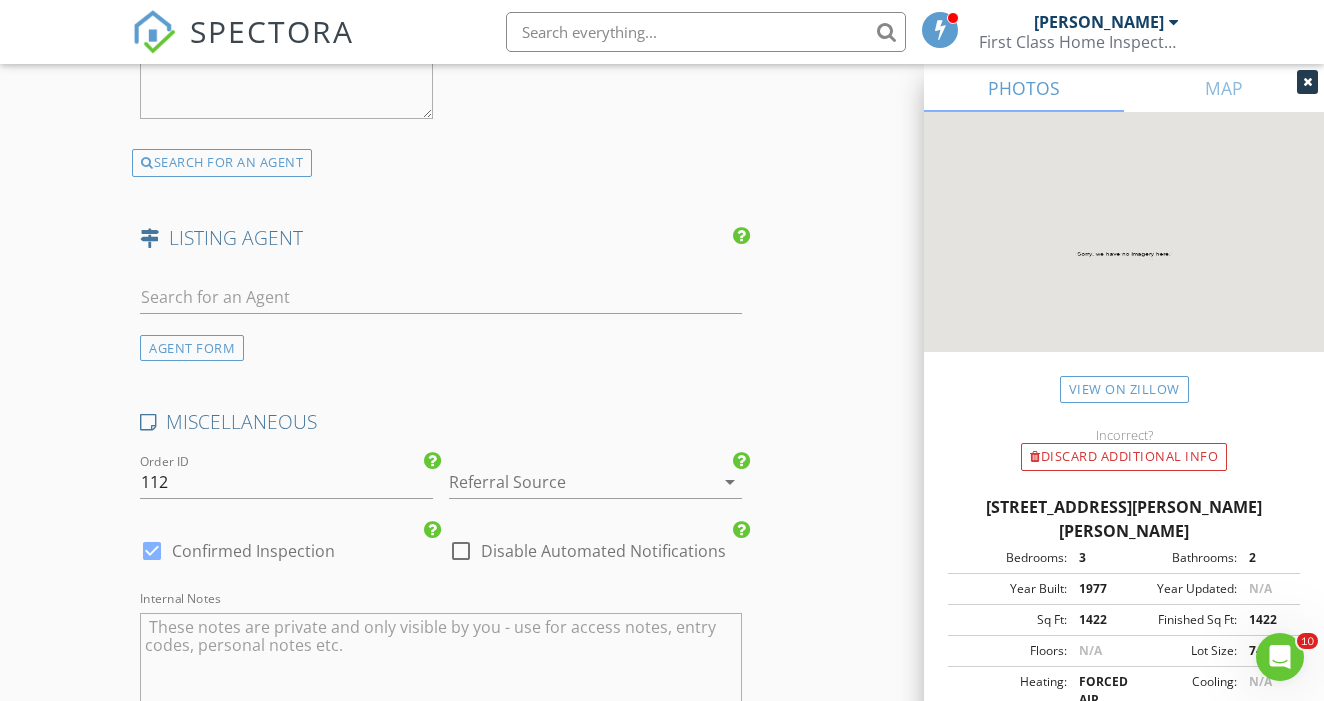 scroll, scrollTop: 3748, scrollLeft: 0, axis: vertical 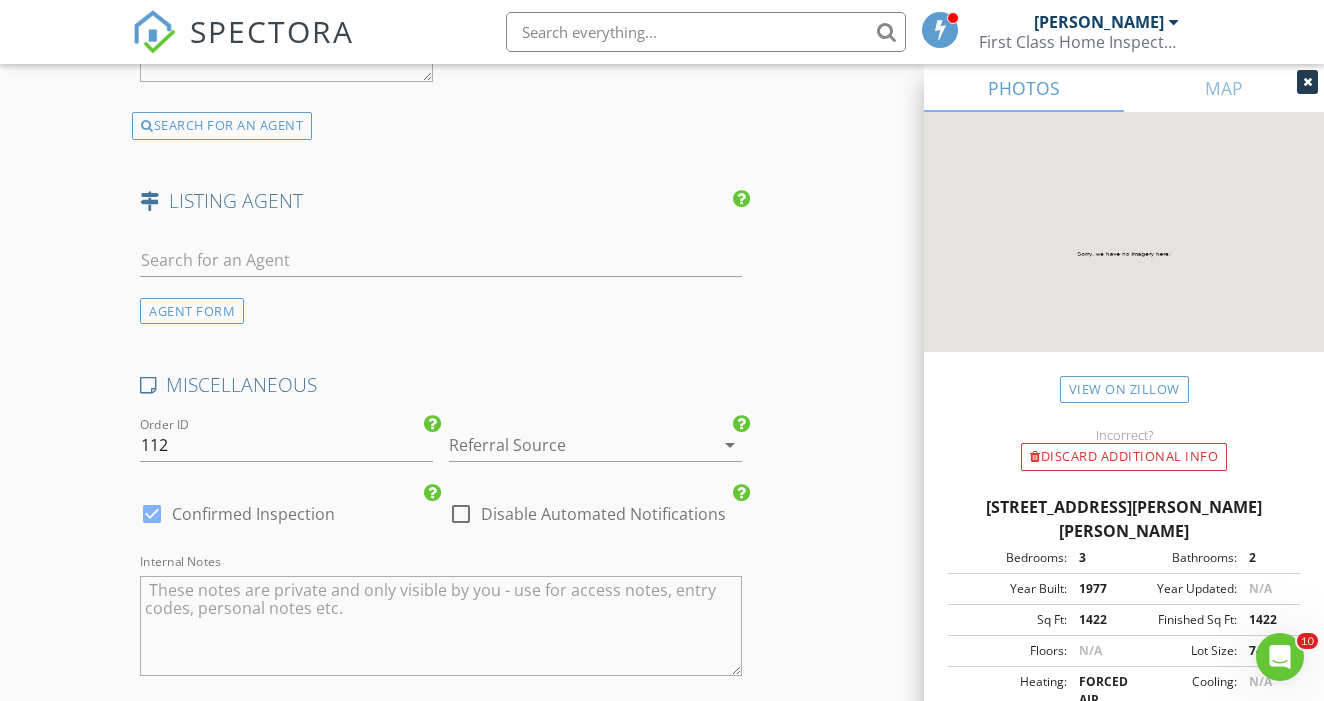 click at bounding box center (567, 445) 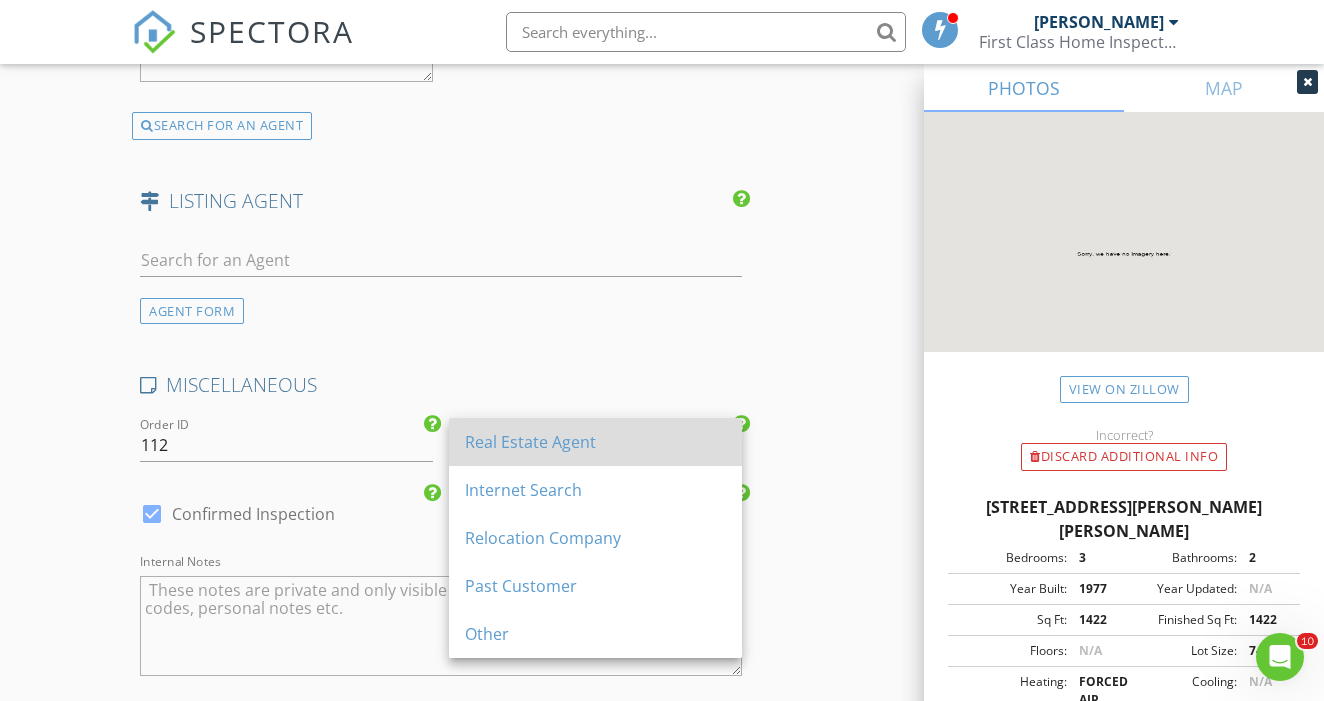 click on "Real Estate Agent" at bounding box center [595, 442] 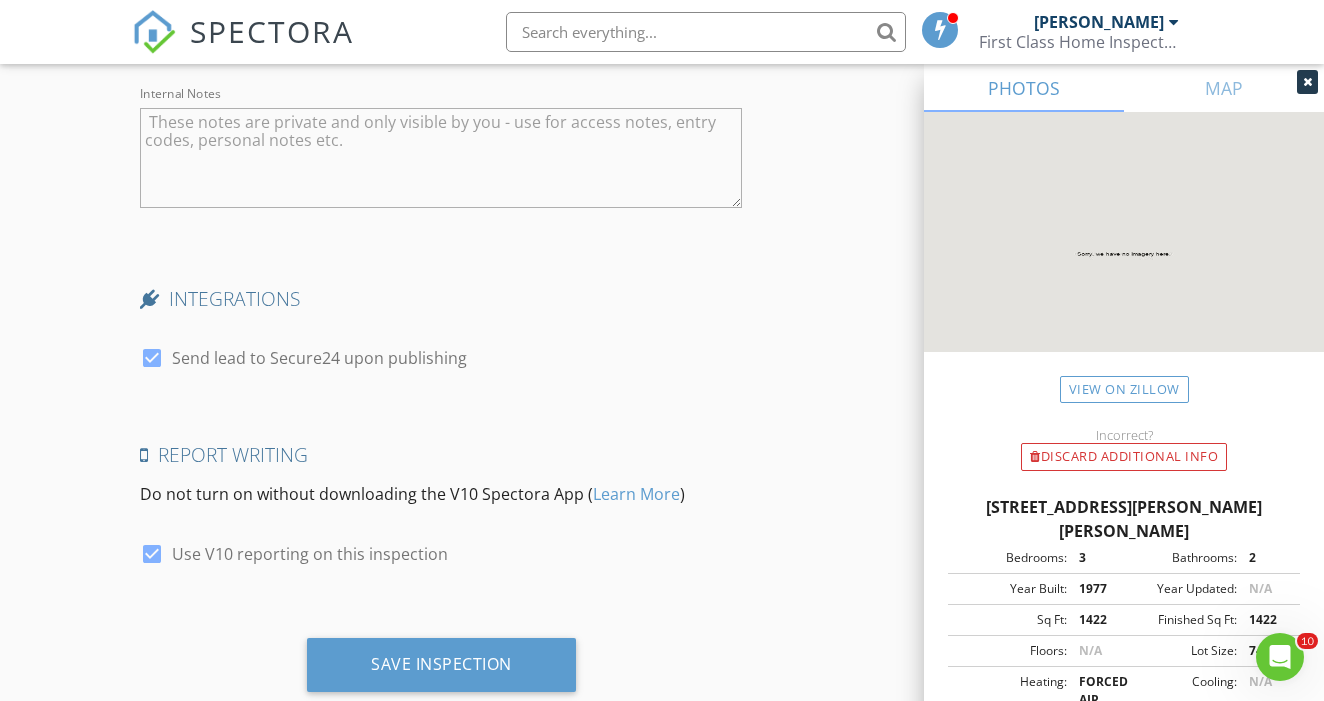 scroll, scrollTop: 4231, scrollLeft: 0, axis: vertical 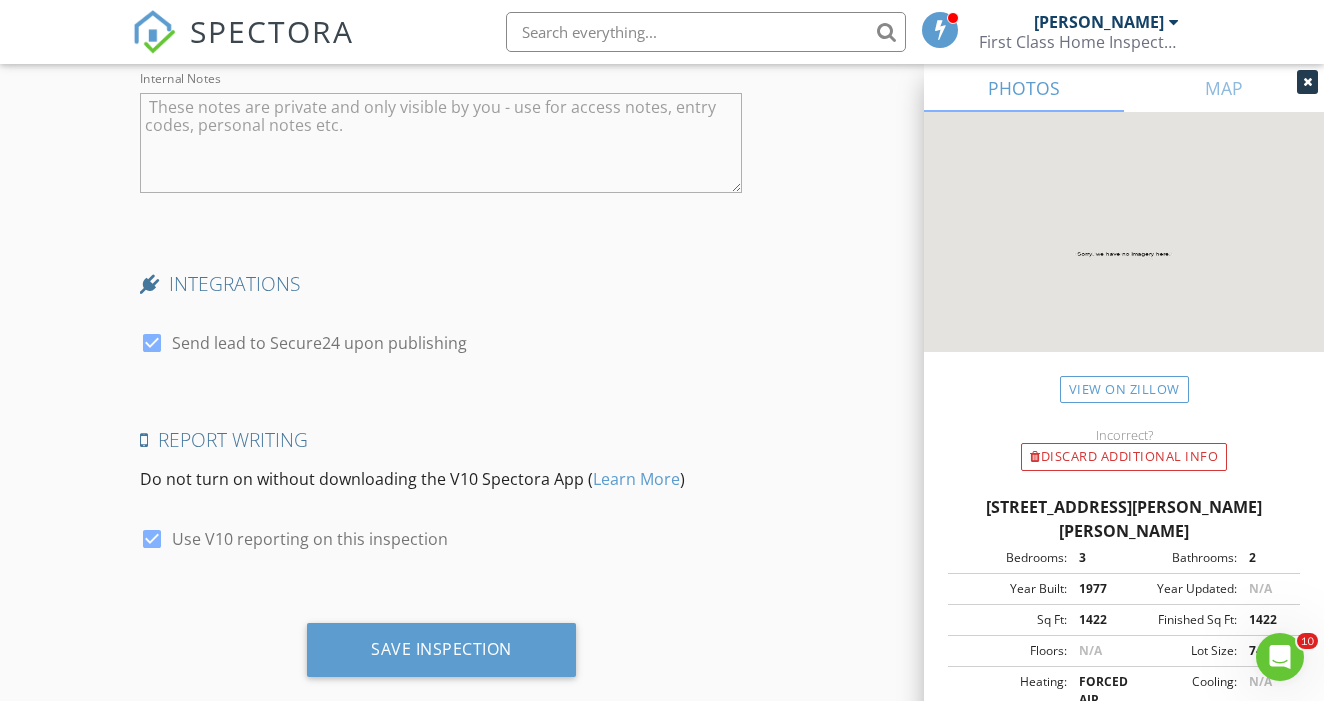 click at bounding box center (152, 343) 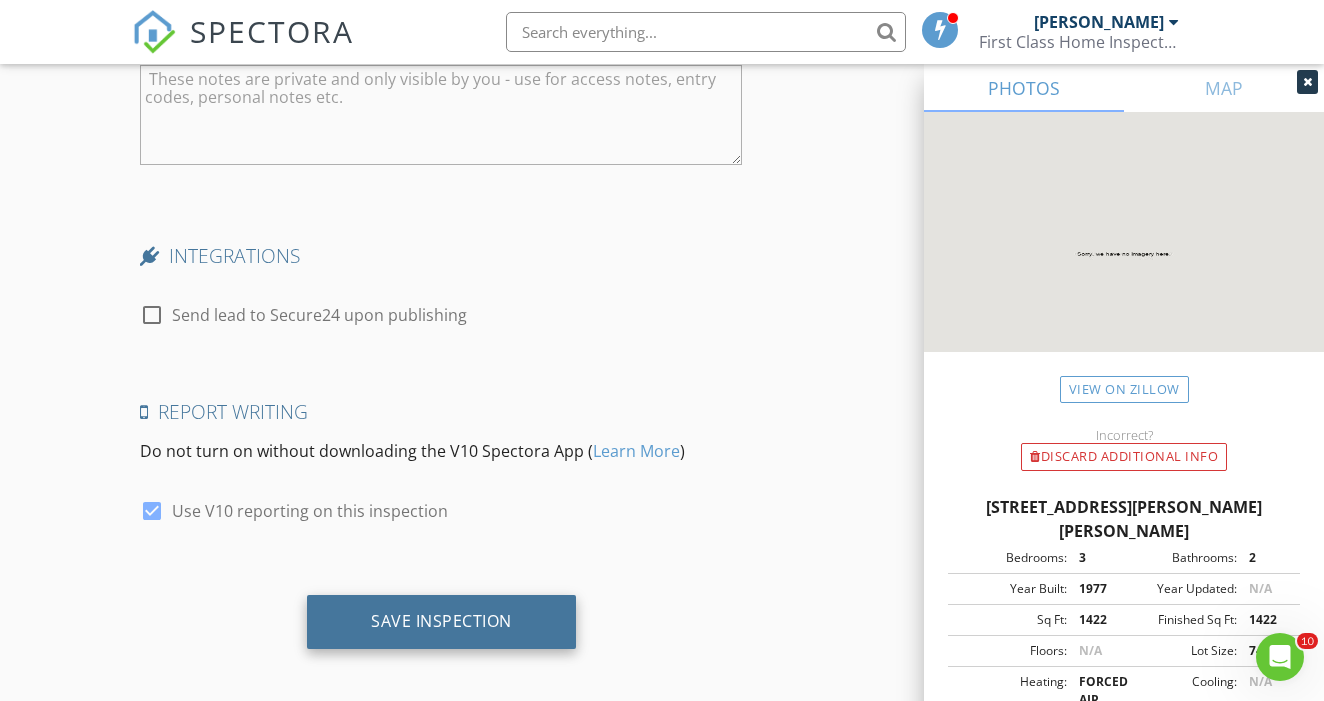 scroll, scrollTop: 4258, scrollLeft: 0, axis: vertical 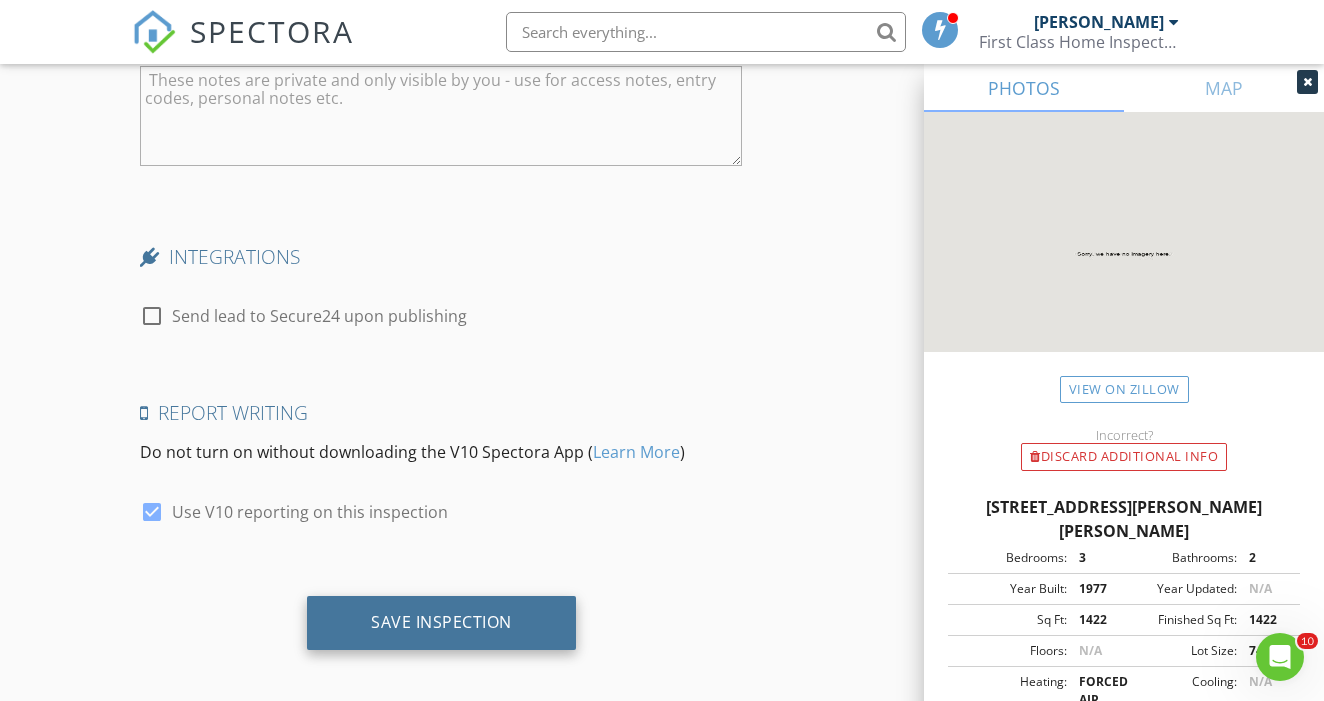 click on "Save Inspection" at bounding box center [441, 623] 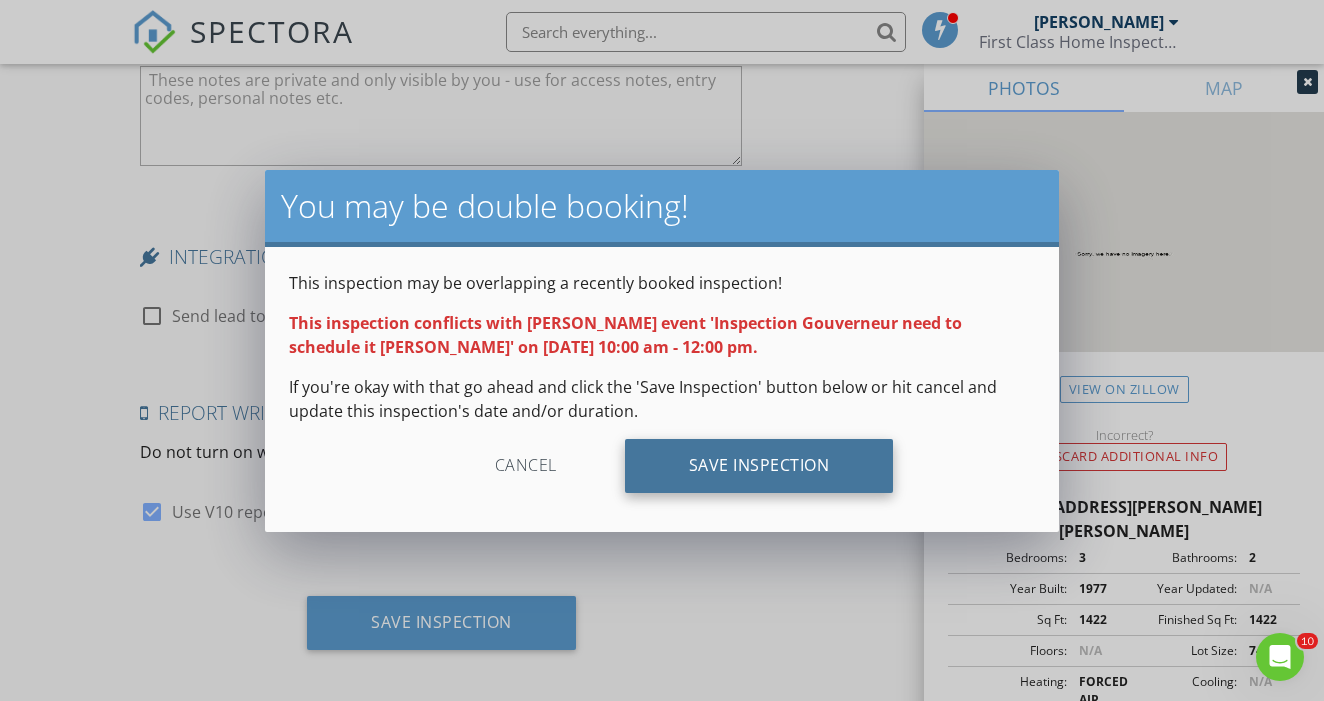 click on "Save Inspection" at bounding box center [759, 466] 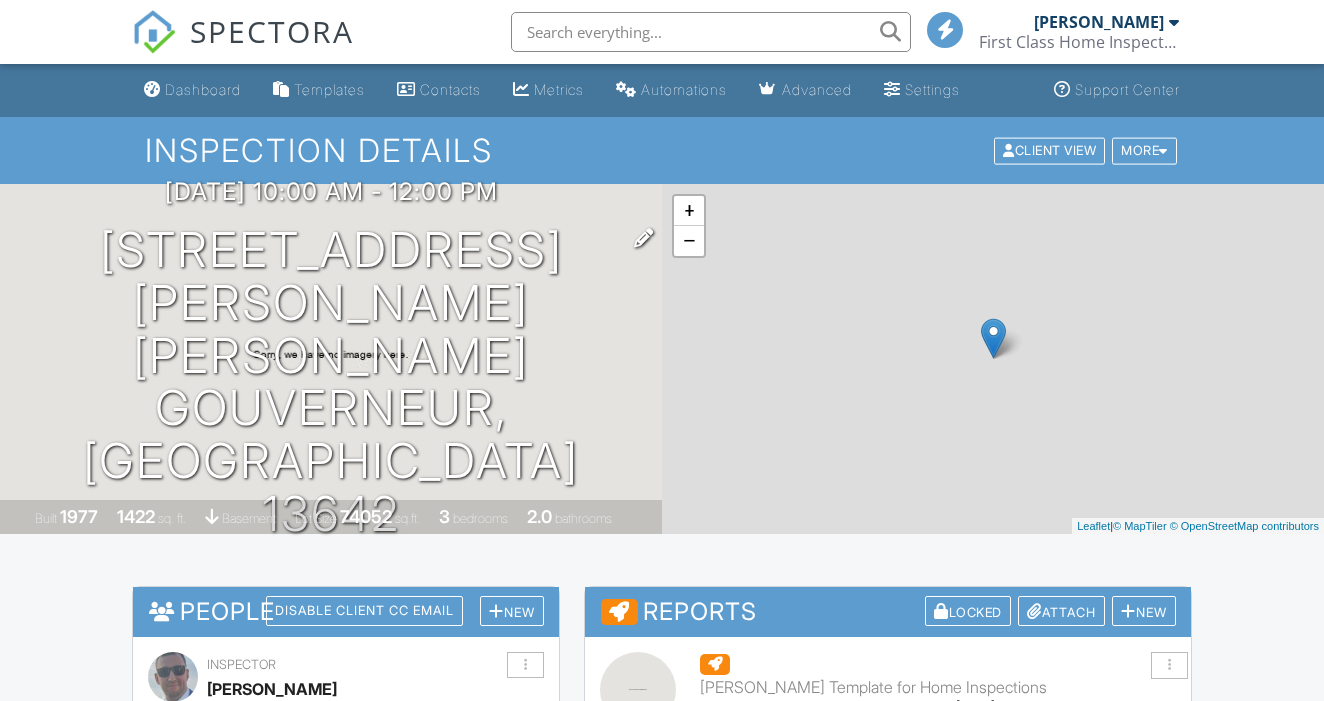 scroll, scrollTop: 0, scrollLeft: 0, axis: both 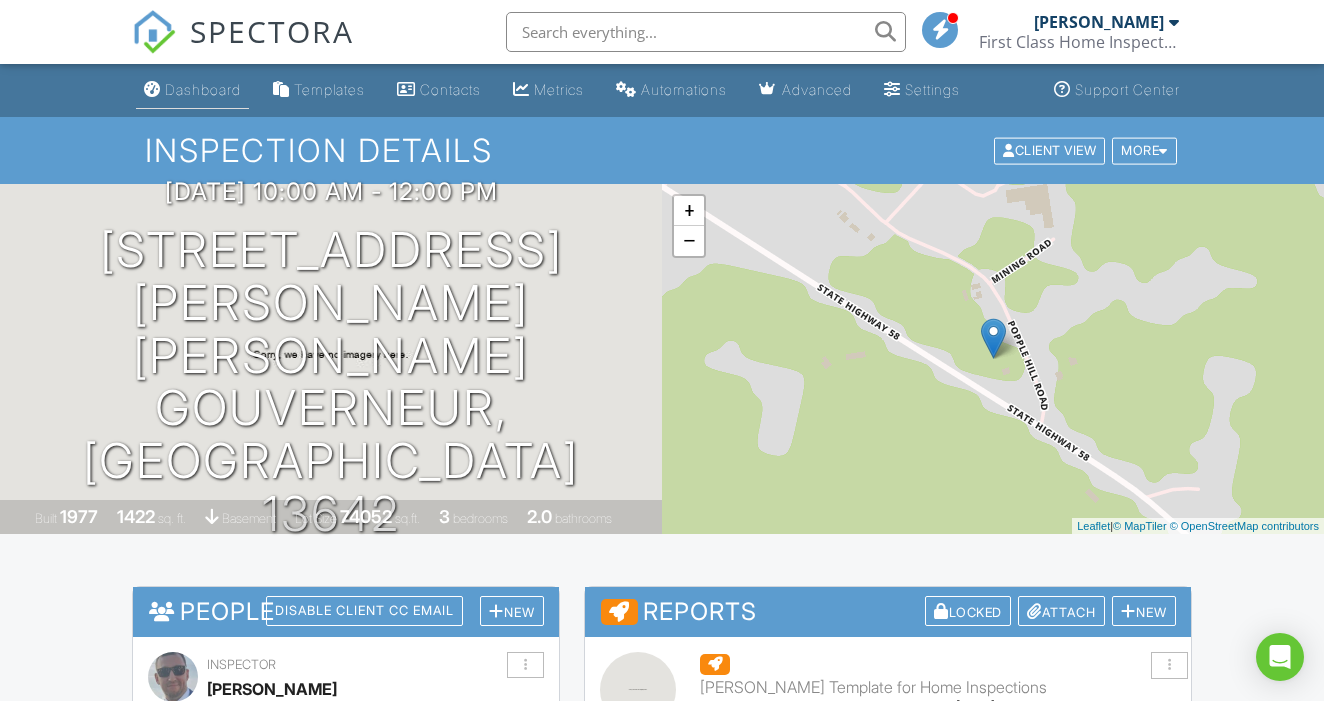 click on "Dashboard" at bounding box center [203, 89] 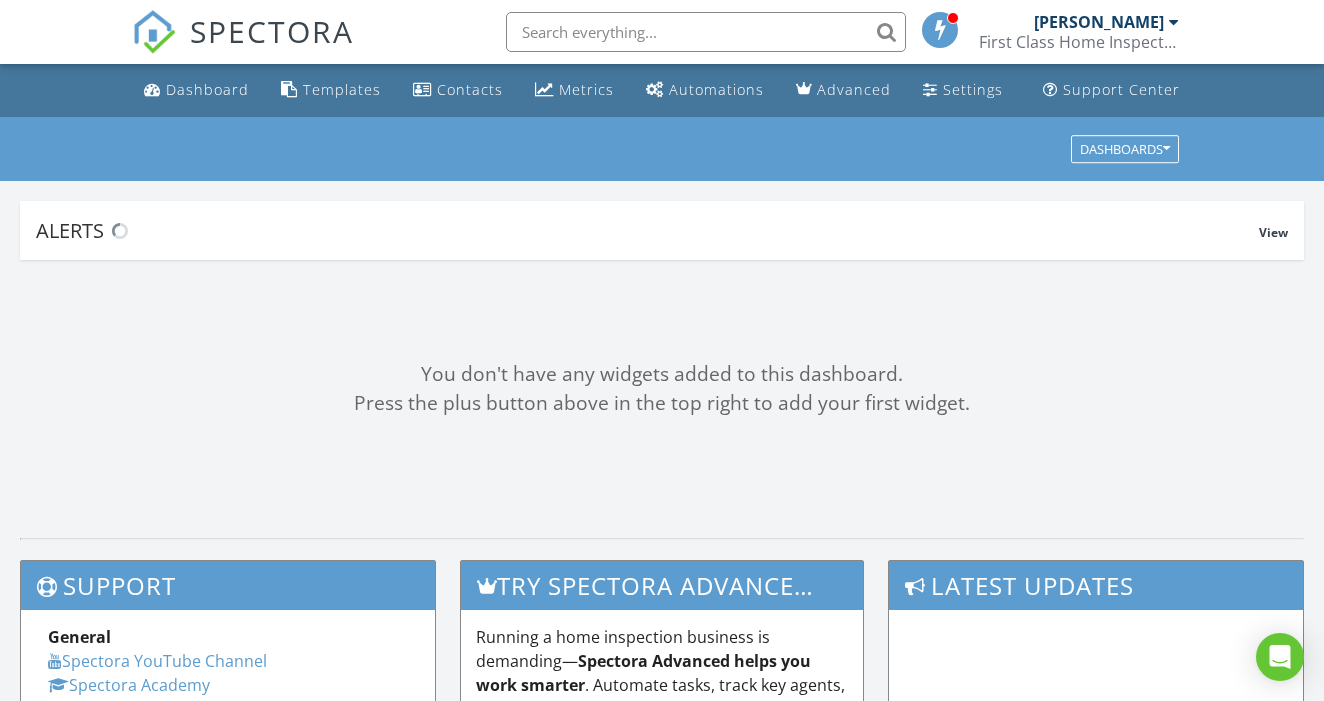 scroll, scrollTop: 0, scrollLeft: 0, axis: both 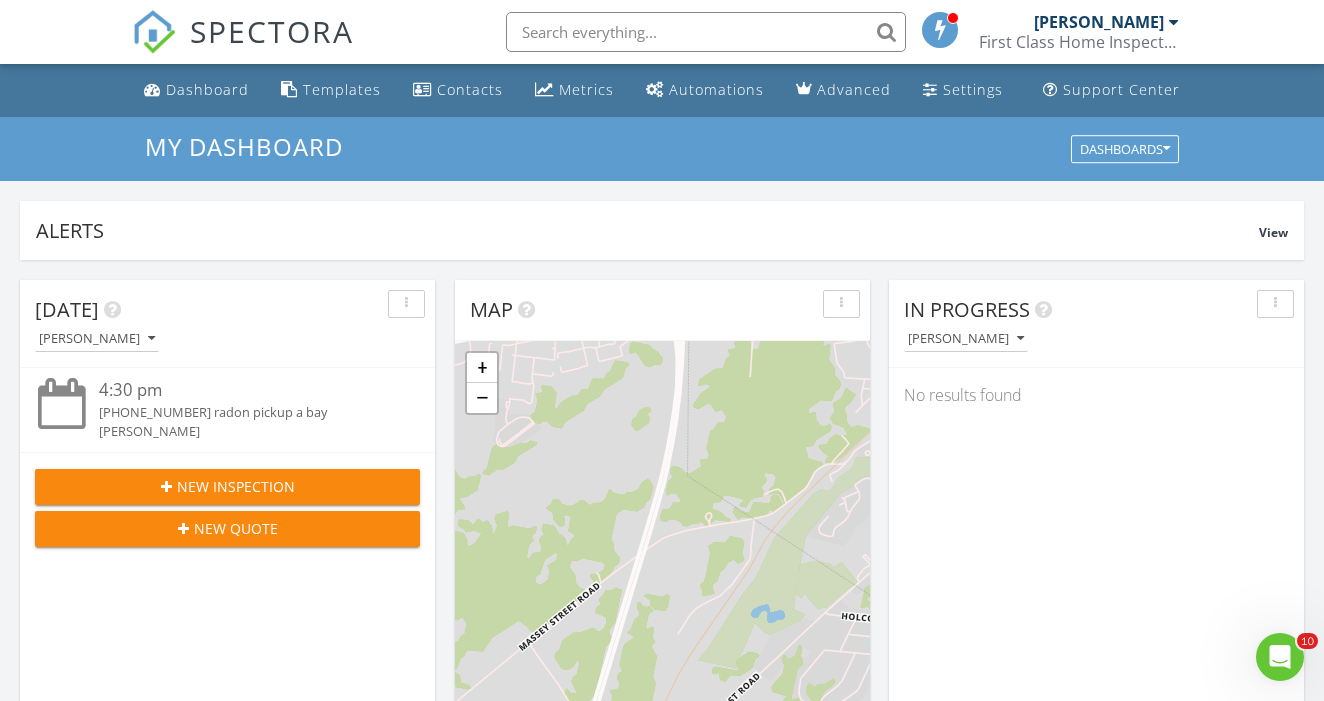 click on "New Inspection" at bounding box center [227, 487] 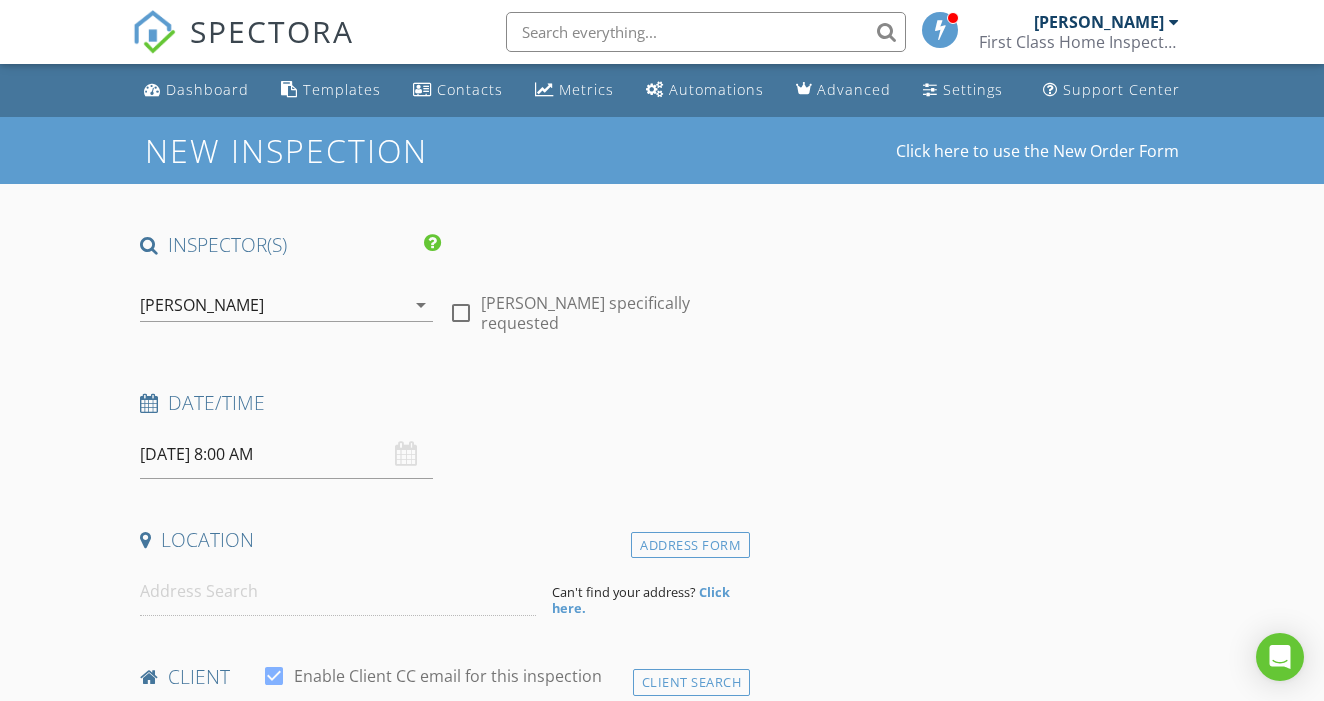 select on "6" 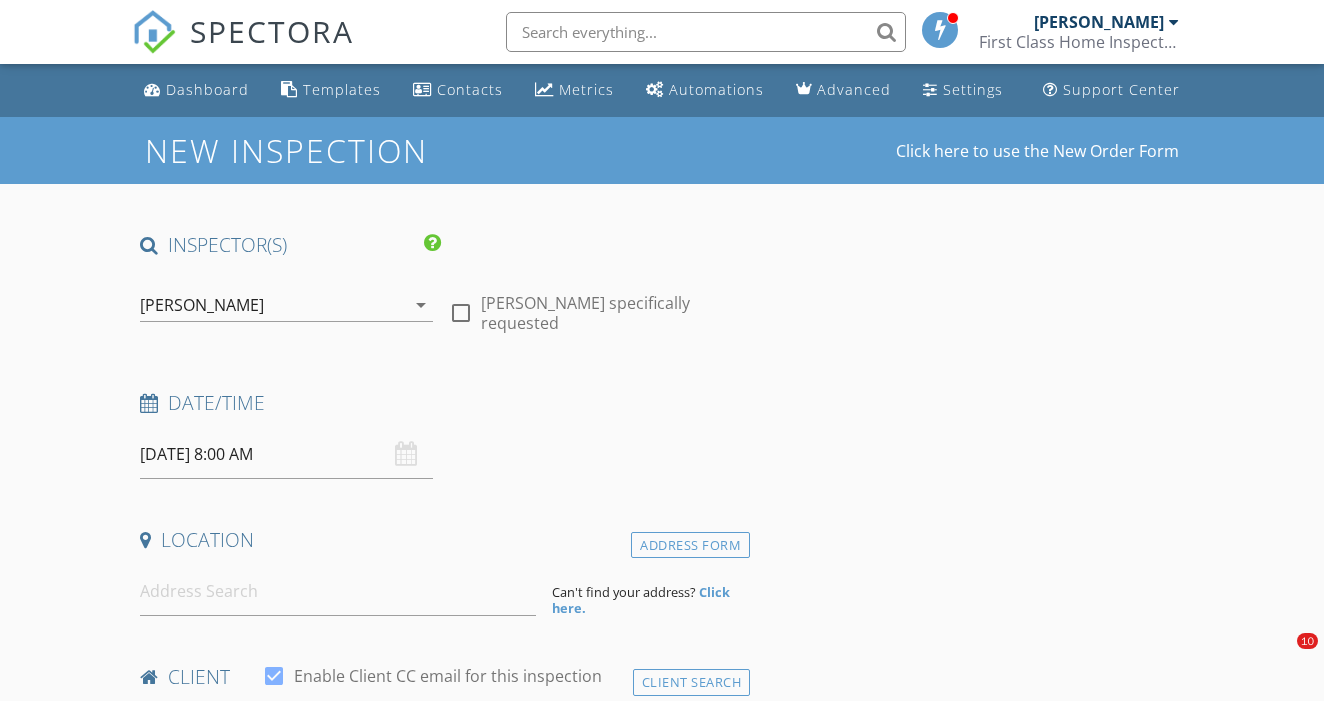 scroll, scrollTop: 0, scrollLeft: 0, axis: both 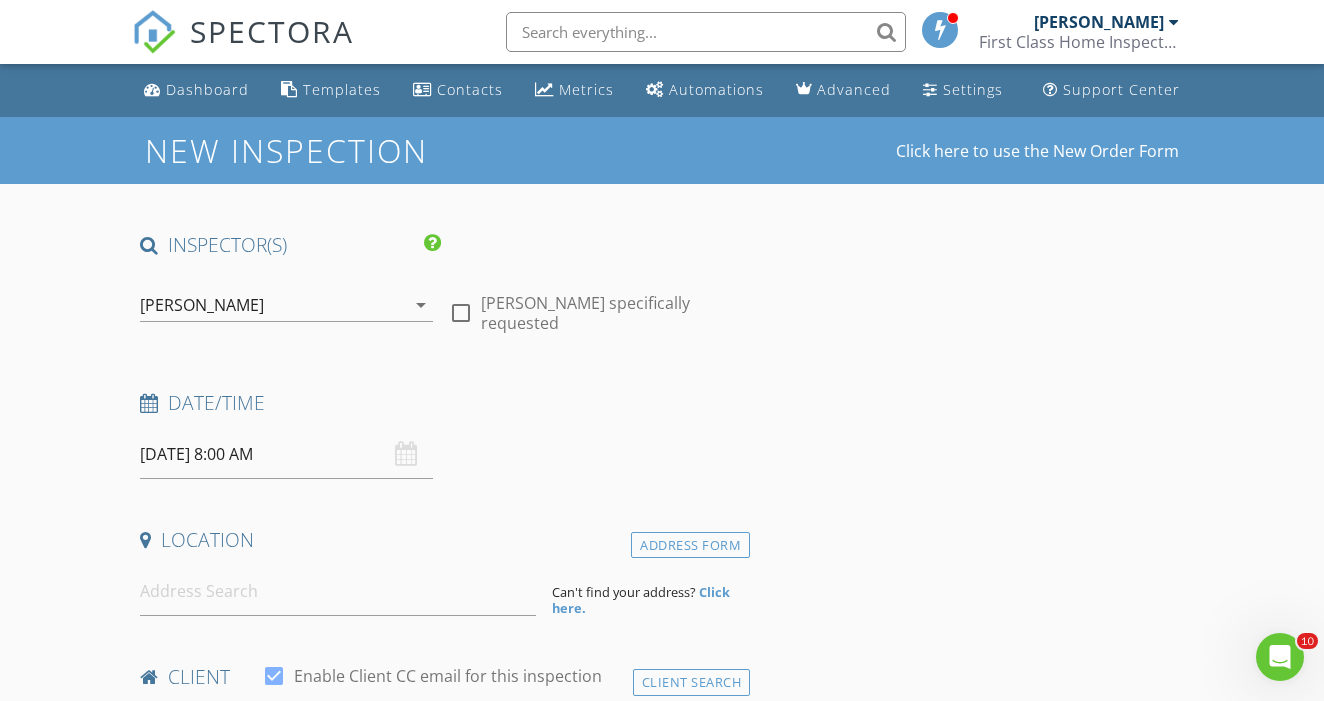 click on "[DATE] 8:00 AM" at bounding box center (286, 454) 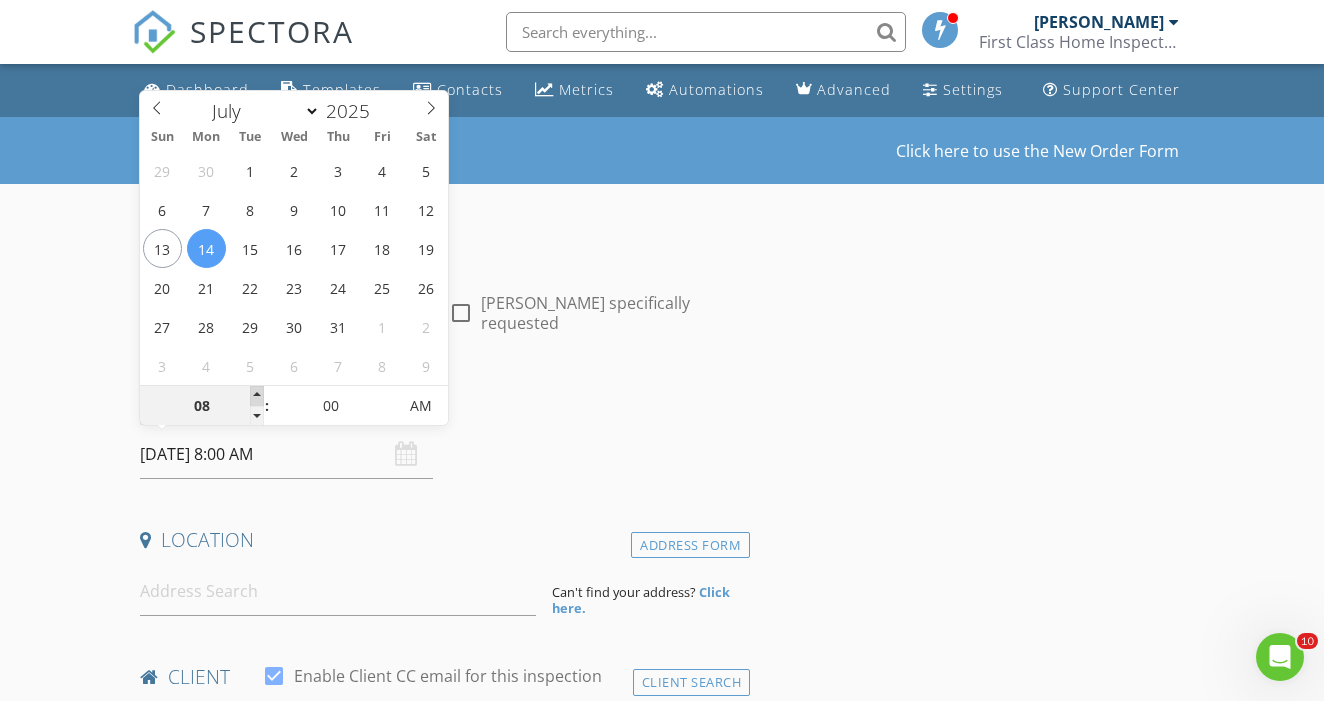 type on "[DATE] 9:00 AM" 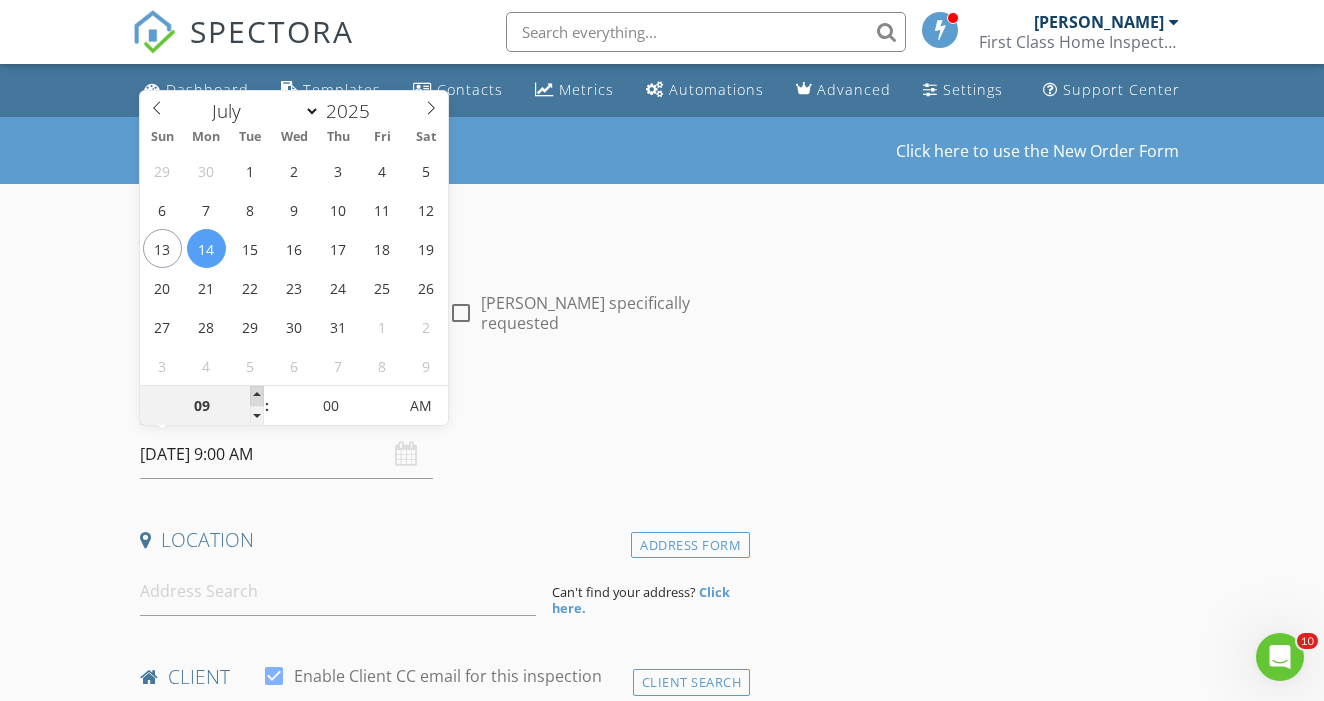 click at bounding box center (257, 396) 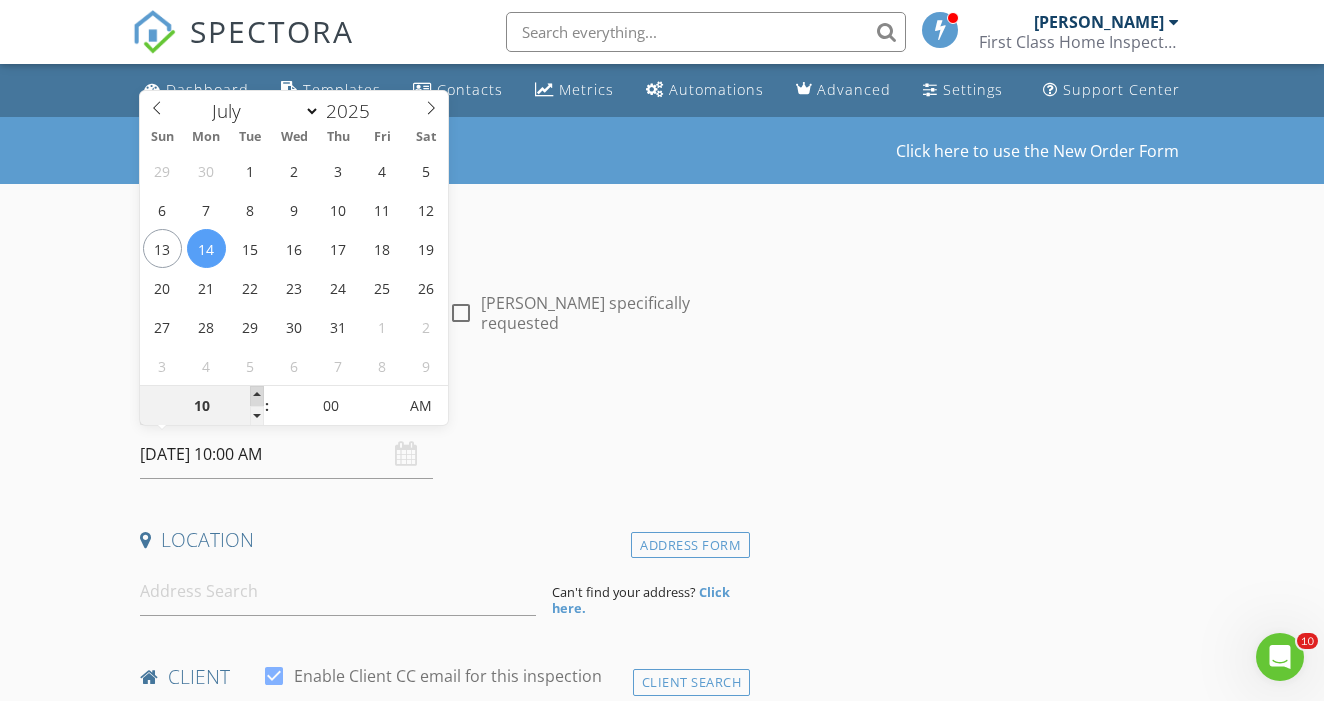 click at bounding box center [257, 396] 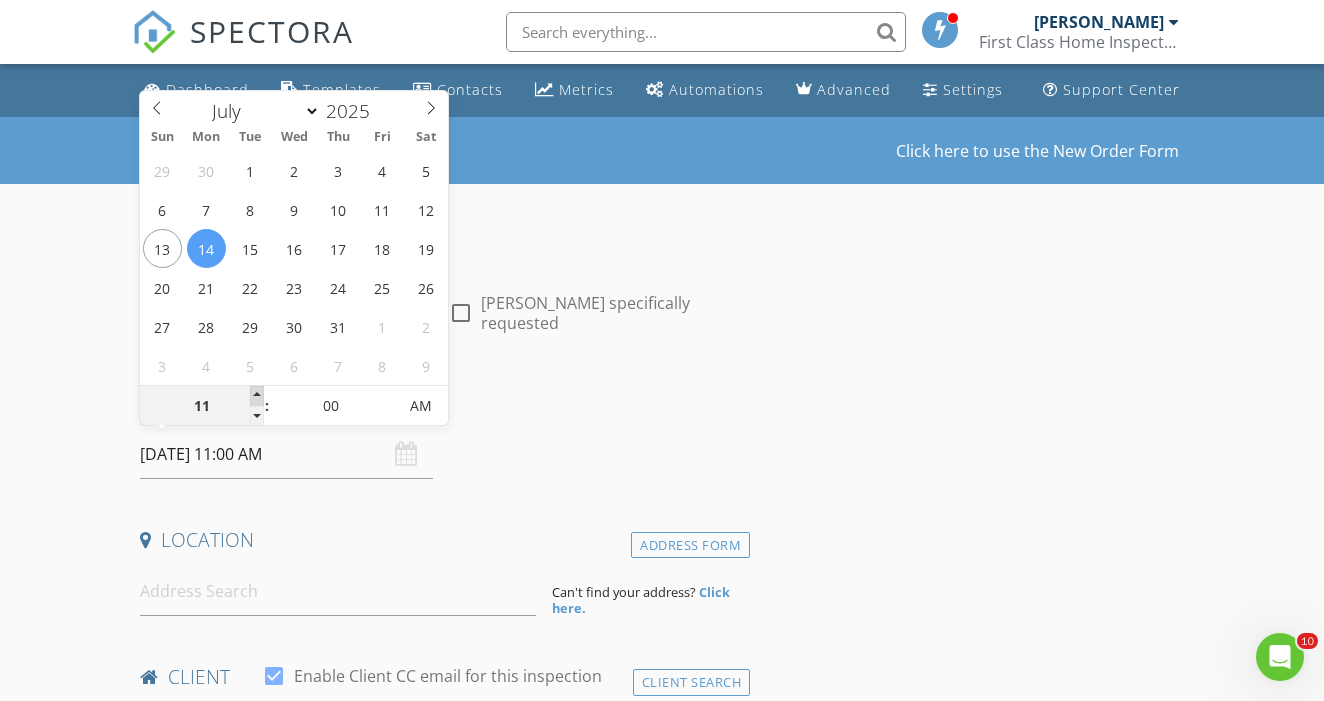 click at bounding box center [257, 396] 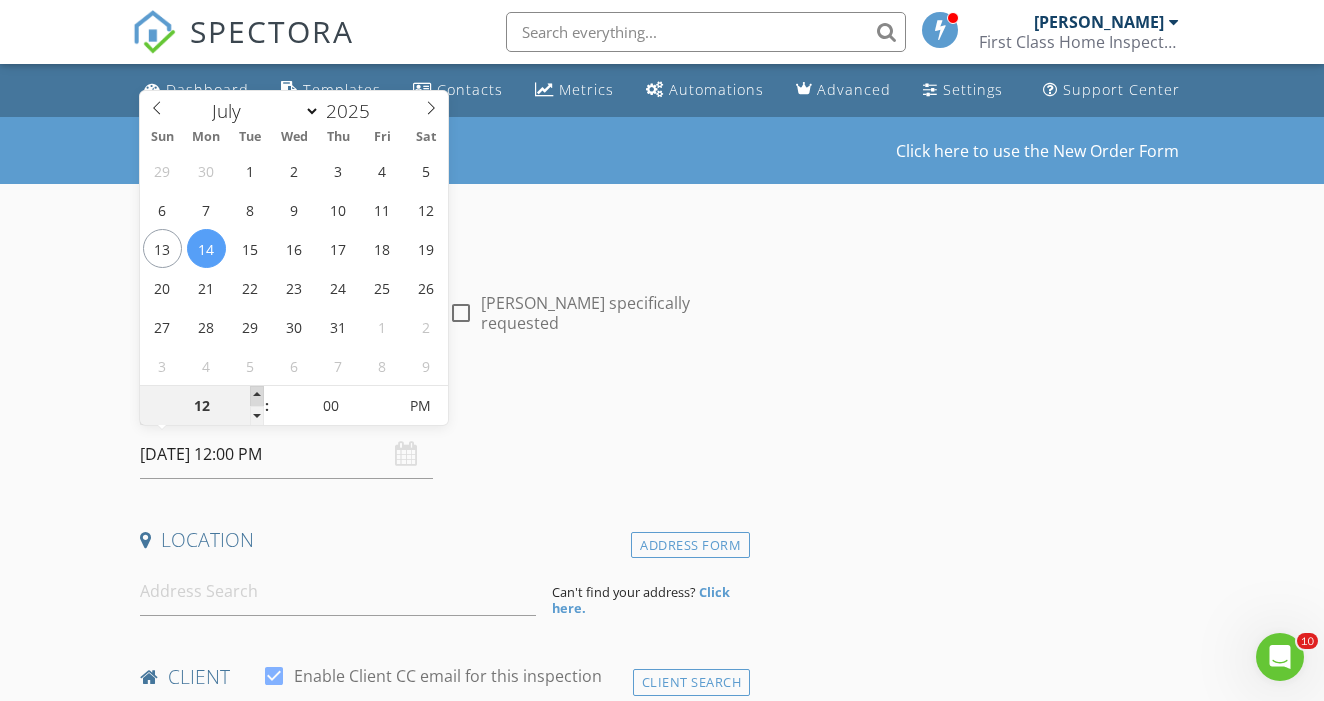 click at bounding box center (257, 396) 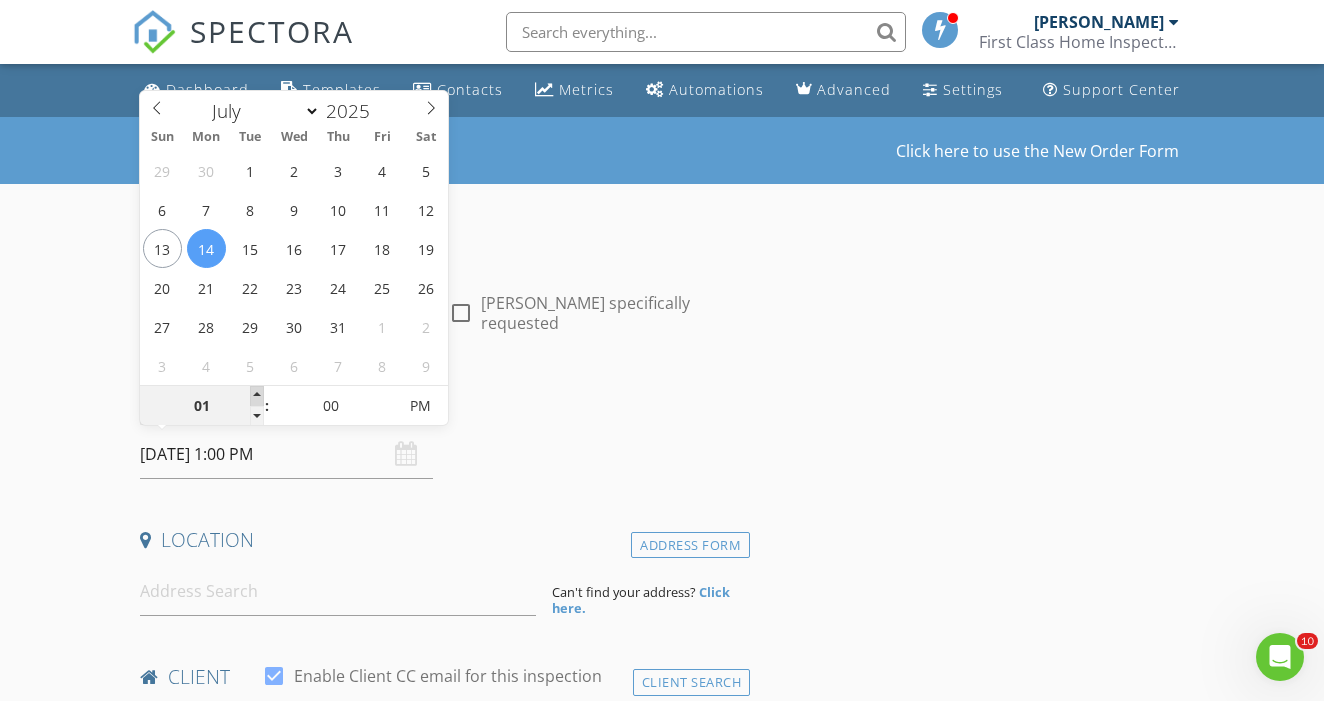 click at bounding box center (257, 396) 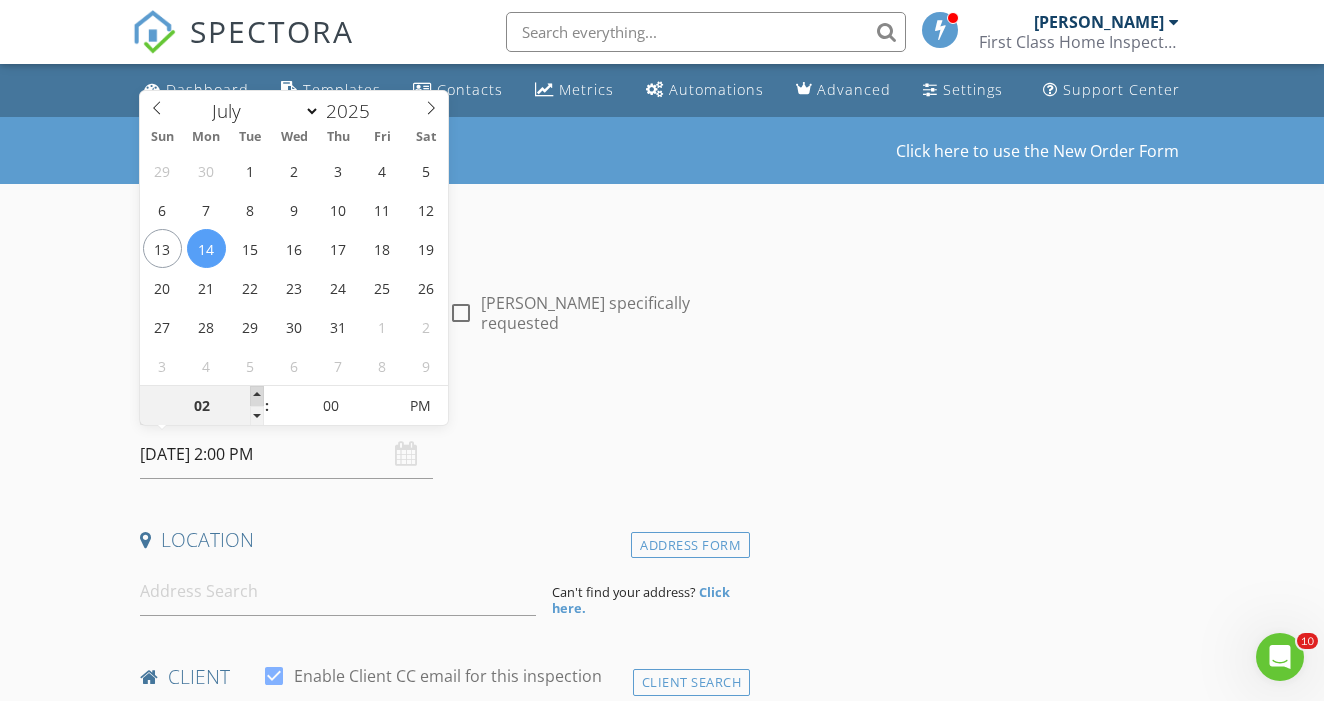 click at bounding box center [257, 396] 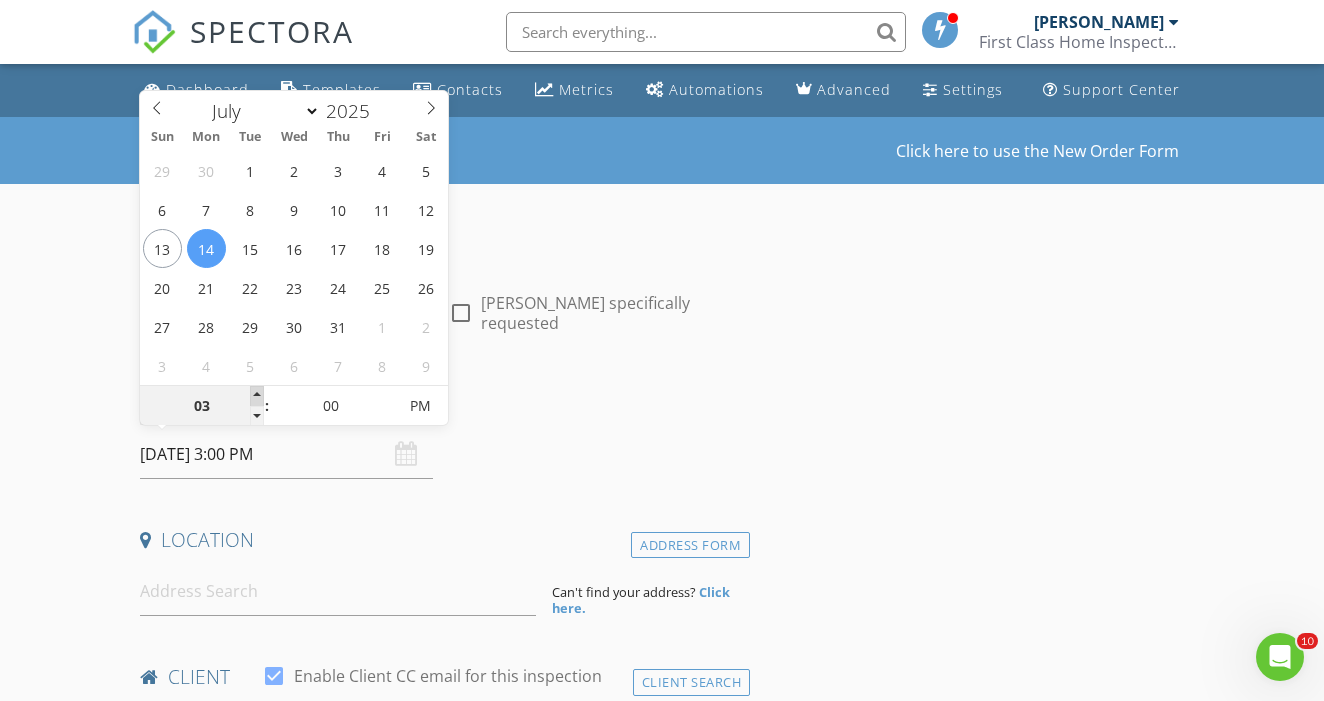 click at bounding box center [257, 396] 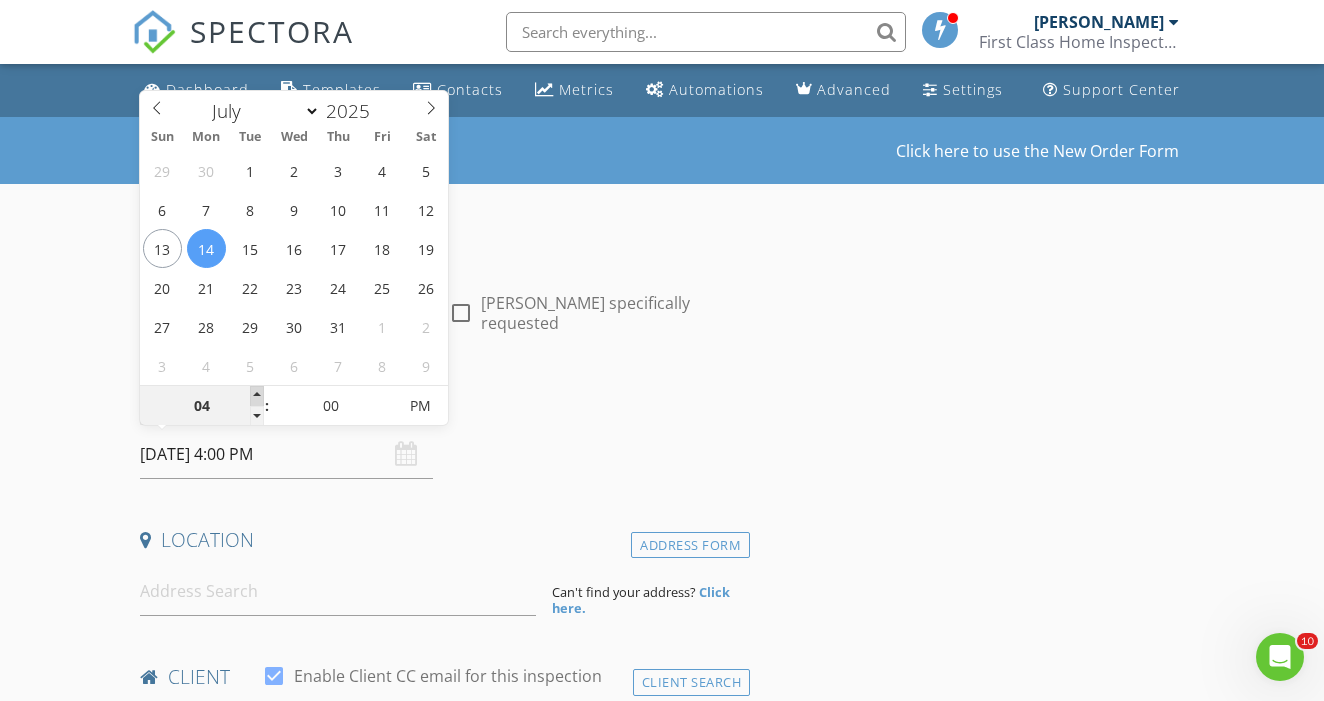 click at bounding box center [257, 396] 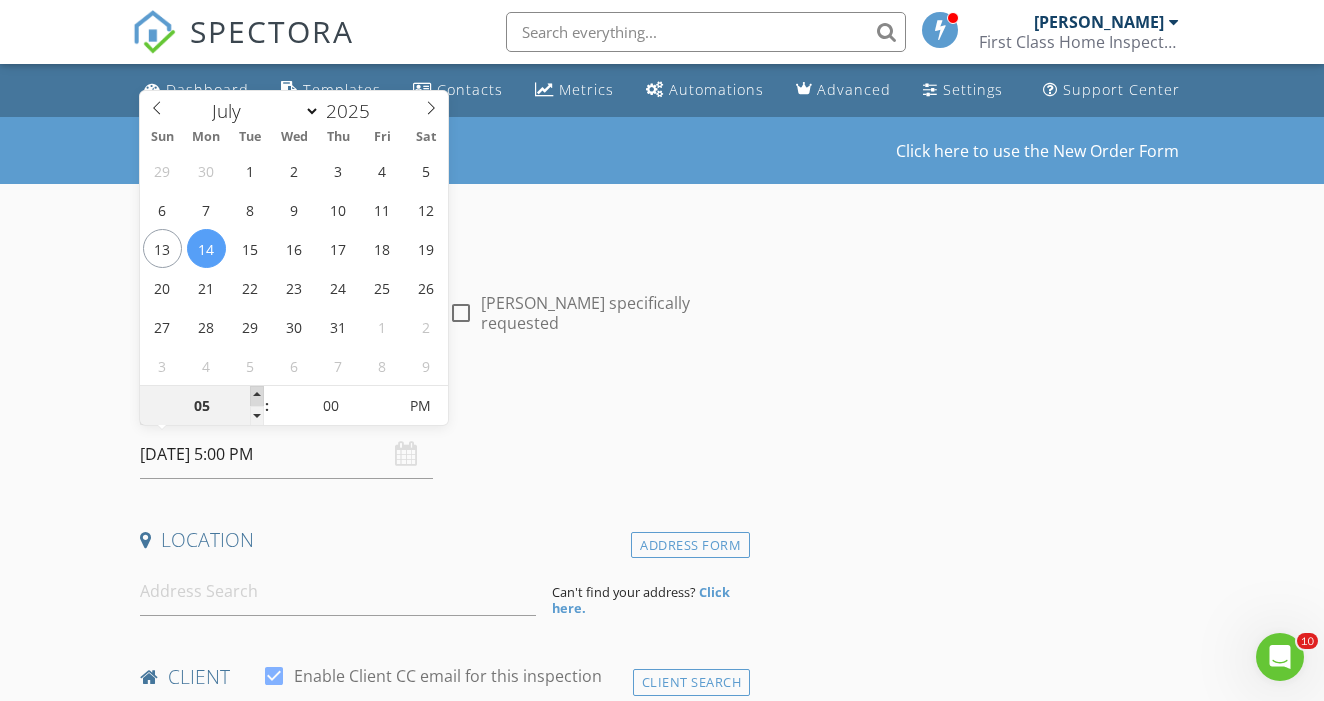 click at bounding box center [257, 396] 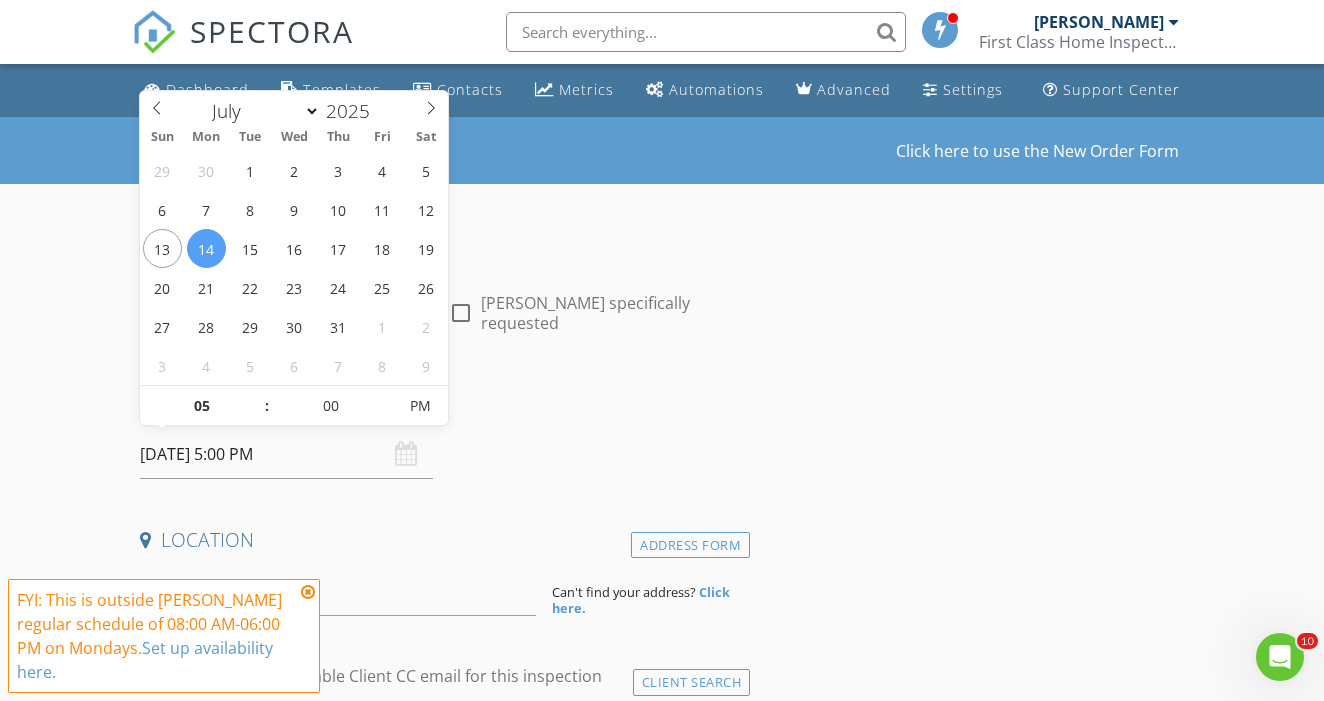 click on "Date/Time" at bounding box center [441, 410] 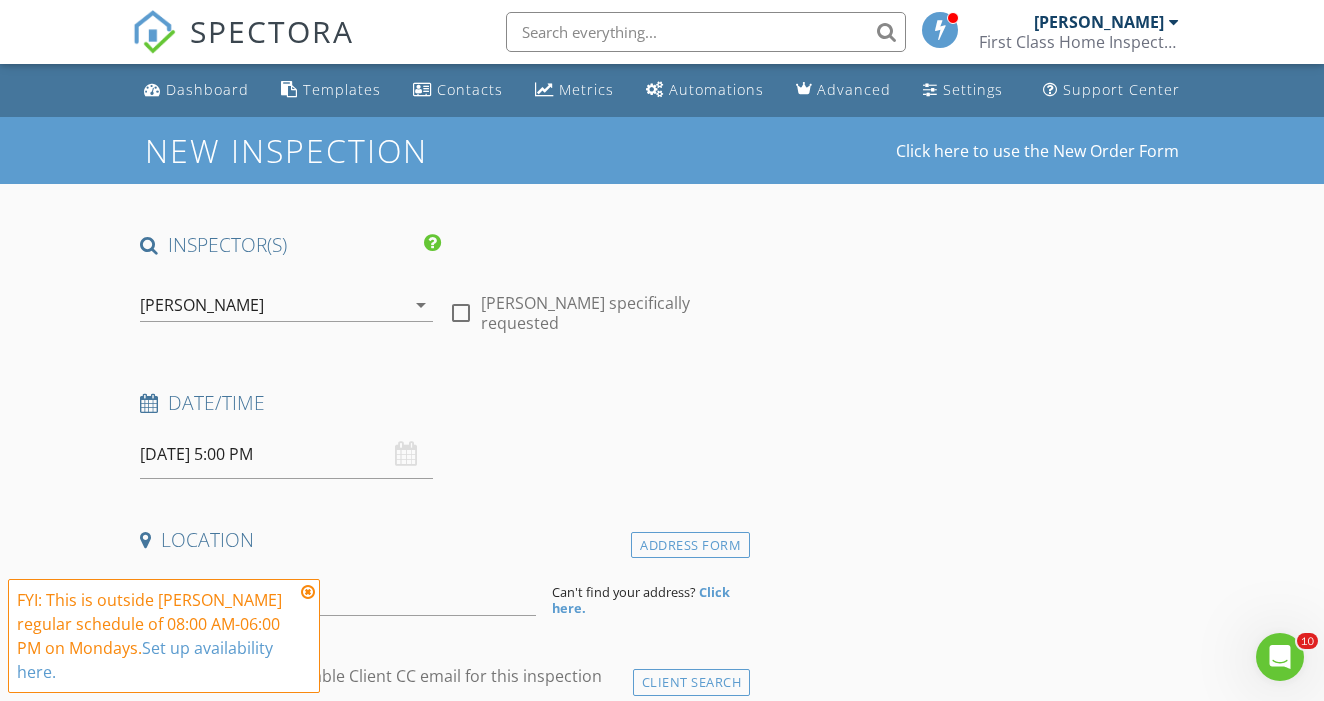 click at bounding box center (308, 592) 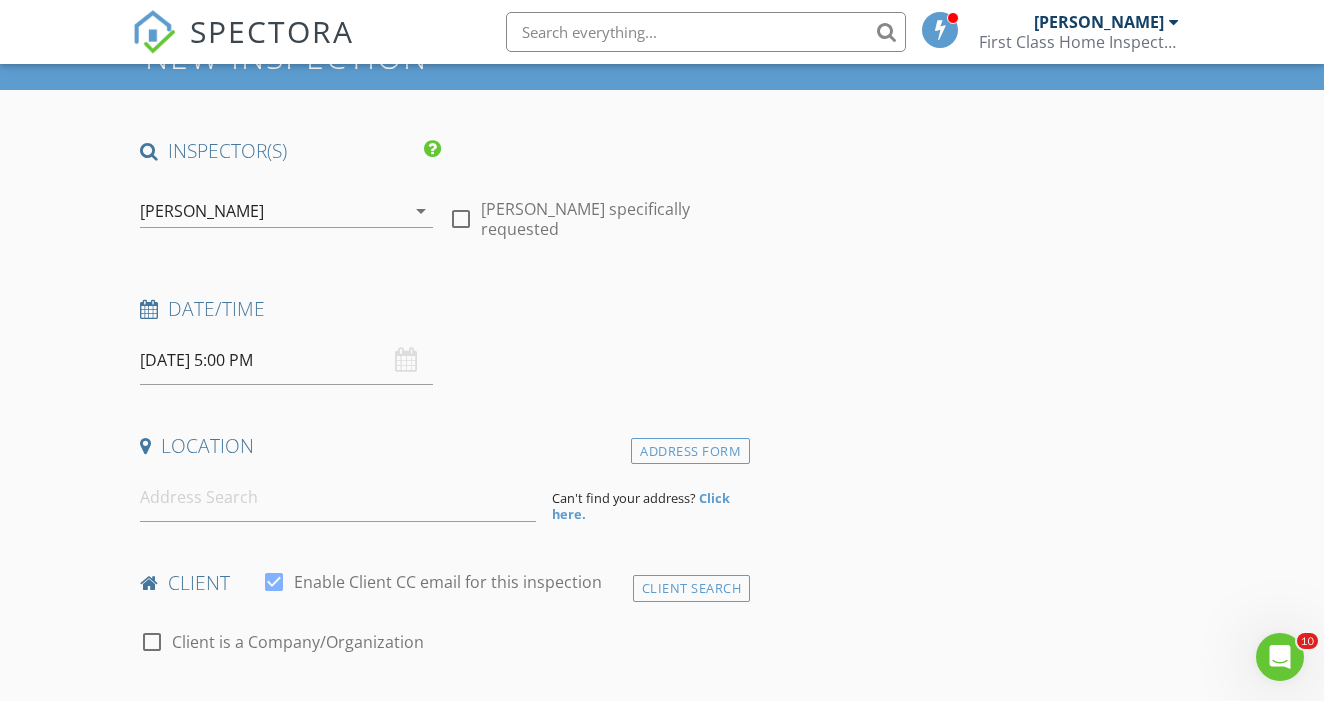 scroll, scrollTop: 113, scrollLeft: 0, axis: vertical 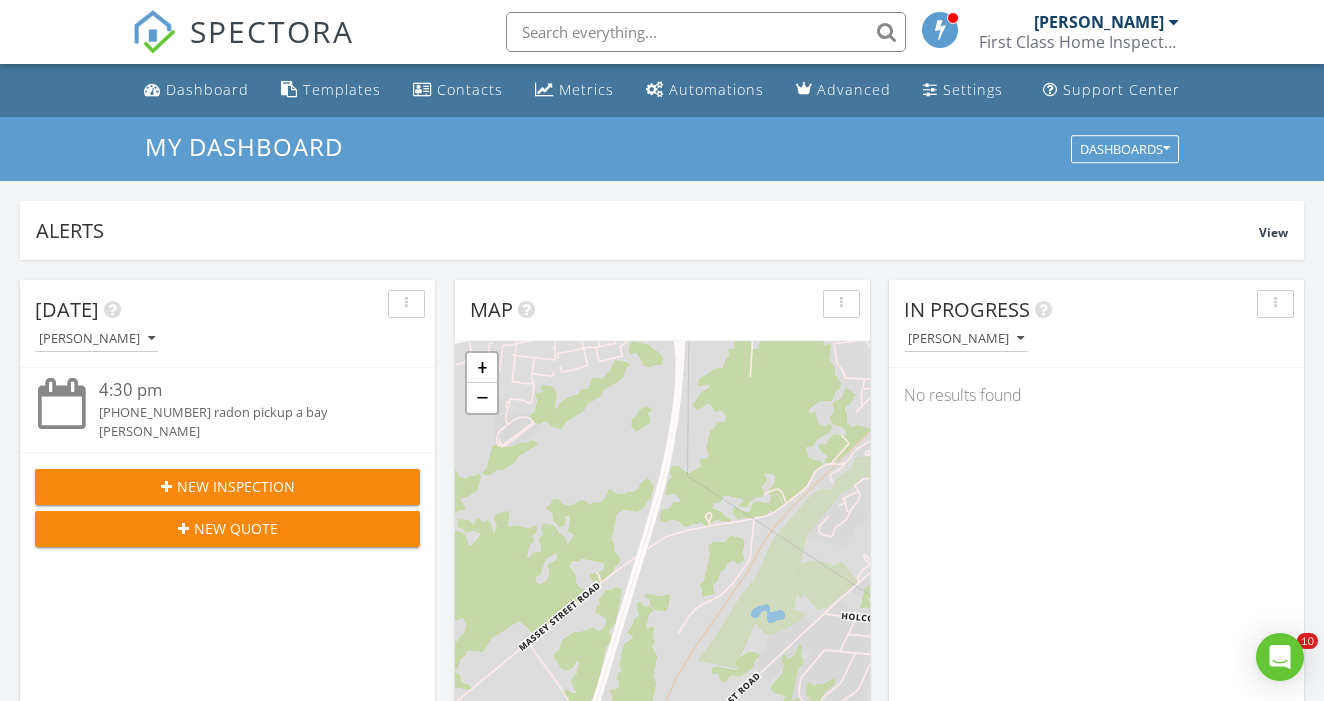 click on "New Inspection" at bounding box center (236, 486) 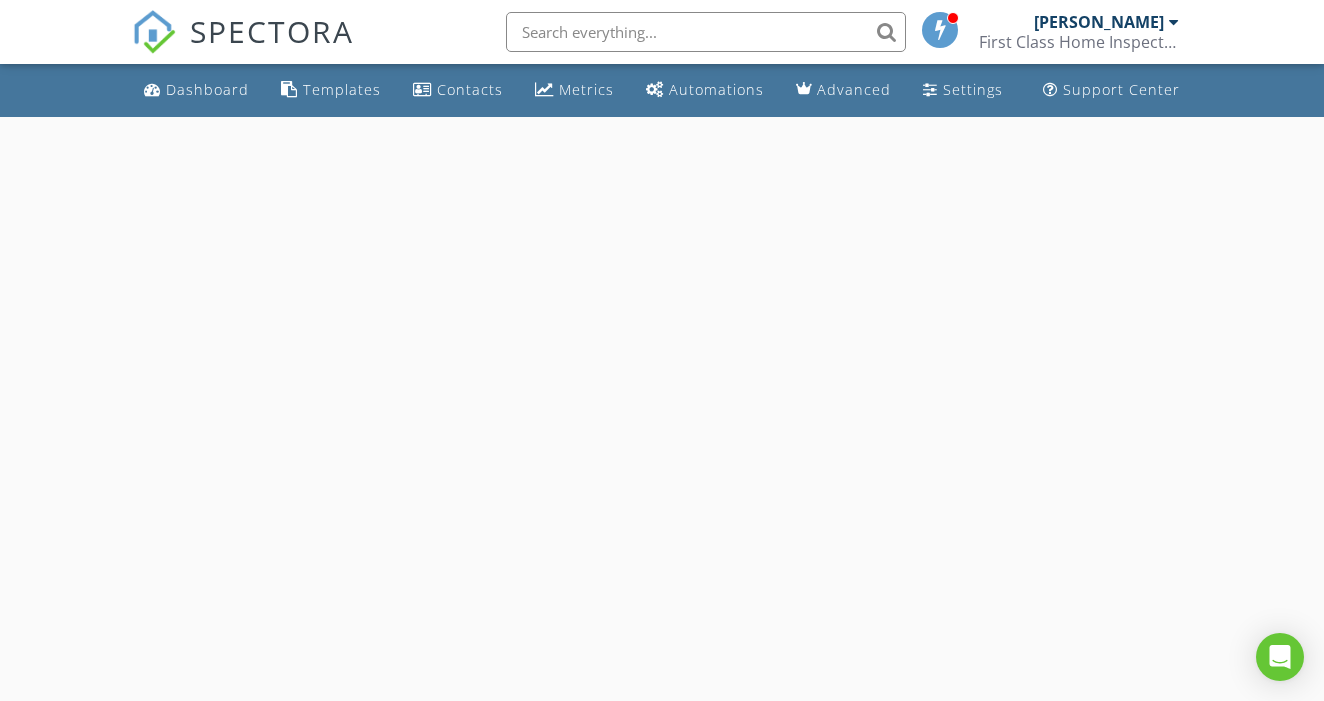 scroll, scrollTop: 0, scrollLeft: 0, axis: both 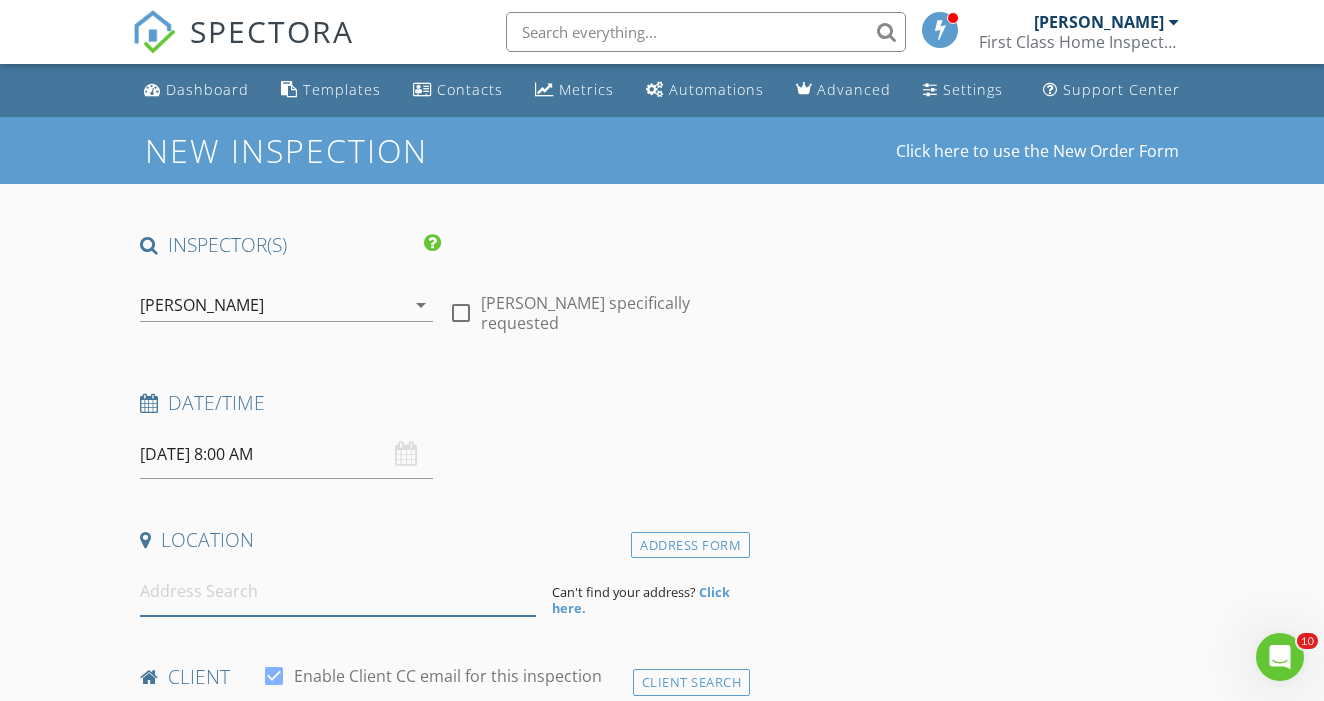 click at bounding box center [338, 591] 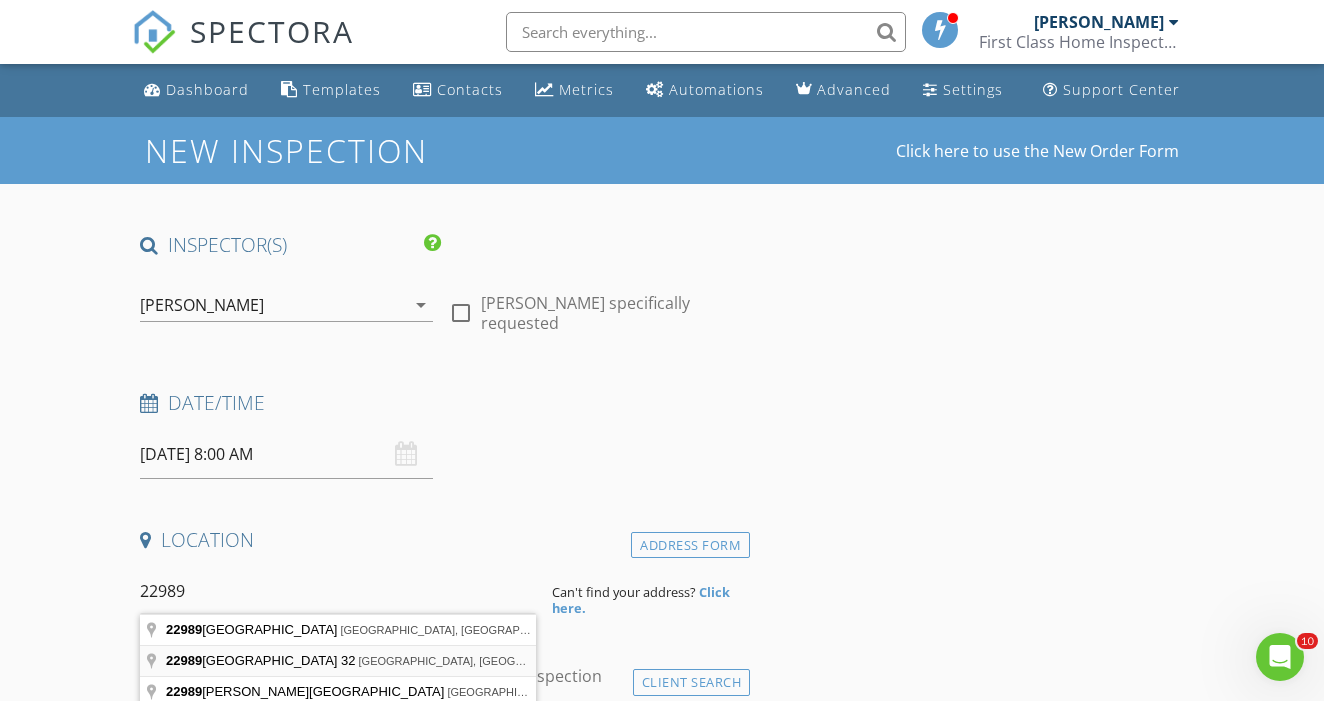 type on "[STREET_ADDRESS]" 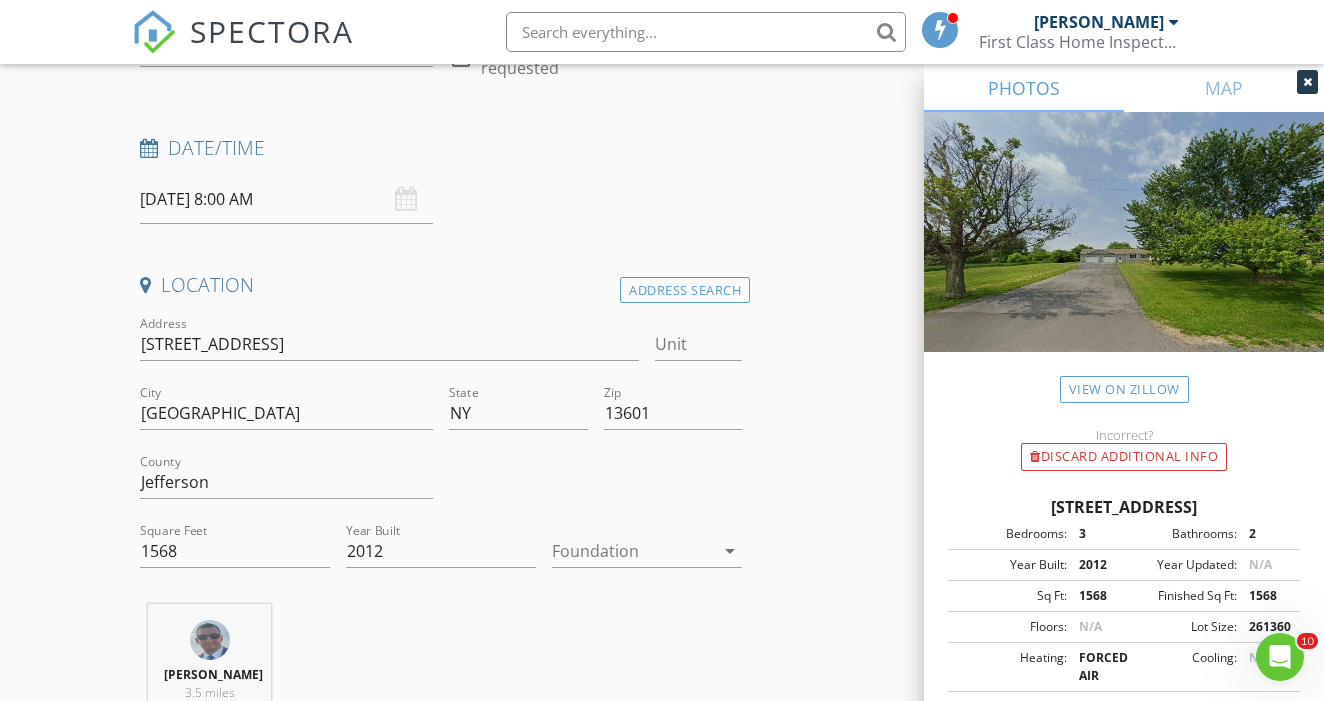 scroll, scrollTop: 265, scrollLeft: 0, axis: vertical 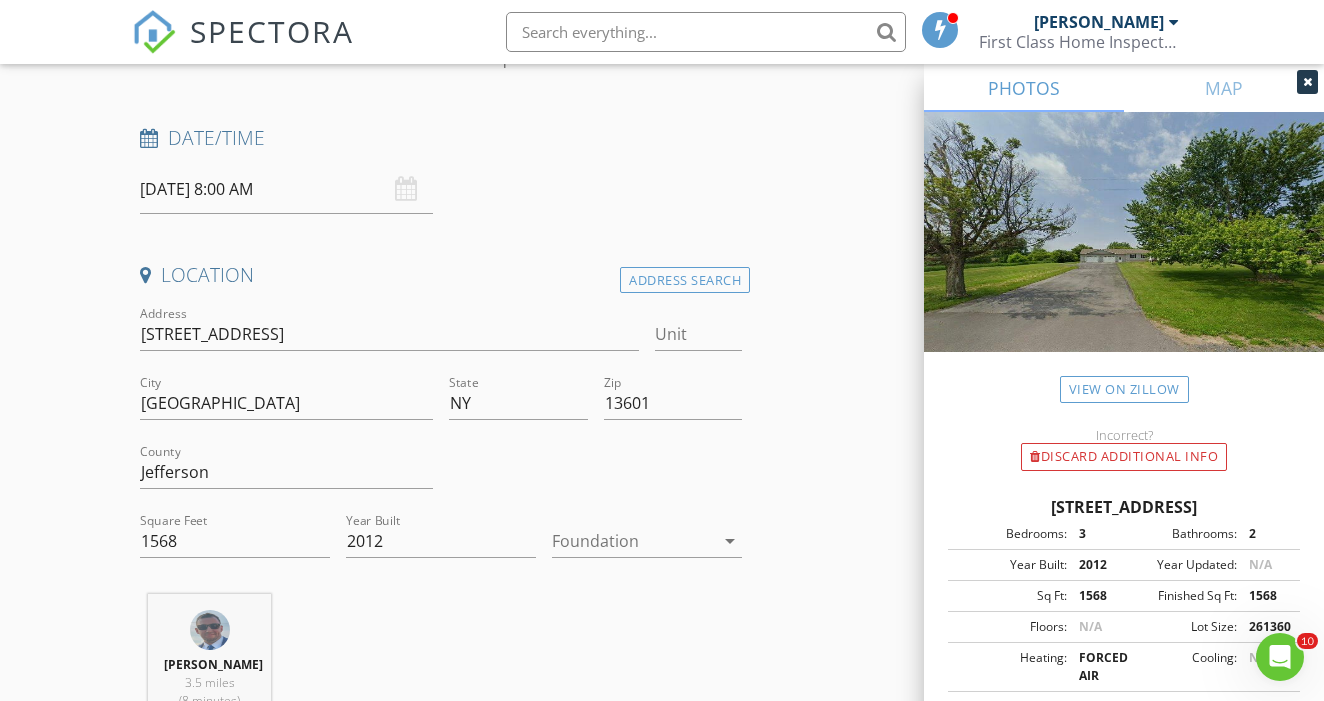 click at bounding box center (633, 541) 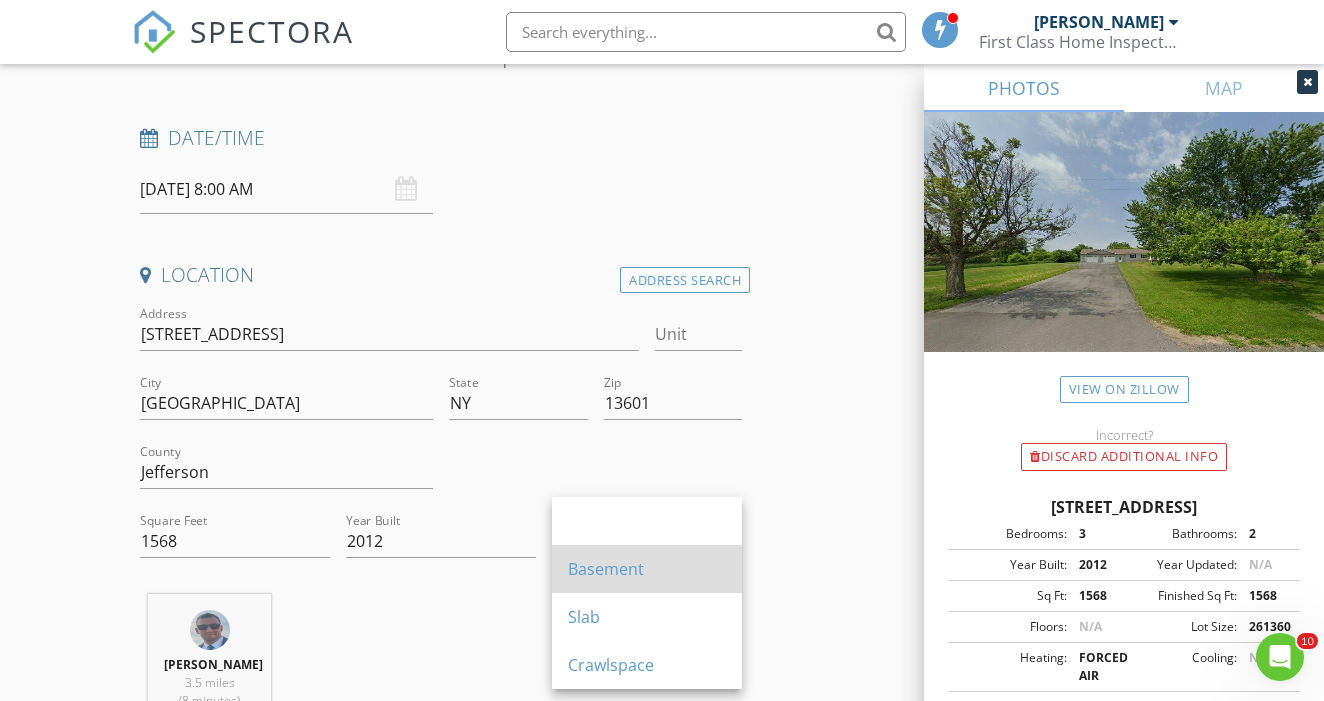 click on "Basement" at bounding box center (647, 569) 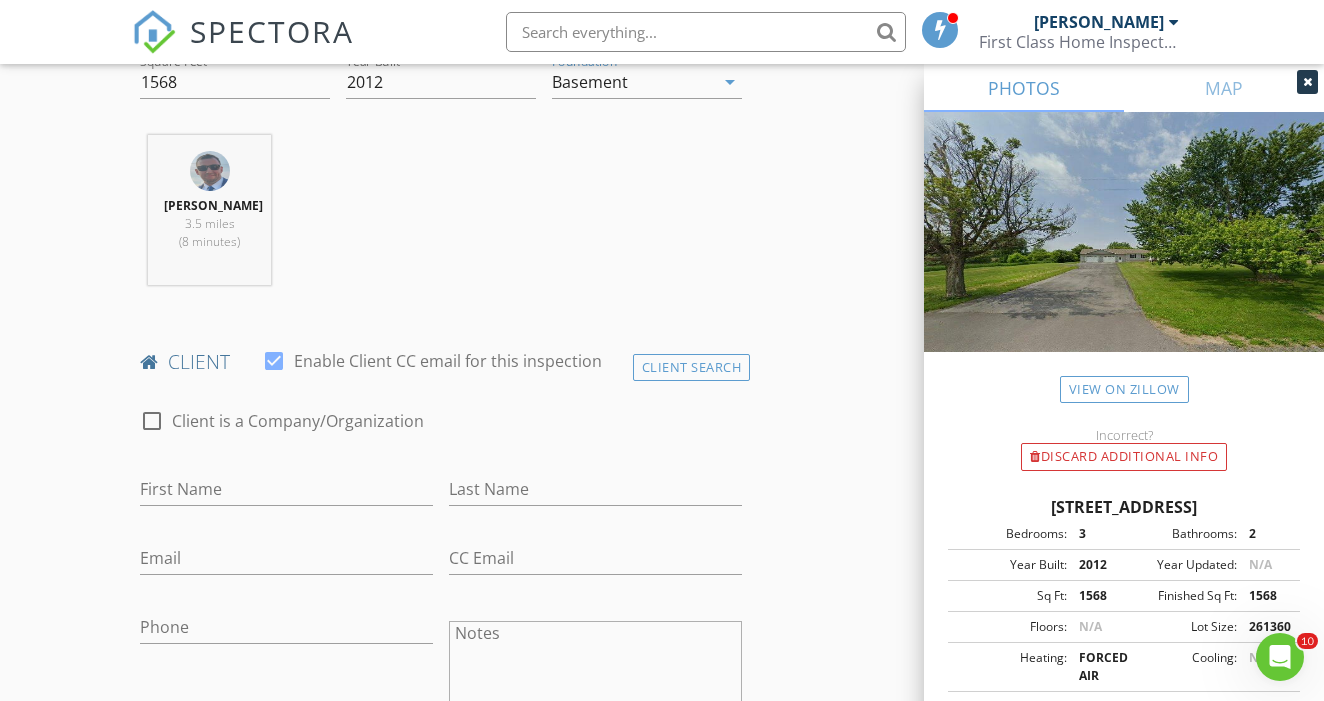 scroll, scrollTop: 727, scrollLeft: 0, axis: vertical 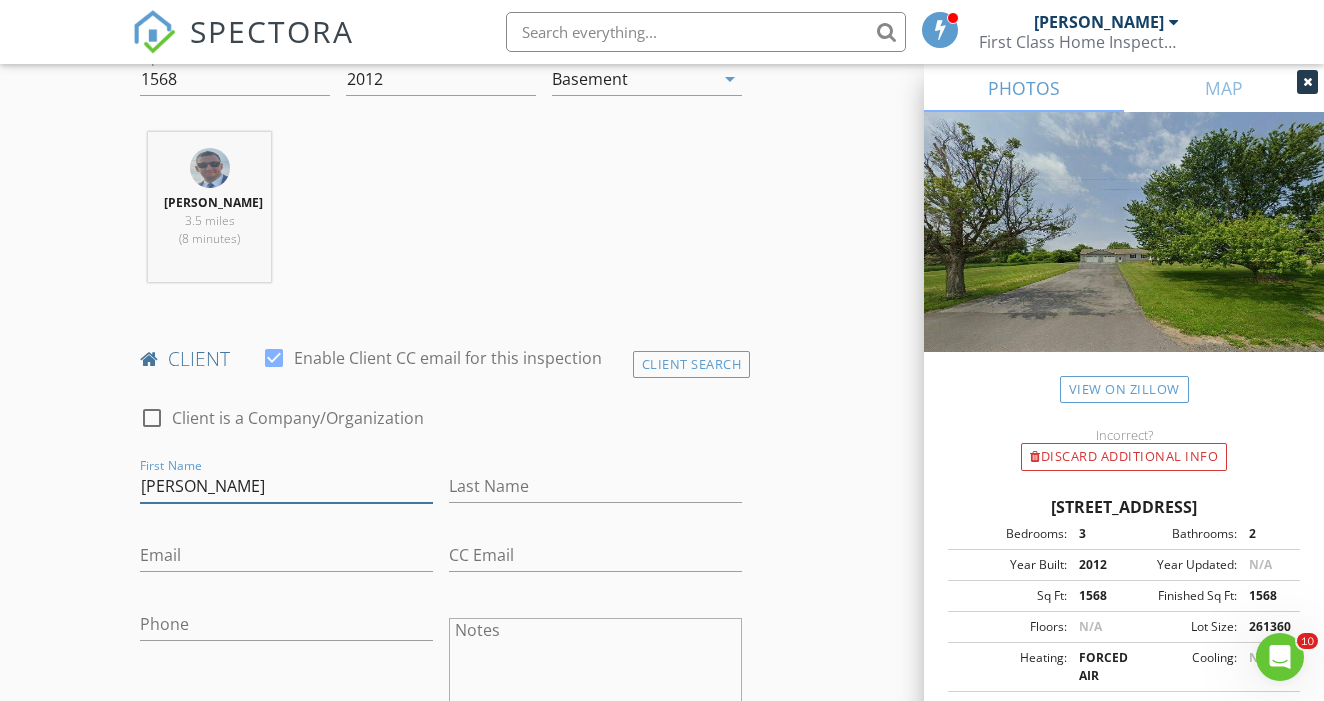type on "[PERSON_NAME]" 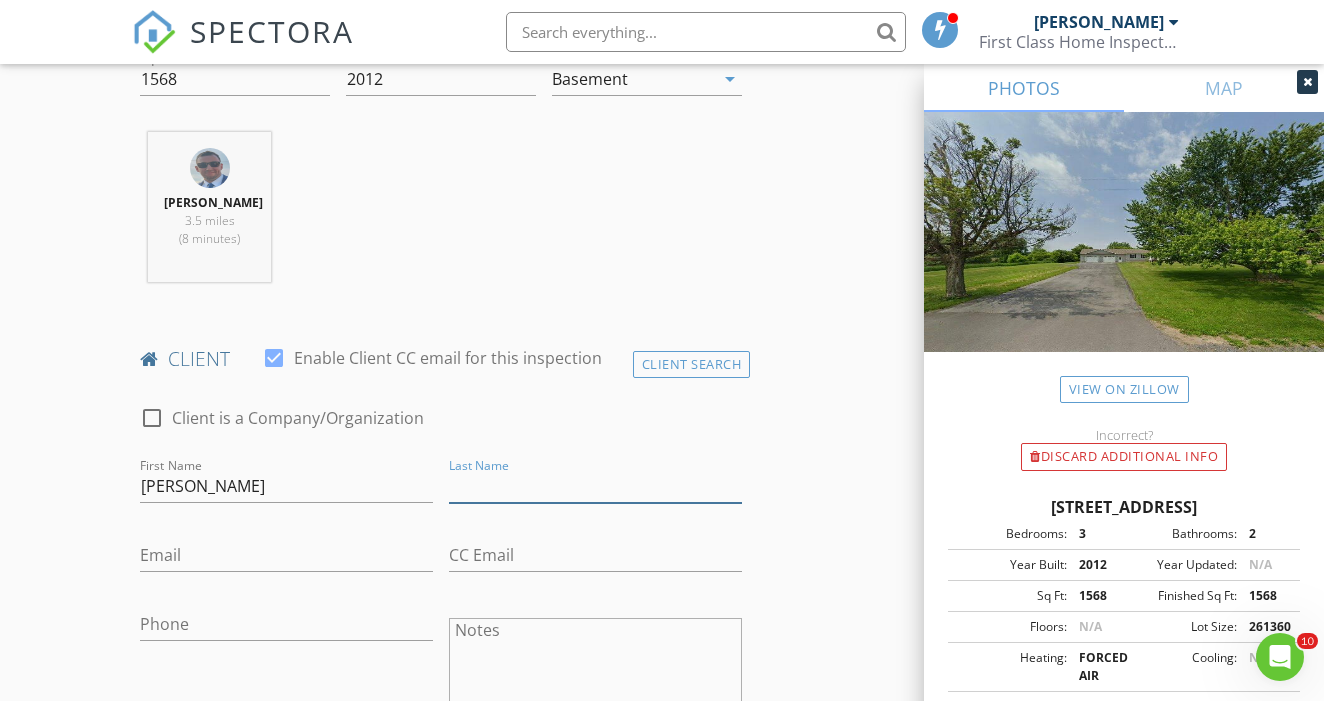 click on "Last Name" at bounding box center [595, 486] 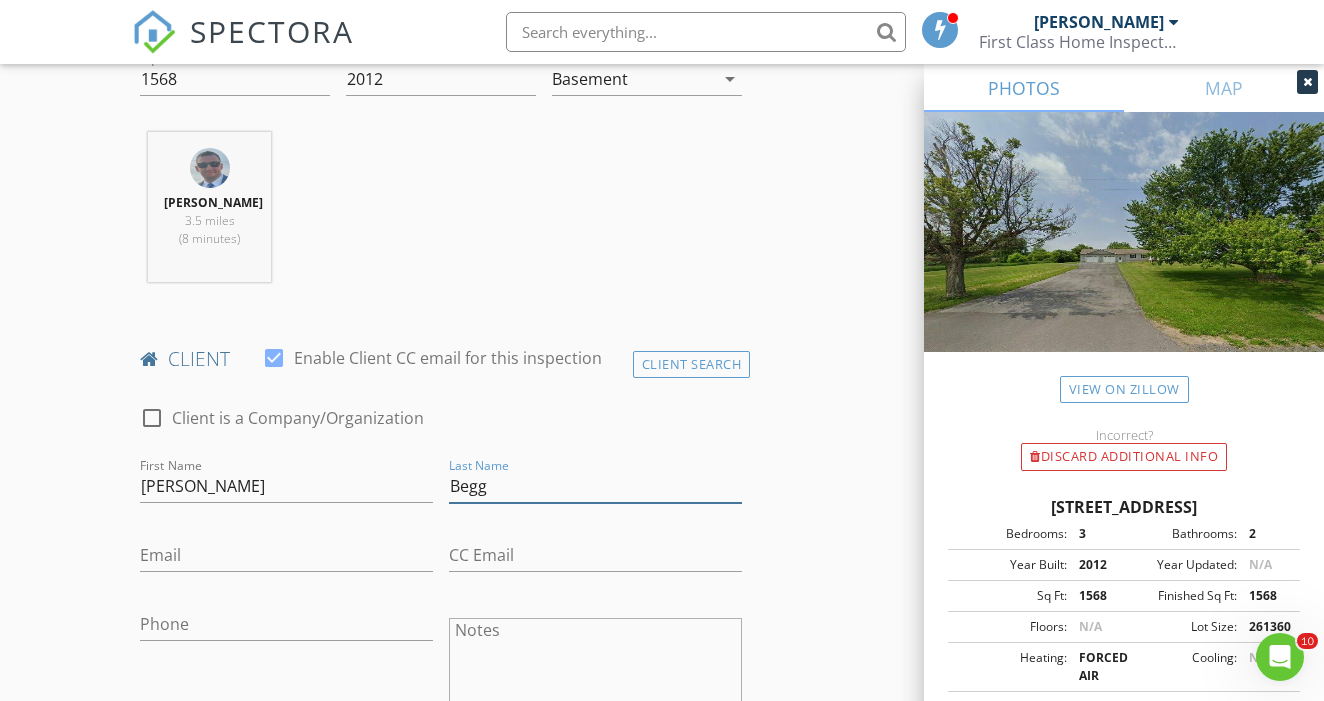 type on "Begg" 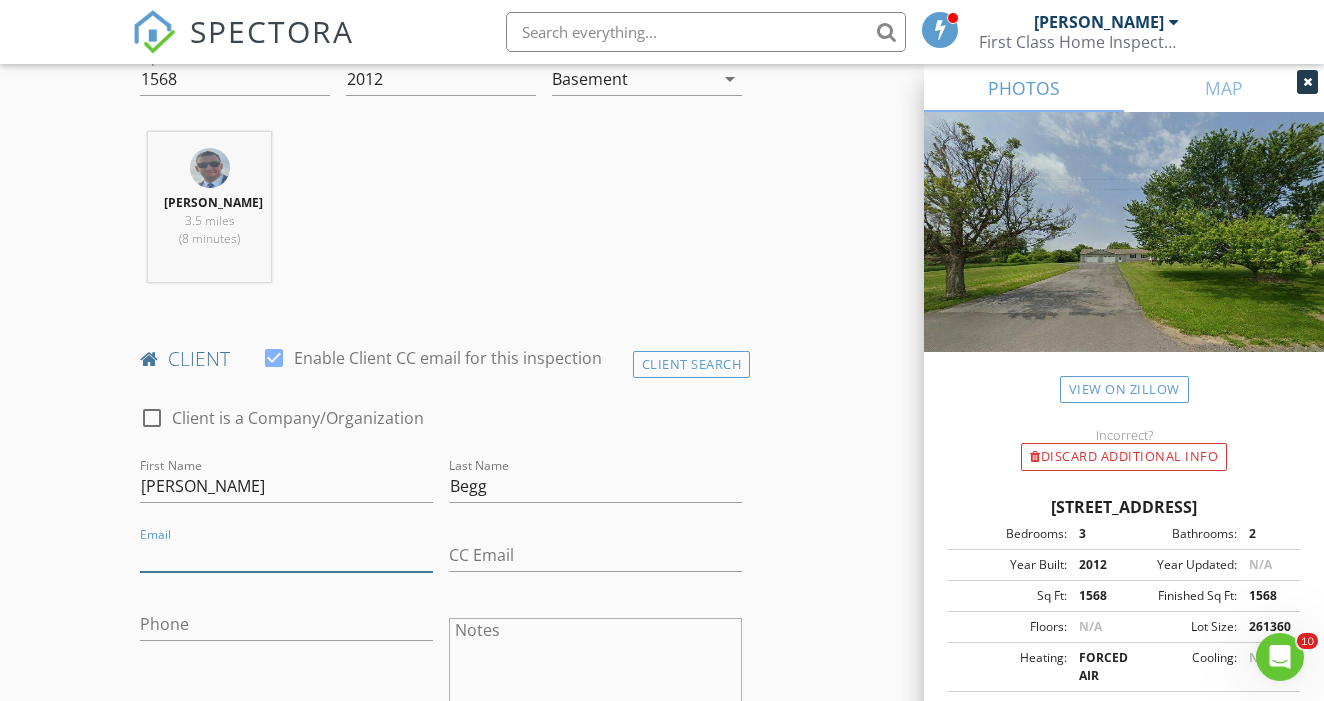 paste on "[EMAIL_ADDRESS][DOMAIN_NAME]" 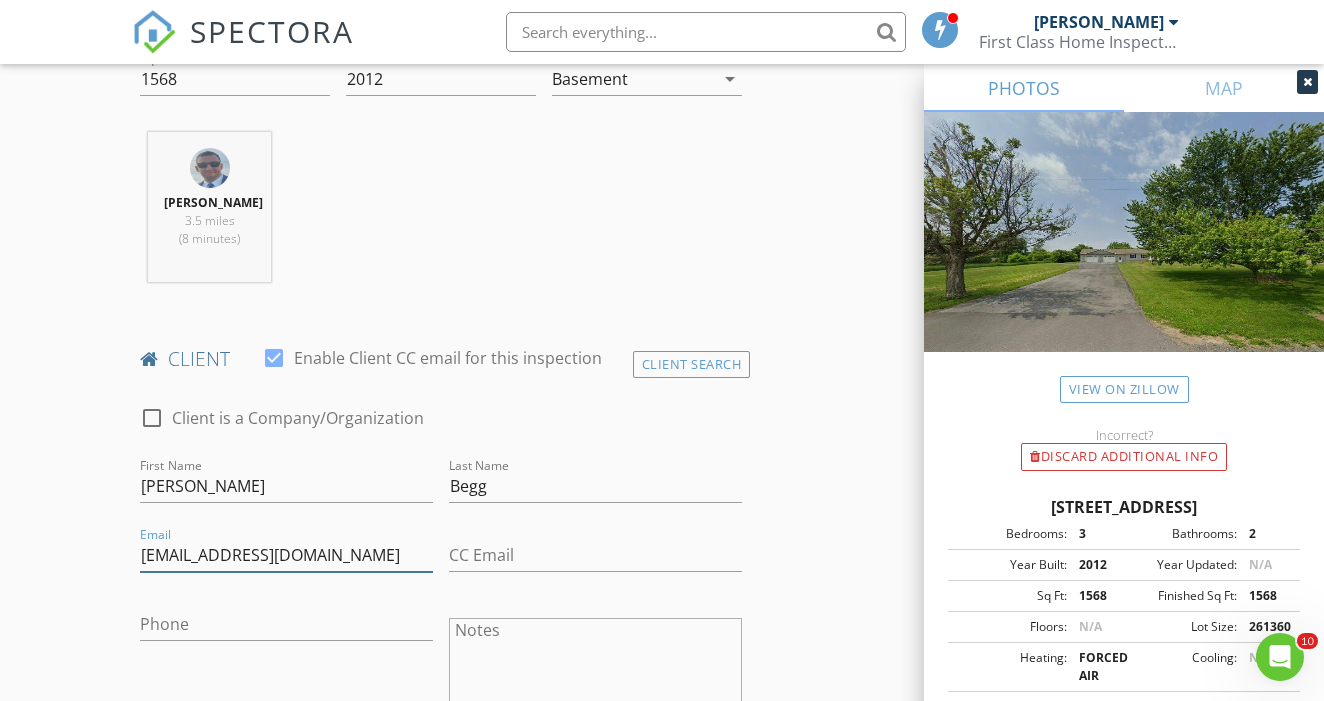 type on "[EMAIL_ADDRESS][DOMAIN_NAME]" 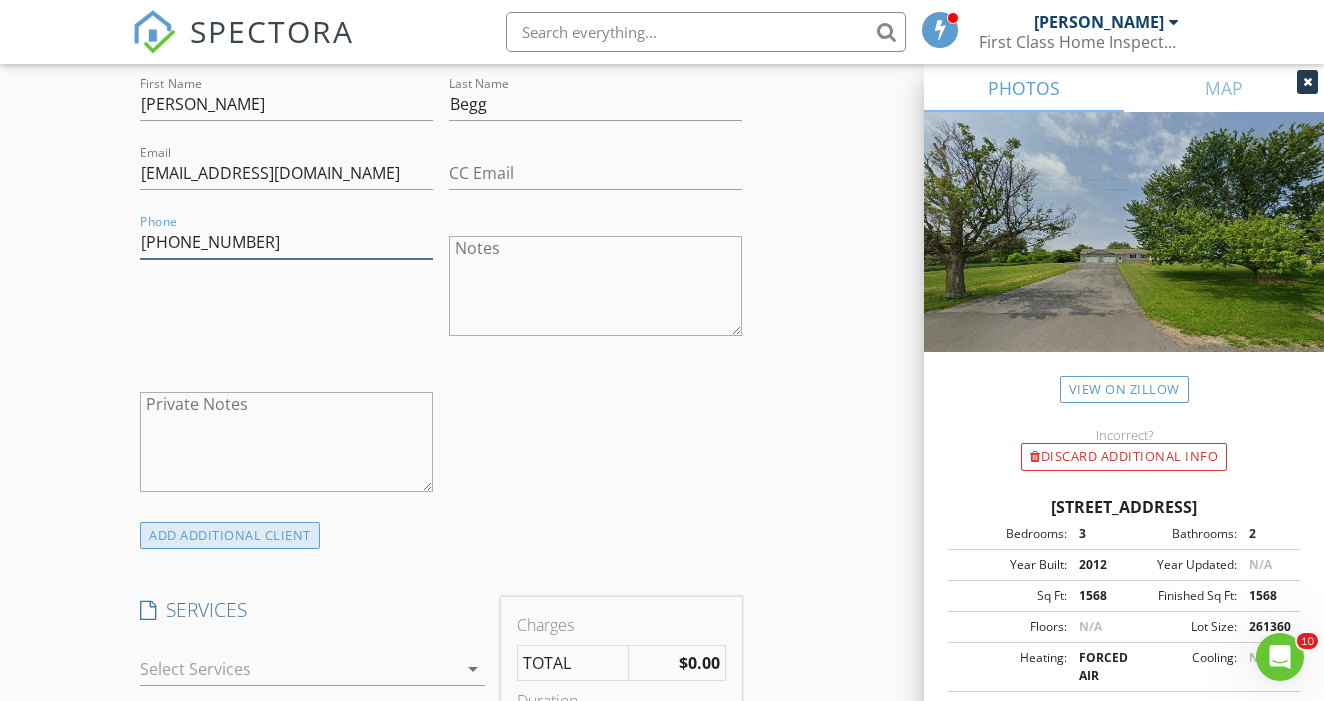 scroll, scrollTop: 1145, scrollLeft: 0, axis: vertical 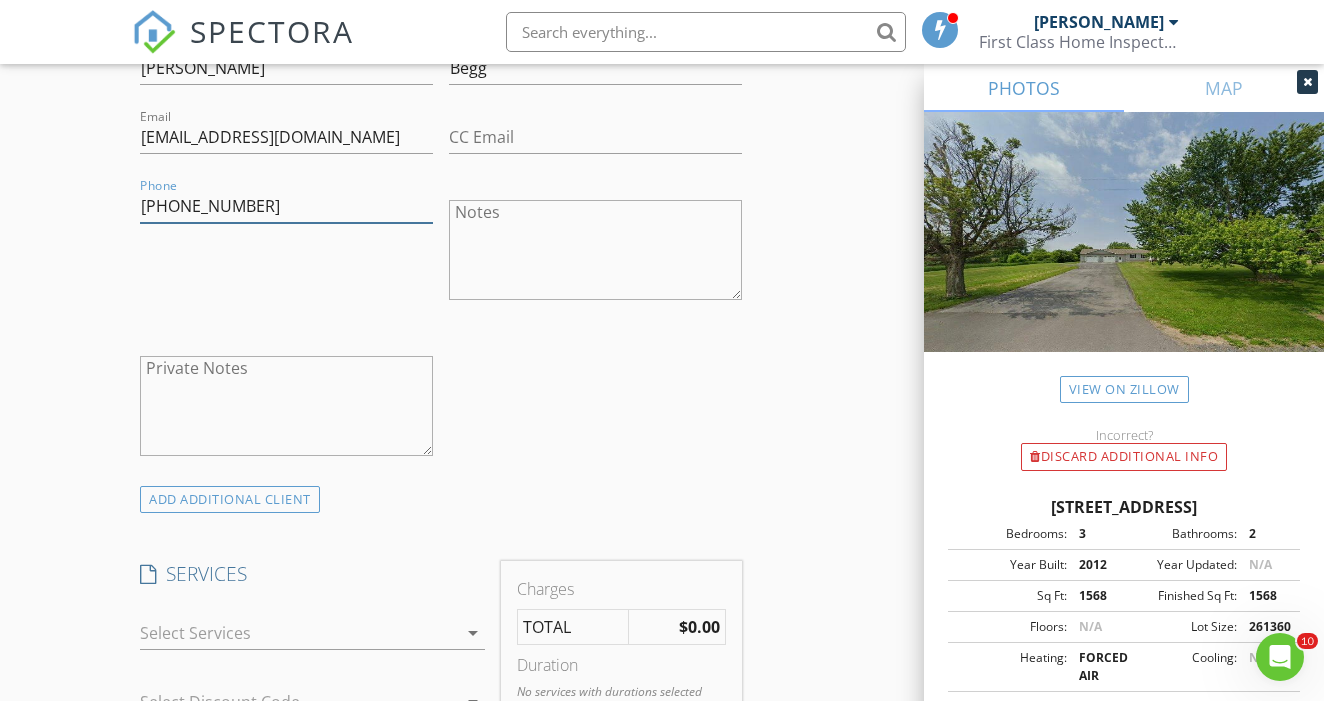 type on "[PHONE_NUMBER]" 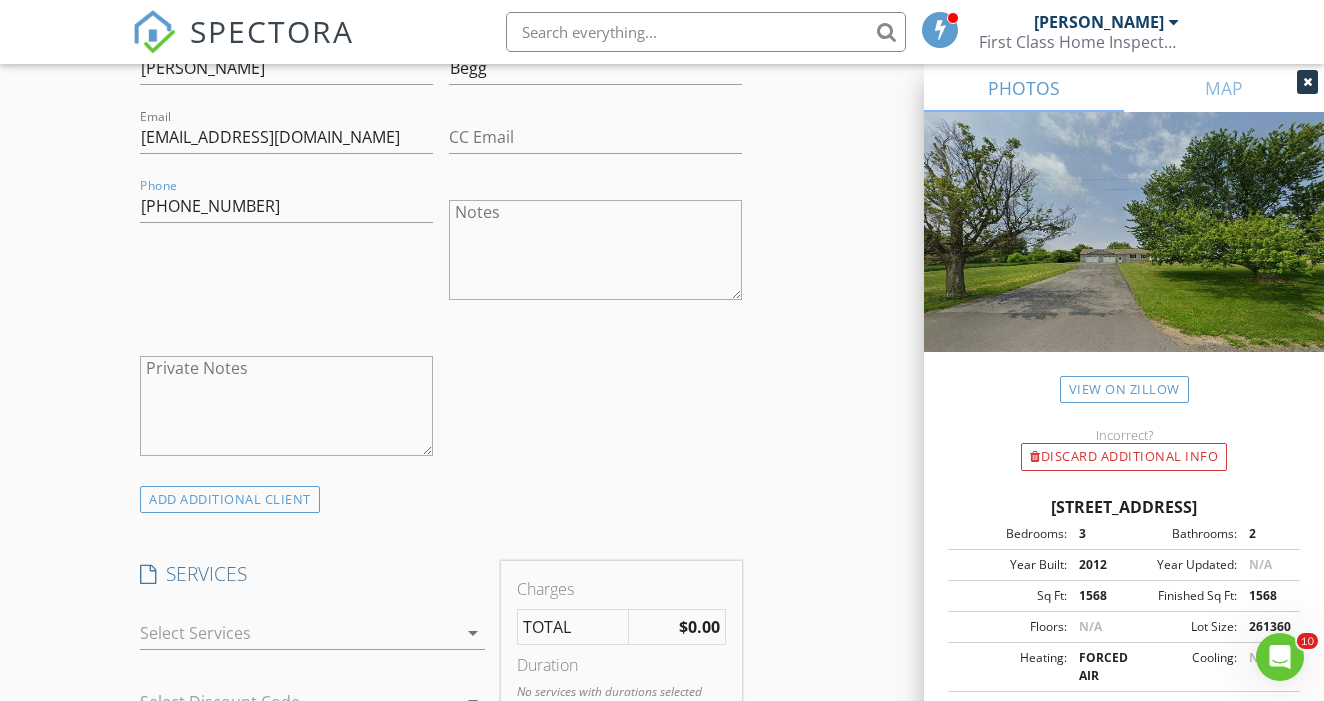 click at bounding box center (298, 633) 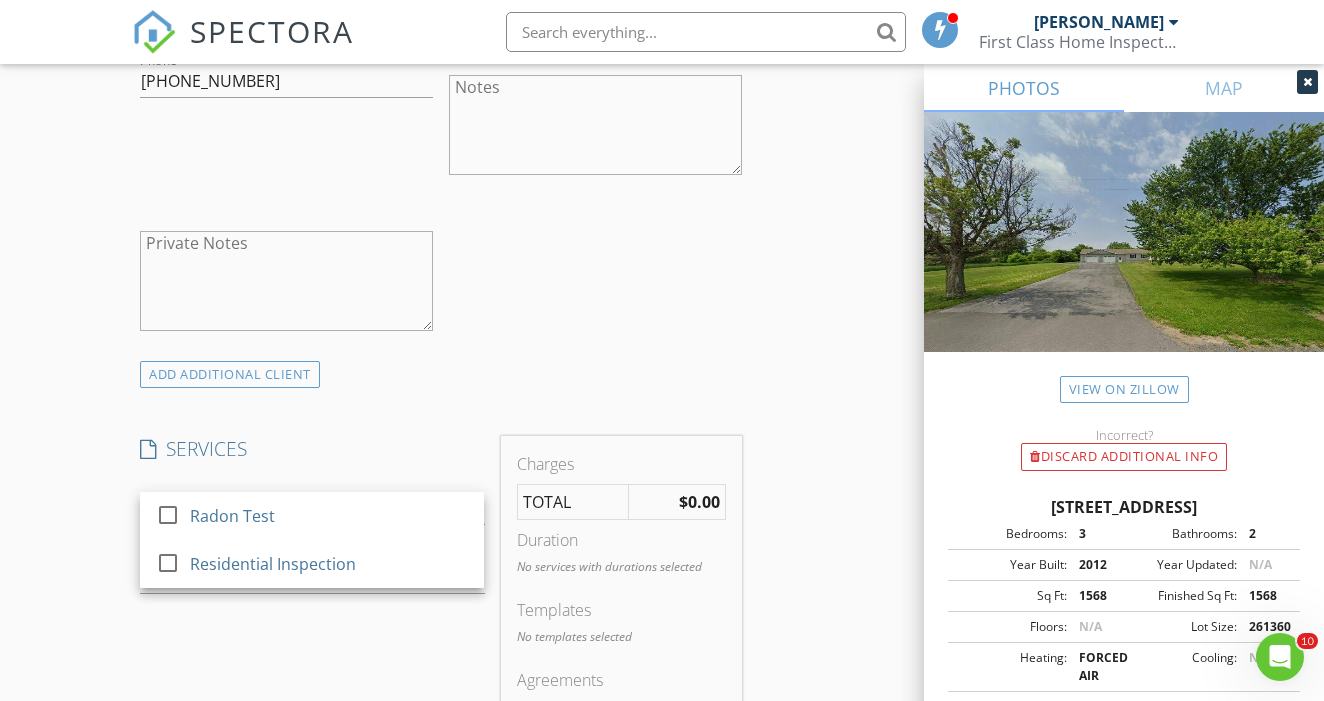 scroll, scrollTop: 1272, scrollLeft: 0, axis: vertical 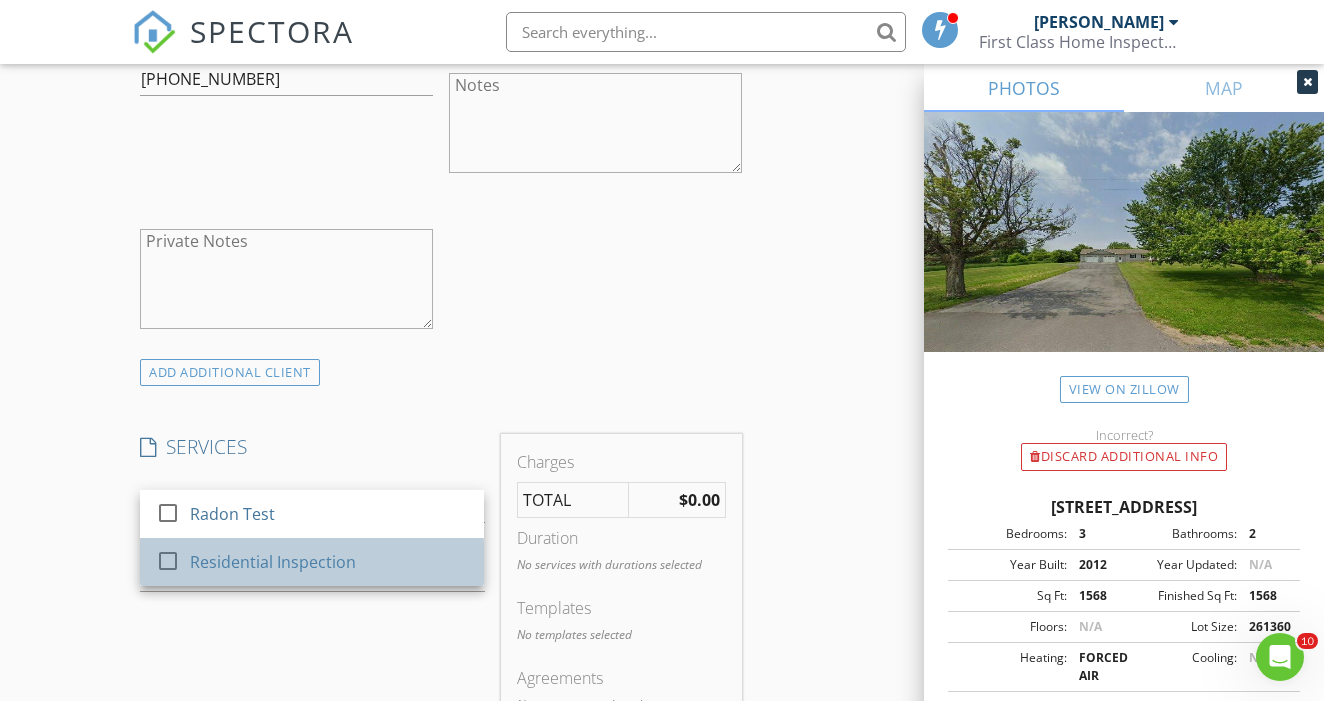 click on "Residential Inspection" at bounding box center (273, 562) 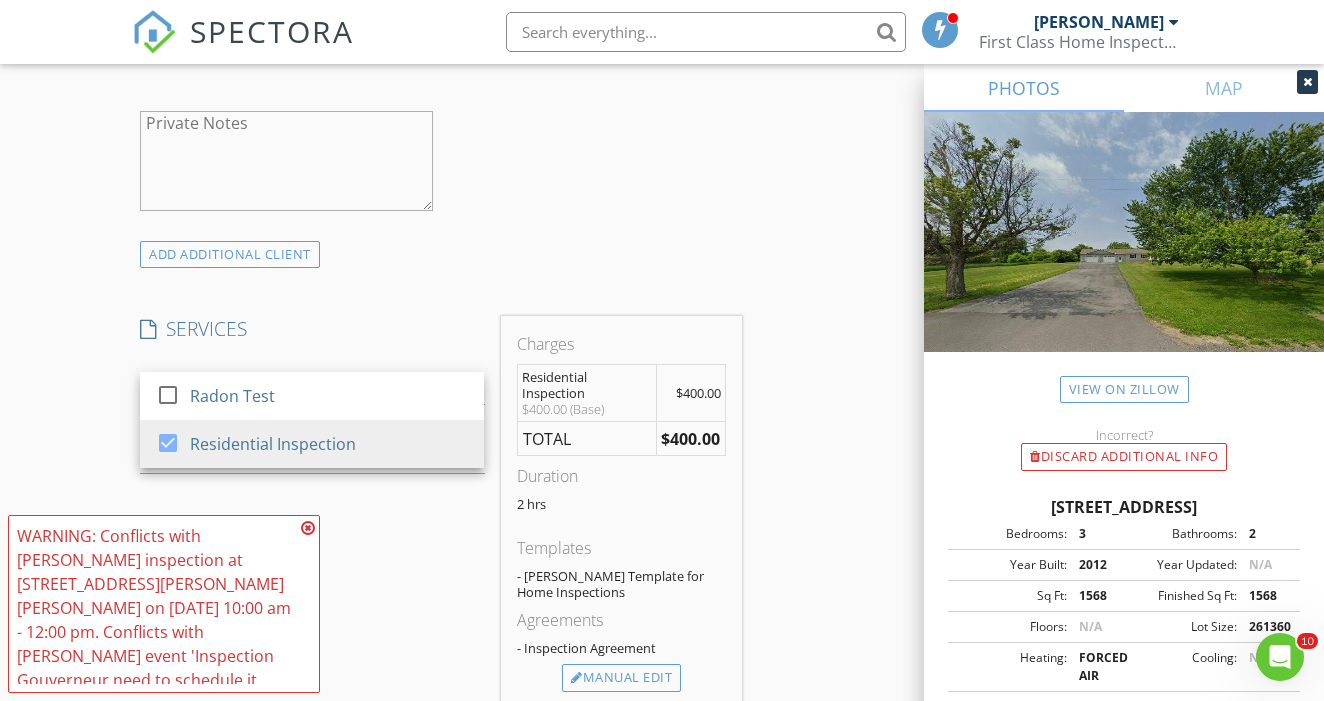 scroll, scrollTop: 1398, scrollLeft: 0, axis: vertical 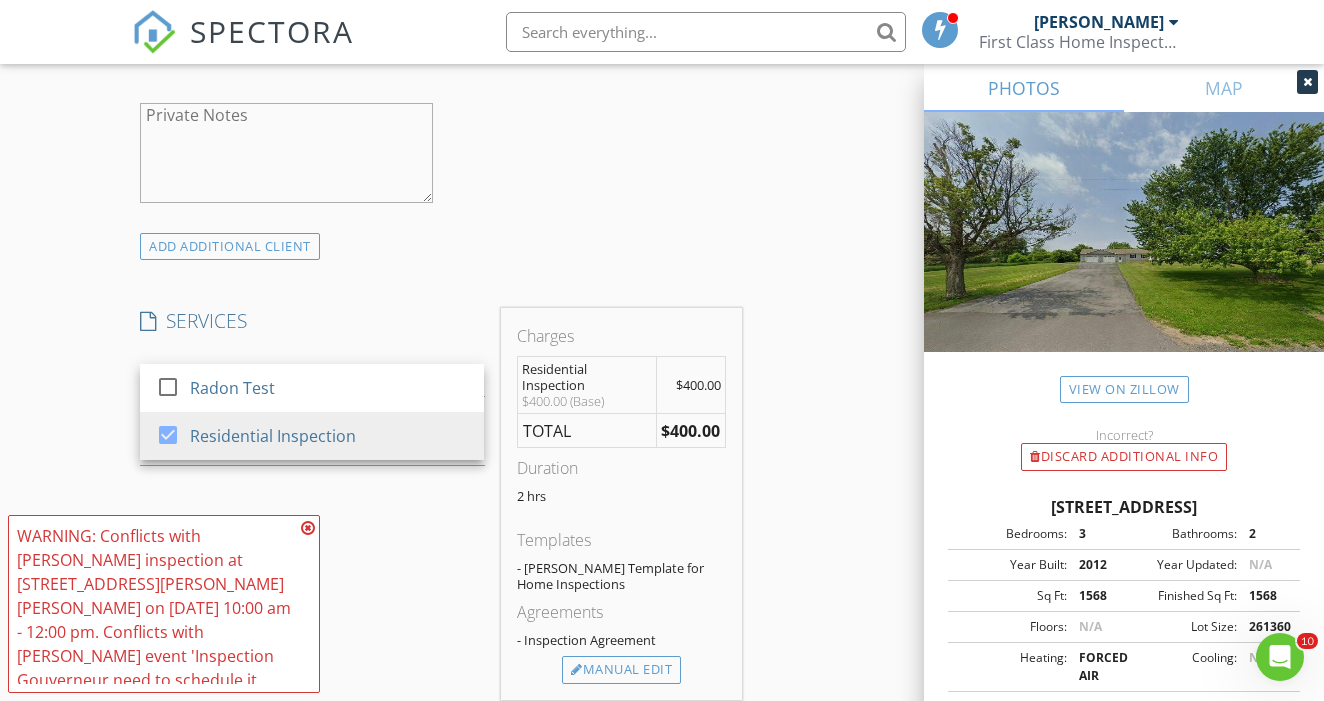 click at bounding box center [308, 528] 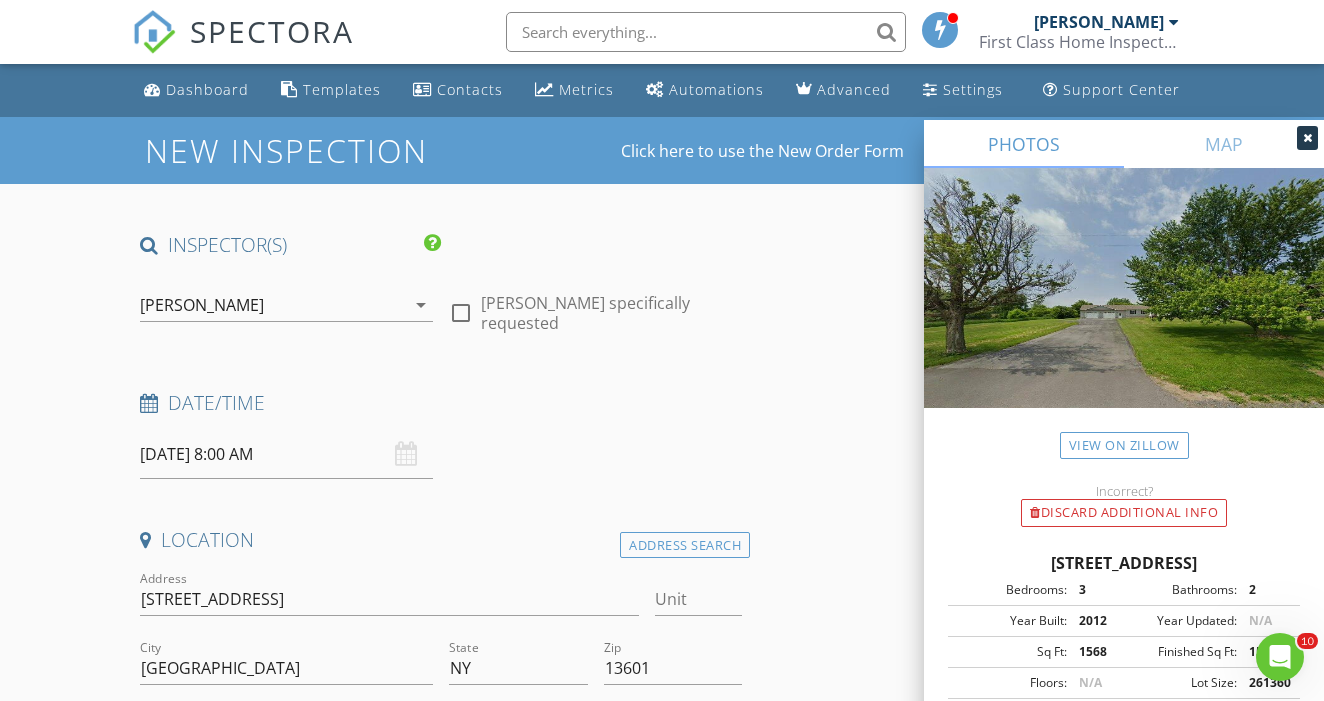 scroll, scrollTop: 0, scrollLeft: 0, axis: both 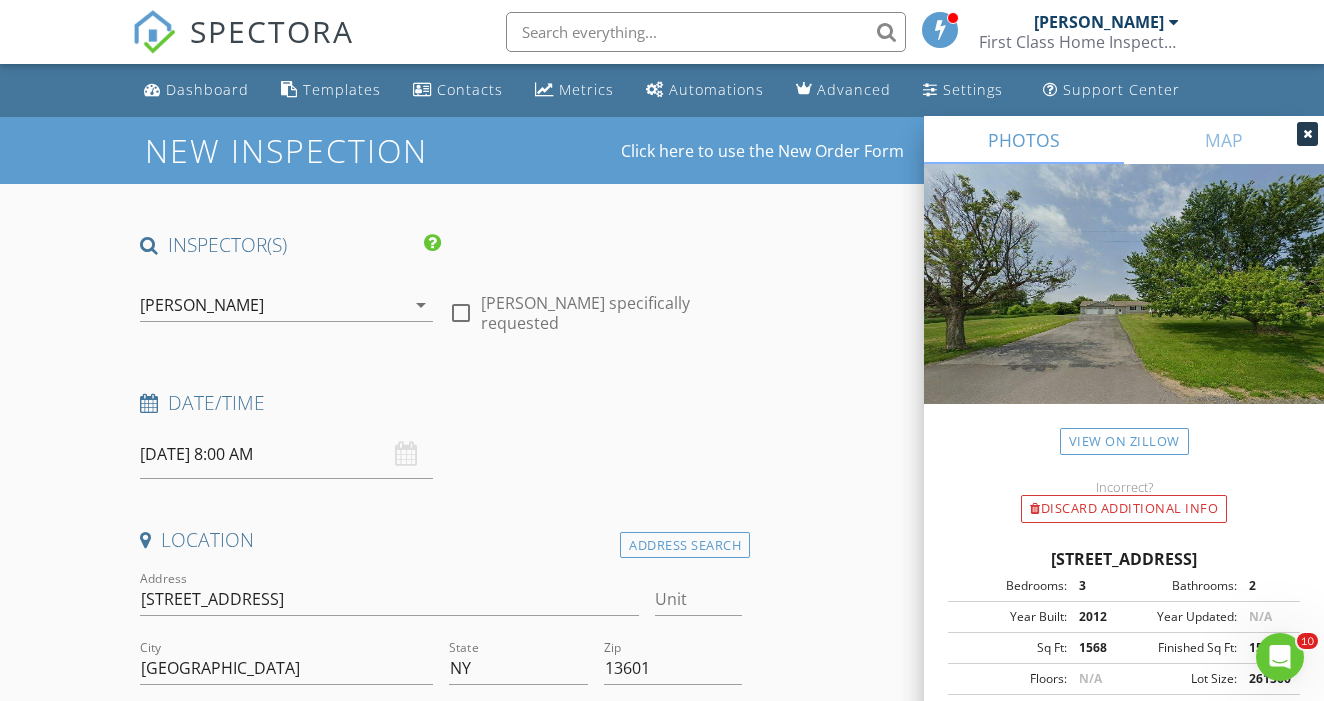 click on "07/14/2025 8:00 AM" at bounding box center [286, 454] 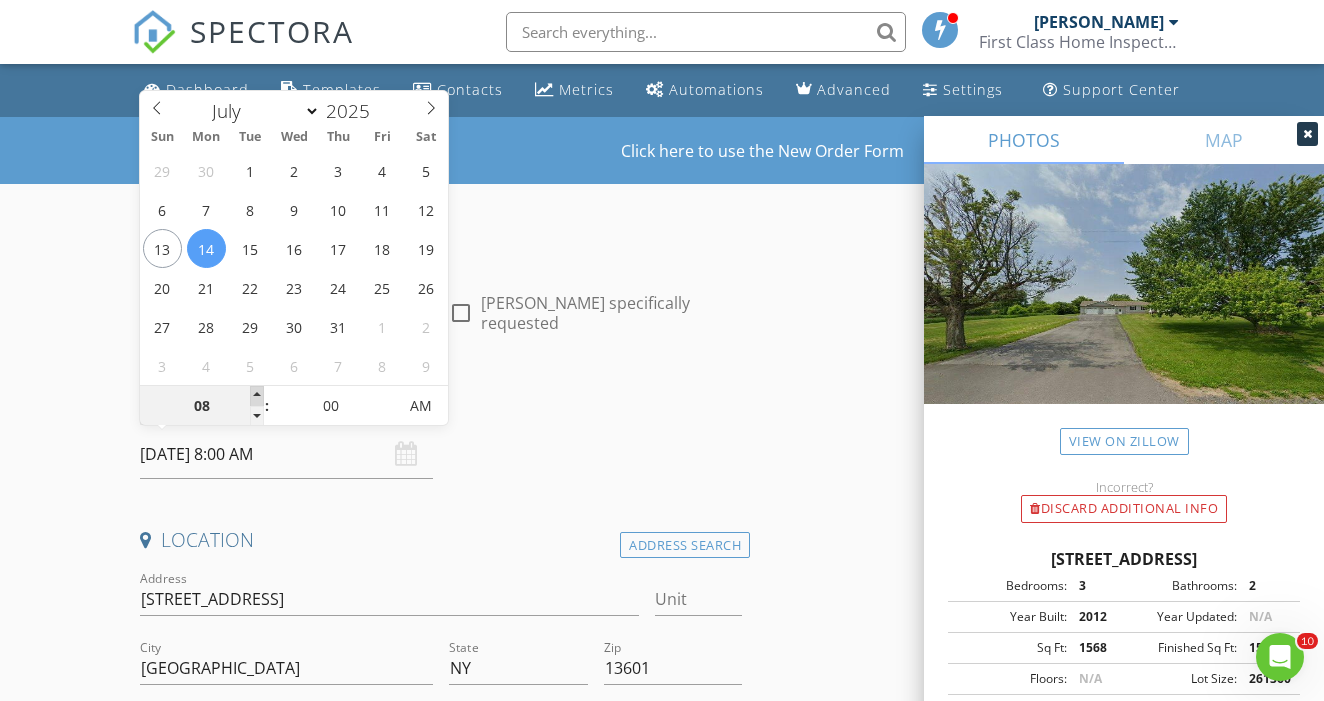 type on "09" 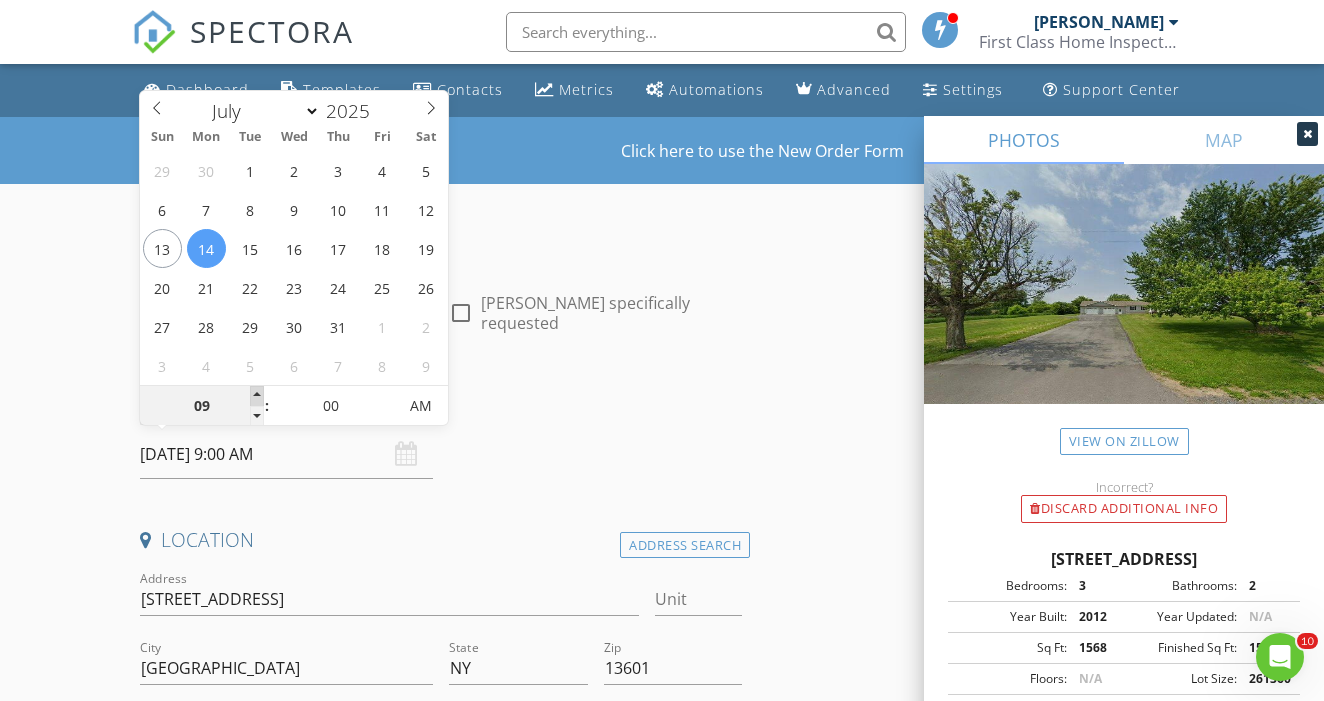 click at bounding box center [257, 396] 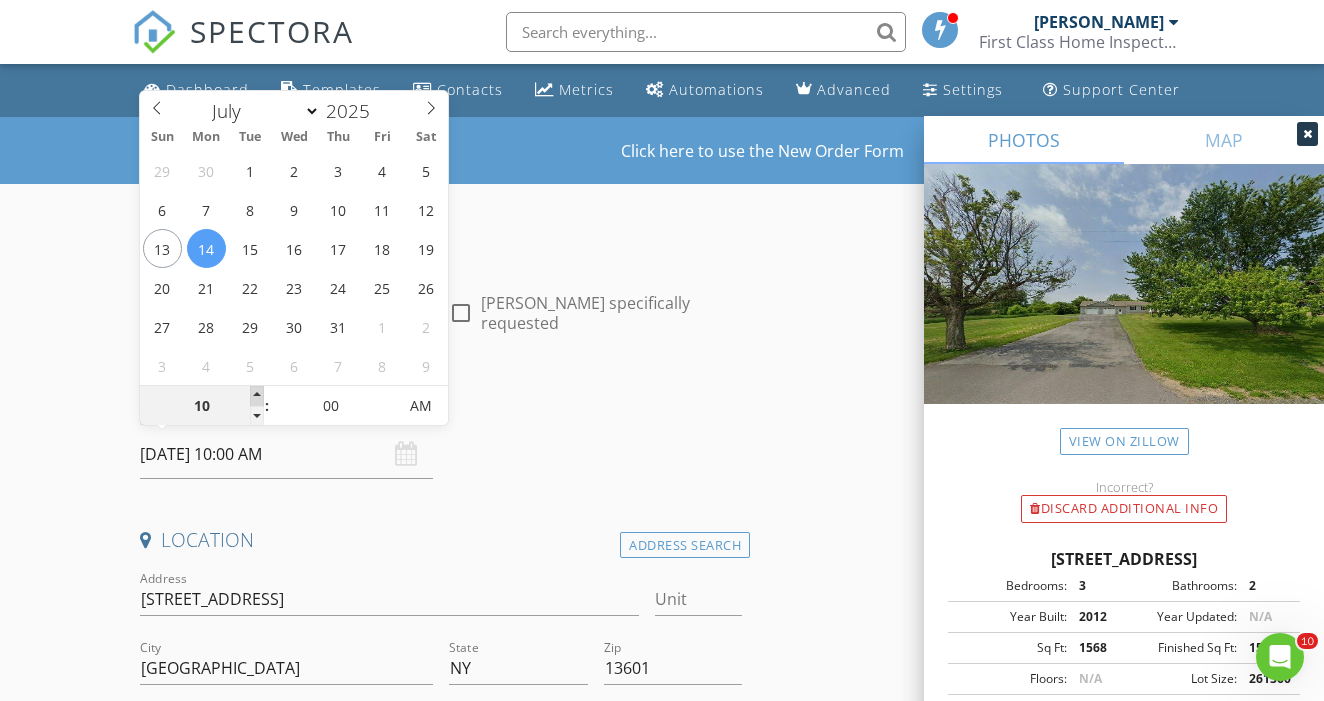 click at bounding box center [257, 396] 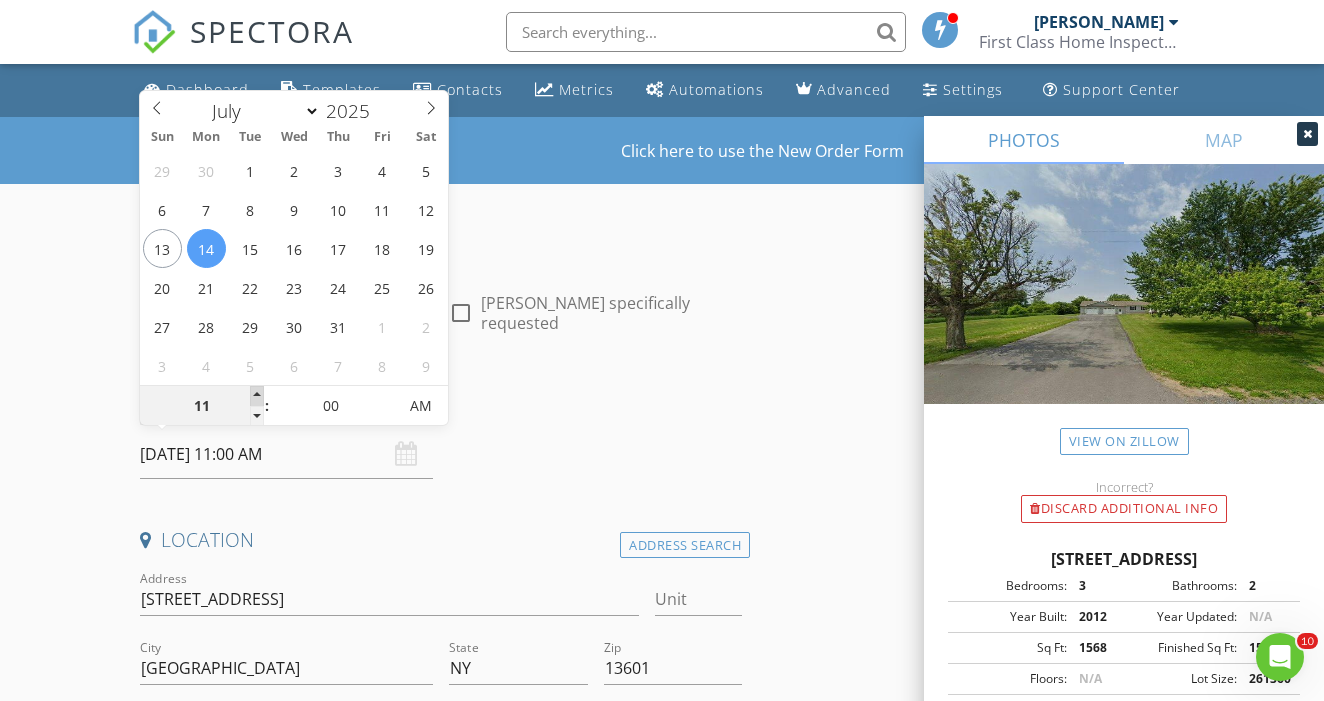 click at bounding box center (257, 396) 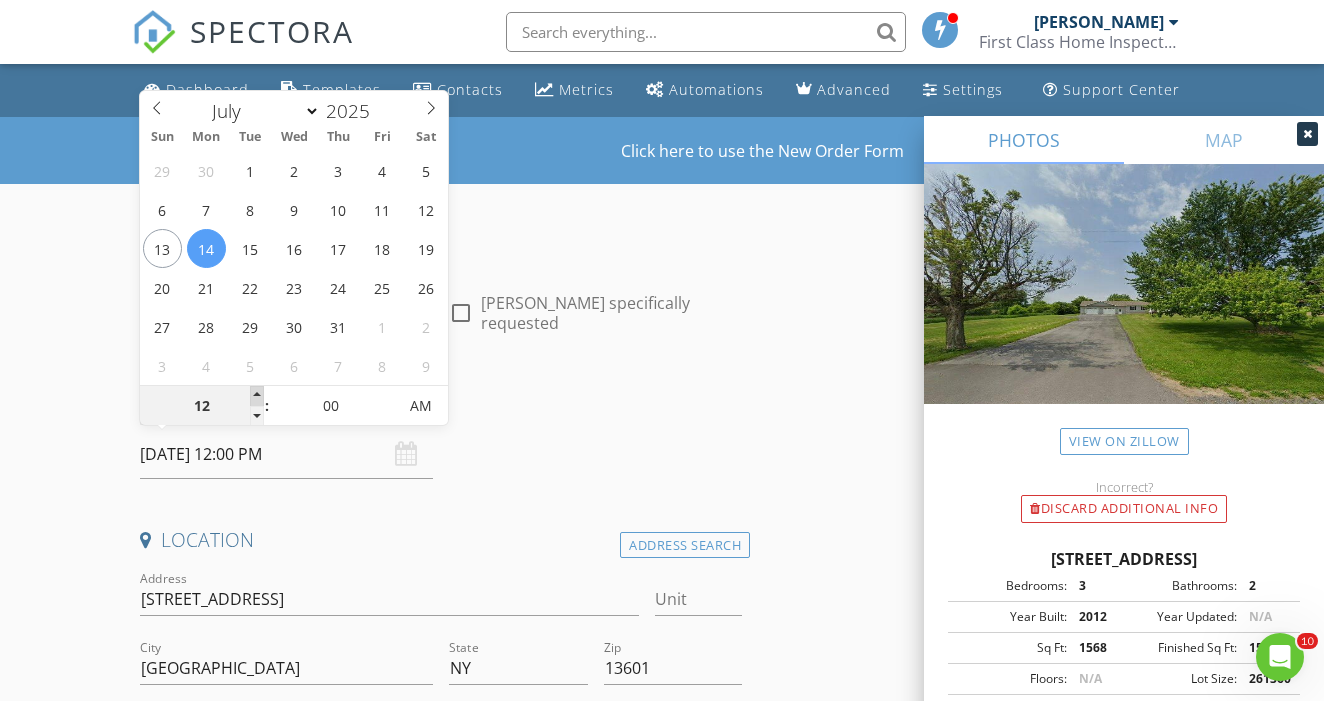 click at bounding box center [257, 396] 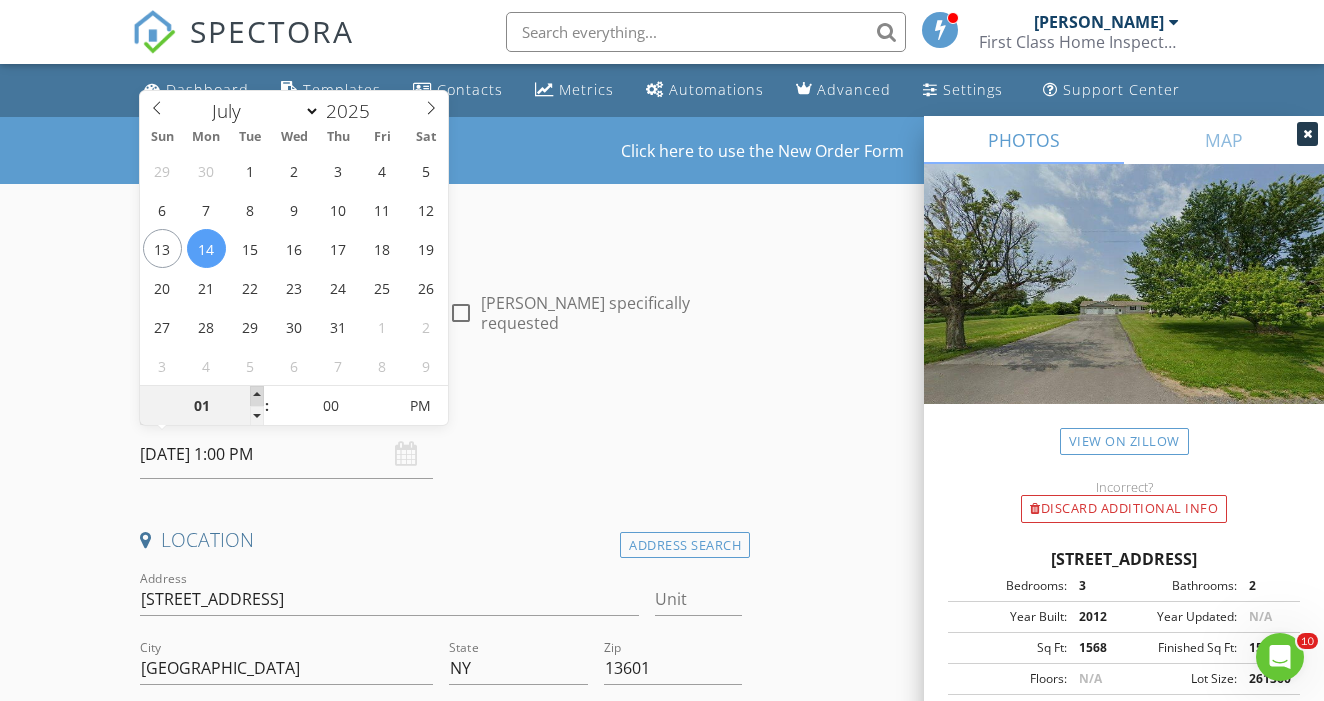 click at bounding box center [257, 396] 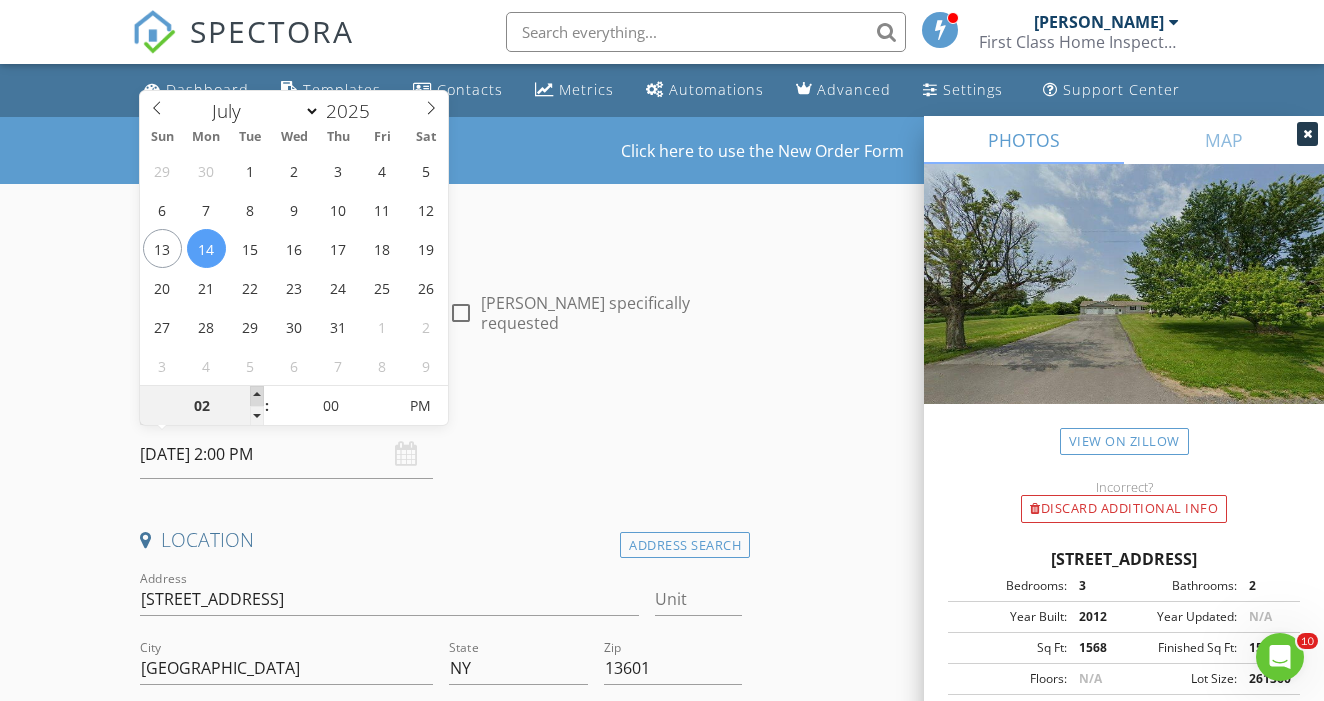 click at bounding box center [257, 396] 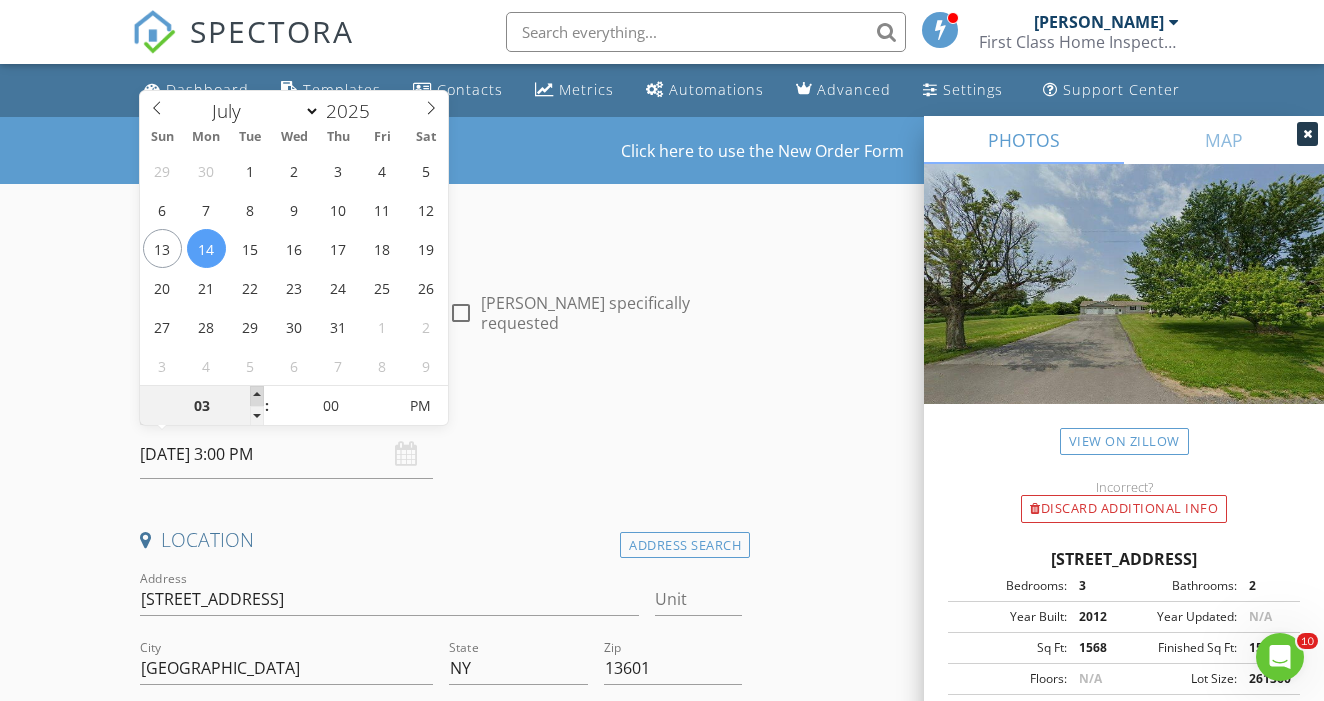 click at bounding box center (257, 396) 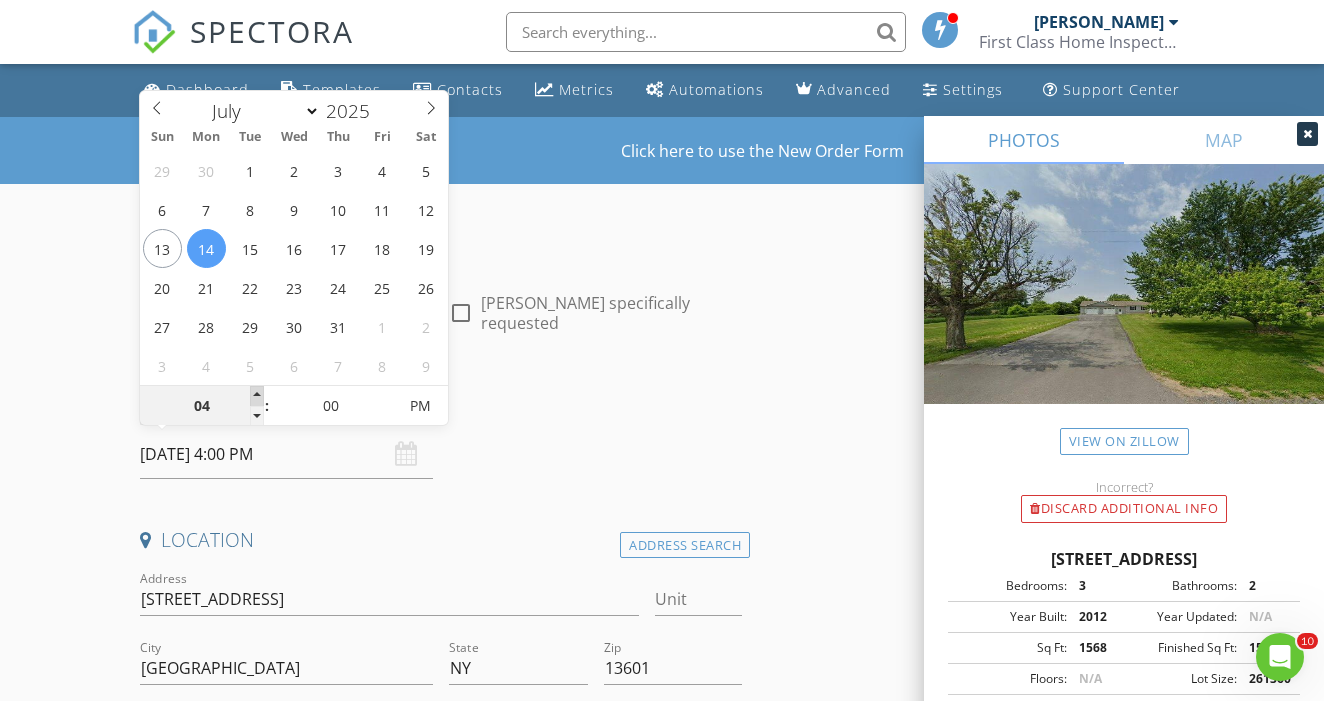 click at bounding box center (257, 396) 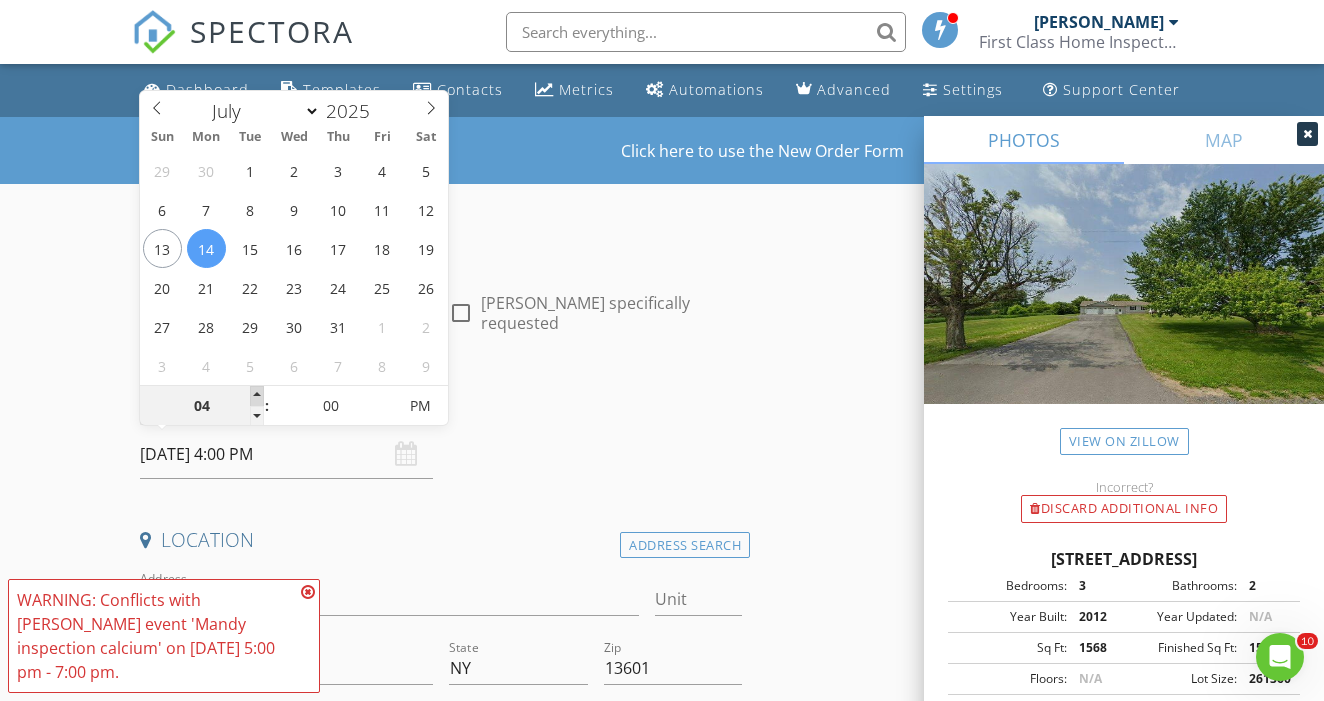 type on "05" 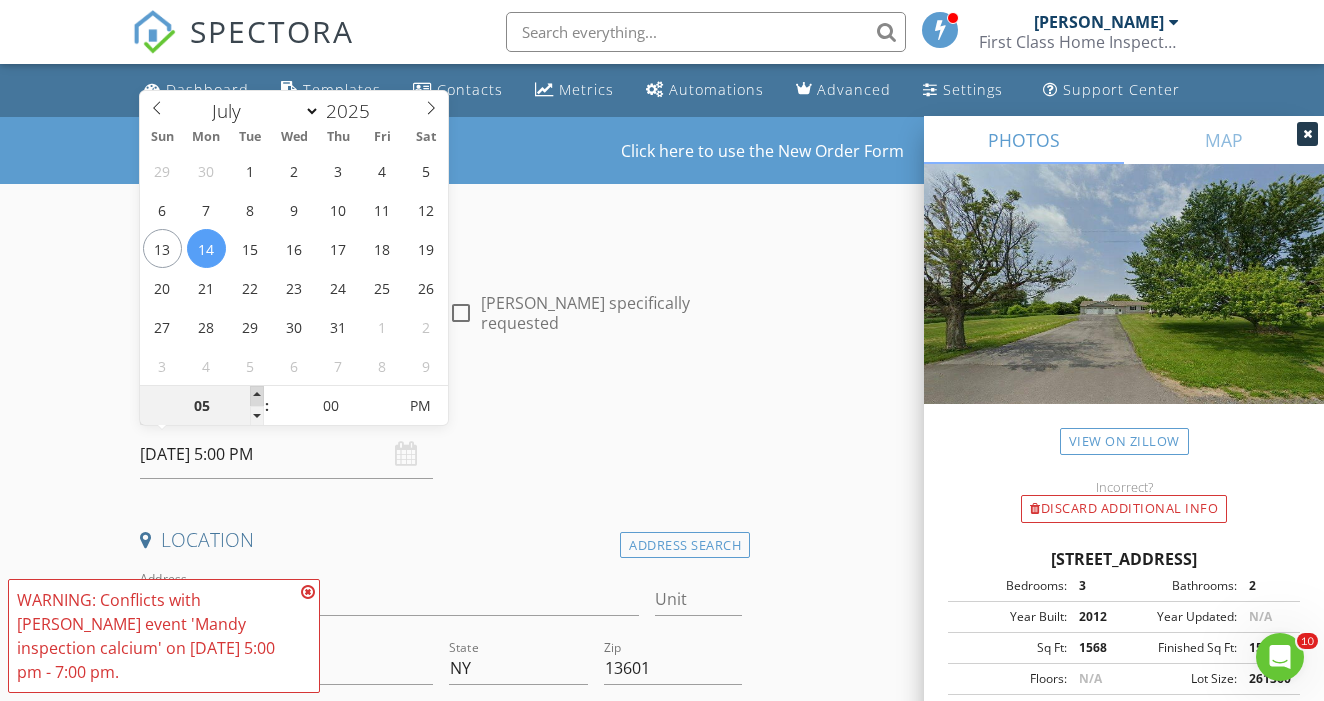 click at bounding box center (257, 396) 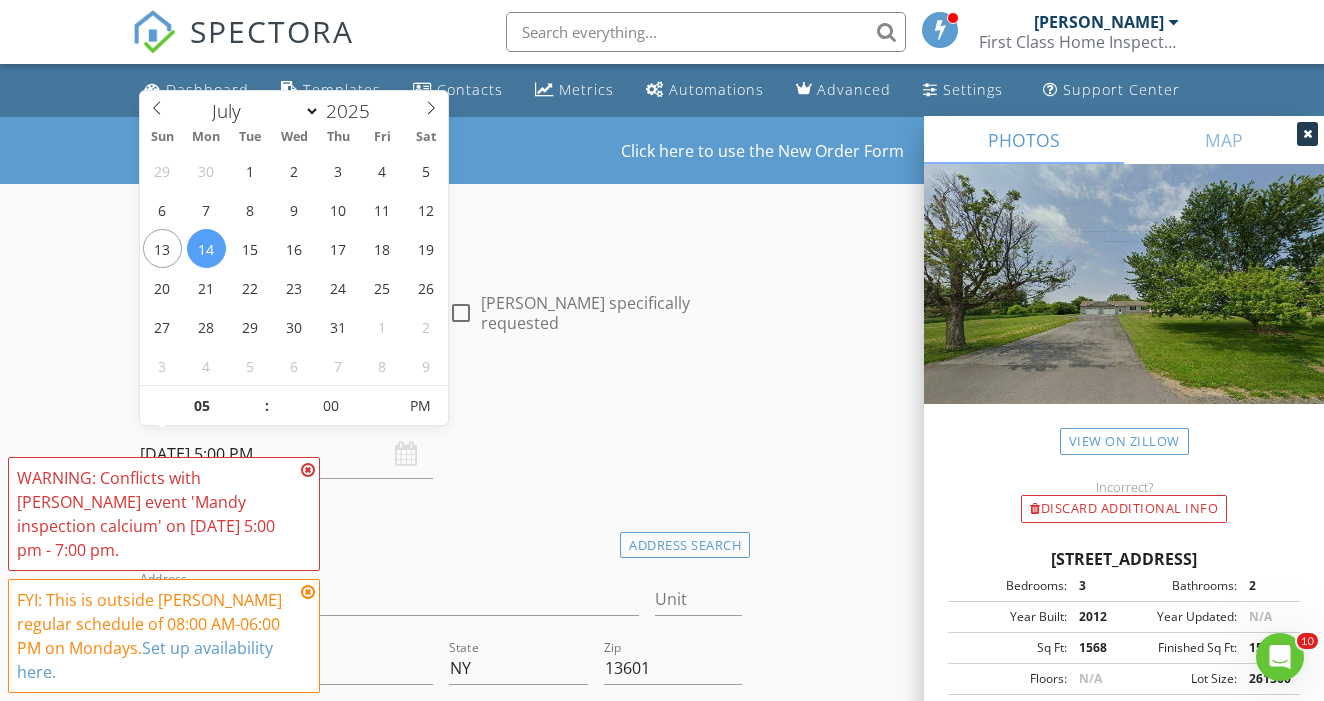 click on "Date/Time" at bounding box center [441, 410] 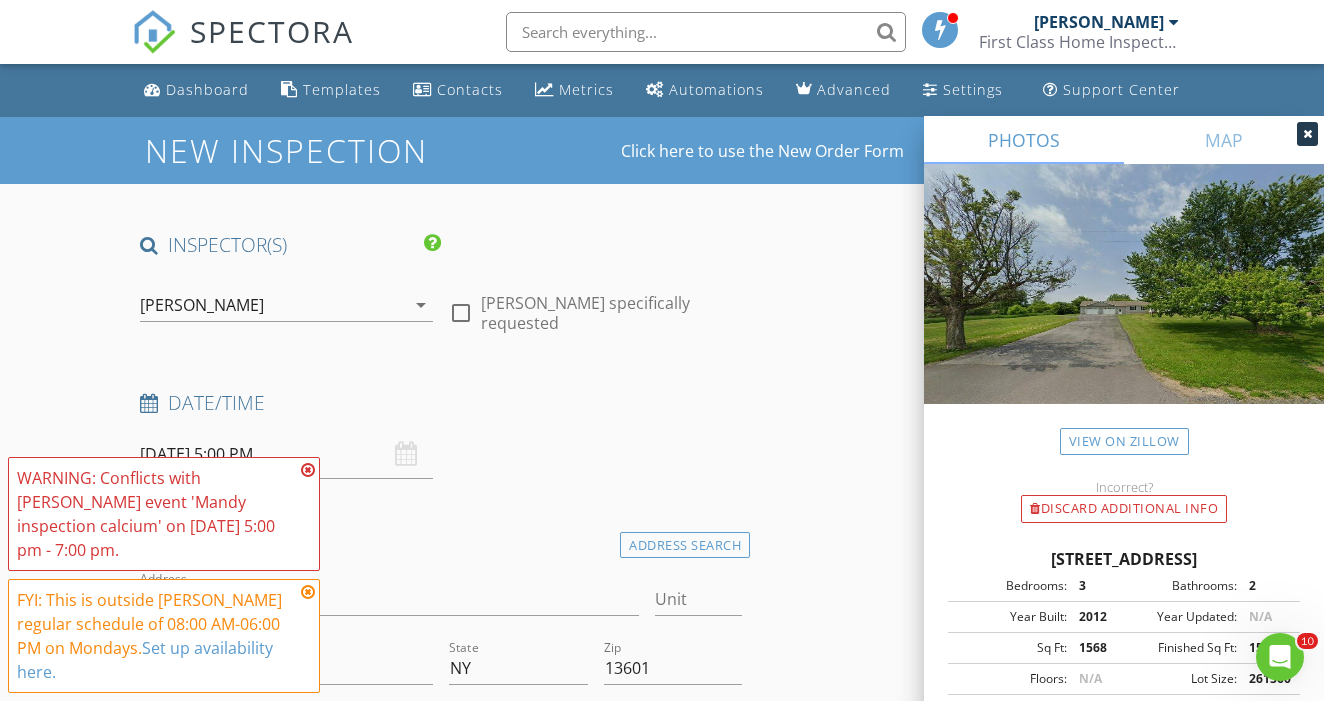 click at bounding box center [308, 470] 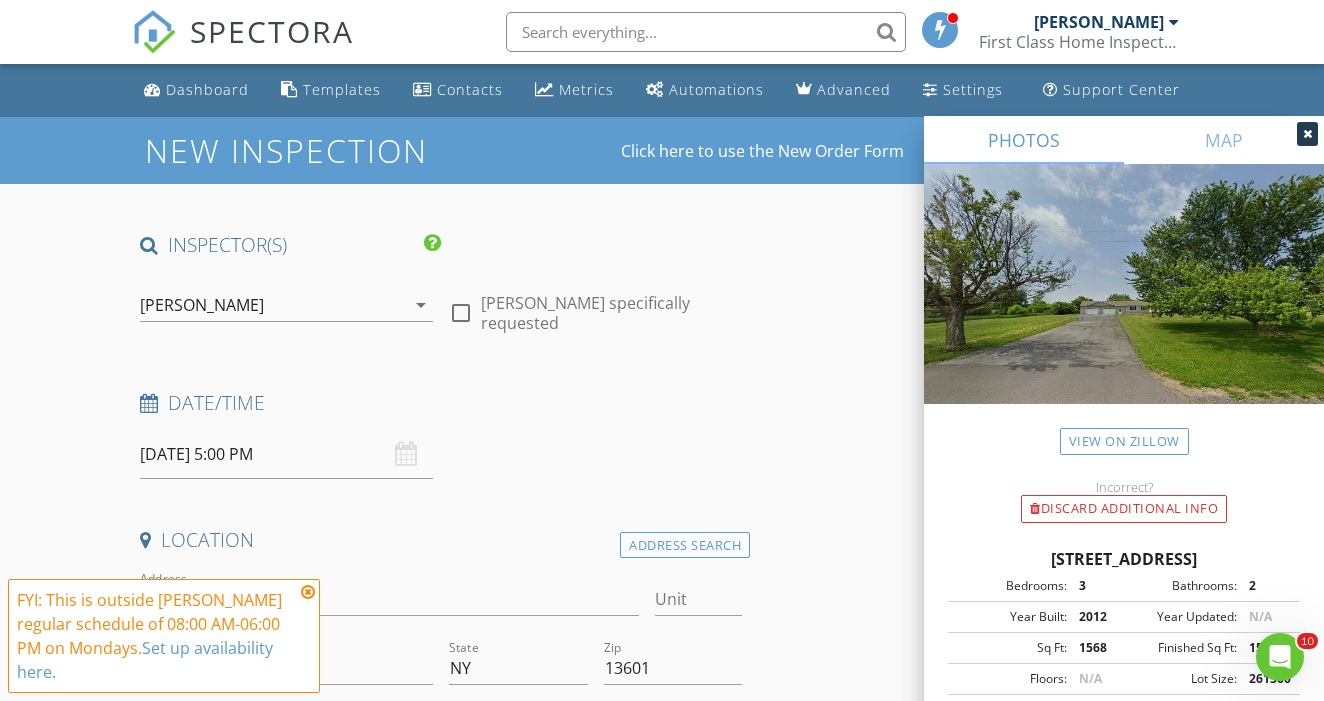 click at bounding box center (308, 592) 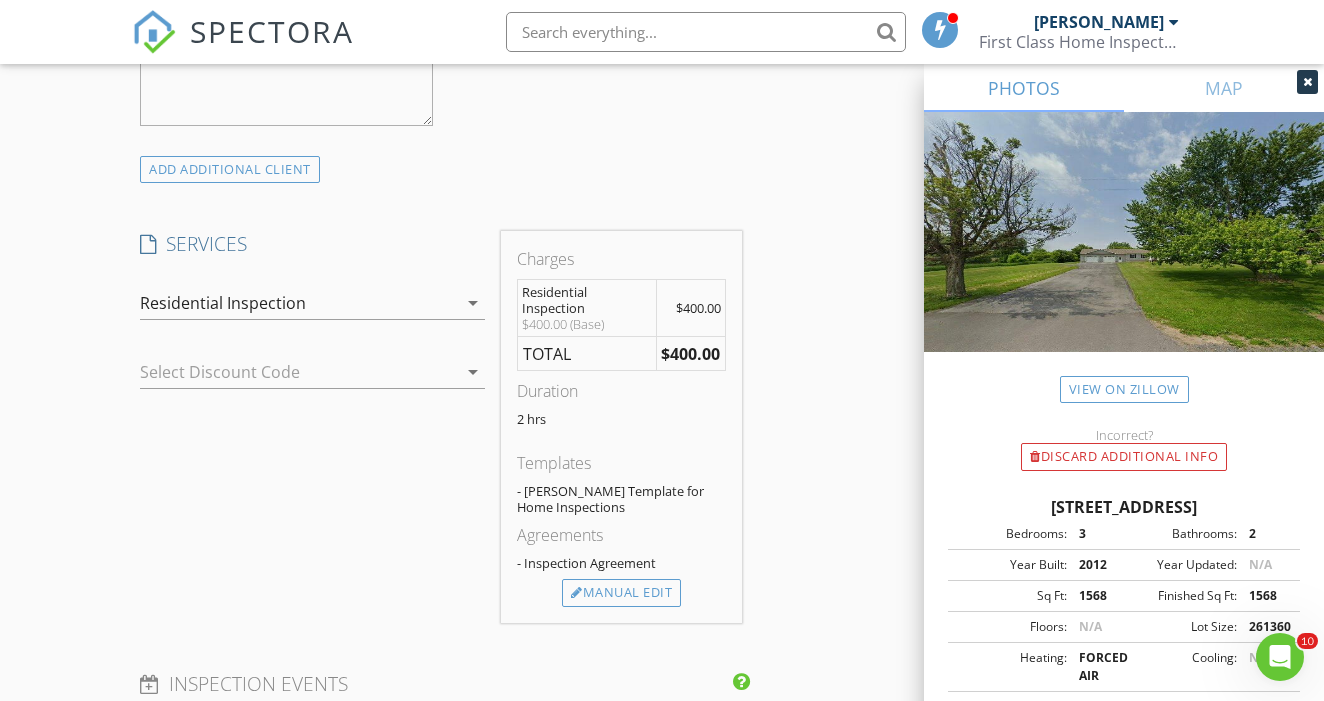 scroll, scrollTop: 1510, scrollLeft: 0, axis: vertical 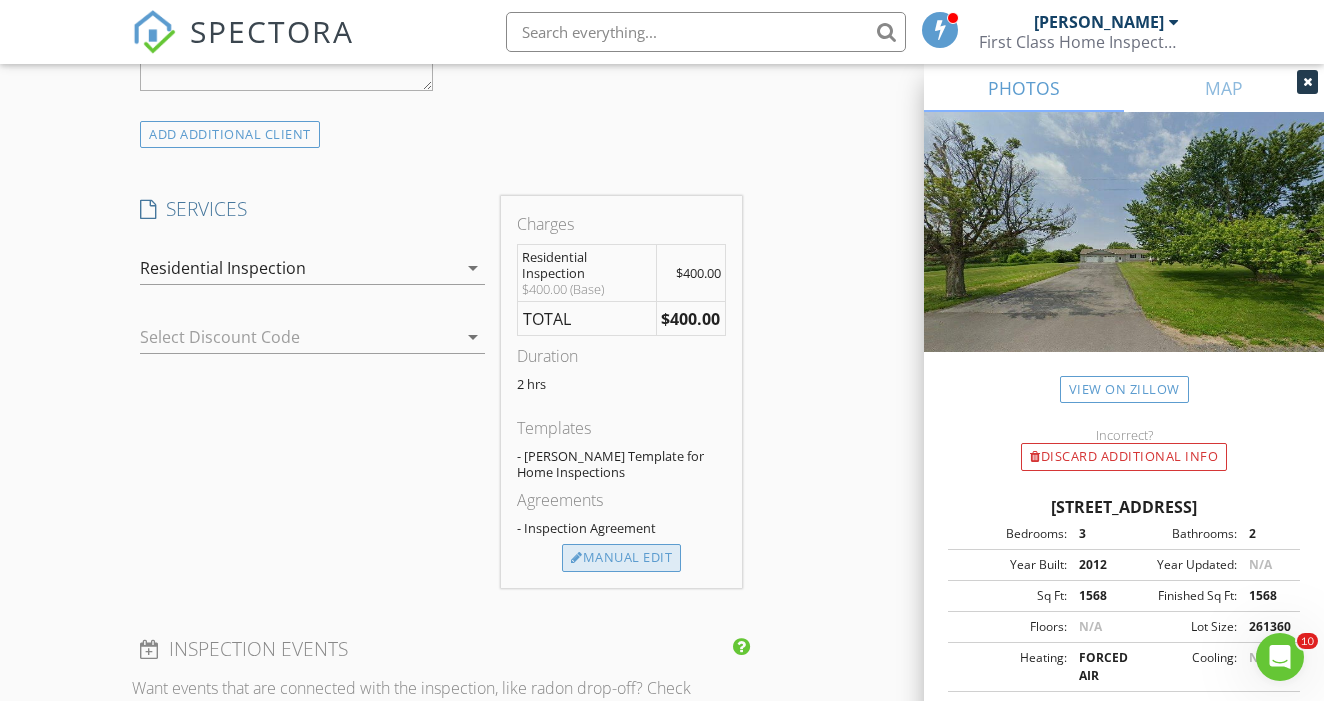 click on "Manual Edit" at bounding box center (621, 558) 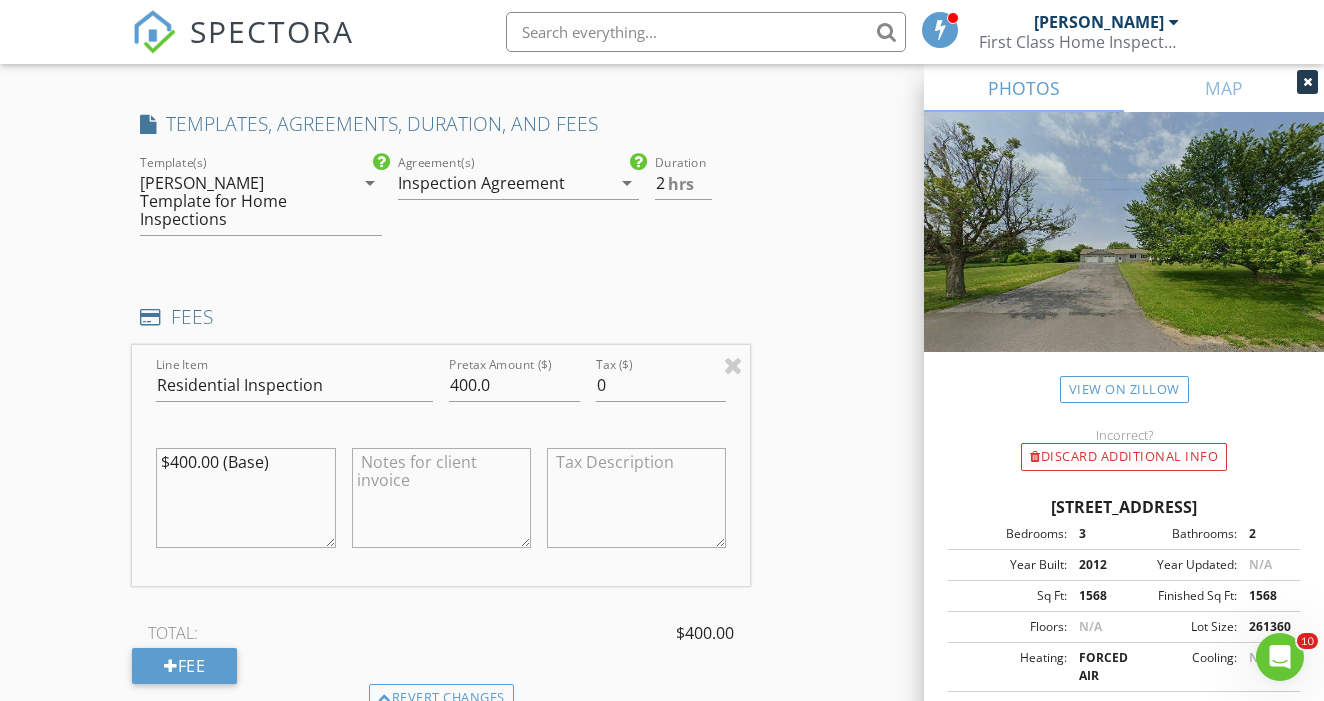 scroll, scrollTop: 1605, scrollLeft: 0, axis: vertical 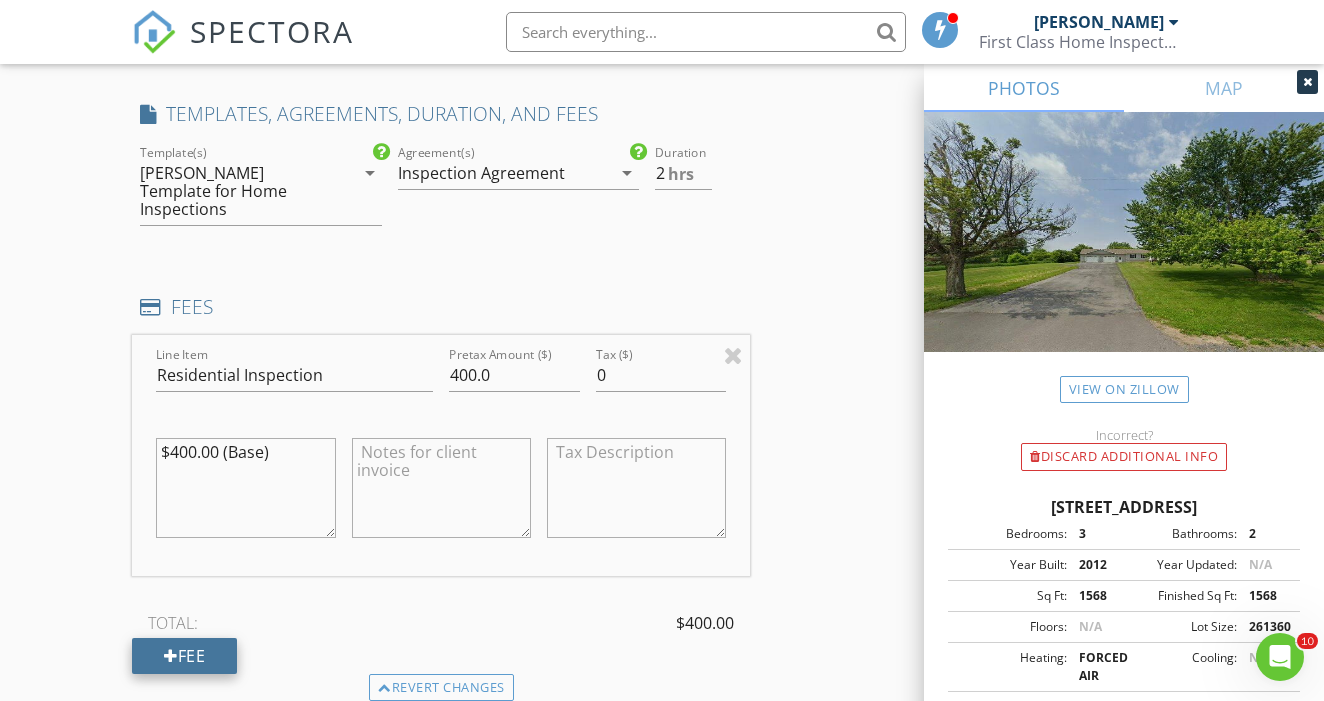 click on "Fee" at bounding box center (184, 656) 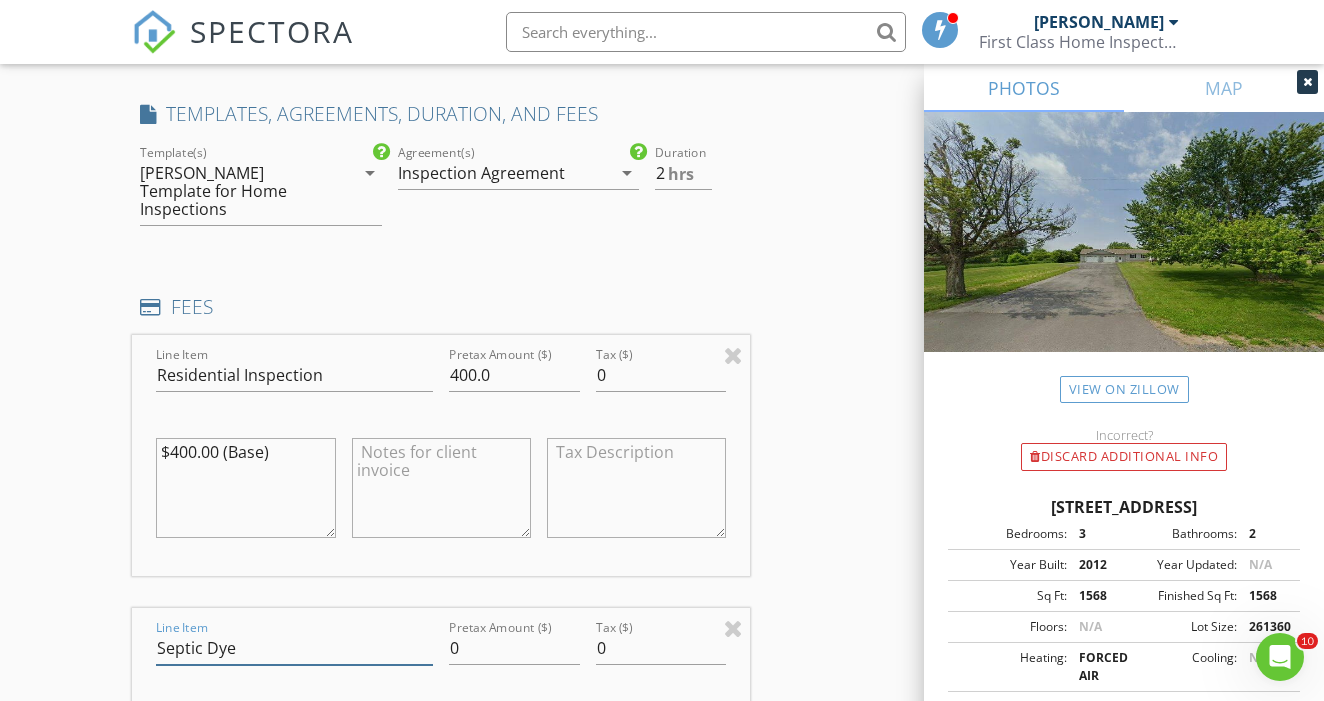type on "Septic Dye" 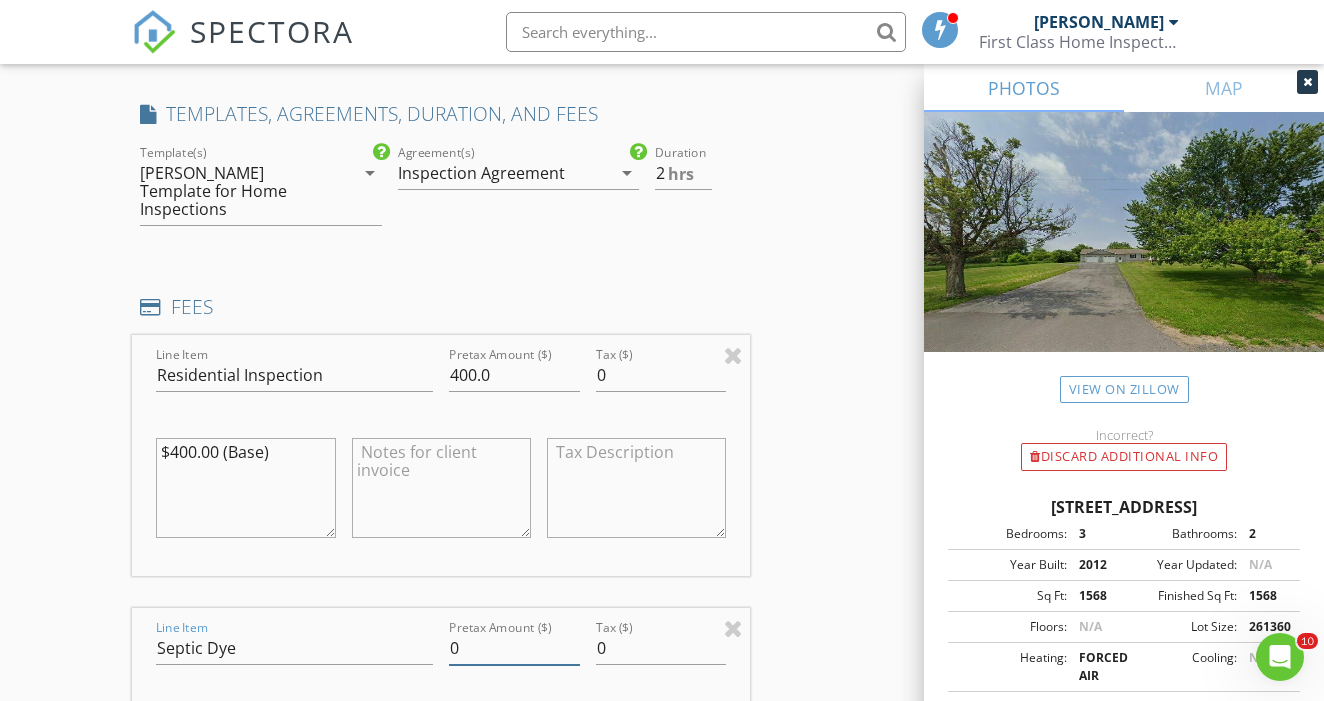 click on "0" at bounding box center [514, 648] 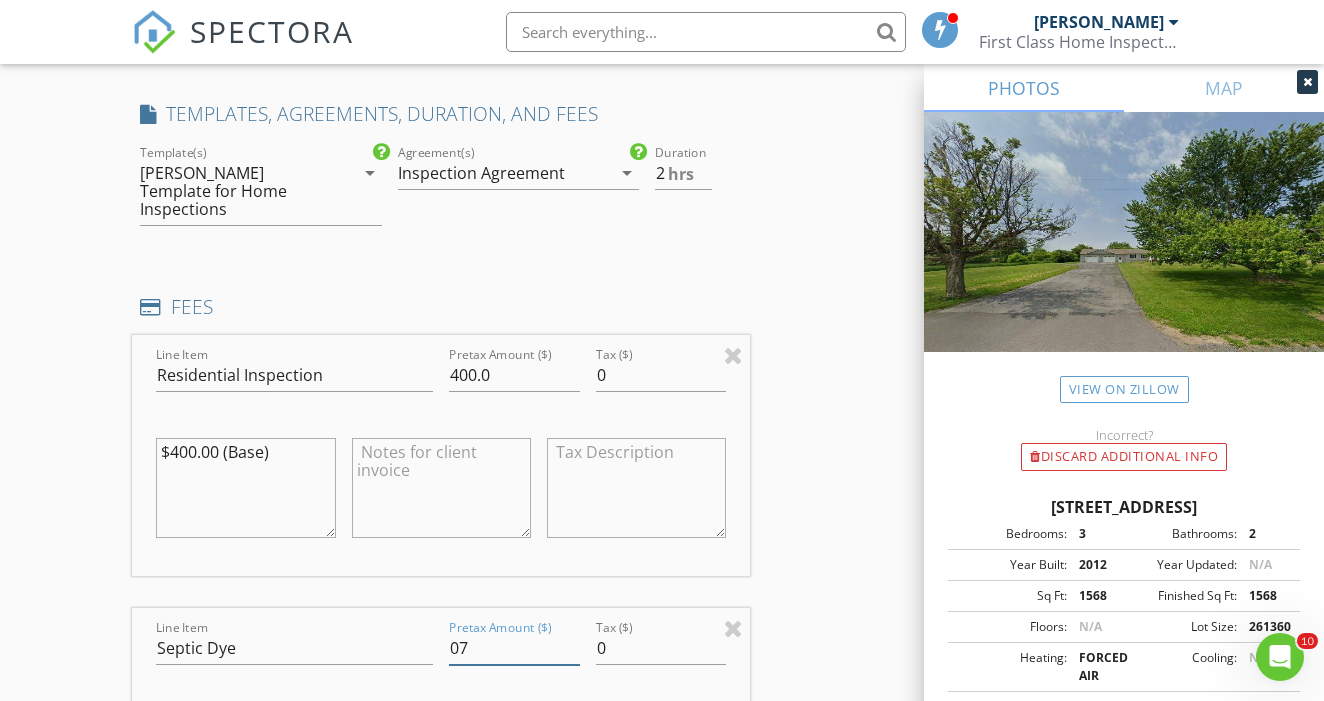 type on "0" 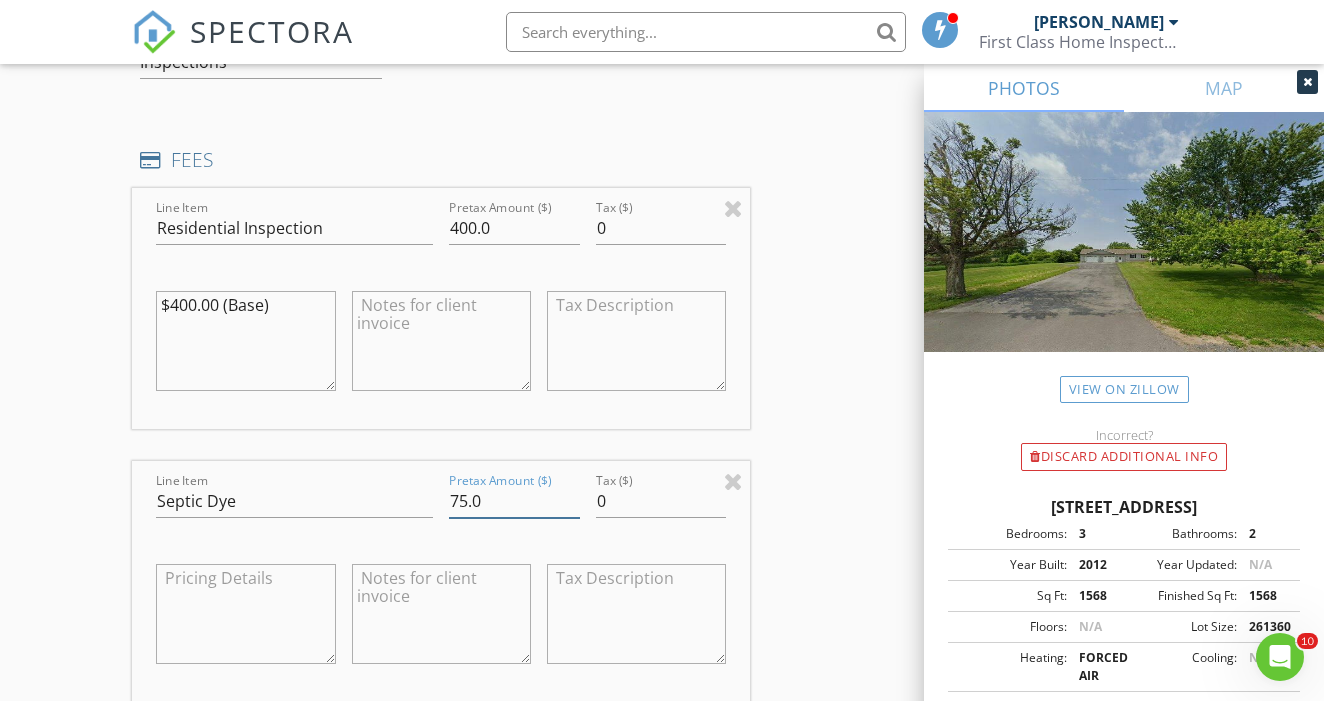 scroll, scrollTop: 1779, scrollLeft: 0, axis: vertical 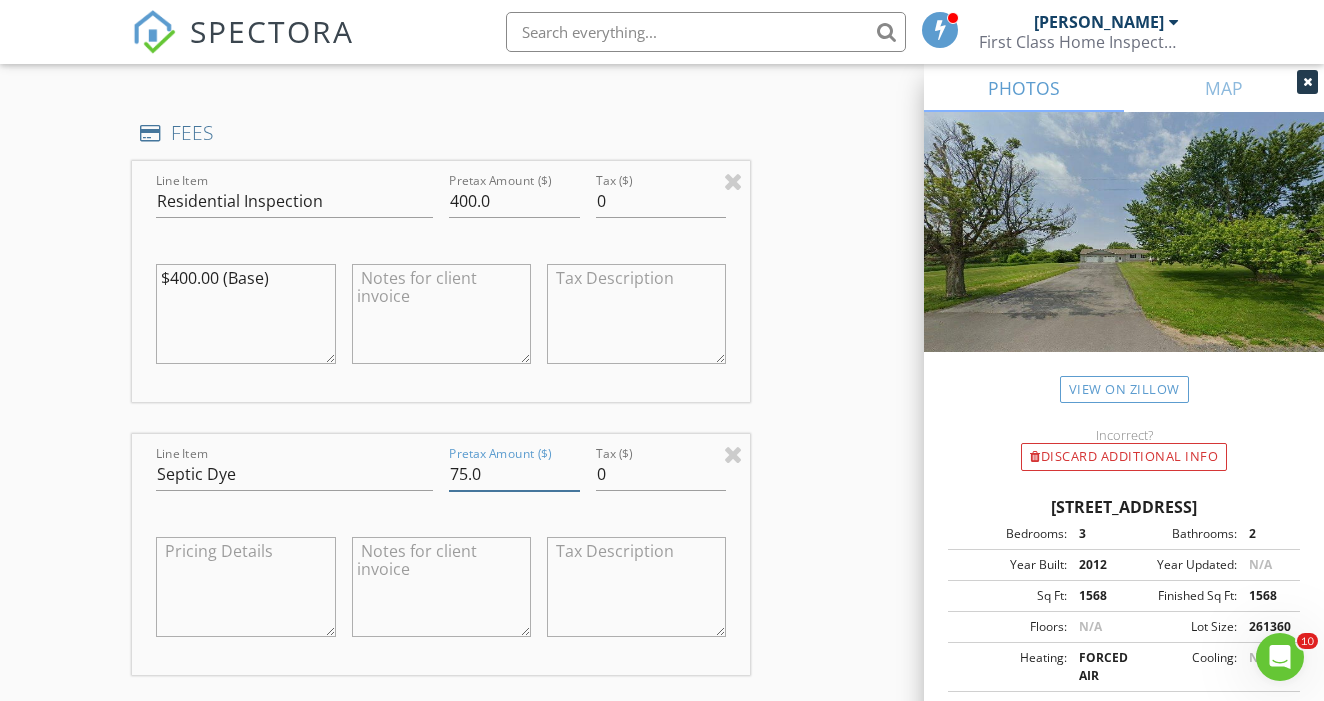 type on "75.0" 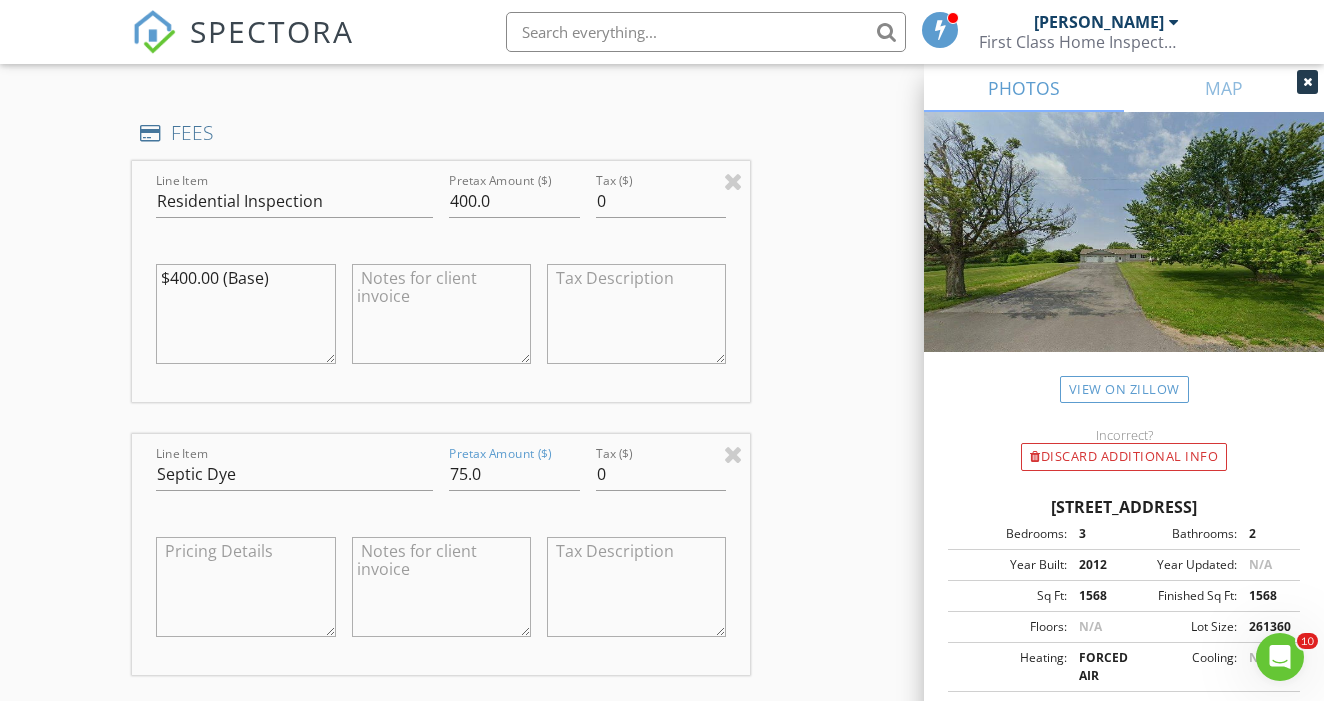 click at bounding box center [245, 587] 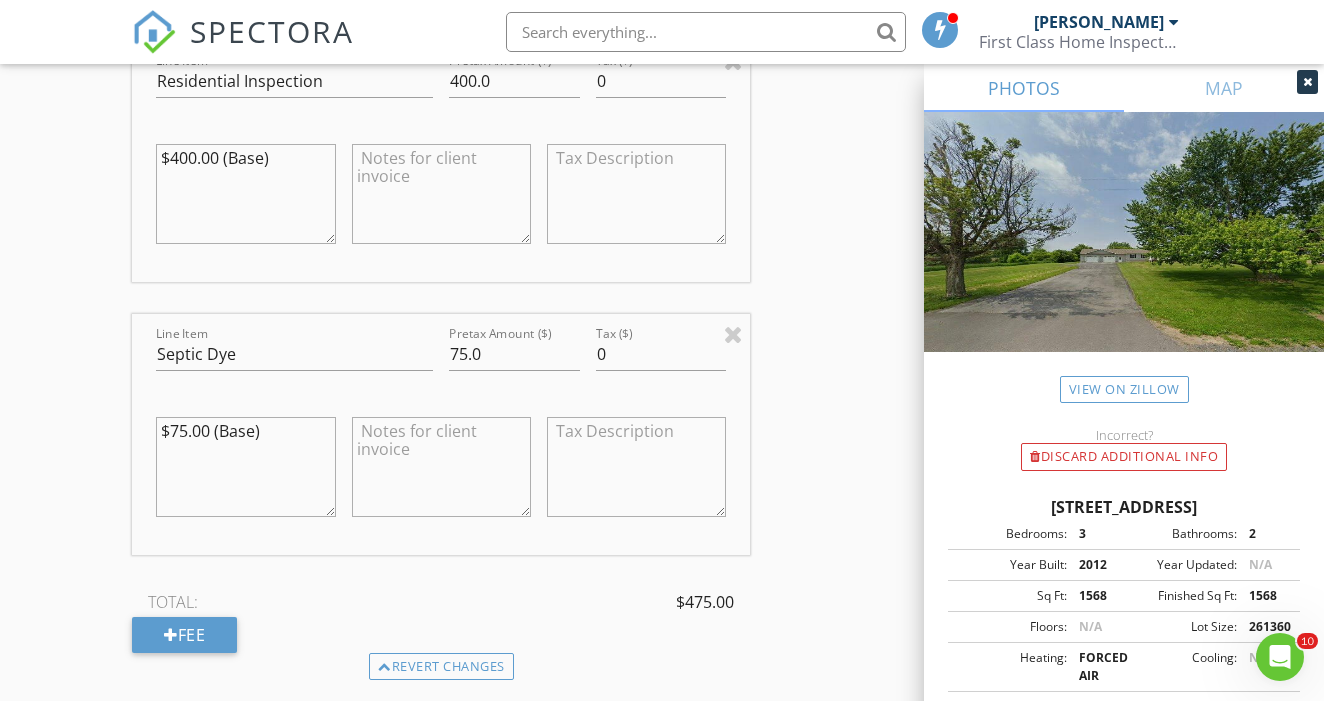 scroll, scrollTop: 1918, scrollLeft: 0, axis: vertical 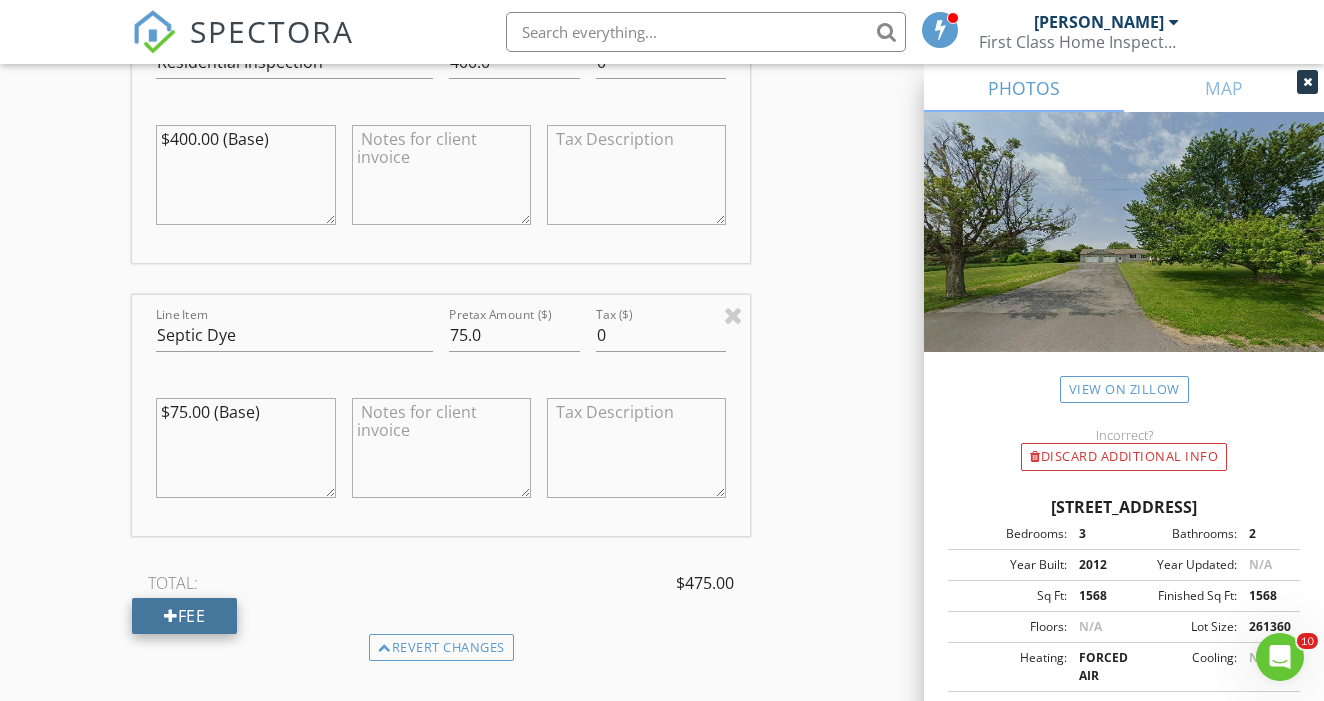 type on "$75.00 (Base)" 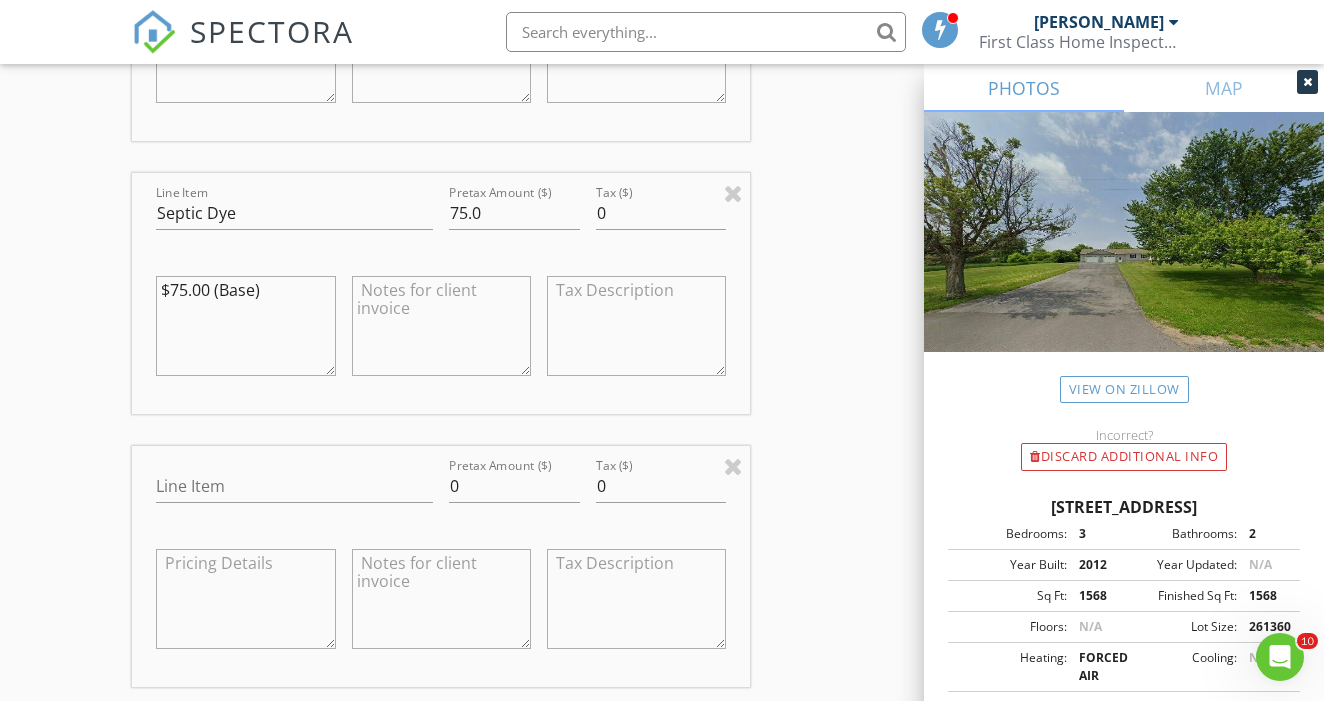 scroll, scrollTop: 2042, scrollLeft: 0, axis: vertical 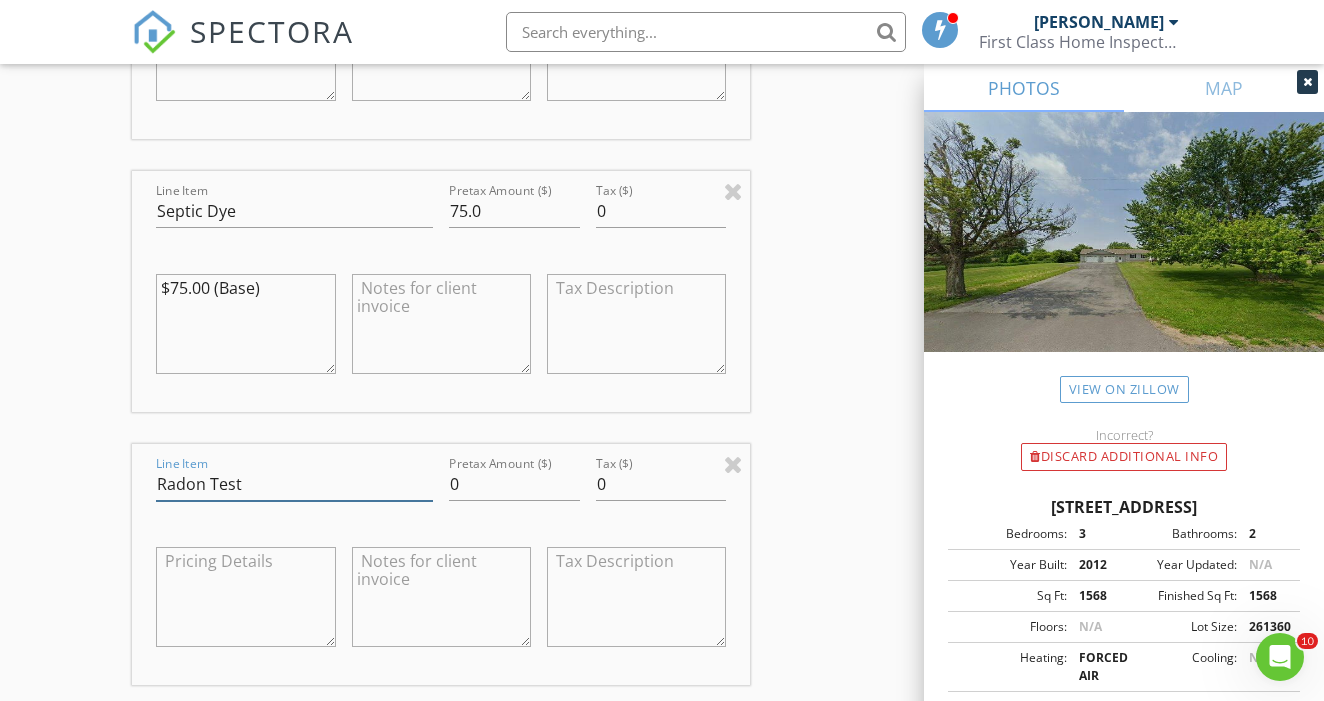 type on "Radon Test" 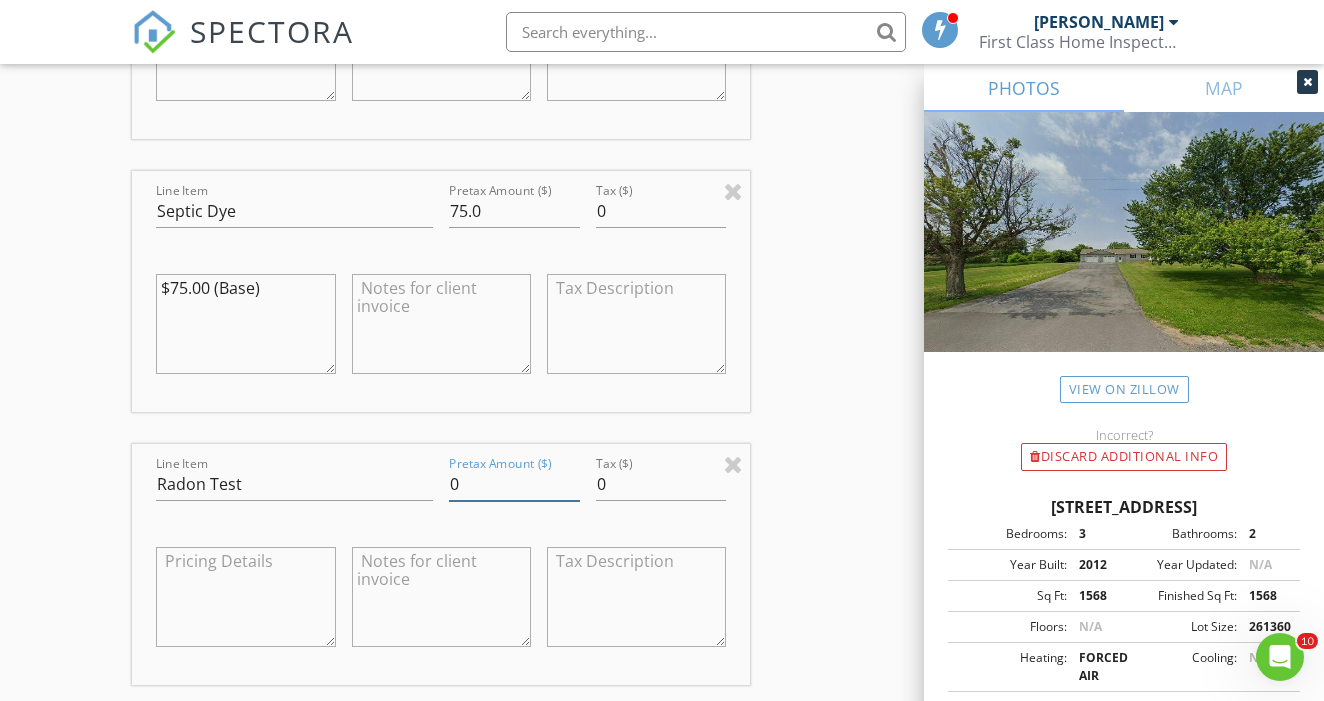 click on "0" at bounding box center (514, 484) 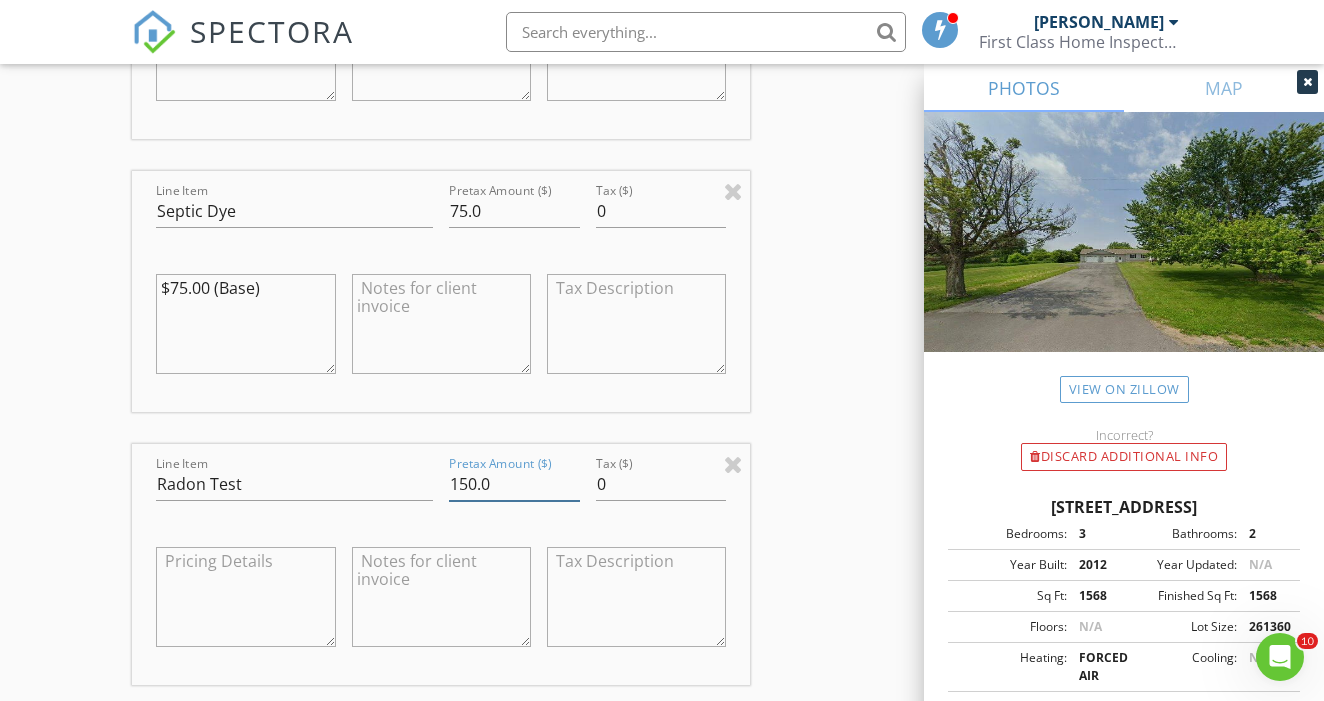 type on "150.0" 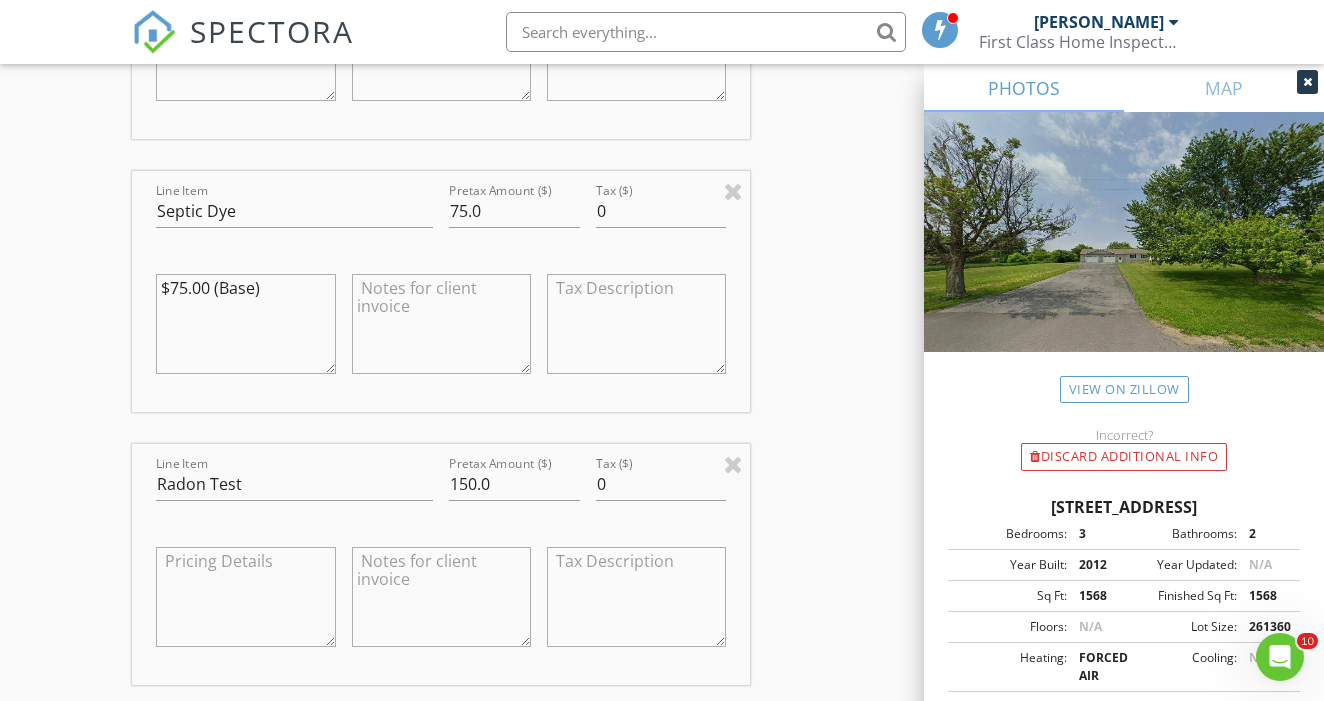 click at bounding box center [245, 597] 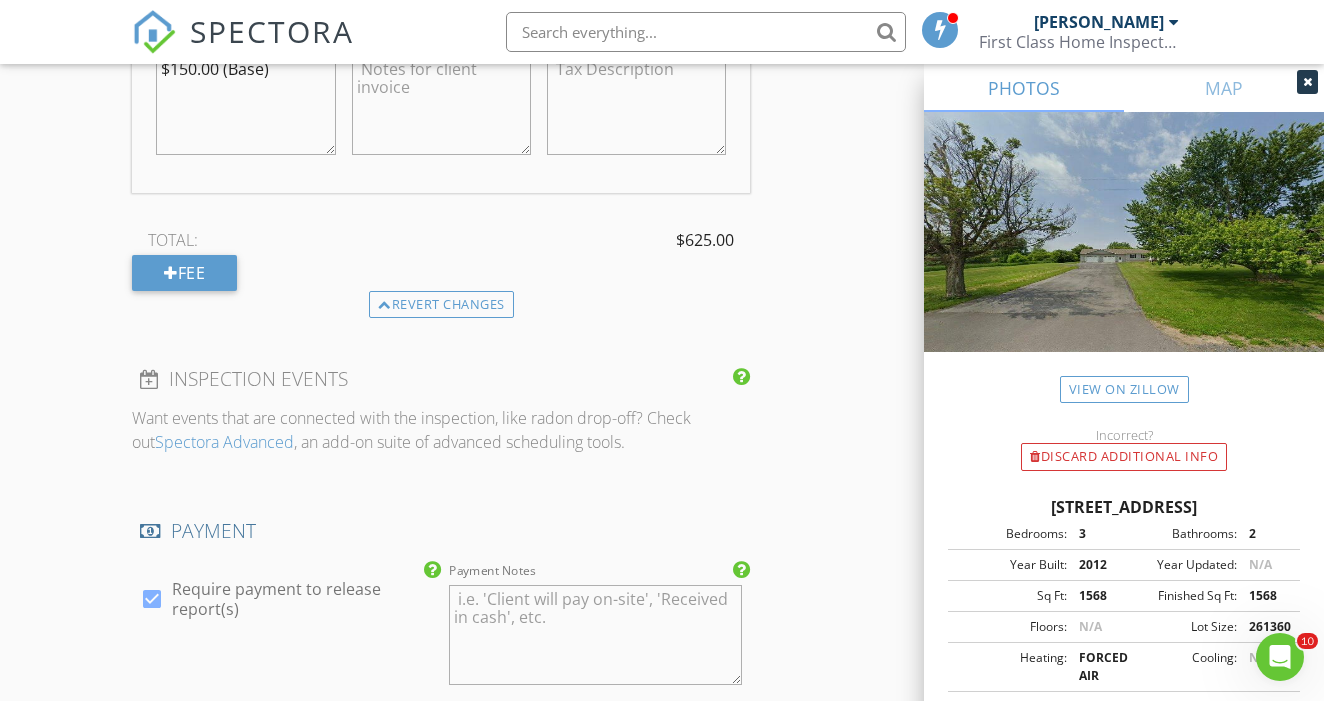 scroll, scrollTop: 2553, scrollLeft: 0, axis: vertical 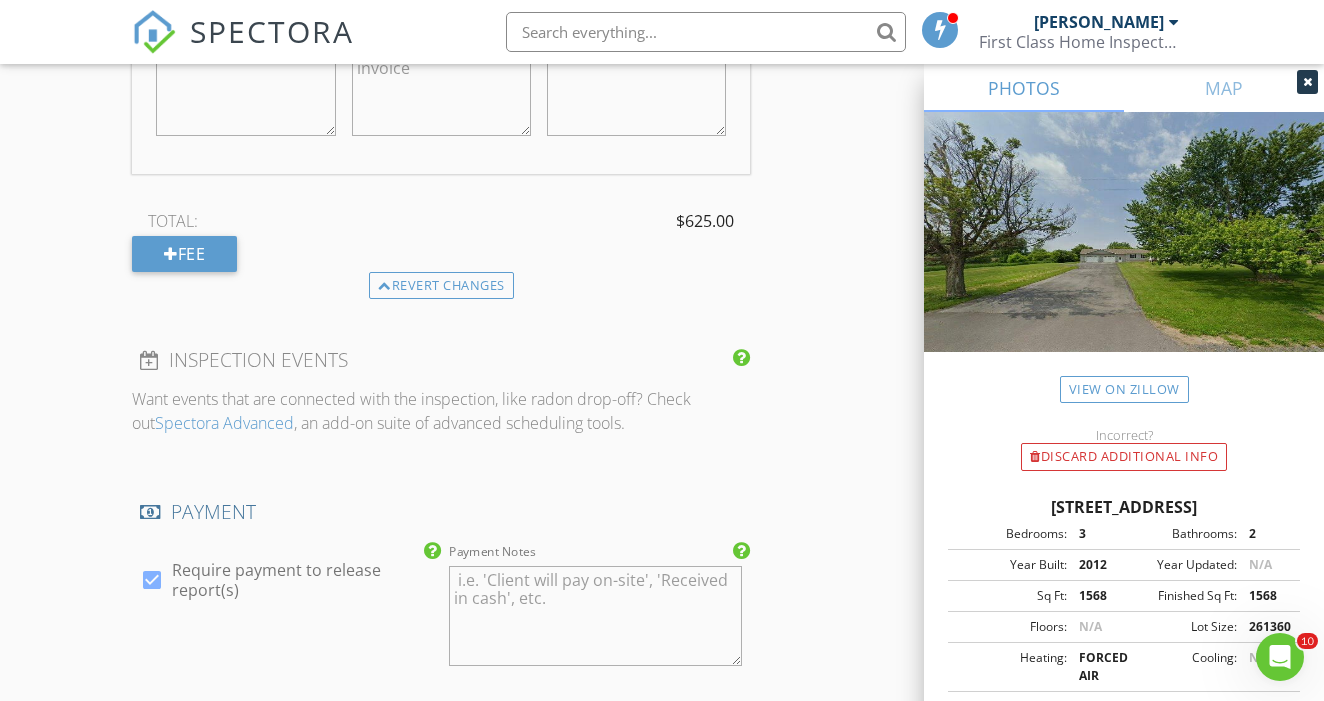 type on "$150.00 (Base)" 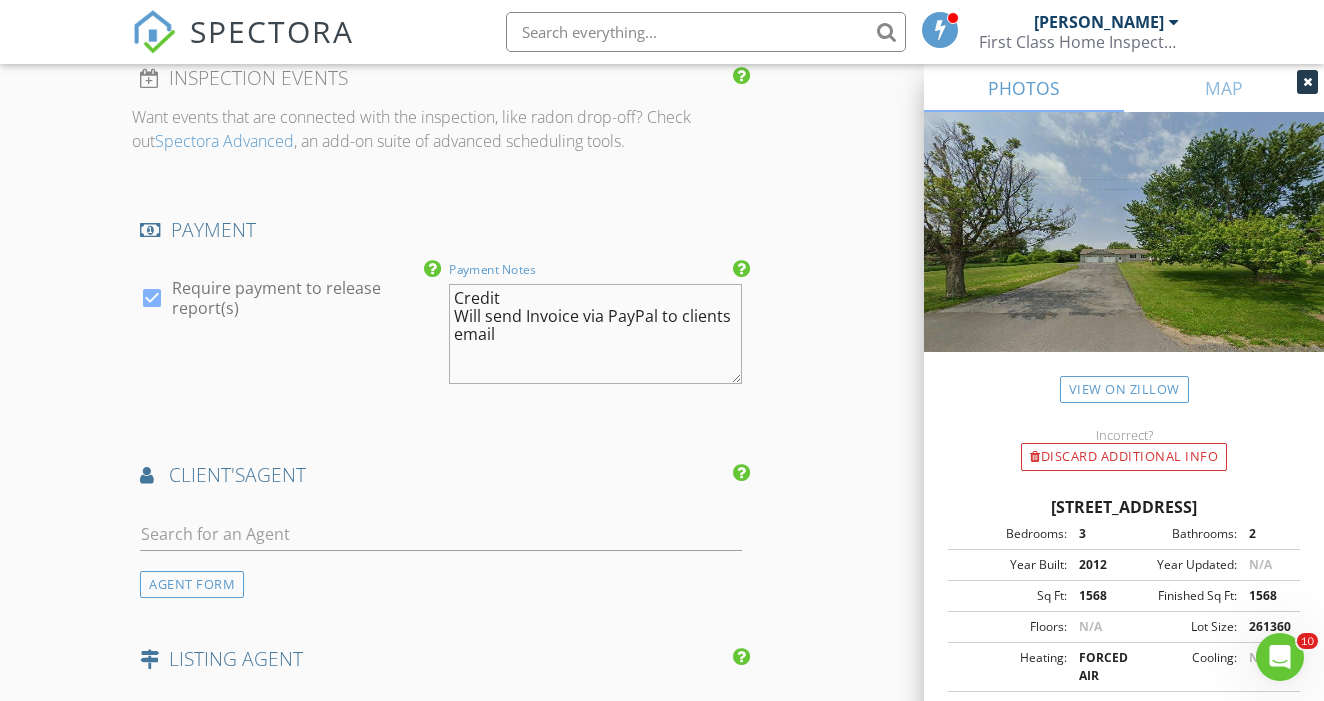 scroll, scrollTop: 2869, scrollLeft: 0, axis: vertical 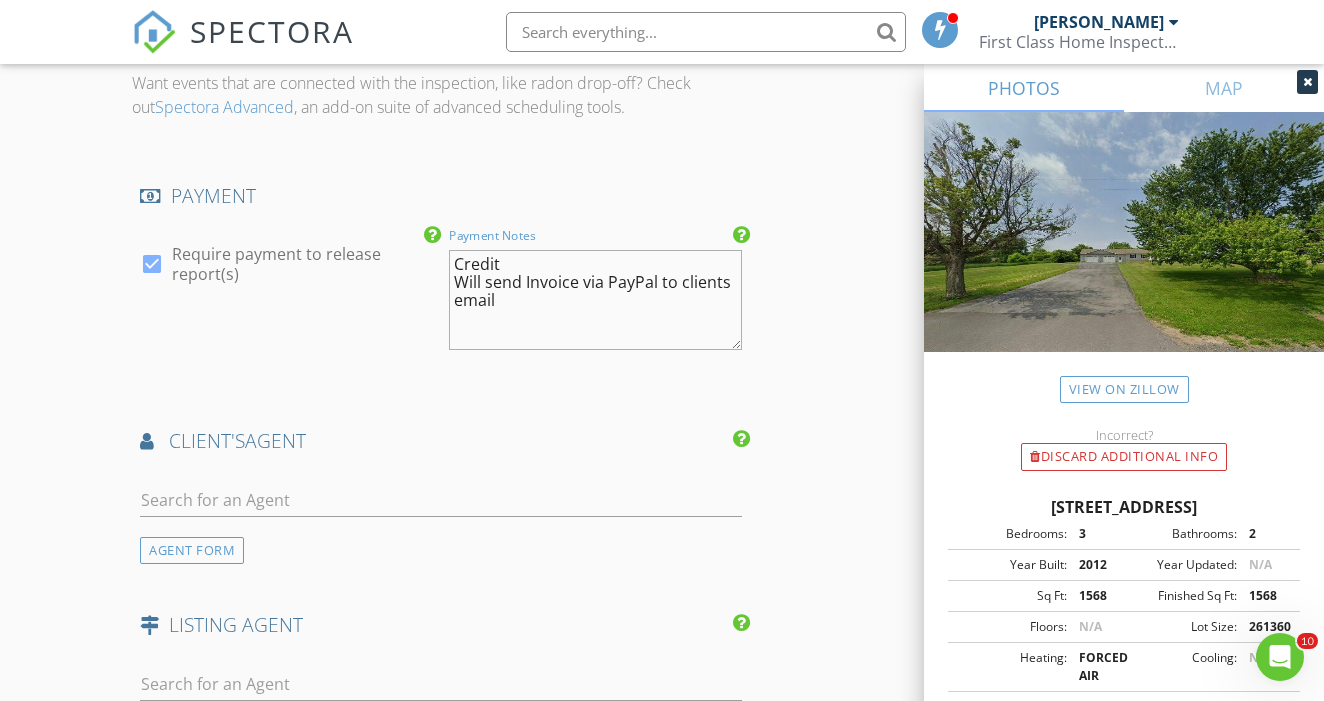 type on "Credit
Will send Invoice via PayPal to clients email" 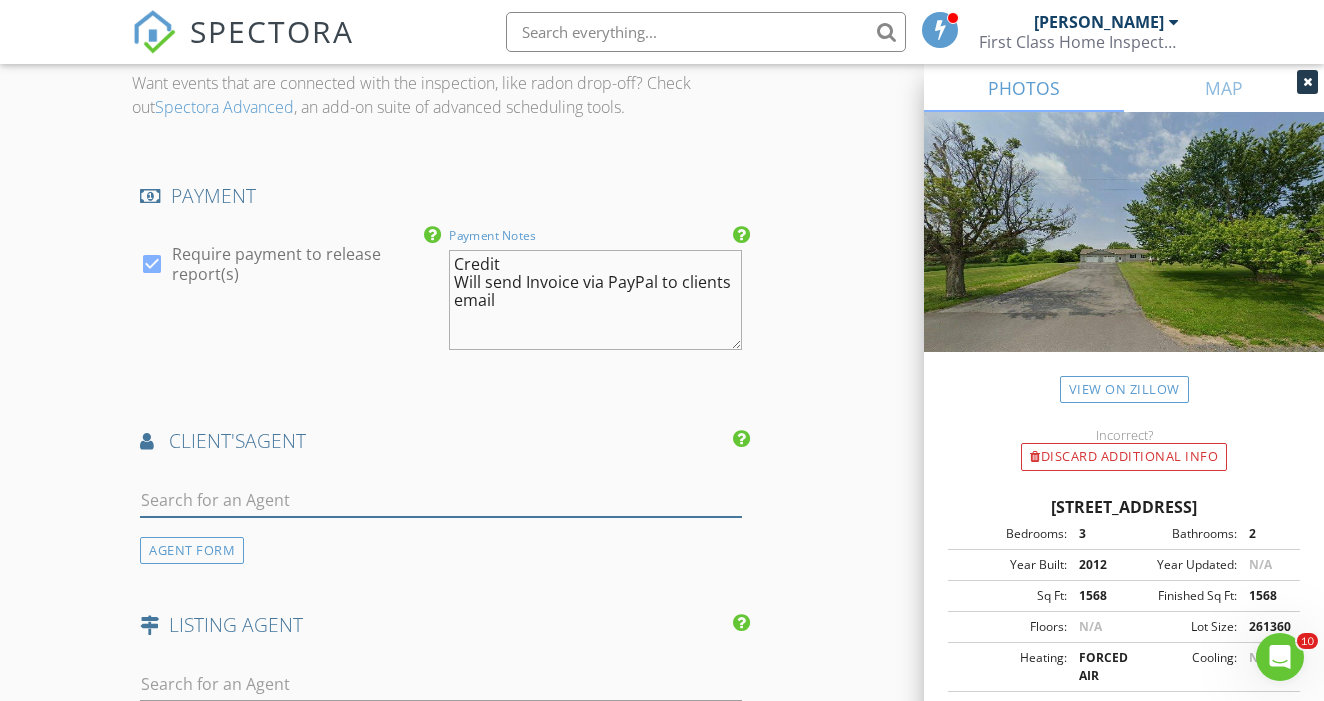 click at bounding box center (441, 500) 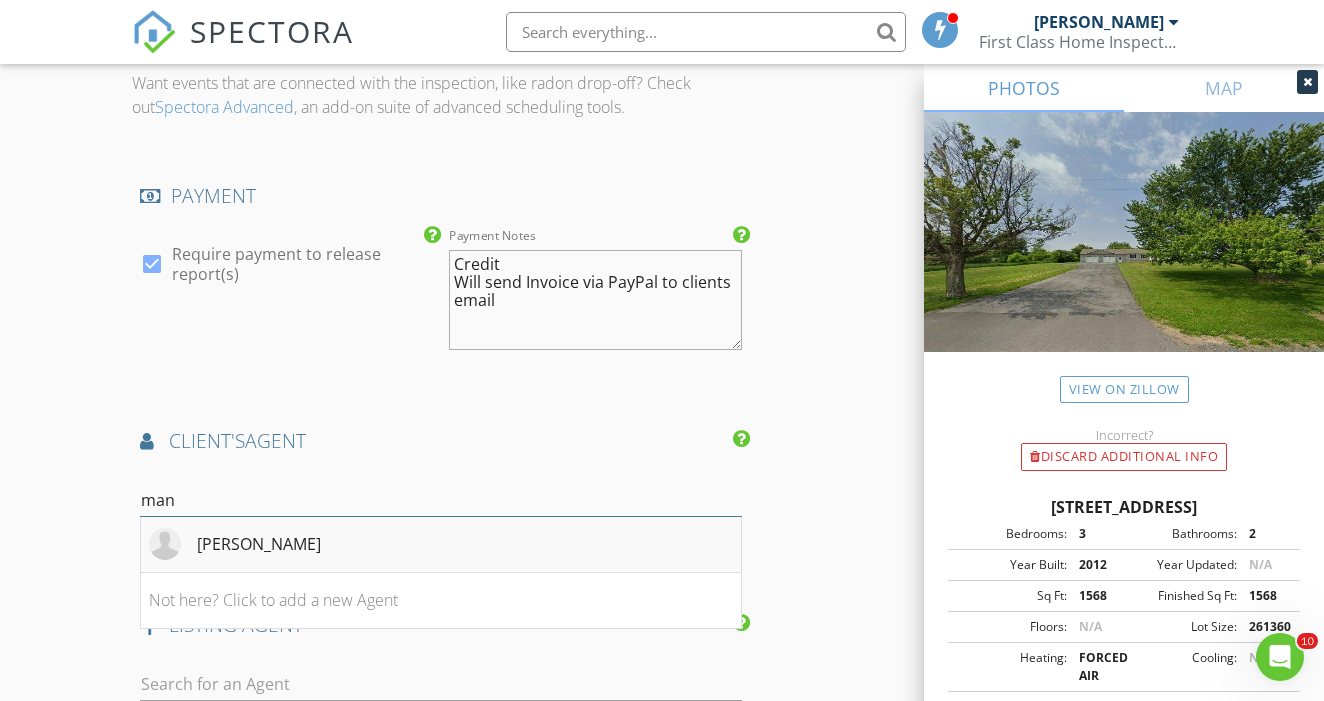 type on "man" 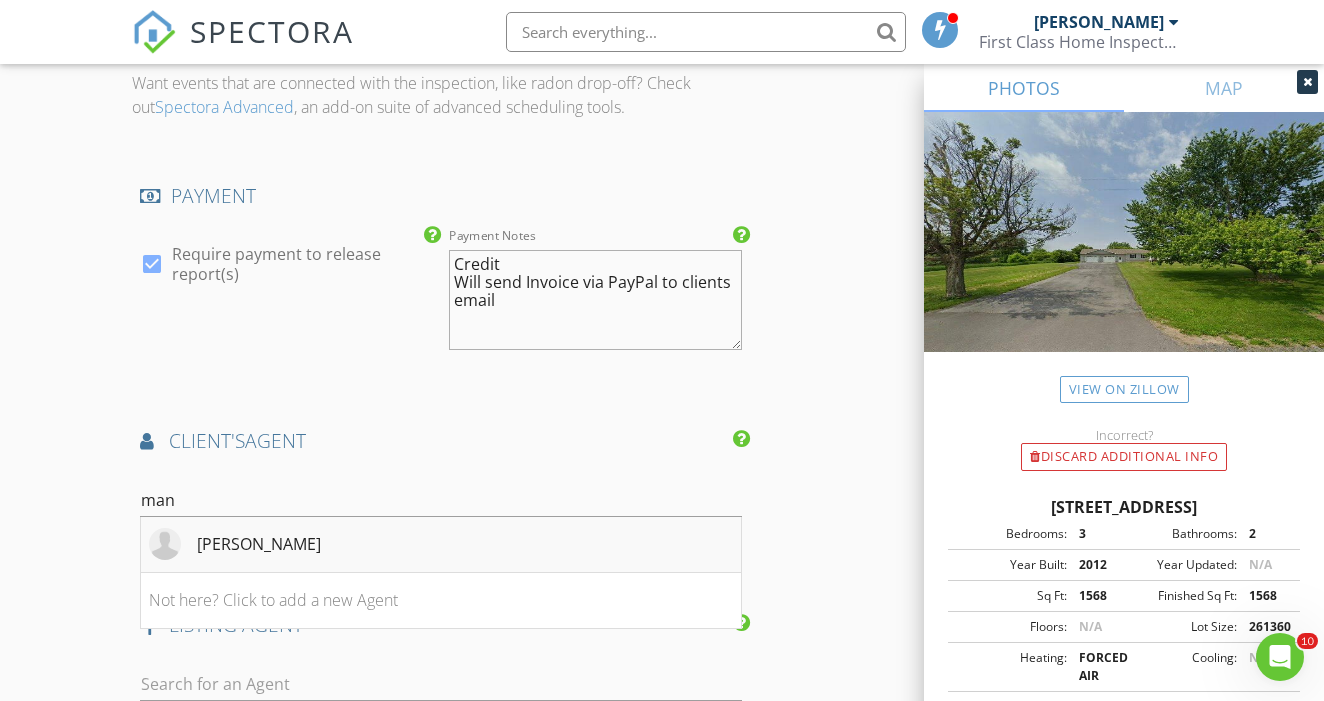 click on "Mandy Hanners" at bounding box center (441, 545) 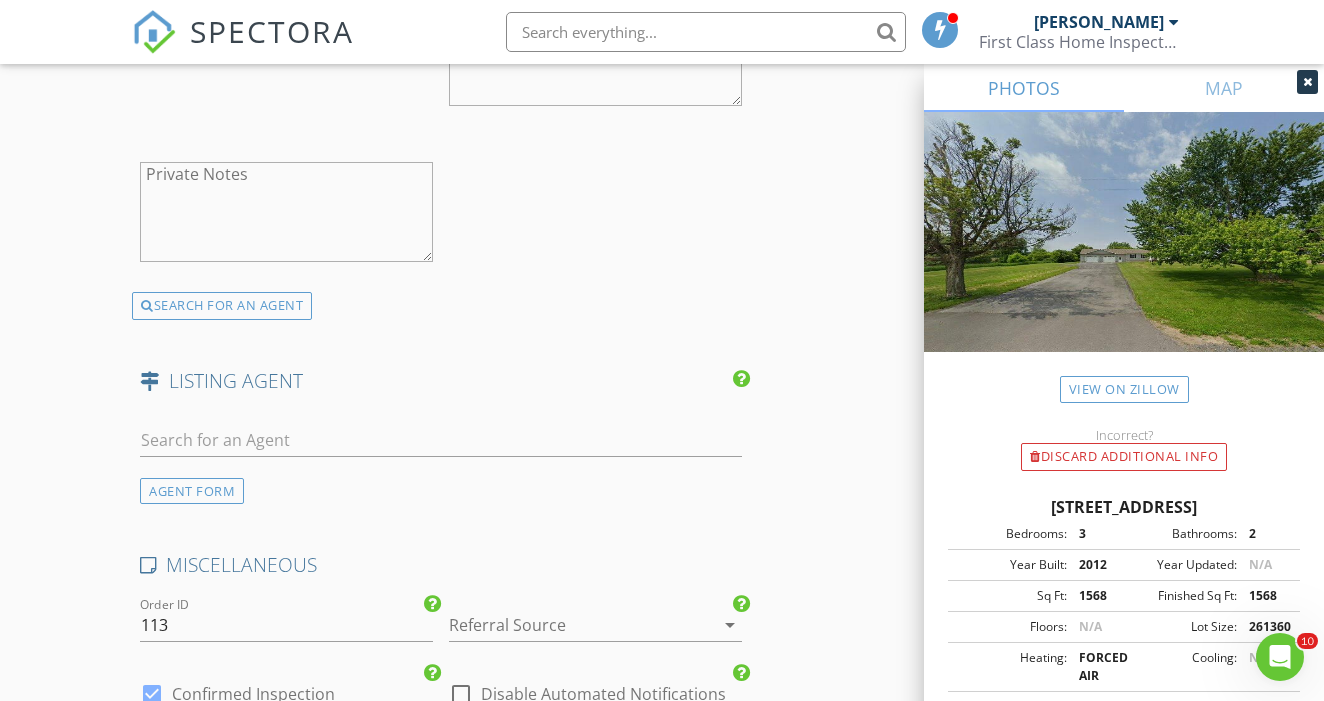 scroll, scrollTop: 3586, scrollLeft: 0, axis: vertical 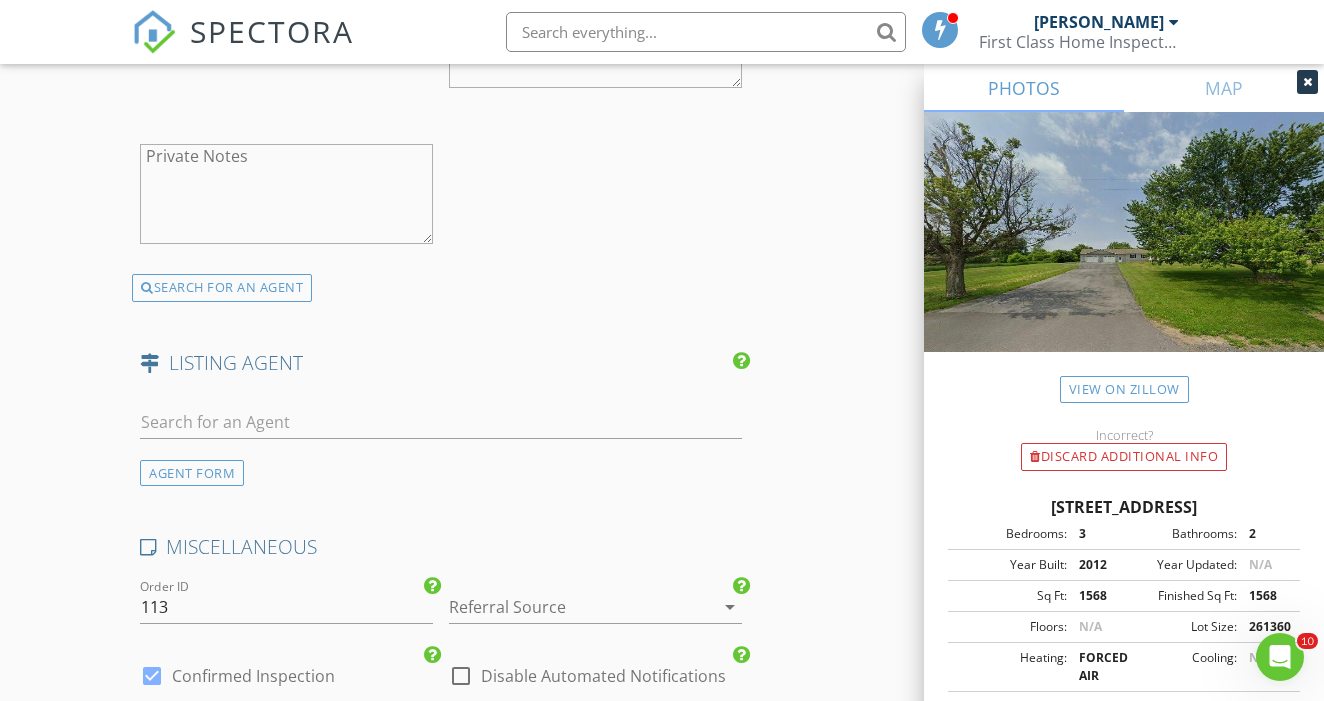 click at bounding box center [567, 607] 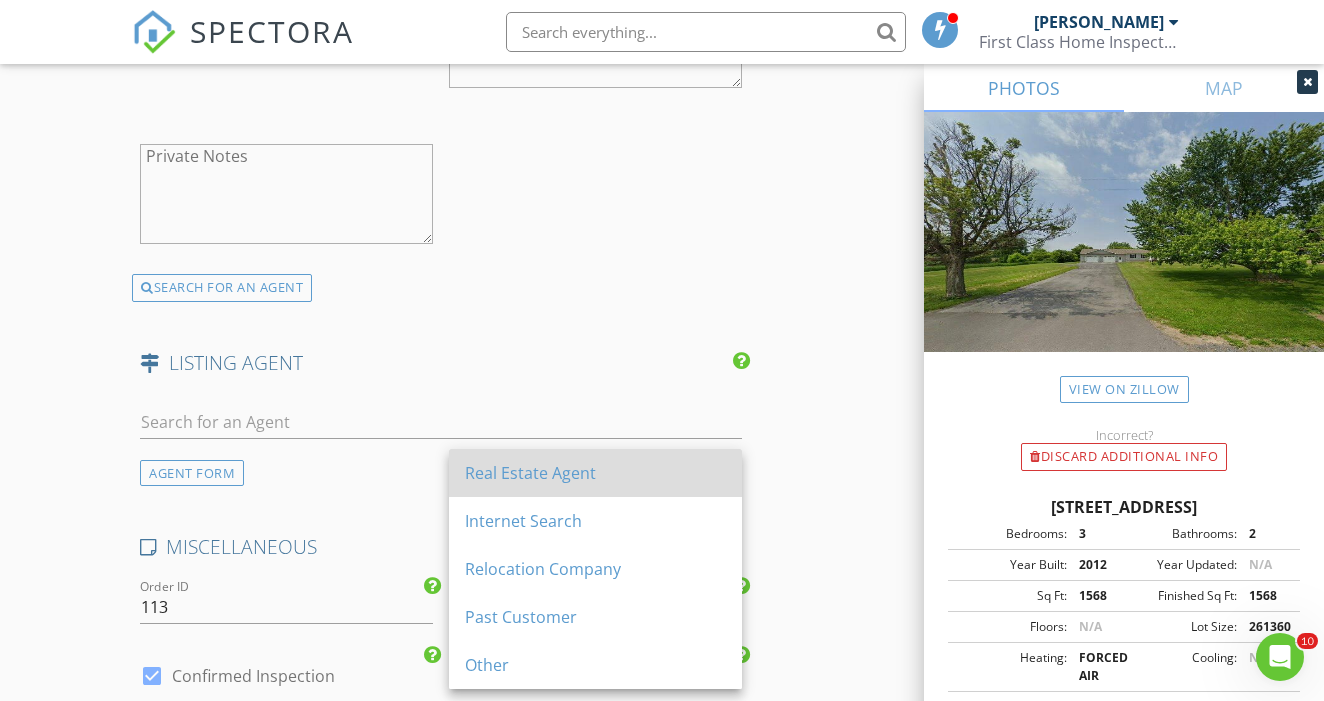 click on "Real Estate Agent" at bounding box center [595, 473] 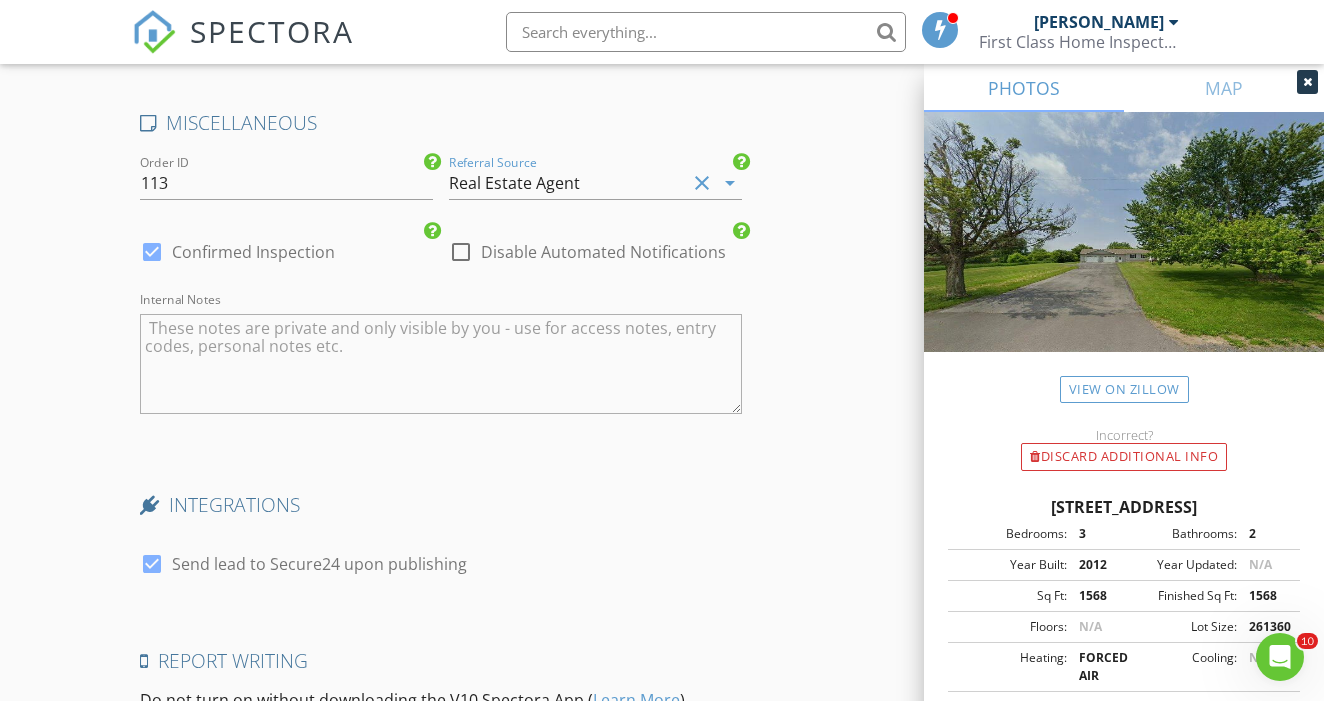 scroll, scrollTop: 4206, scrollLeft: 0, axis: vertical 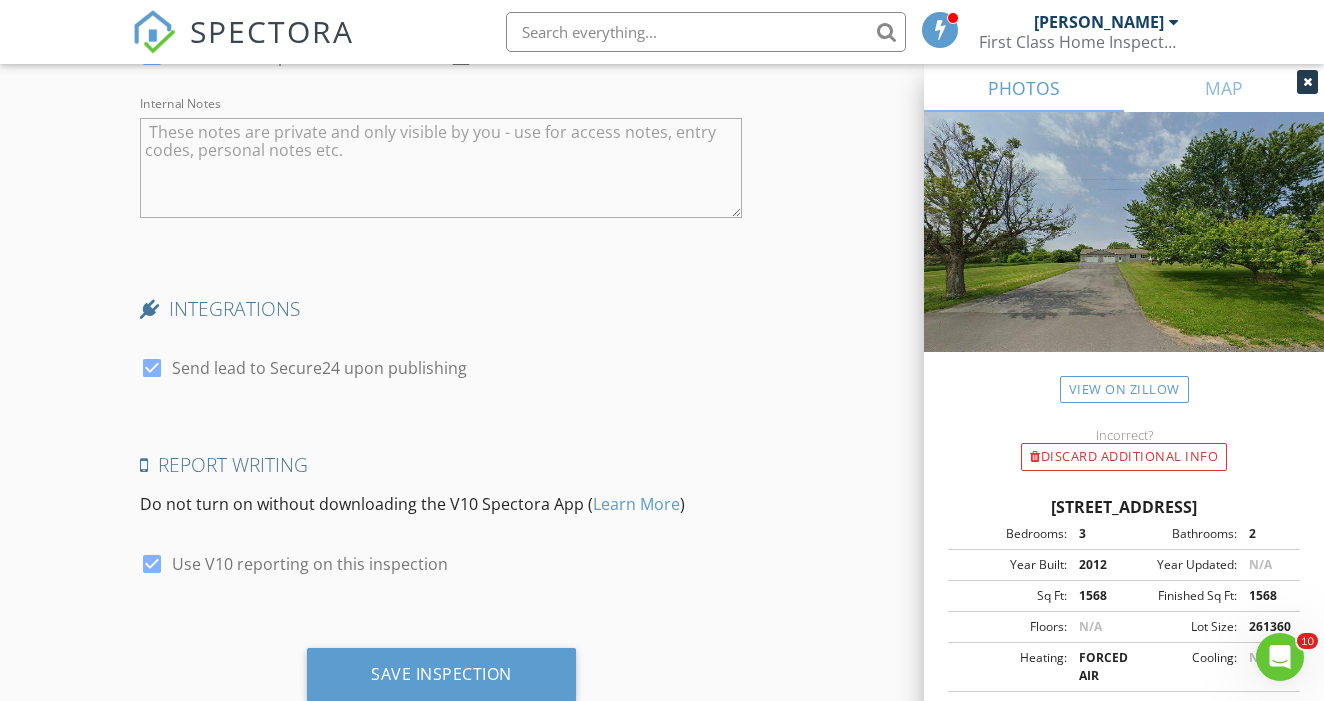 click at bounding box center [152, 368] 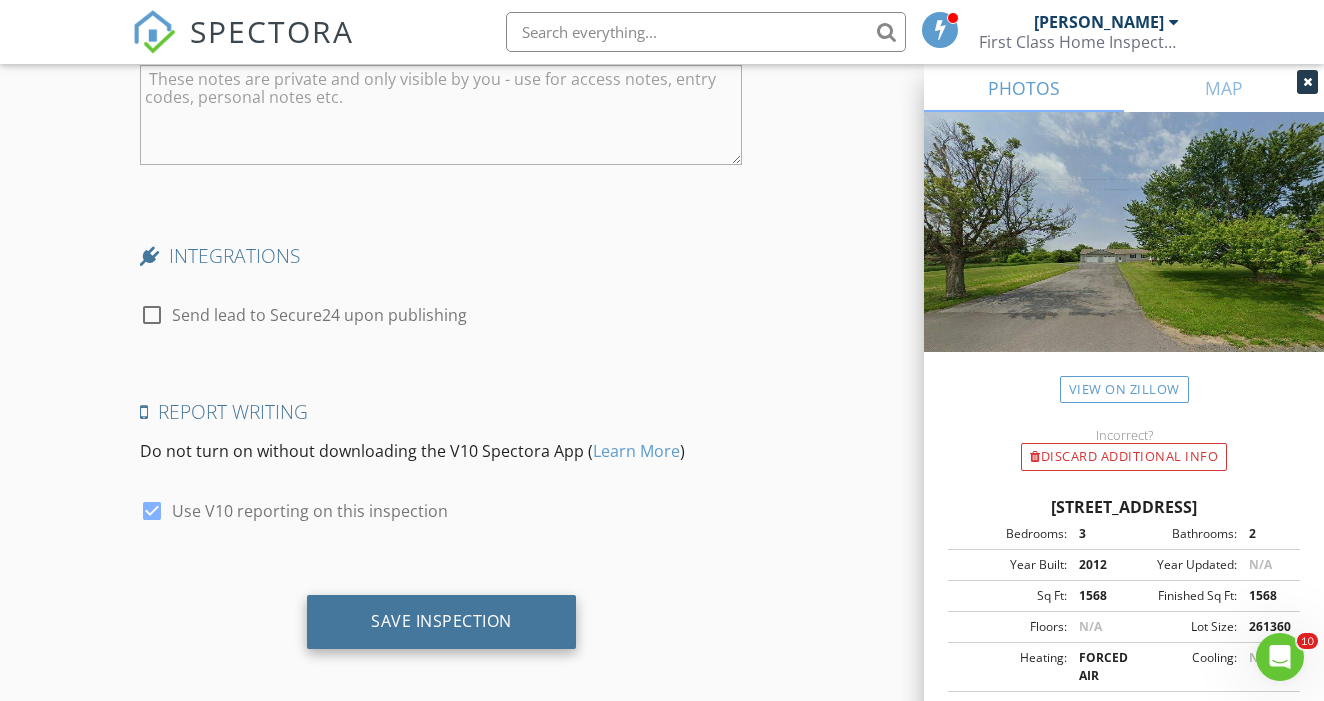 scroll, scrollTop: 4258, scrollLeft: 0, axis: vertical 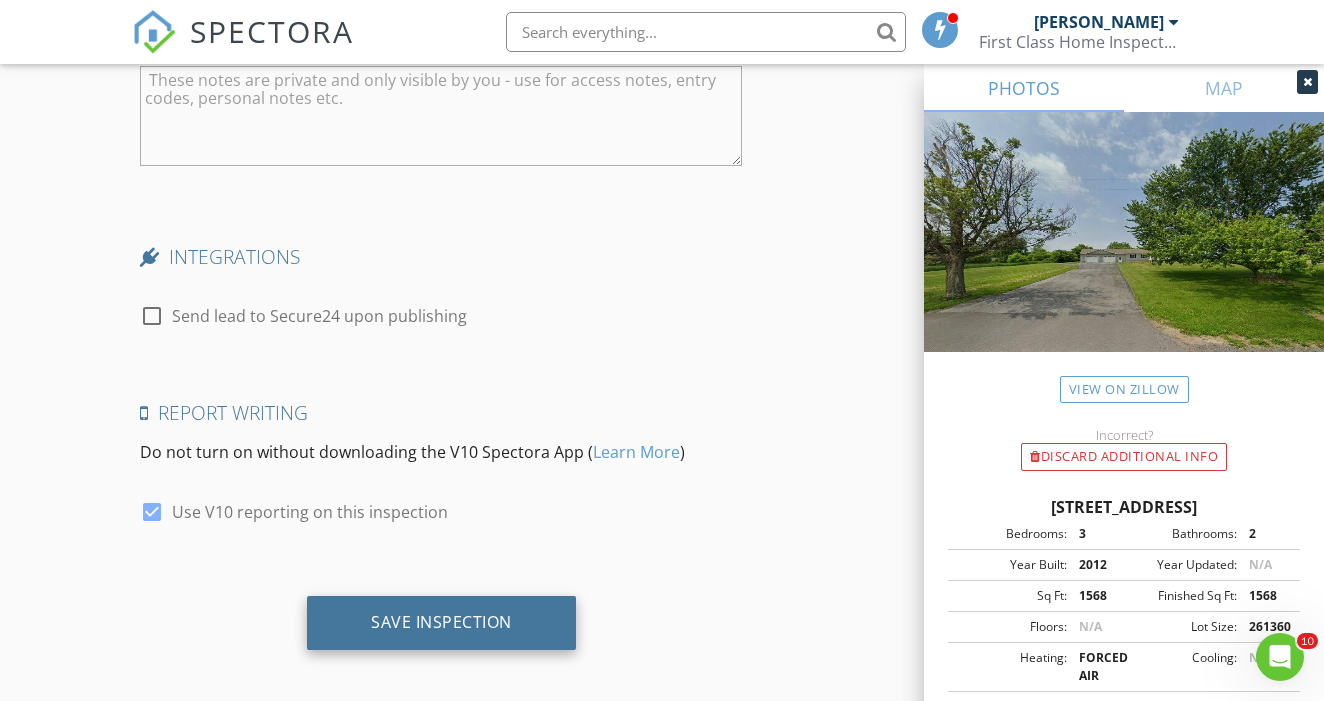 click on "Save Inspection" at bounding box center [441, 622] 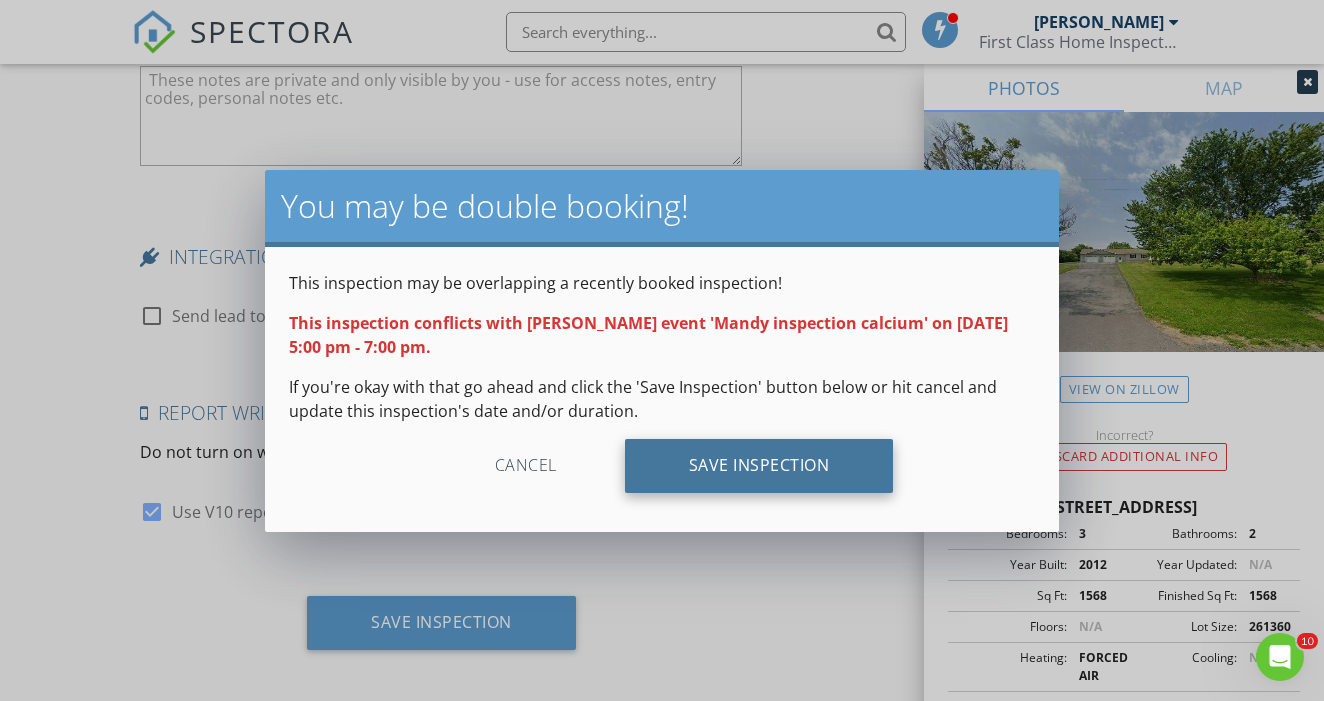 click on "Save Inspection" at bounding box center (759, 466) 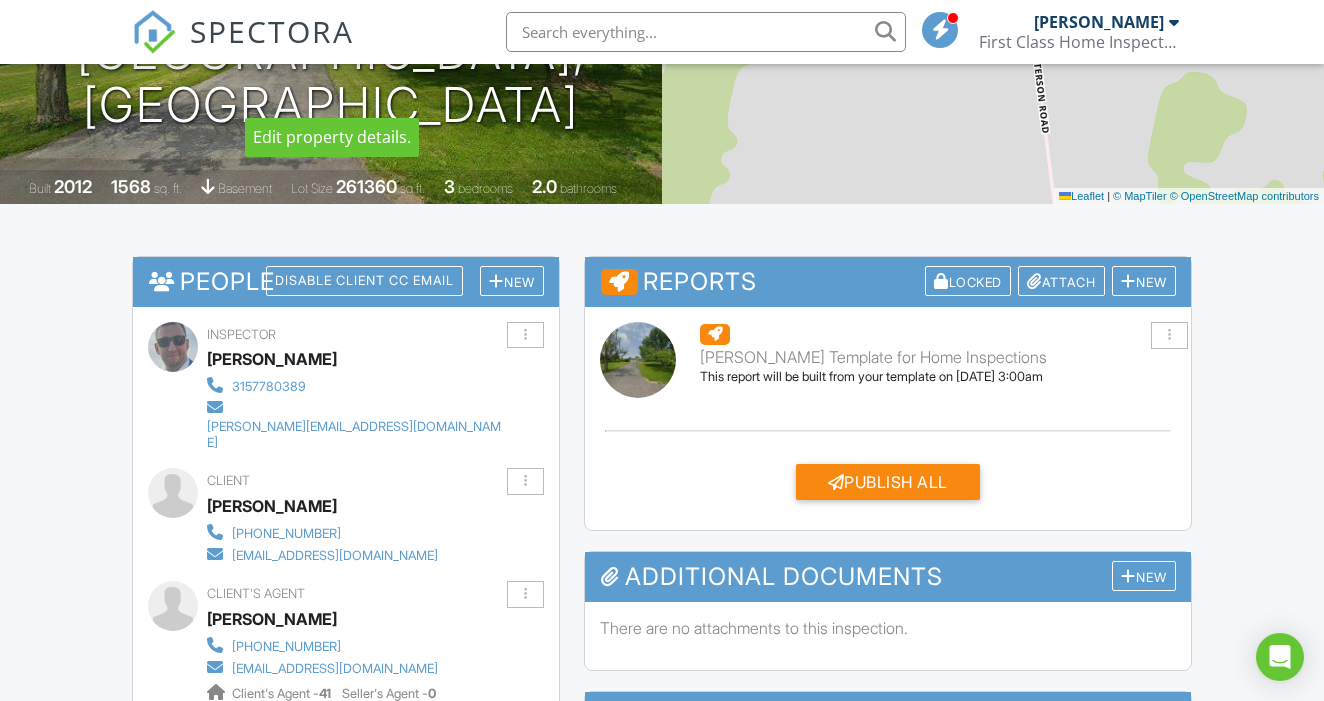 scroll, scrollTop: 364, scrollLeft: 0, axis: vertical 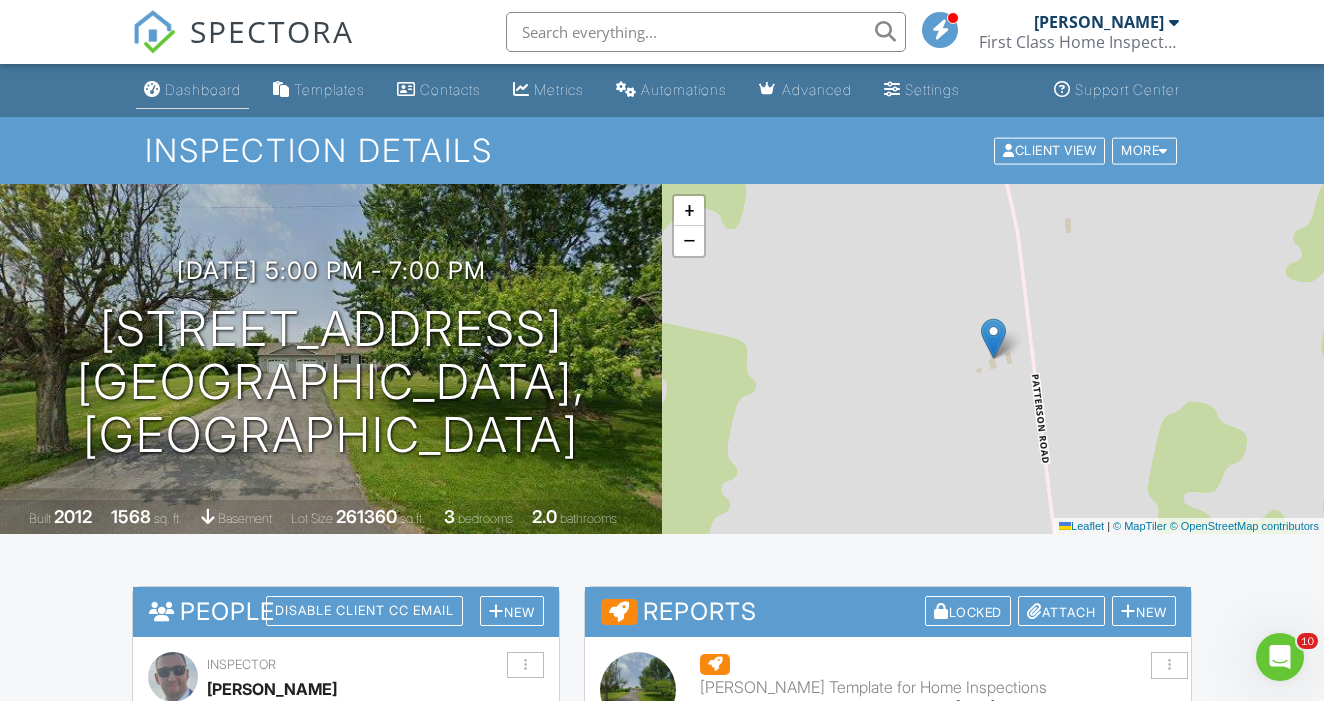 click on "Dashboard" at bounding box center [203, 89] 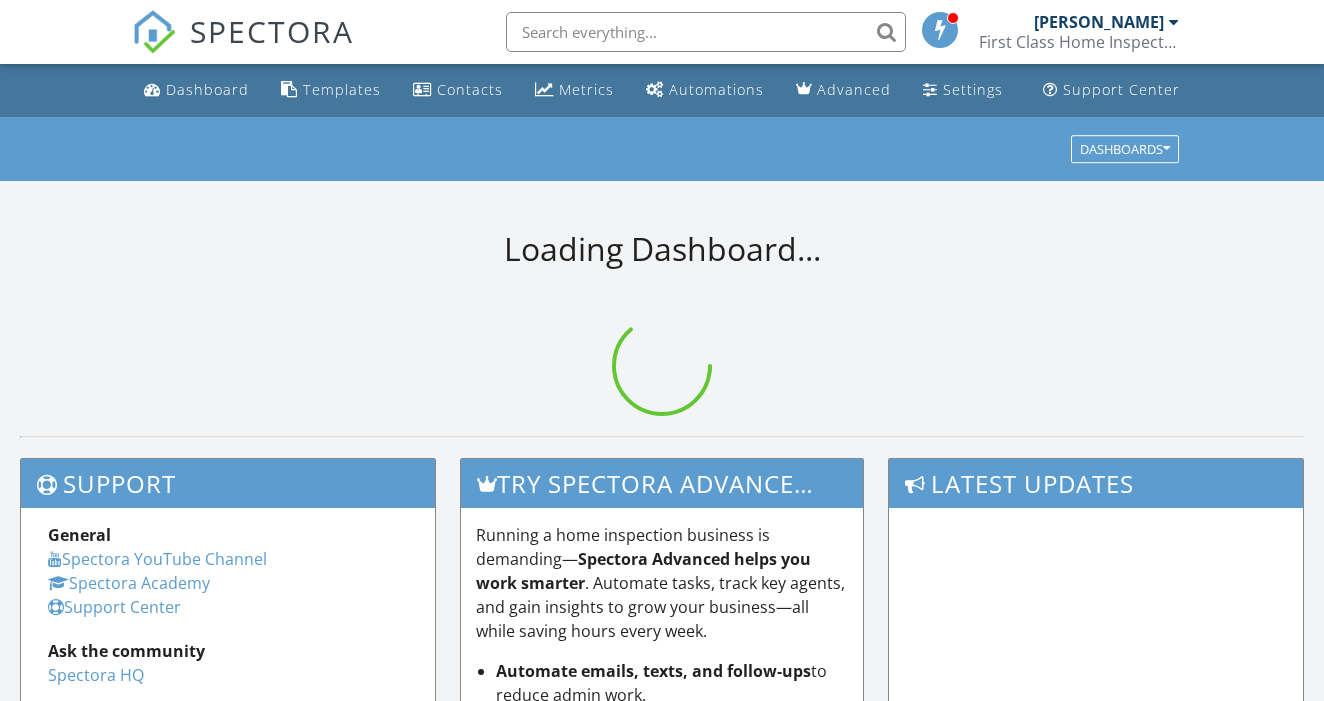 scroll, scrollTop: 0, scrollLeft: 0, axis: both 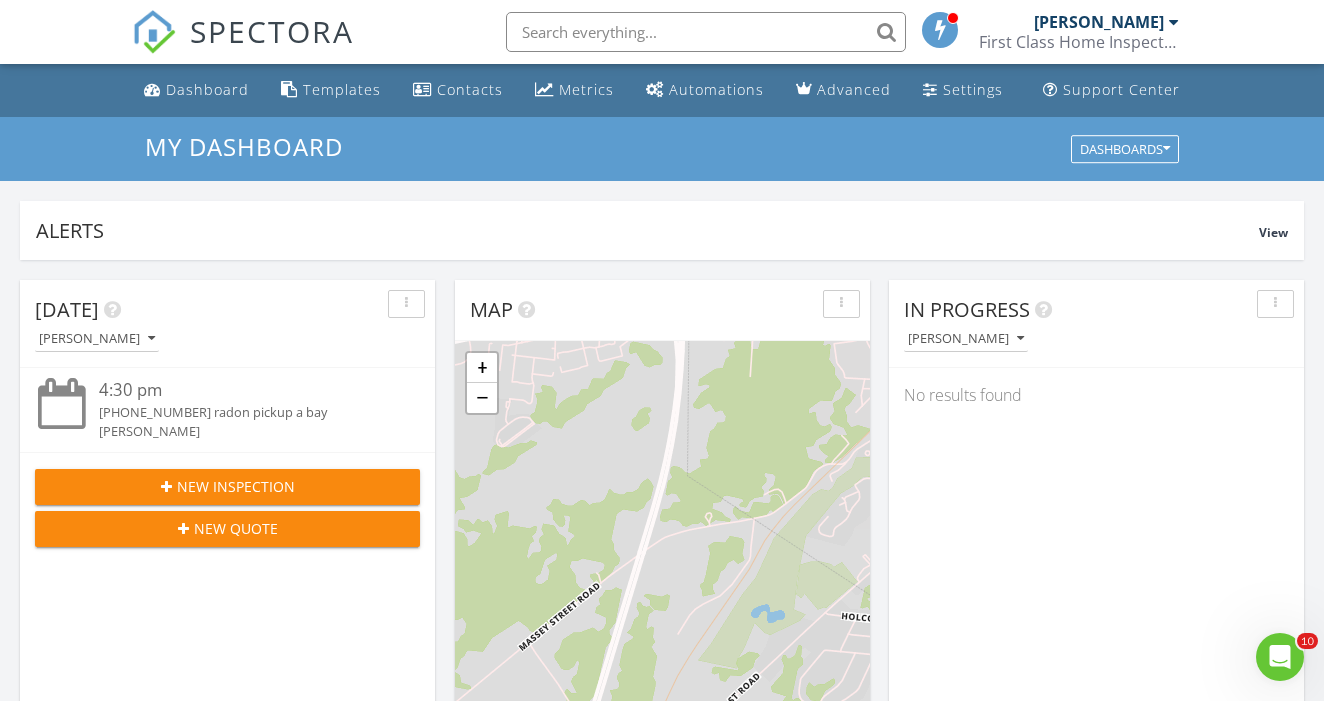 click on "New Inspection" at bounding box center (236, 486) 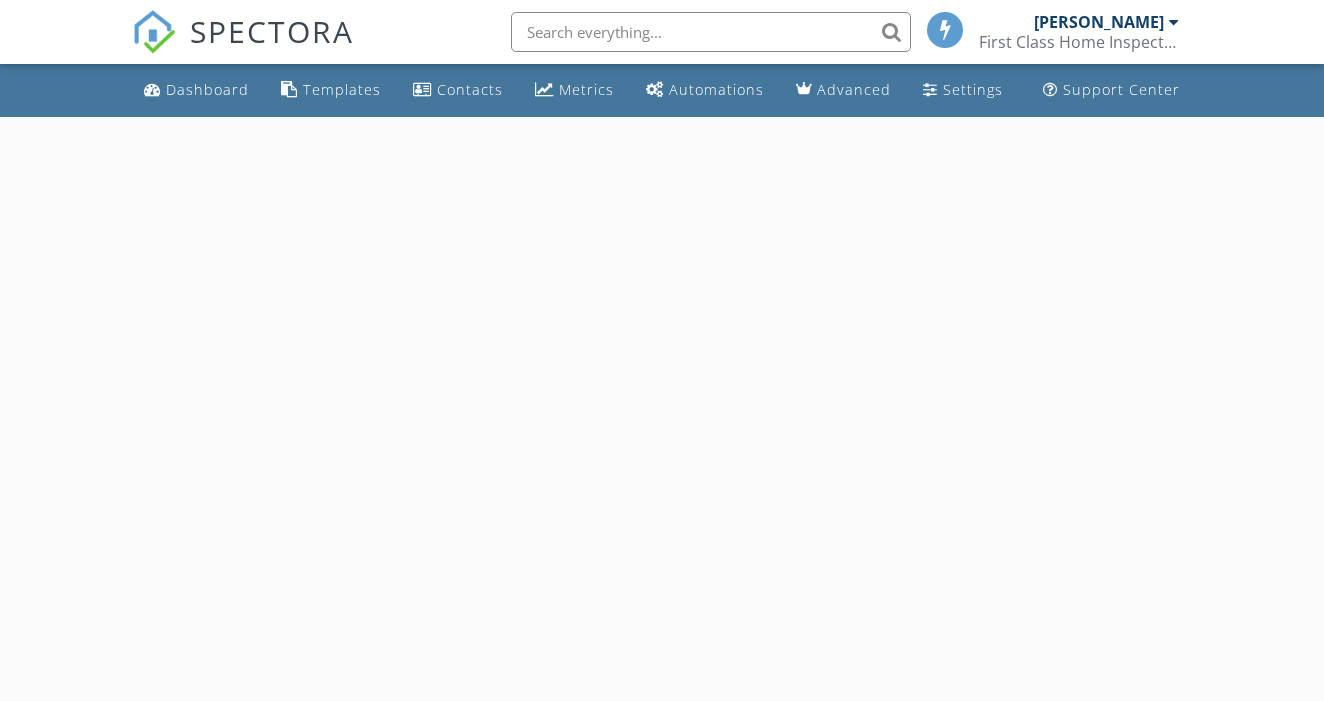scroll, scrollTop: 0, scrollLeft: 0, axis: both 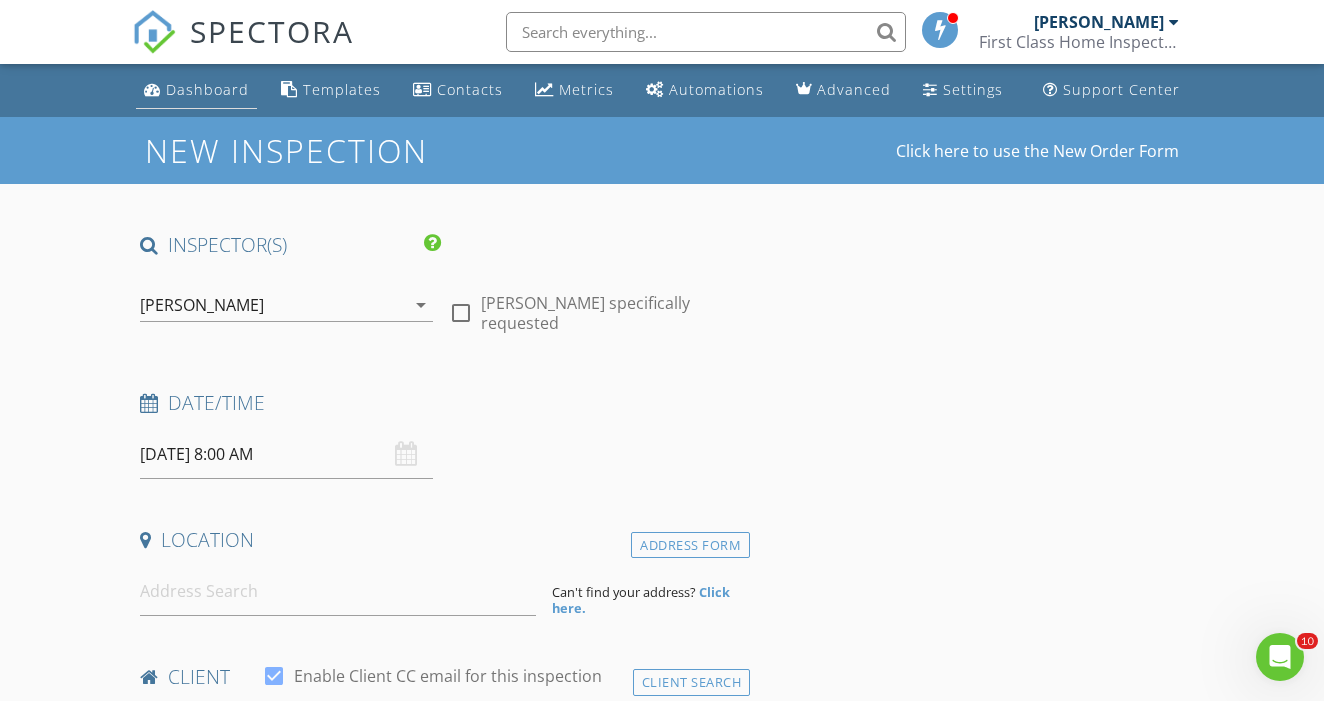 click on "Dashboard" at bounding box center (207, 89) 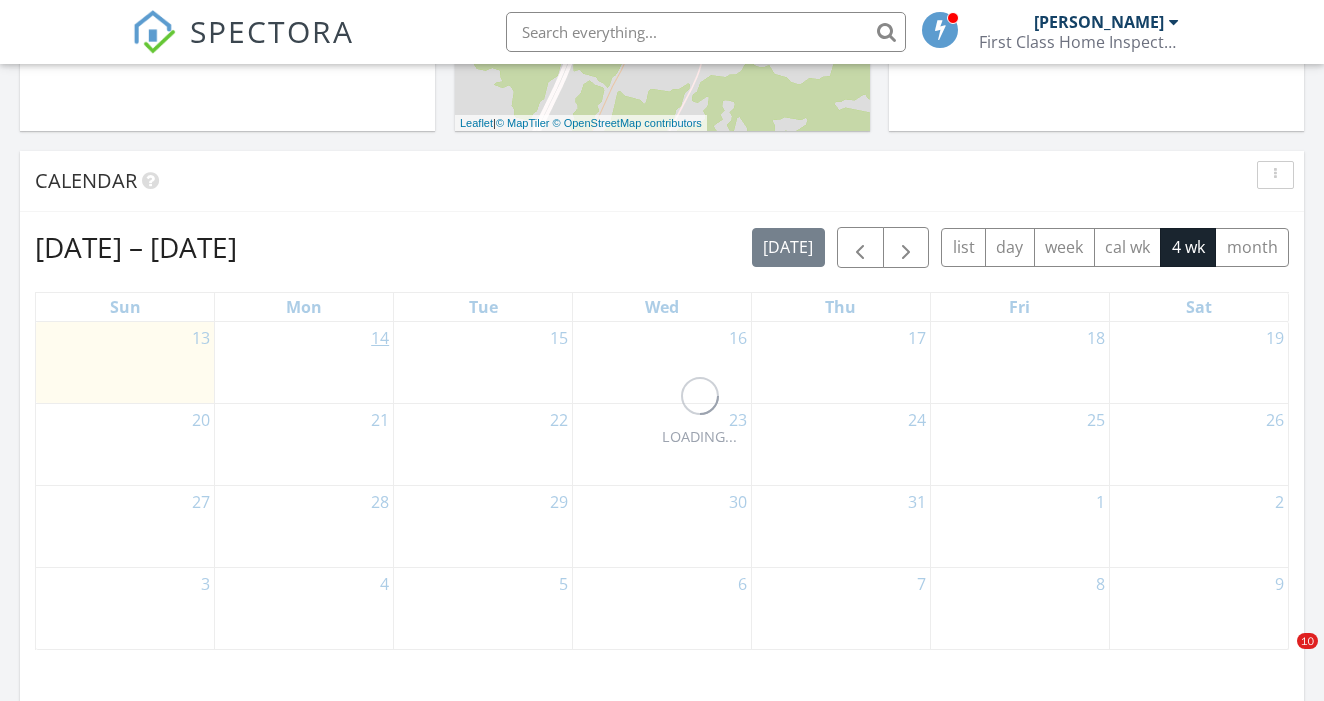 scroll, scrollTop: 760, scrollLeft: 0, axis: vertical 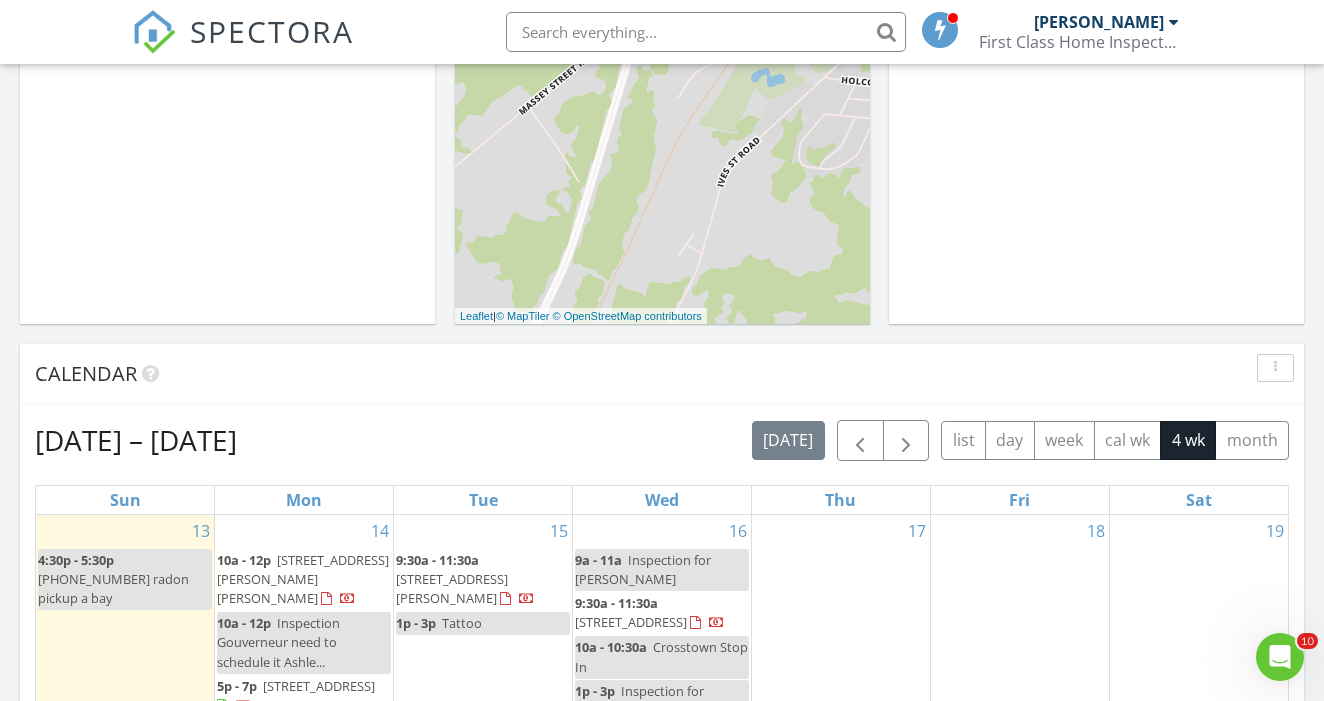 click at bounding box center [1275, 368] 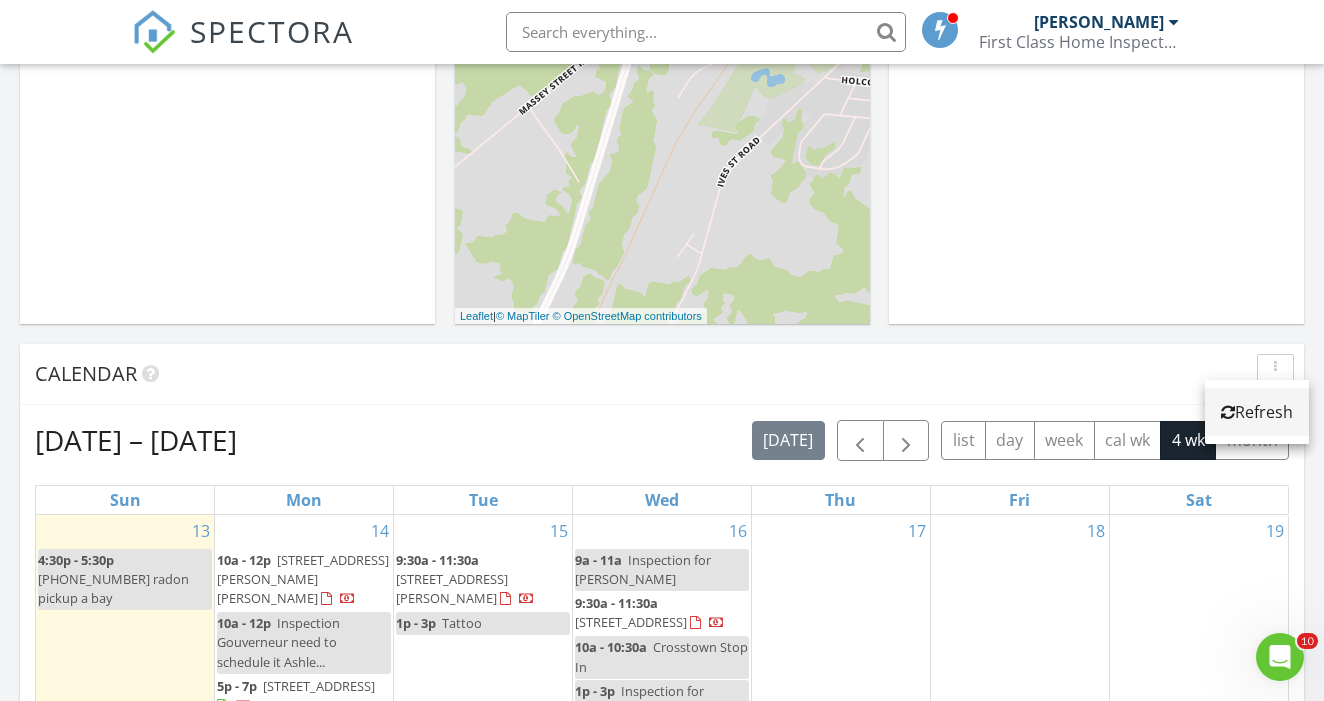 click on "Refresh" at bounding box center [1257, 412] 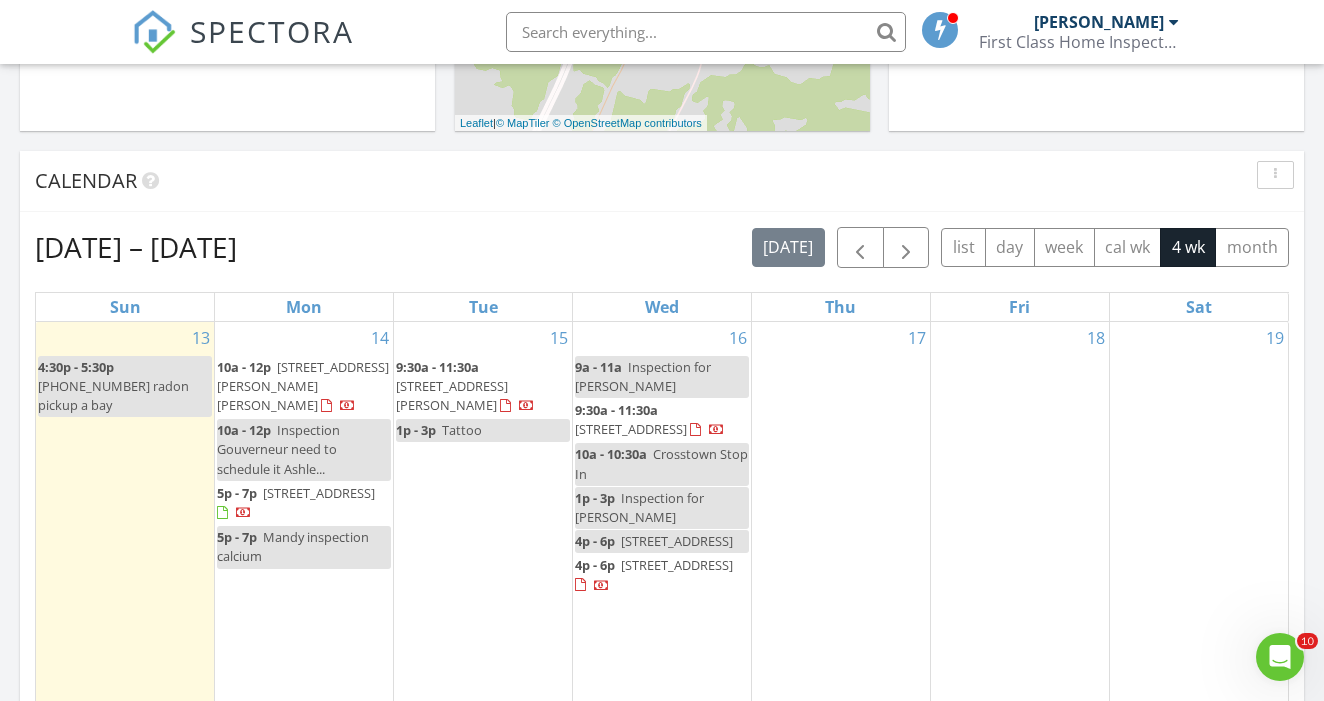 scroll, scrollTop: 730, scrollLeft: 0, axis: vertical 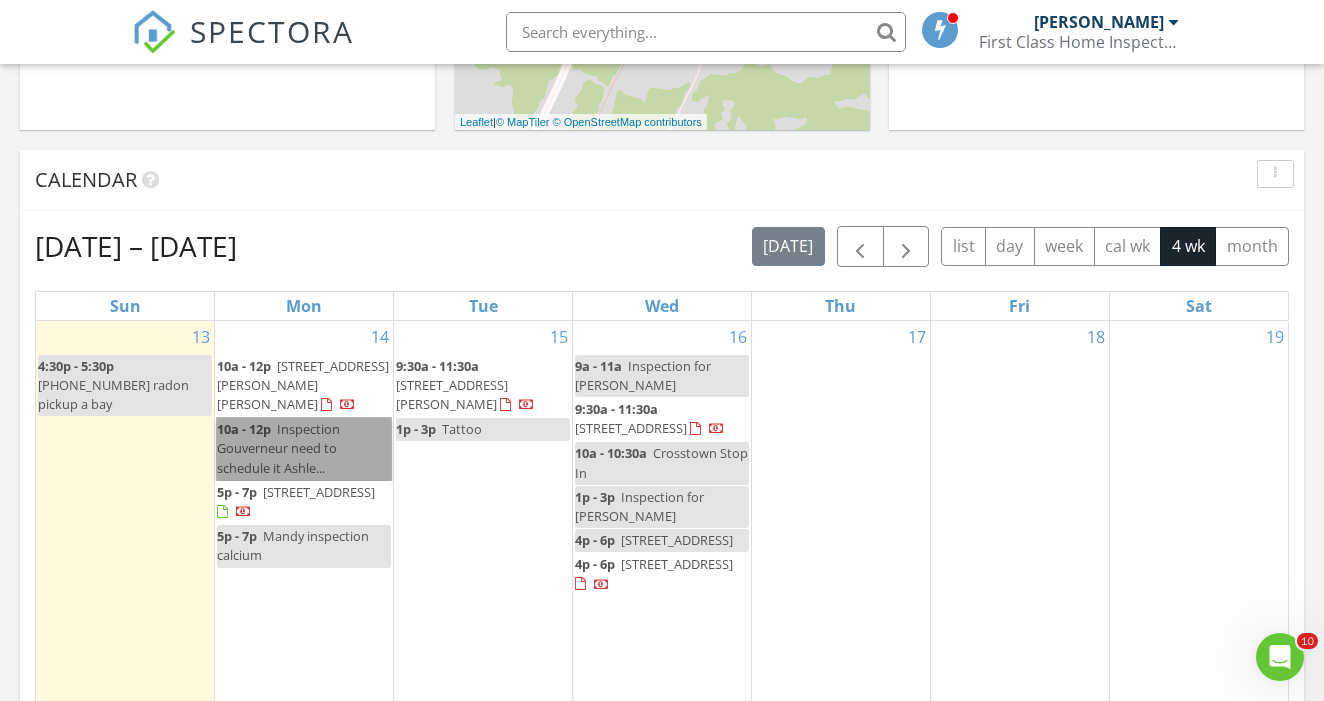 click on "10a - 12p
Inspection Gouverneur need to schedule it Ashle..." at bounding box center (304, 449) 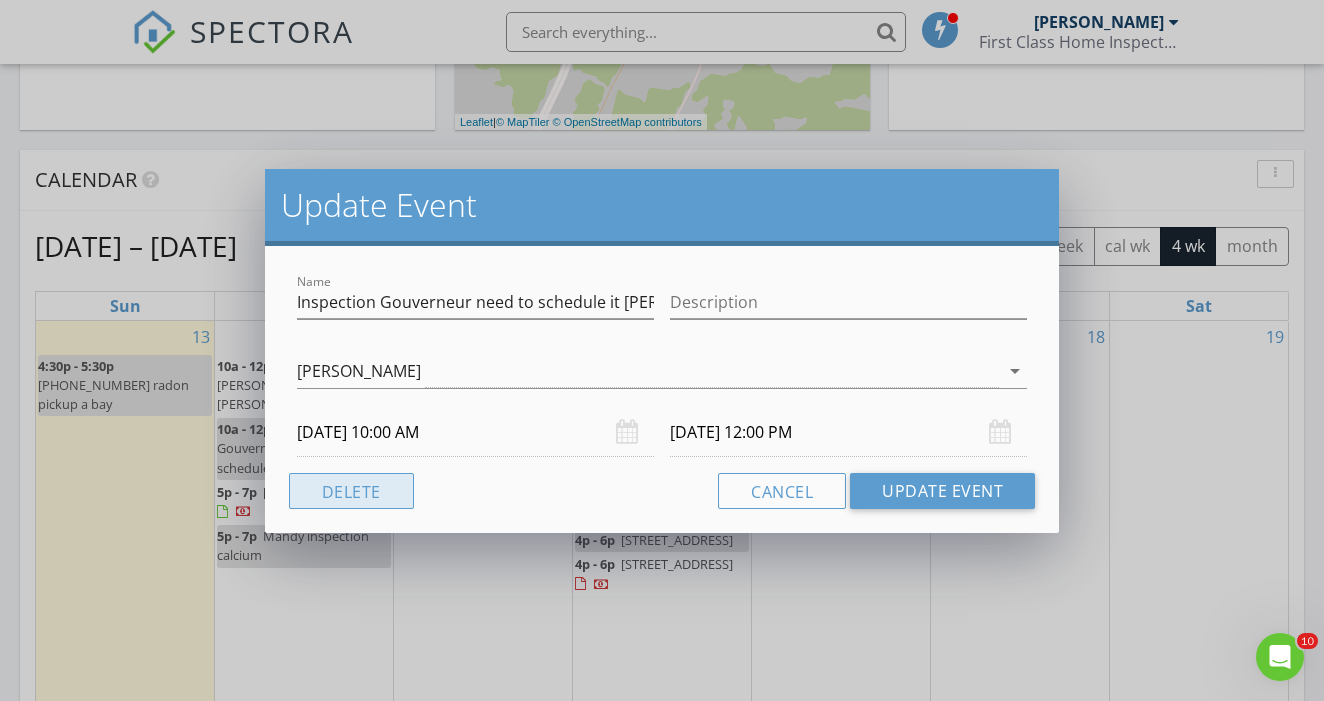 click on "Delete" at bounding box center [351, 491] 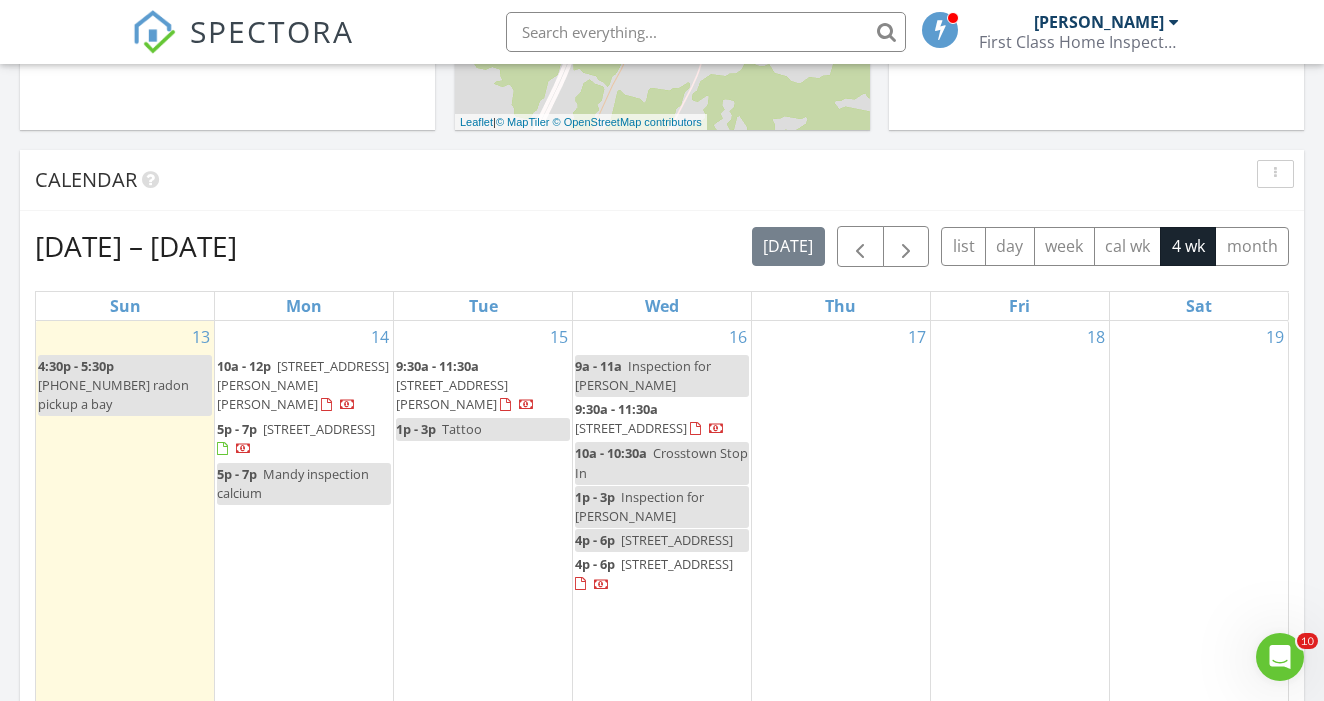 click on "5p - 7p
Mandy inspection calcium" at bounding box center (304, 484) 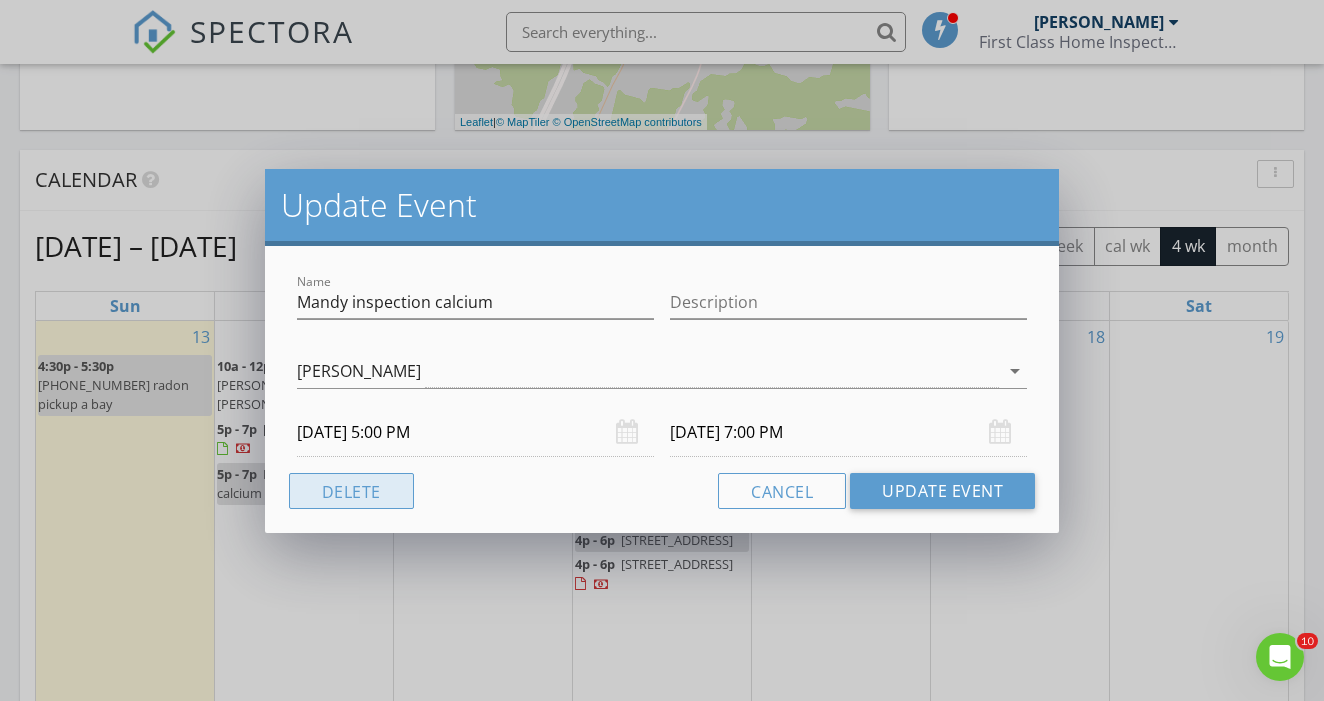 click on "Delete" at bounding box center [351, 491] 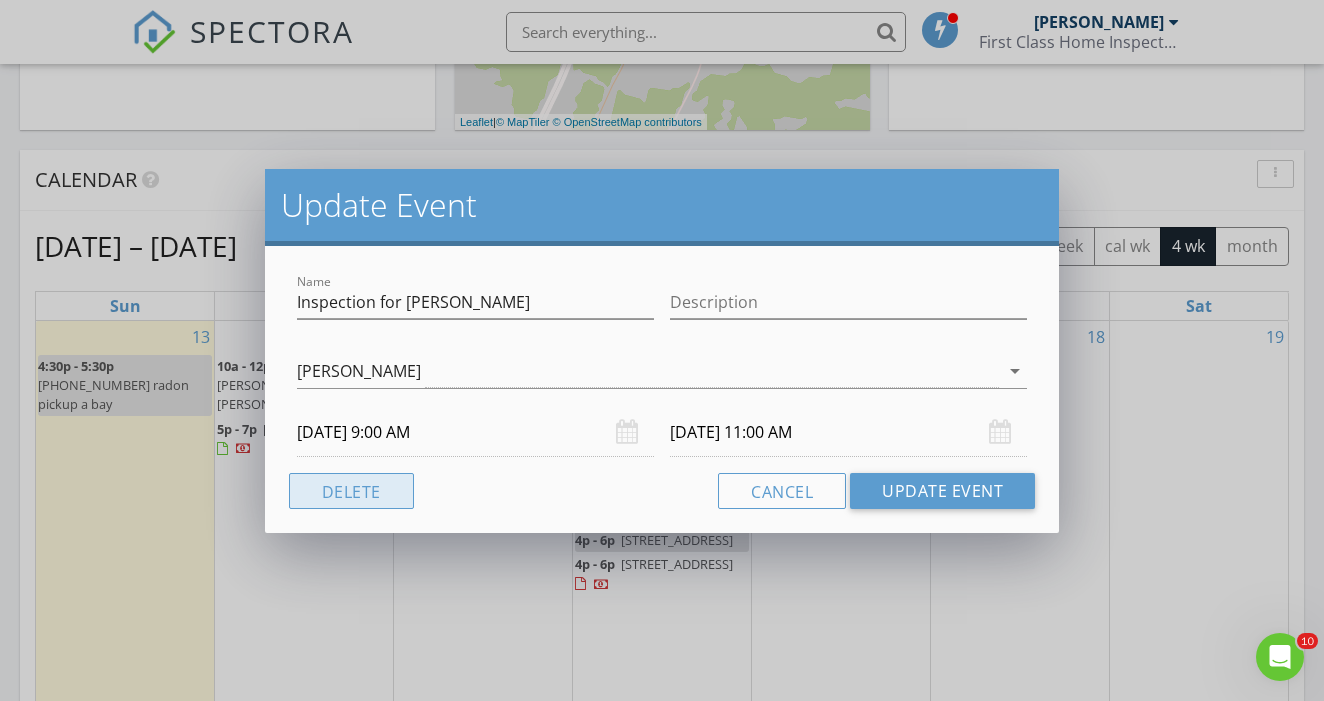 click on "Delete" at bounding box center (351, 491) 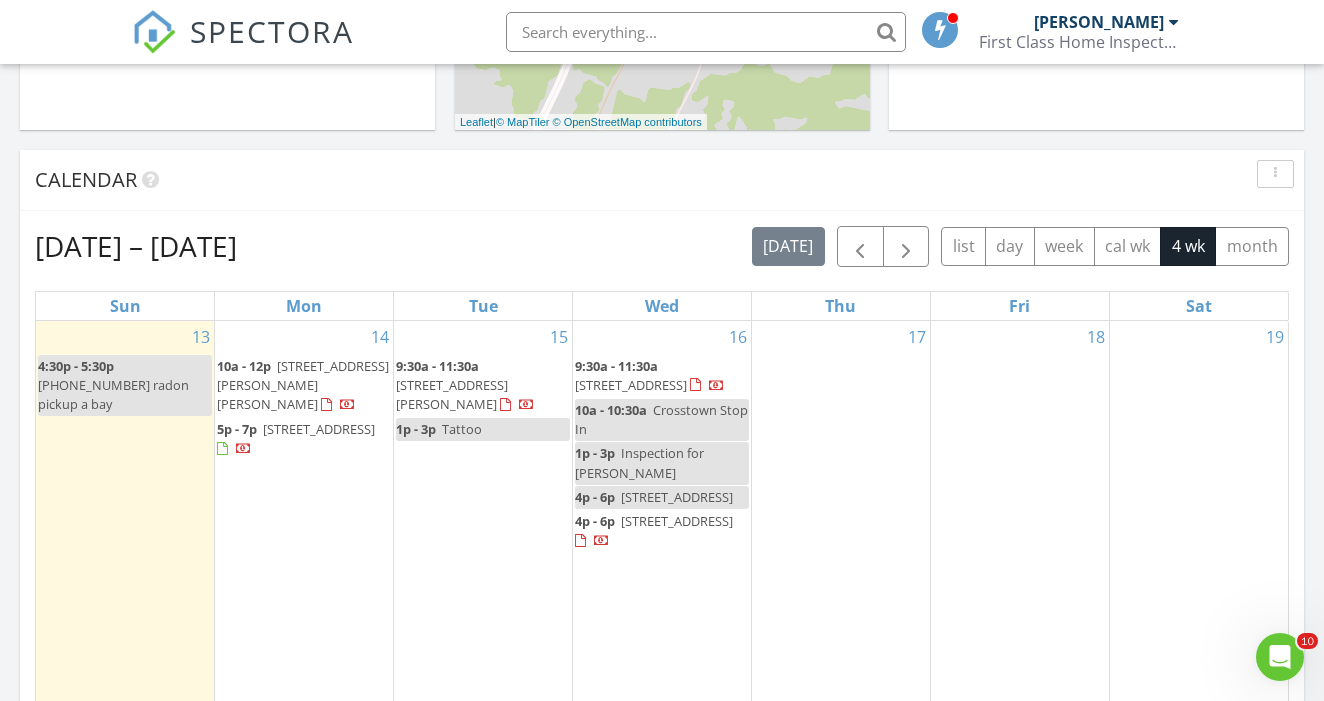 click on "108 mechanic st Antwerp" at bounding box center (677, 497) 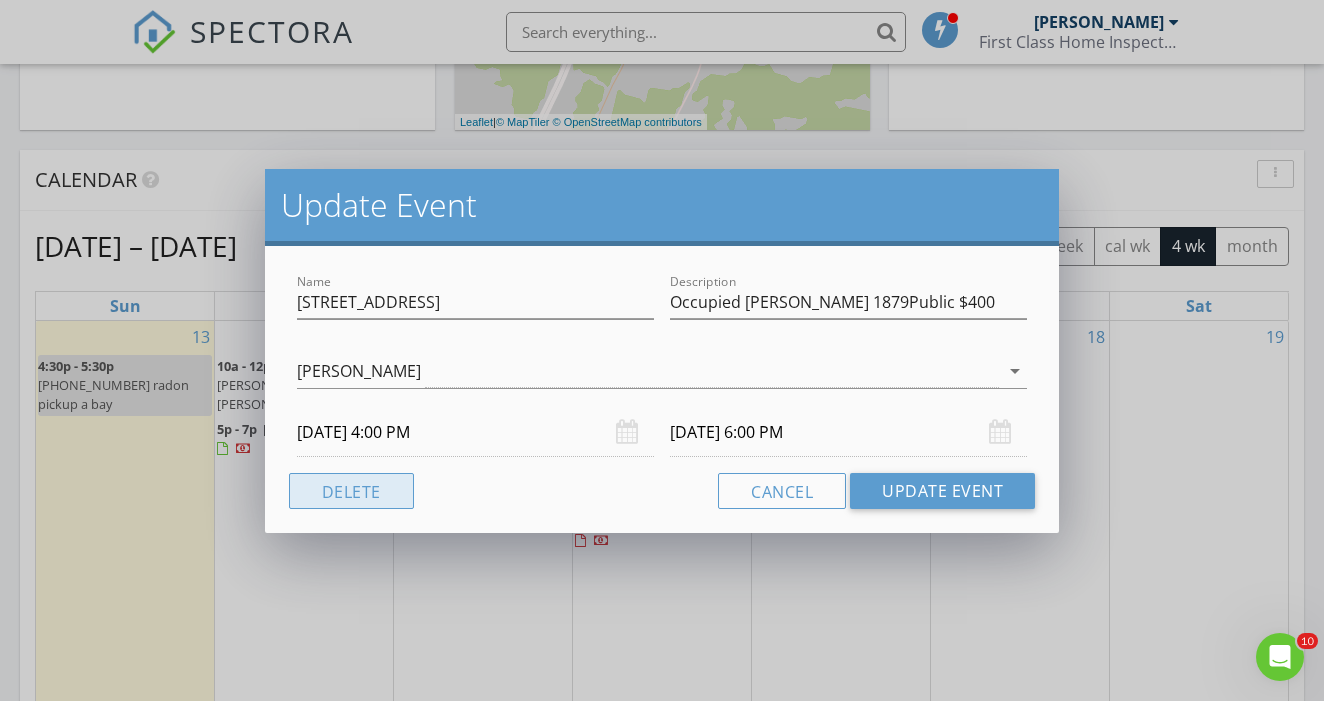 click on "Delete" at bounding box center (351, 491) 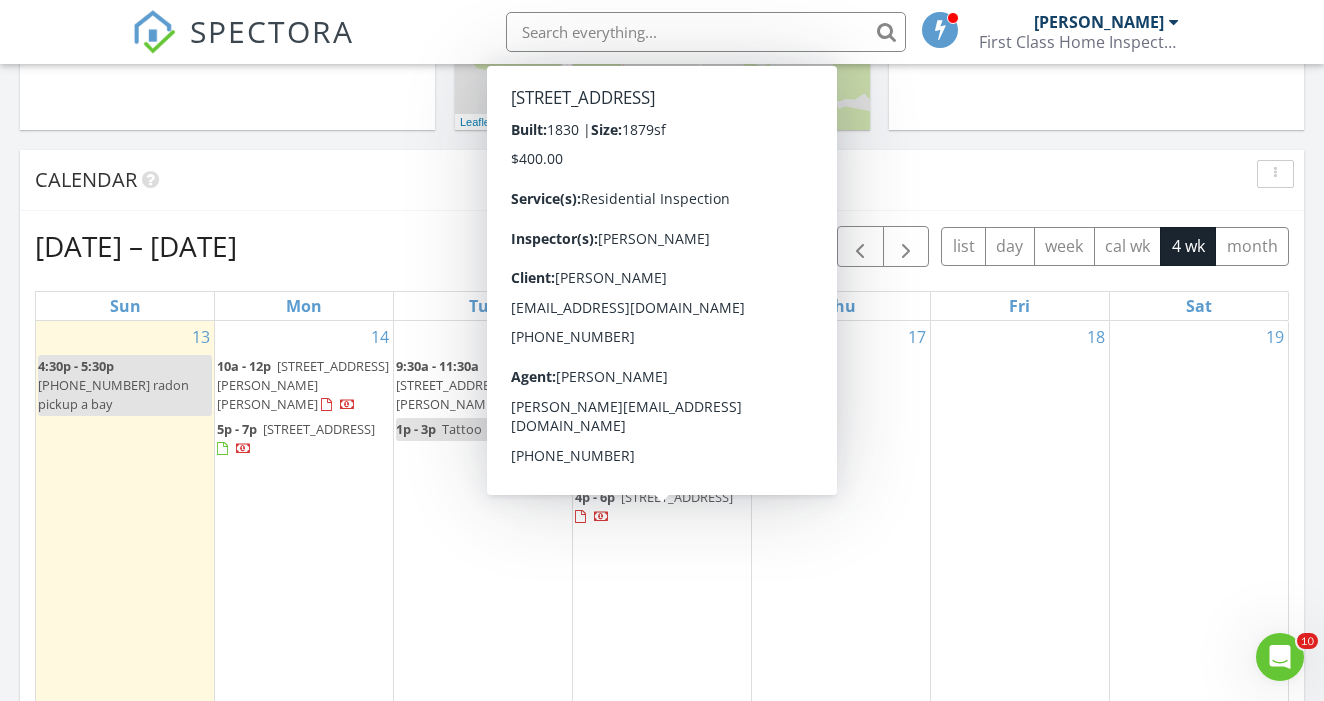 click at bounding box center [1275, 174] 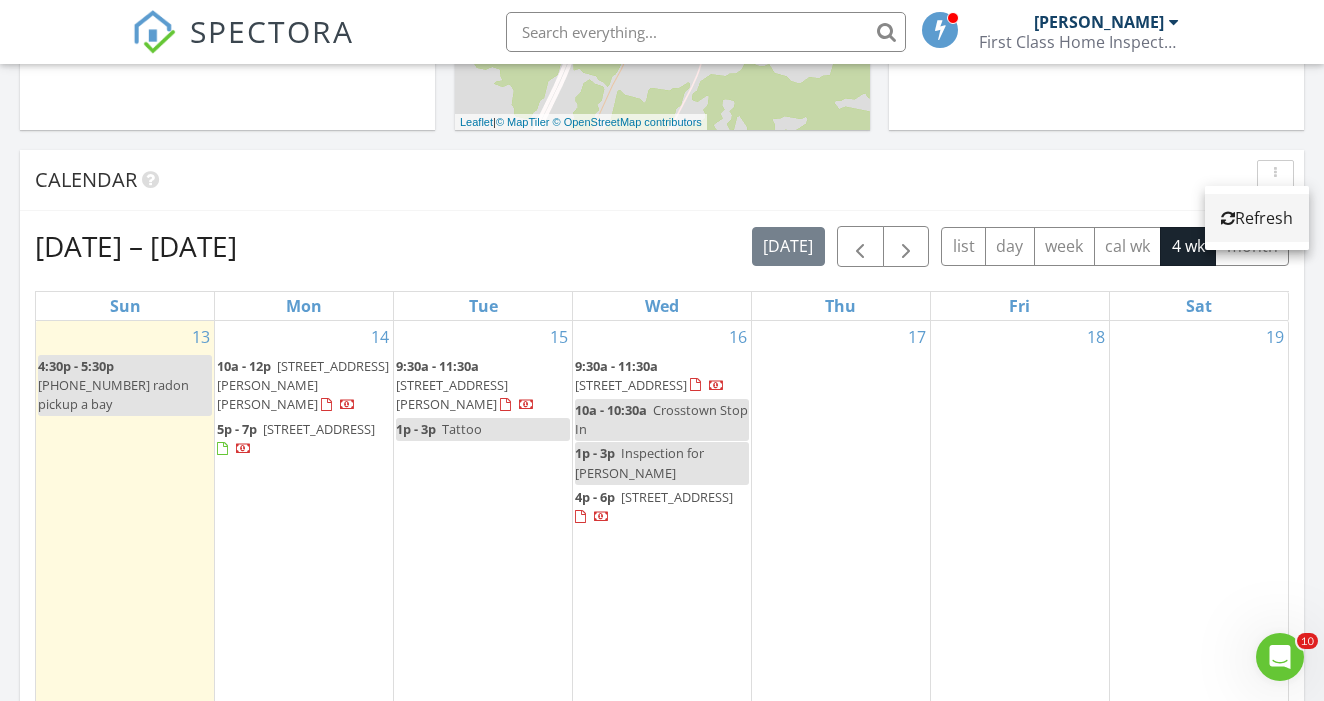 click on "Refresh" at bounding box center [1257, 218] 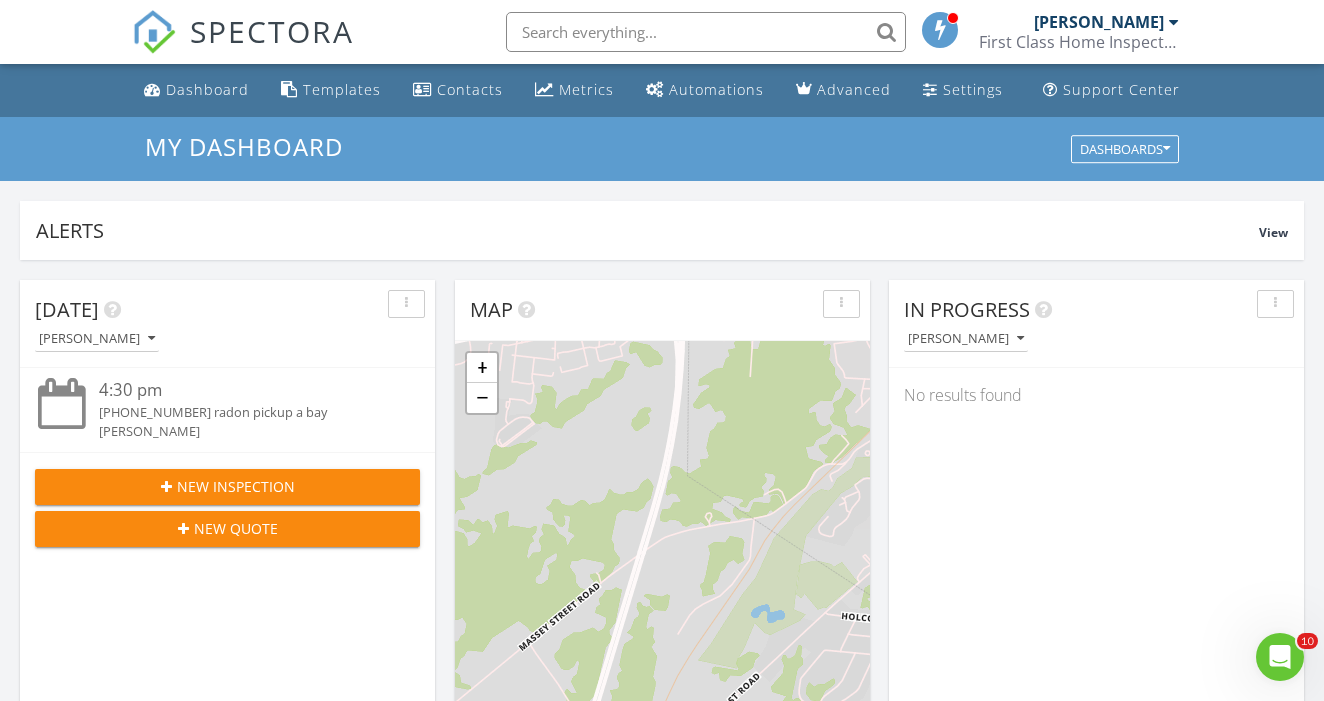 scroll, scrollTop: 0, scrollLeft: 0, axis: both 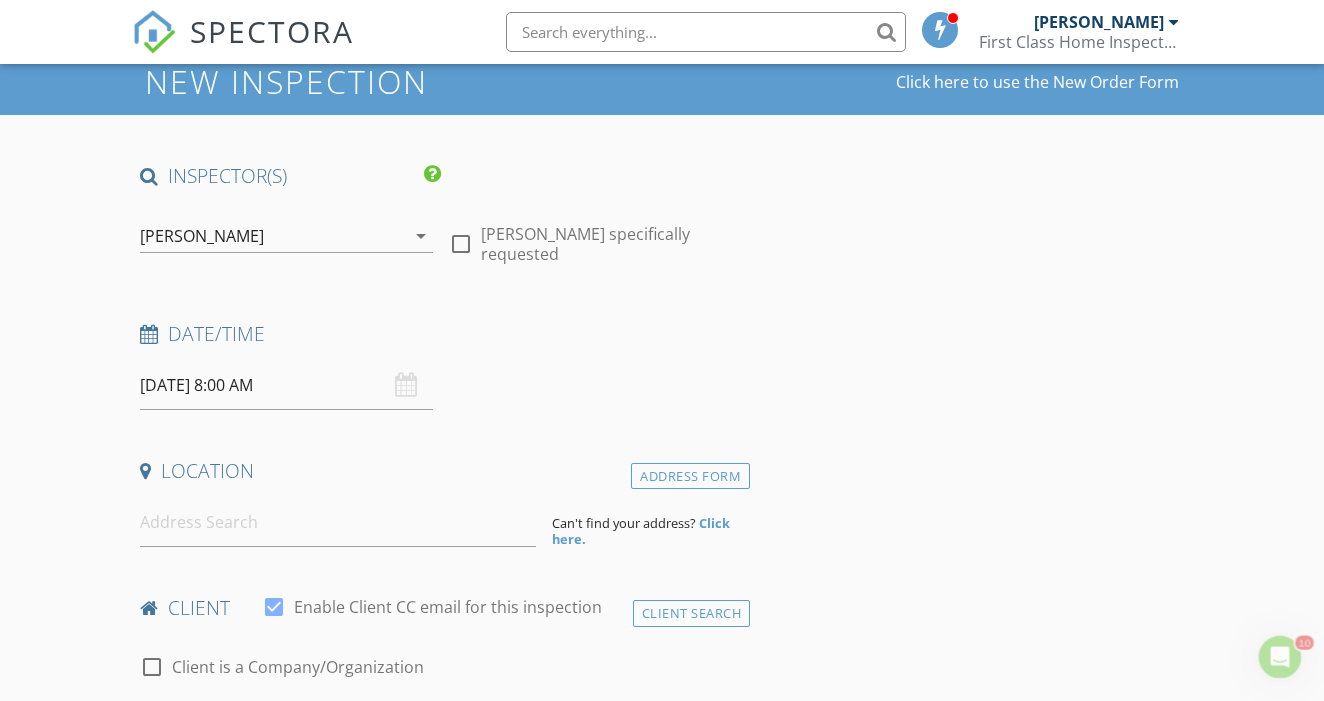 click on "[DATE] 8:00 AM" at bounding box center (286, 385) 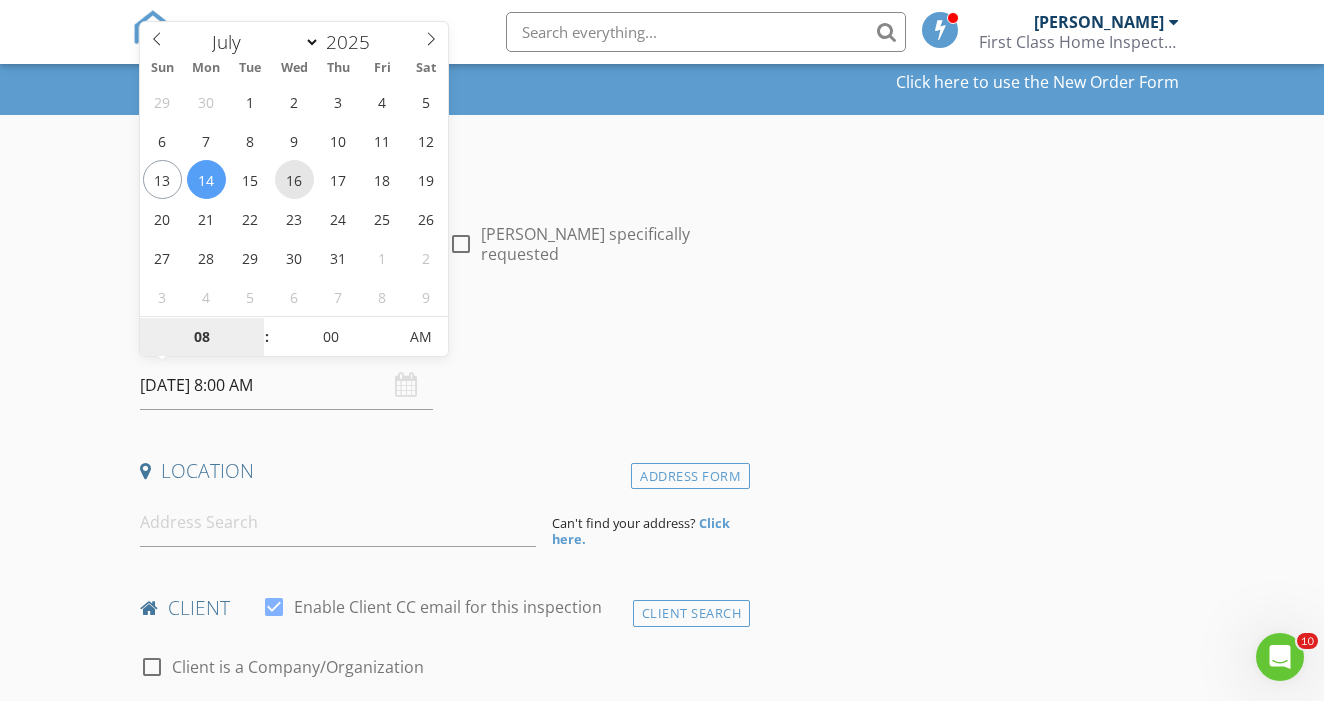 type on "[DATE] 8:00 AM" 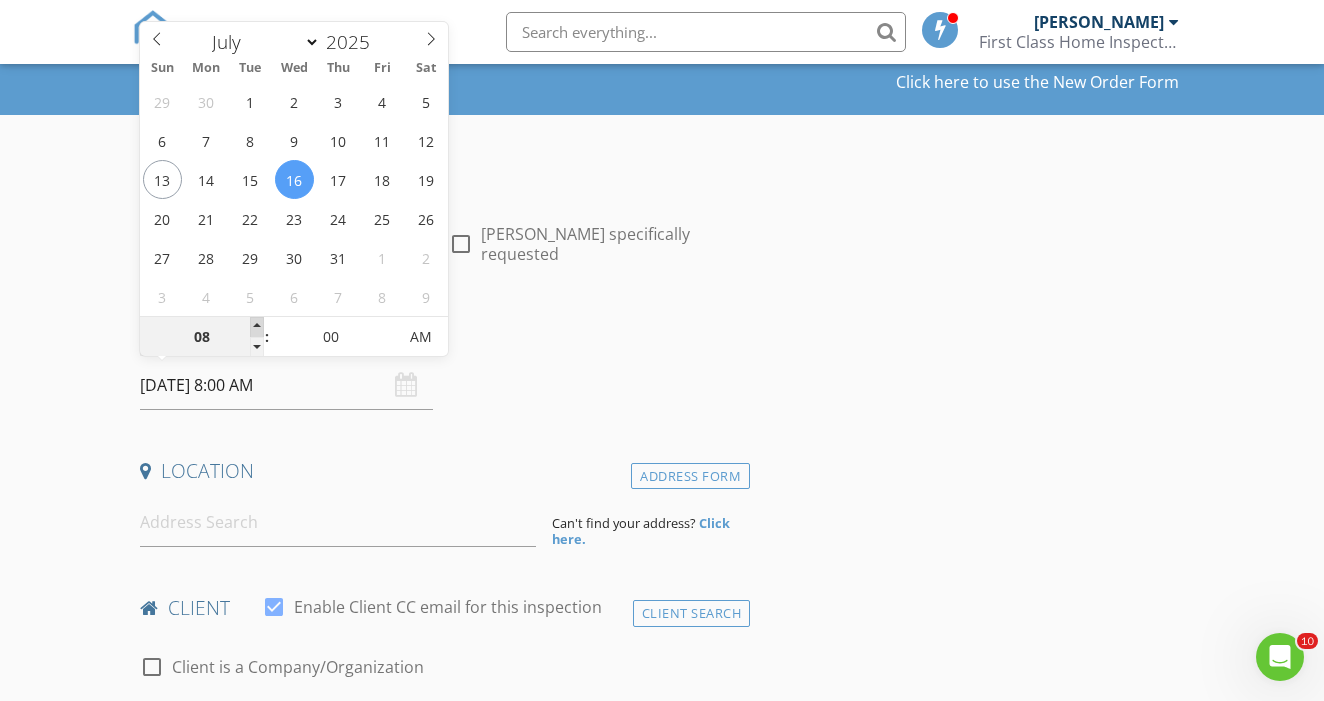 type on "09" 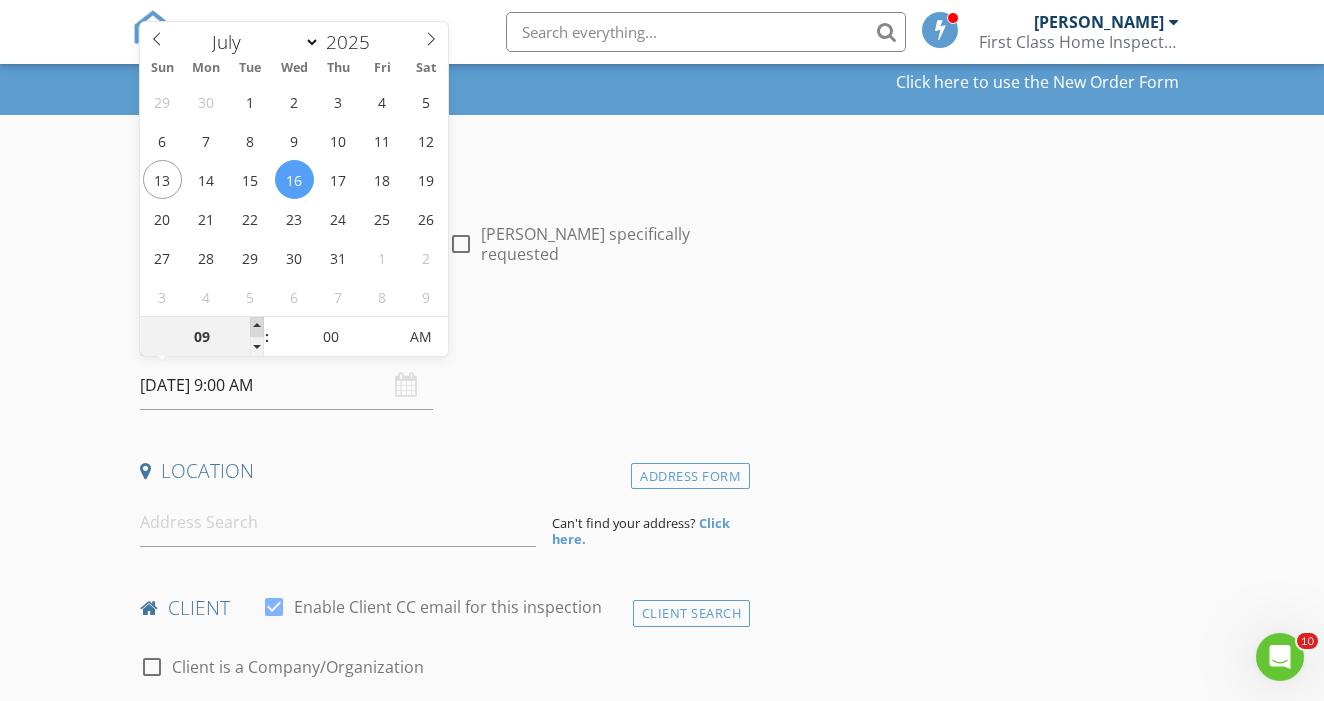 click at bounding box center (257, 327) 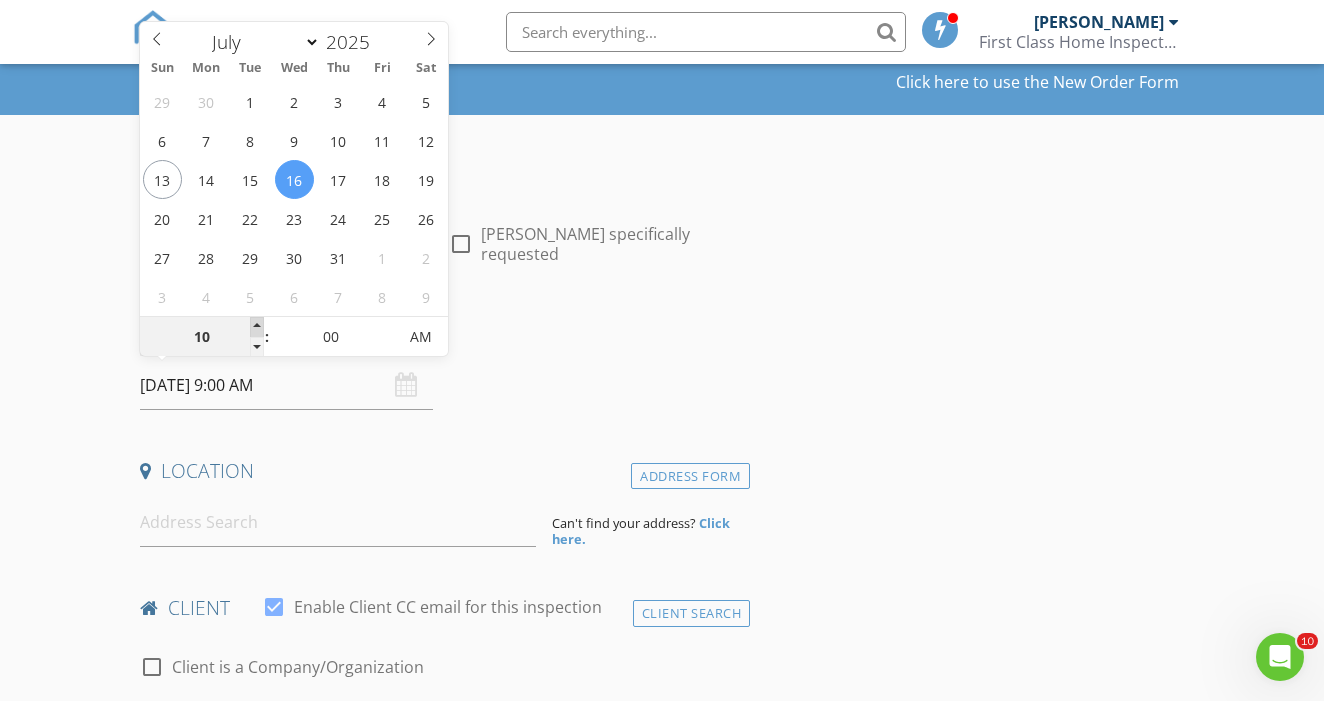 type on "[DATE] 10:00 AM" 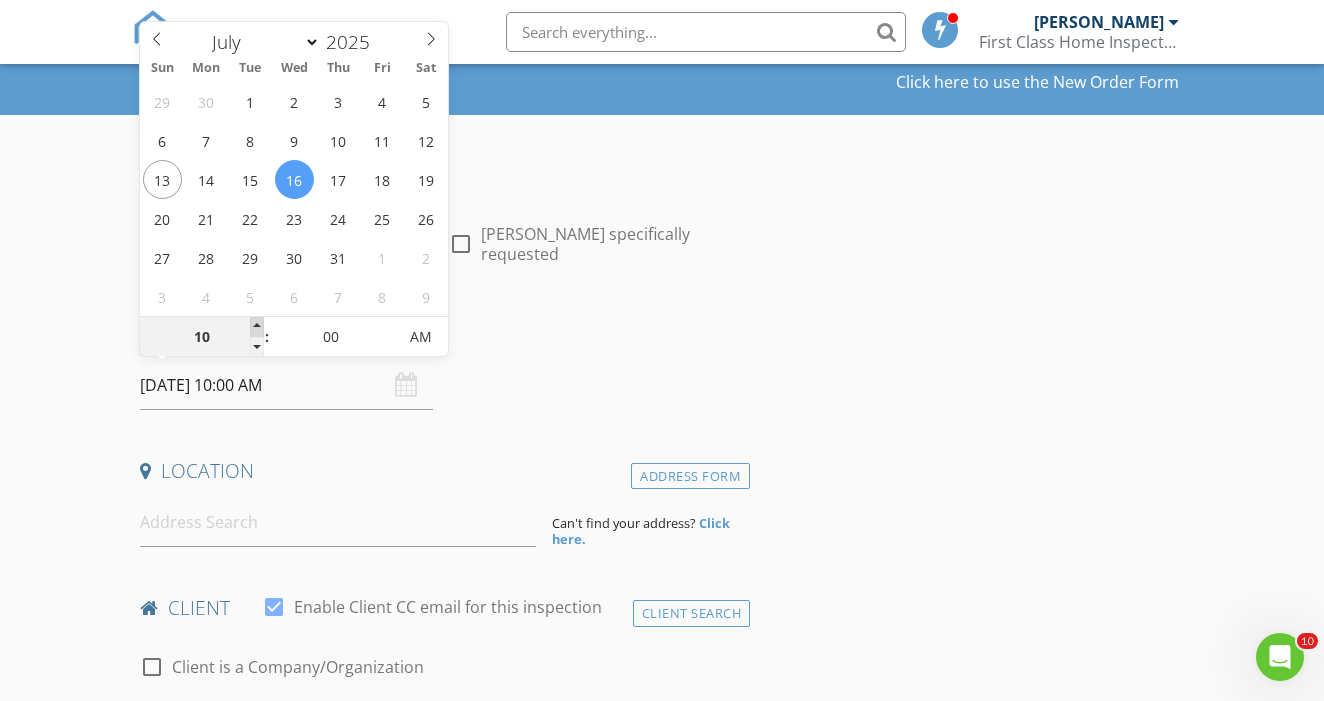 click at bounding box center [257, 327] 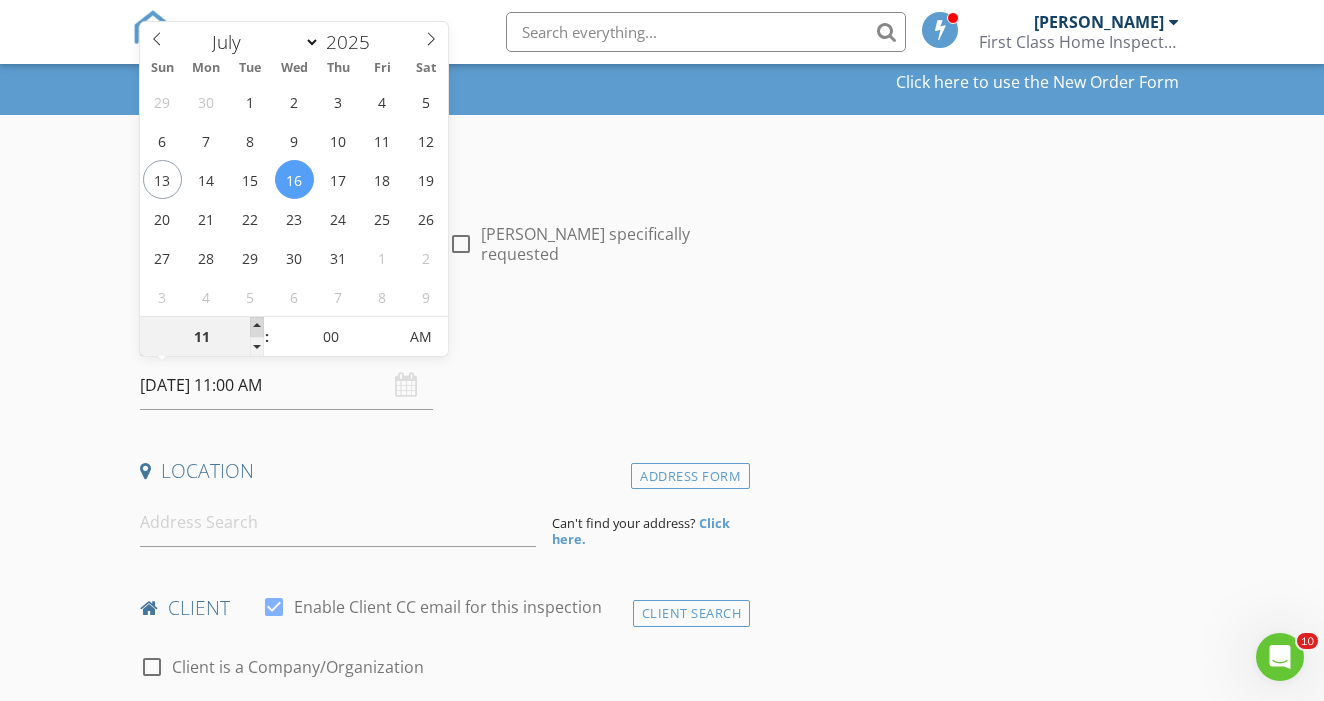 click at bounding box center (257, 327) 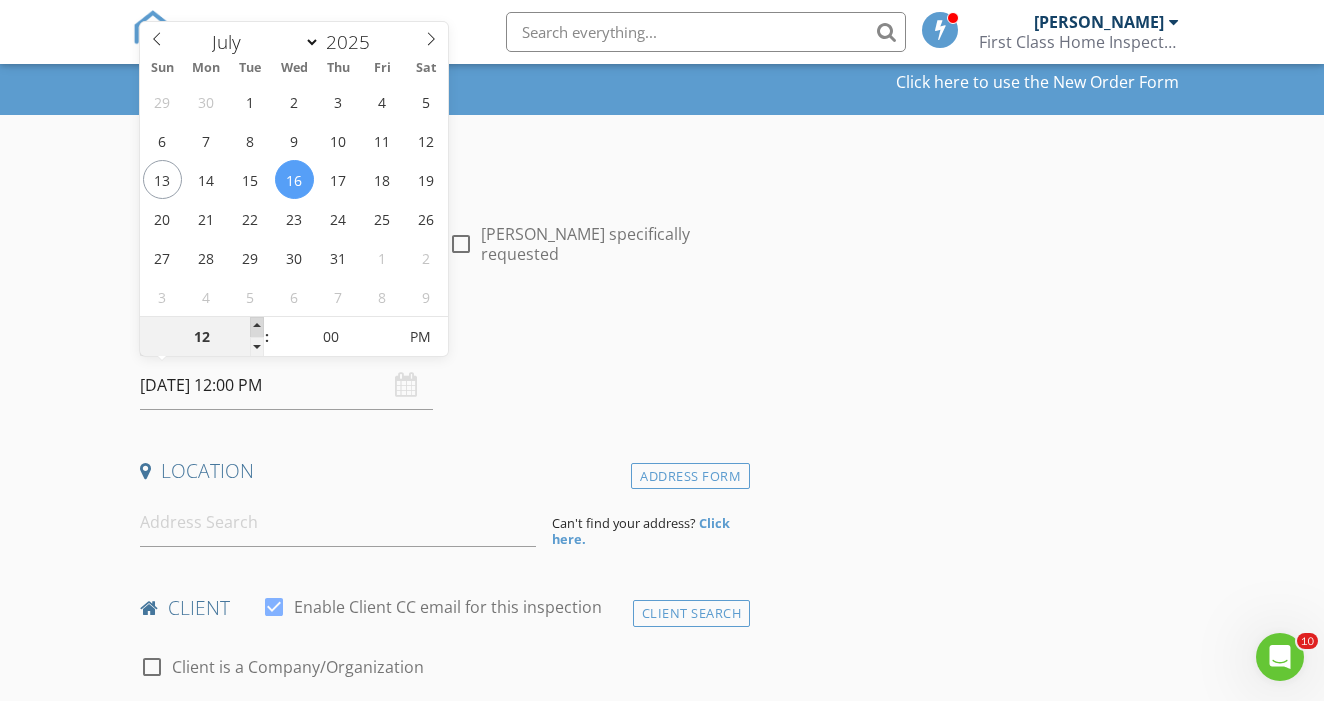 click at bounding box center [257, 327] 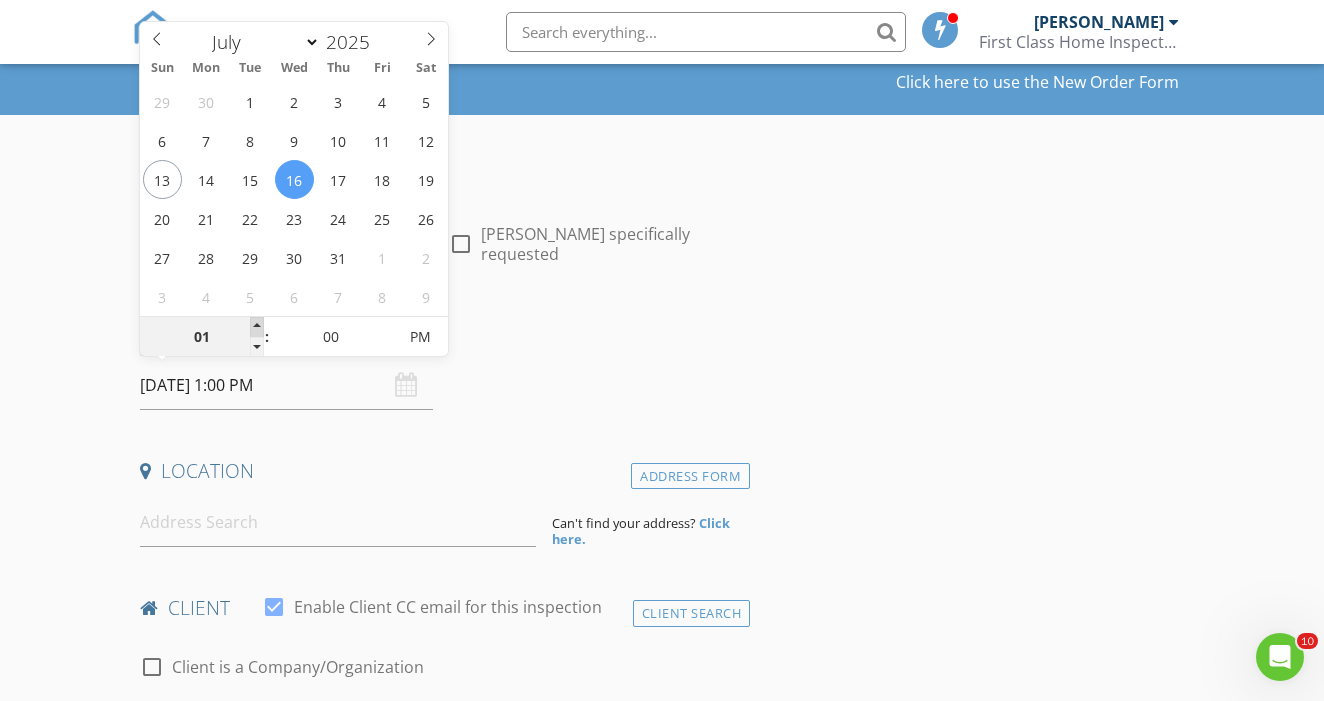 click at bounding box center (257, 327) 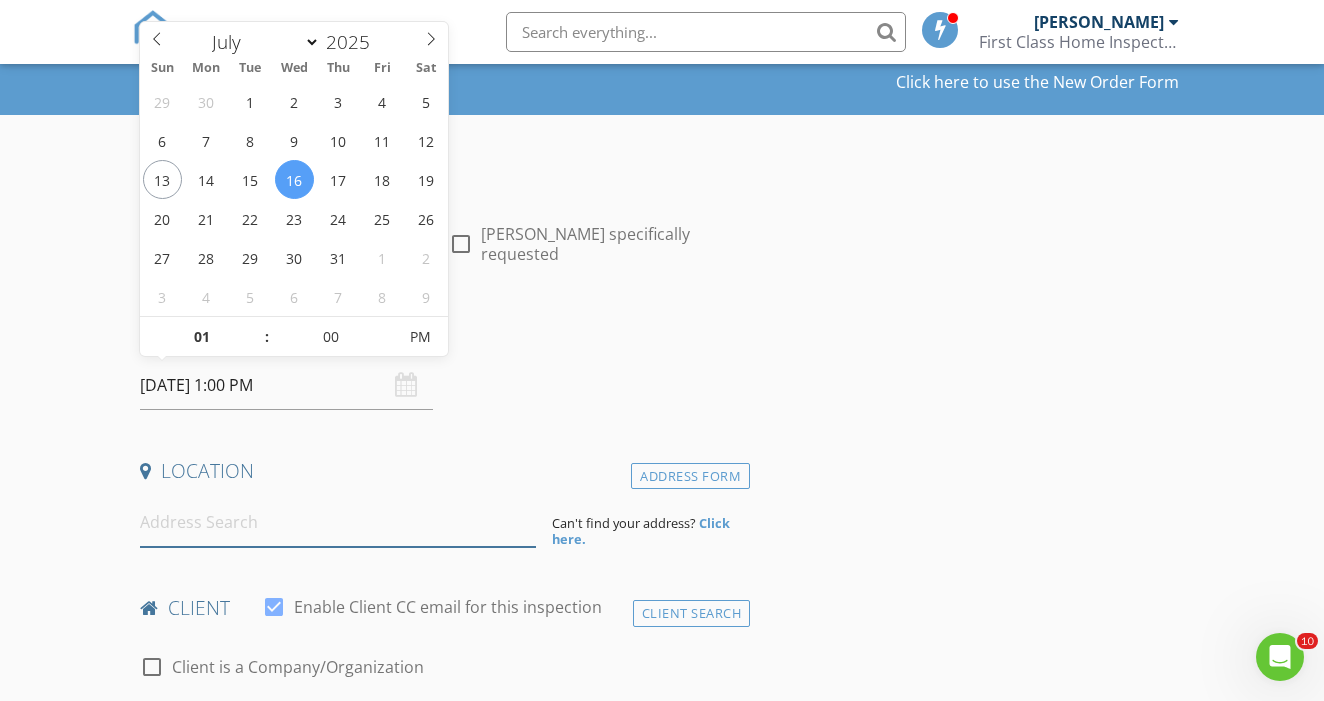 click at bounding box center [338, 522] 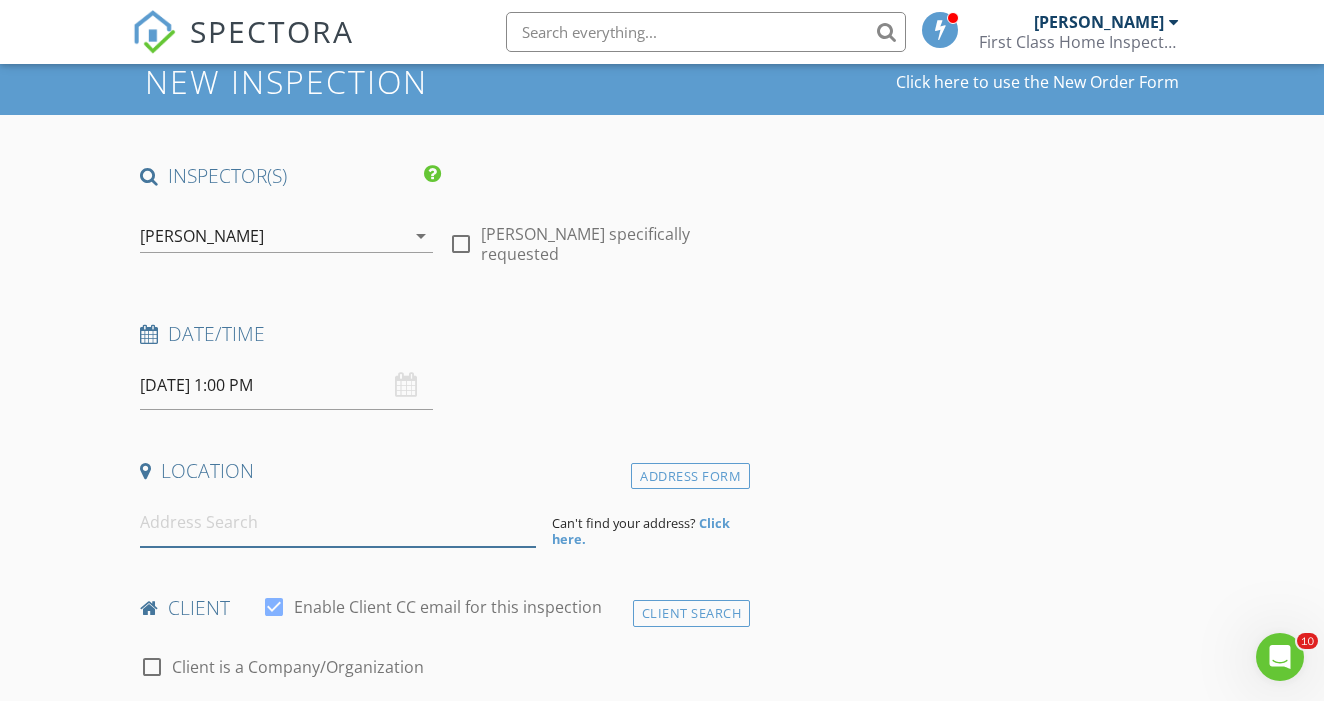 click at bounding box center (338, 522) 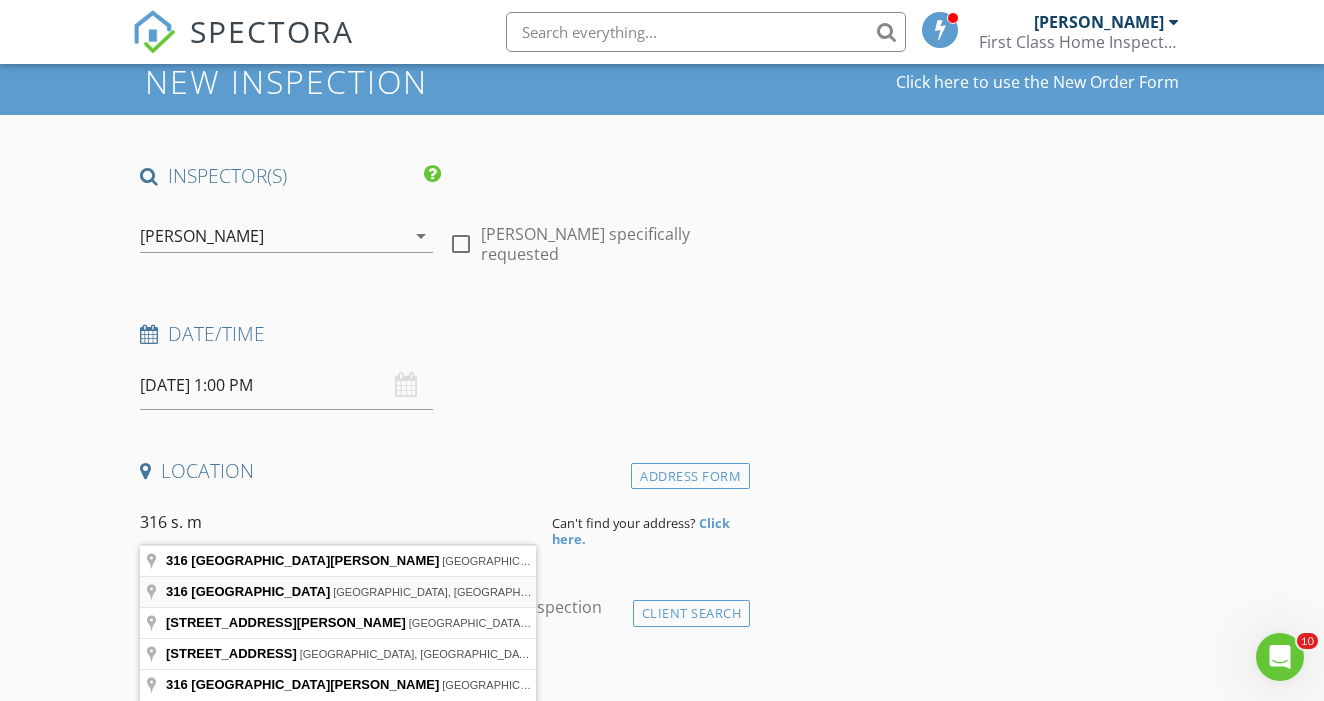 type on "[STREET_ADDRESS]" 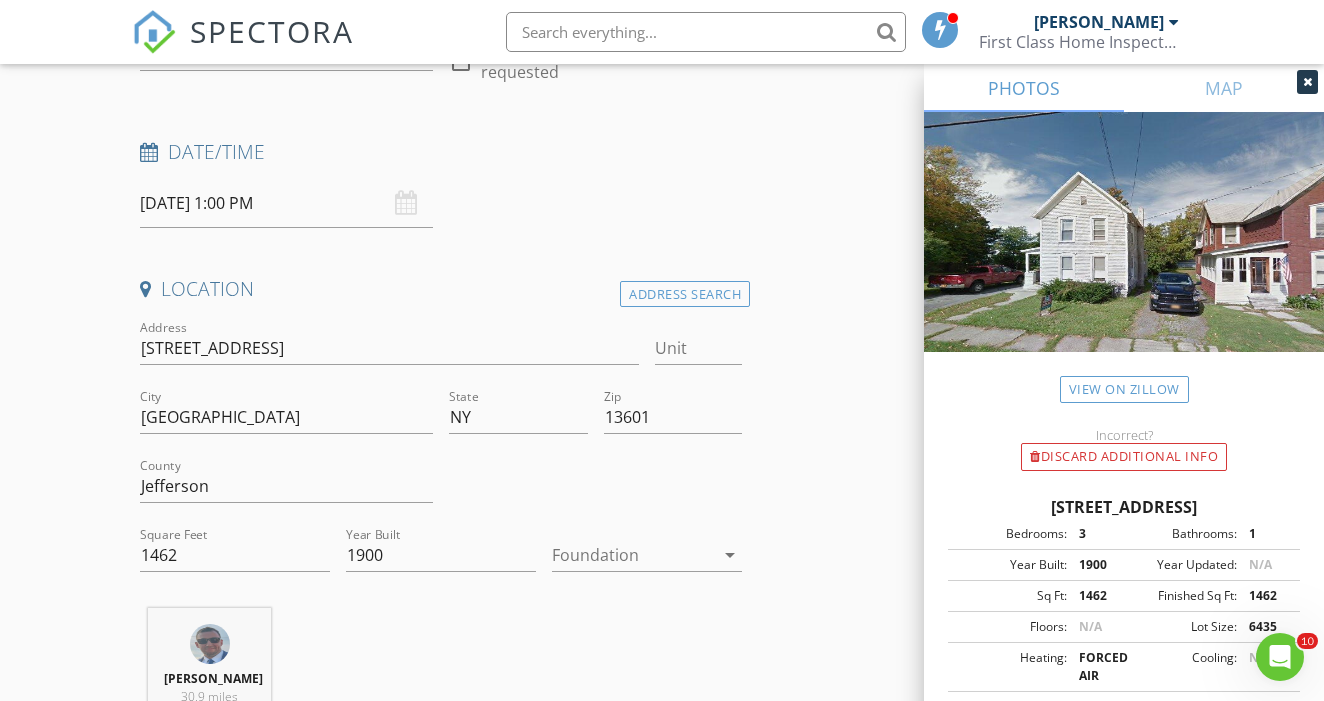 scroll, scrollTop: 252, scrollLeft: 0, axis: vertical 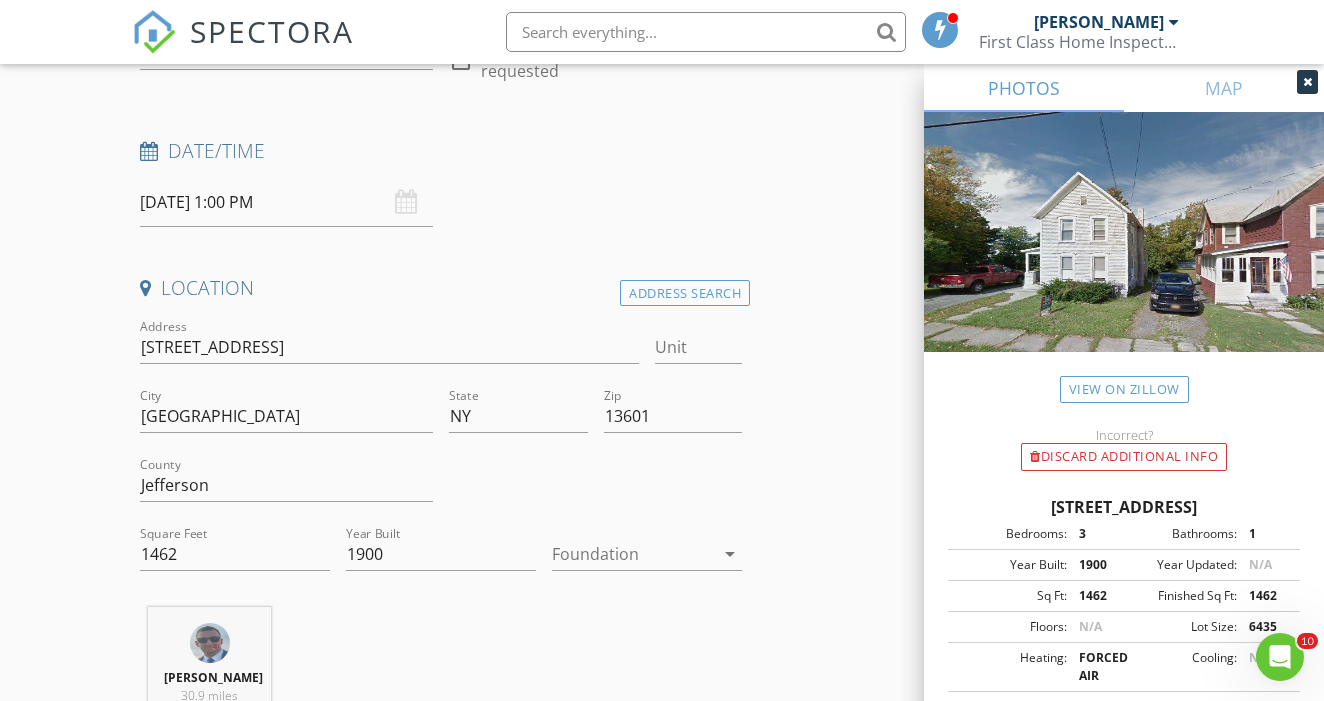 click at bounding box center (633, 554) 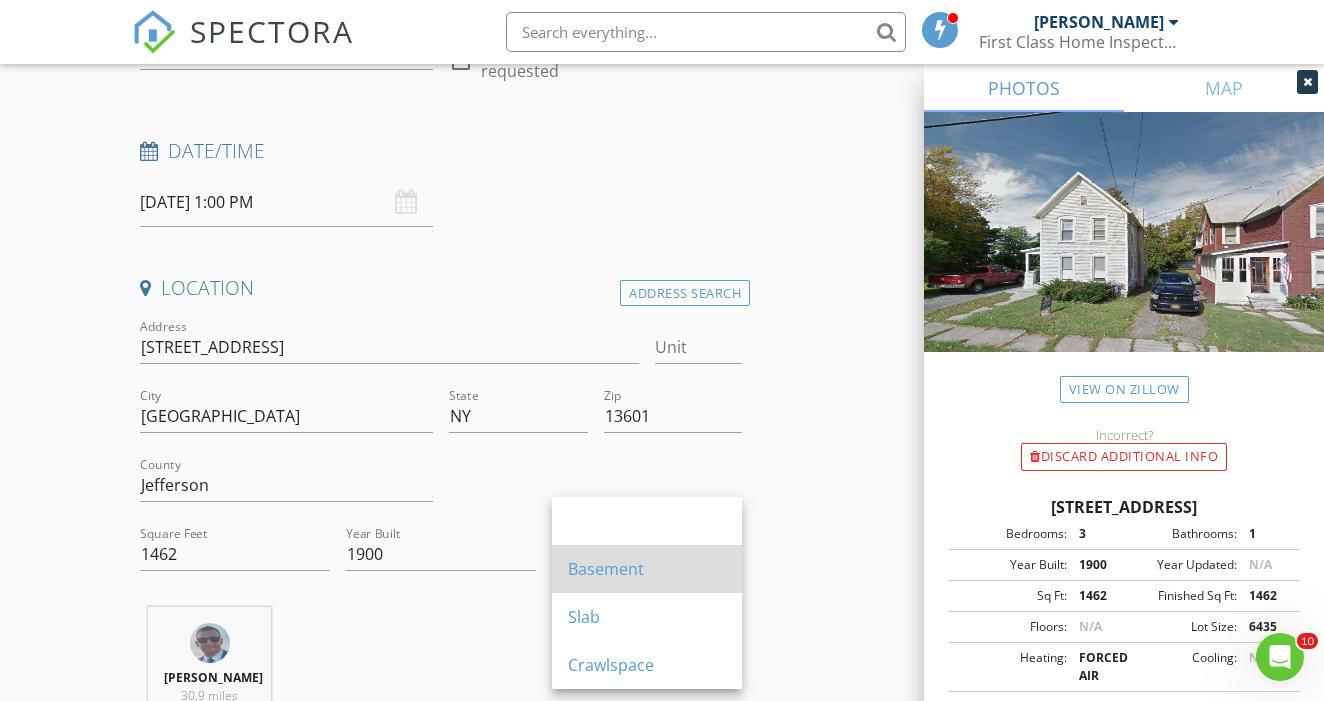 click on "Basement" at bounding box center [647, 569] 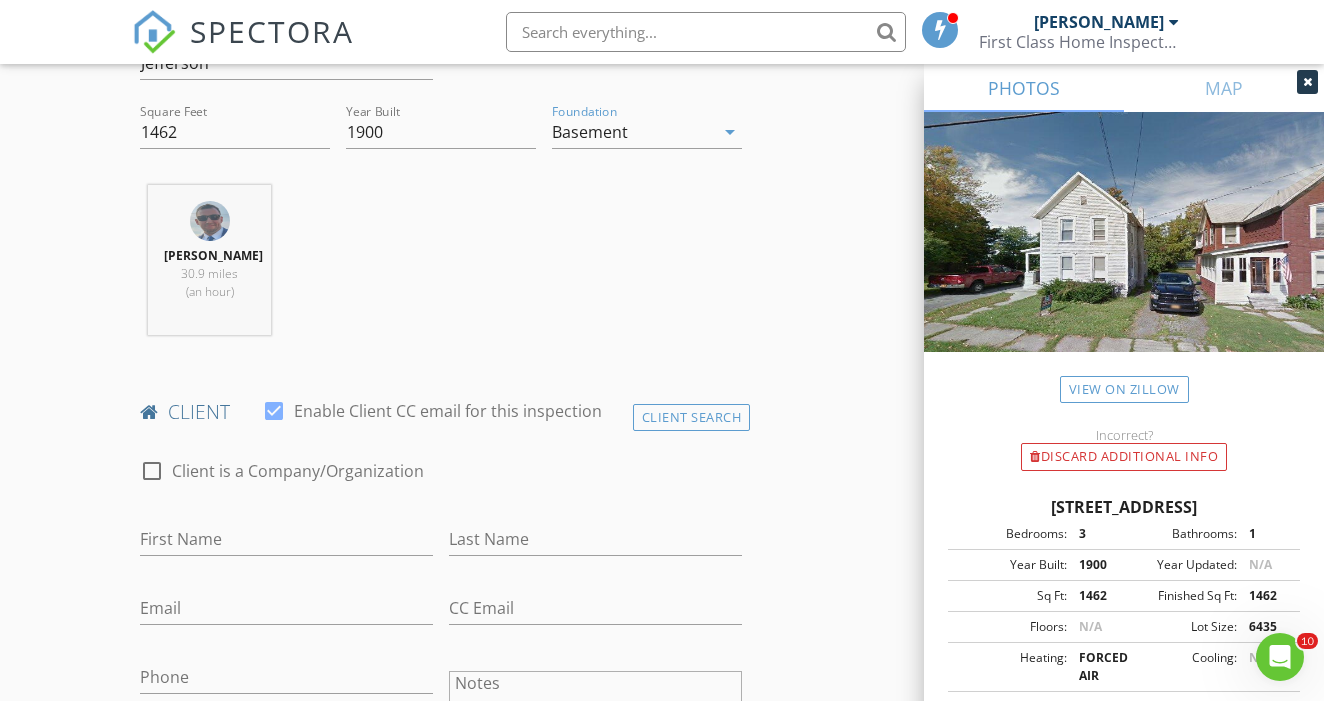 scroll, scrollTop: 774, scrollLeft: 0, axis: vertical 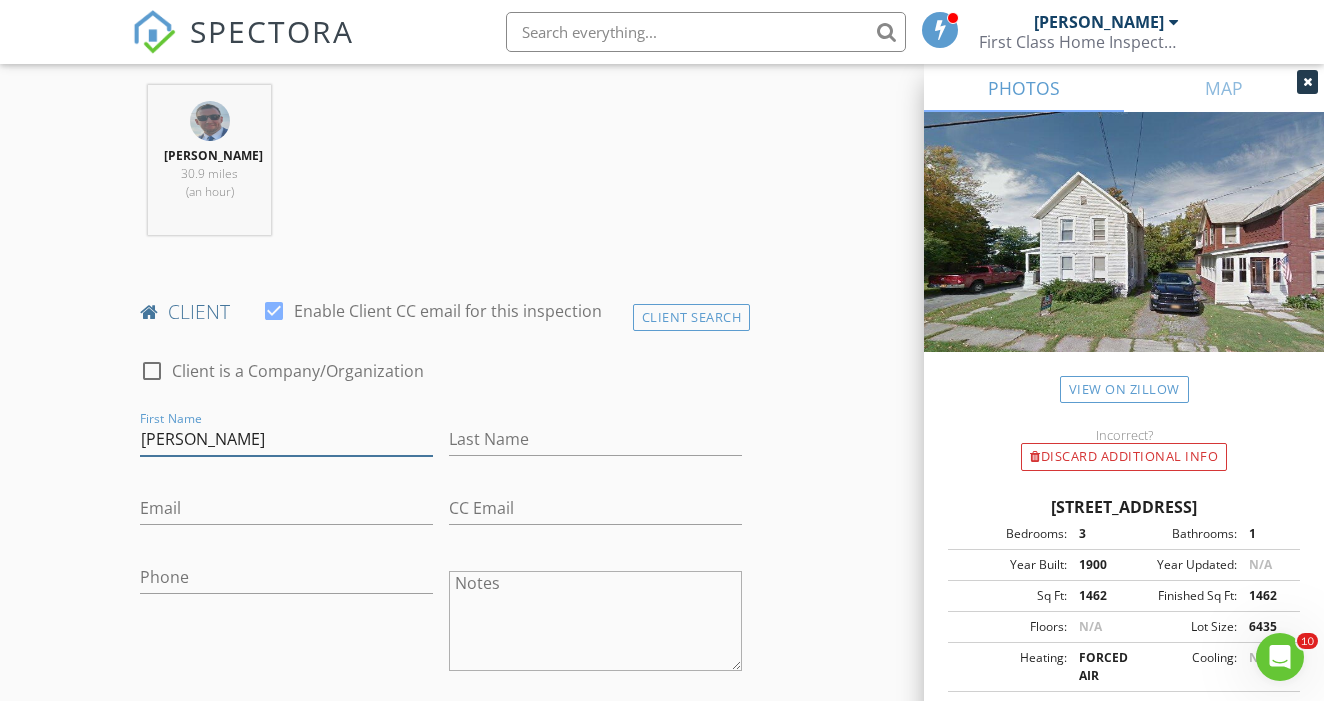 type on "[PERSON_NAME]" 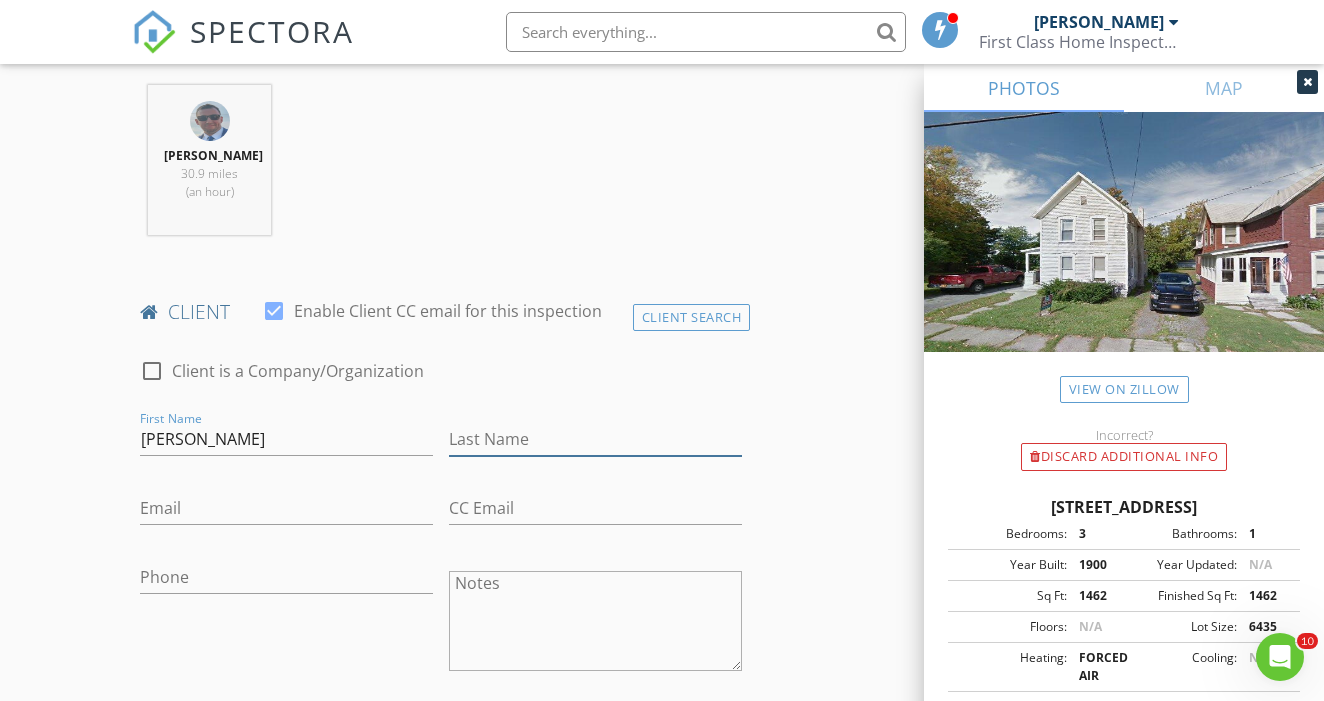 click on "Last Name" at bounding box center (595, 439) 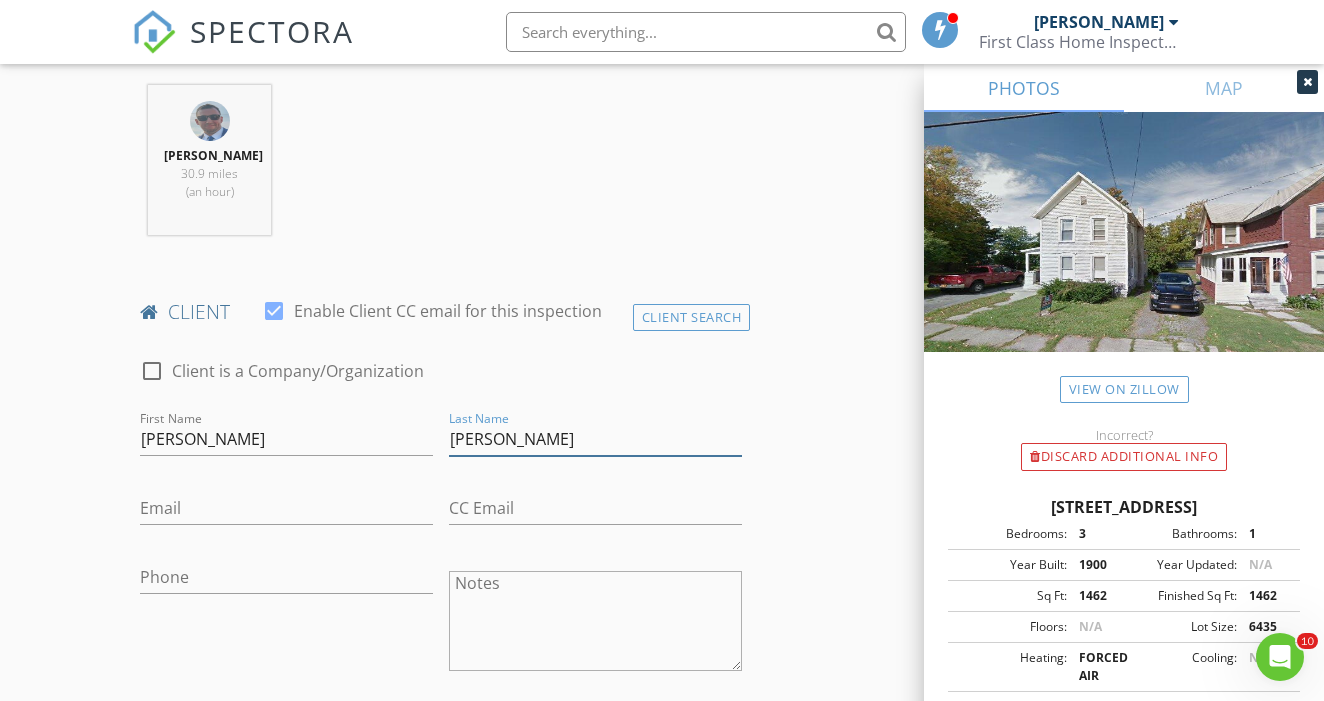 type on "[PERSON_NAME]" 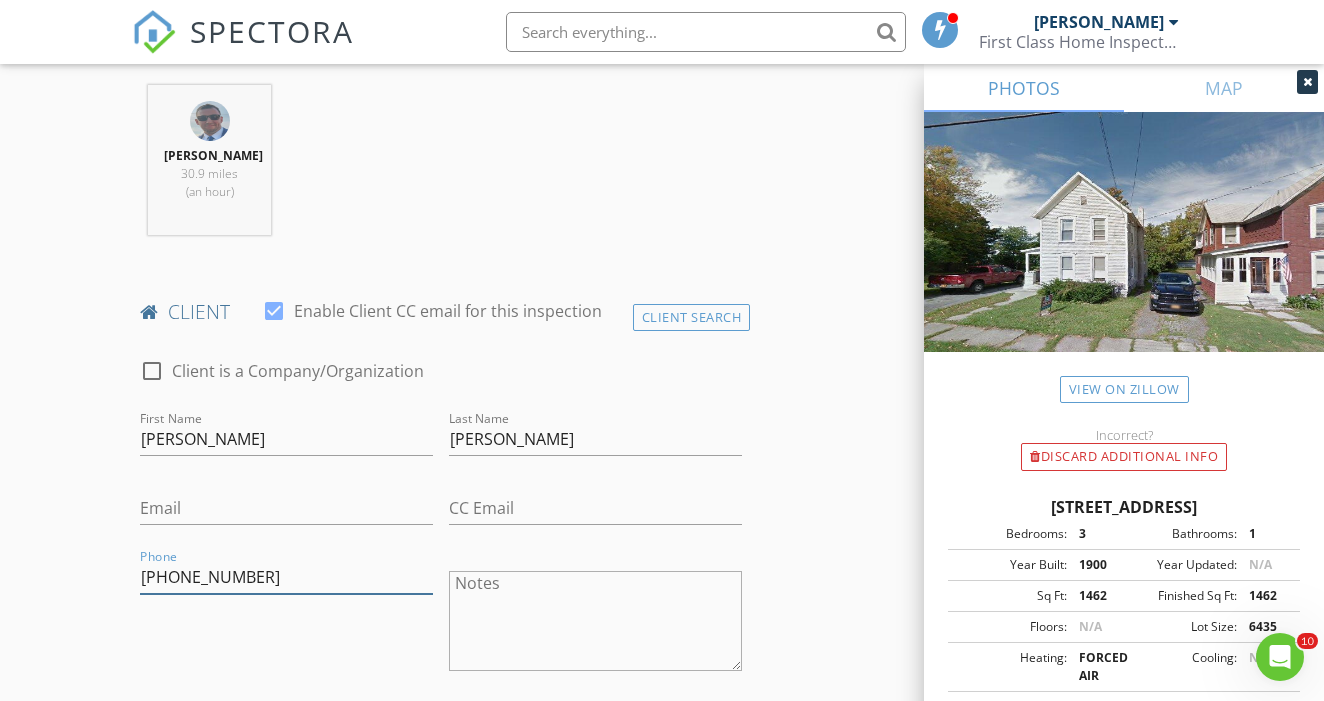 type on "[PHONE_NUMBER]" 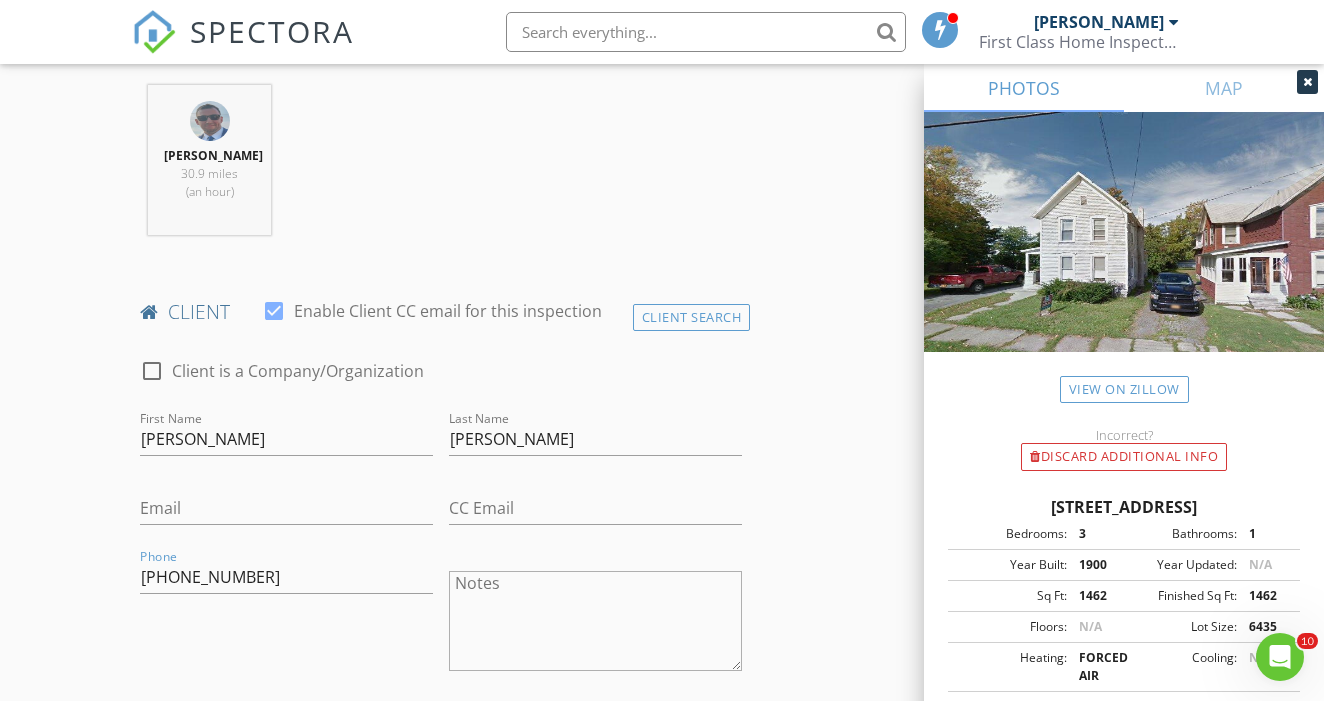 click on "INSPECTOR(S)
check_box   Gregory Stickel   PRIMARY   Gregory Stickel arrow_drop_down   check_box_outline_blank Gregory Stickel specifically requested
Date/Time
07/16/2025 1:00 PM
Location
Address Search       Address 316 S Meadow St   Unit   City Watertown   State NY   Zip 13601   County Jefferson     Square Feet 1462   Year Built 1900   Foundation Basement arrow_drop_down     Gregory Stickel     30.9 miles     (an hour)
client
check_box Enable Client CC email for this inspection   Client Search     check_box_outline_blank Client is a Company/Organization     First Name Dylan   Last Name Mcleod   Email   CC Email   Phone 229-560-1336           Notes   Private Notes
ADD ADDITIONAL client
SERVICES
check_box_outline_blank   Radon Test   check_box_outline_blank" at bounding box center (661, 1175) 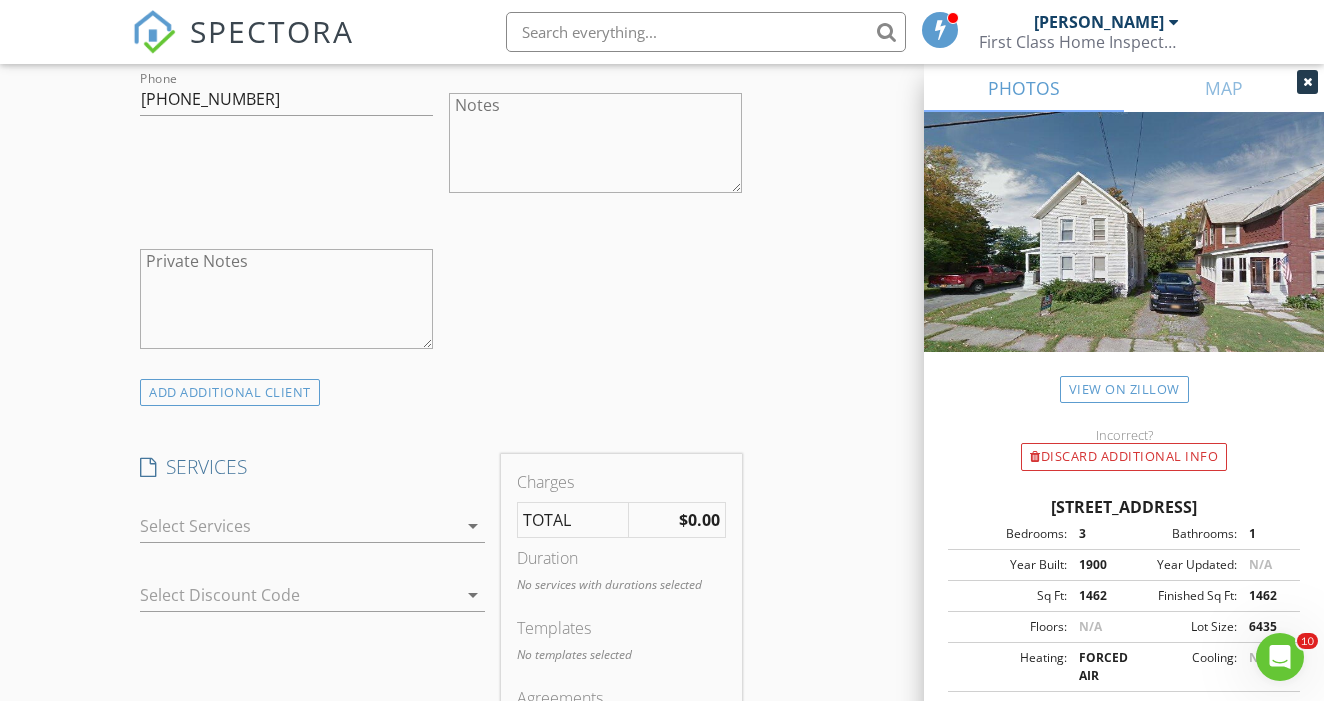 scroll, scrollTop: 1279, scrollLeft: 0, axis: vertical 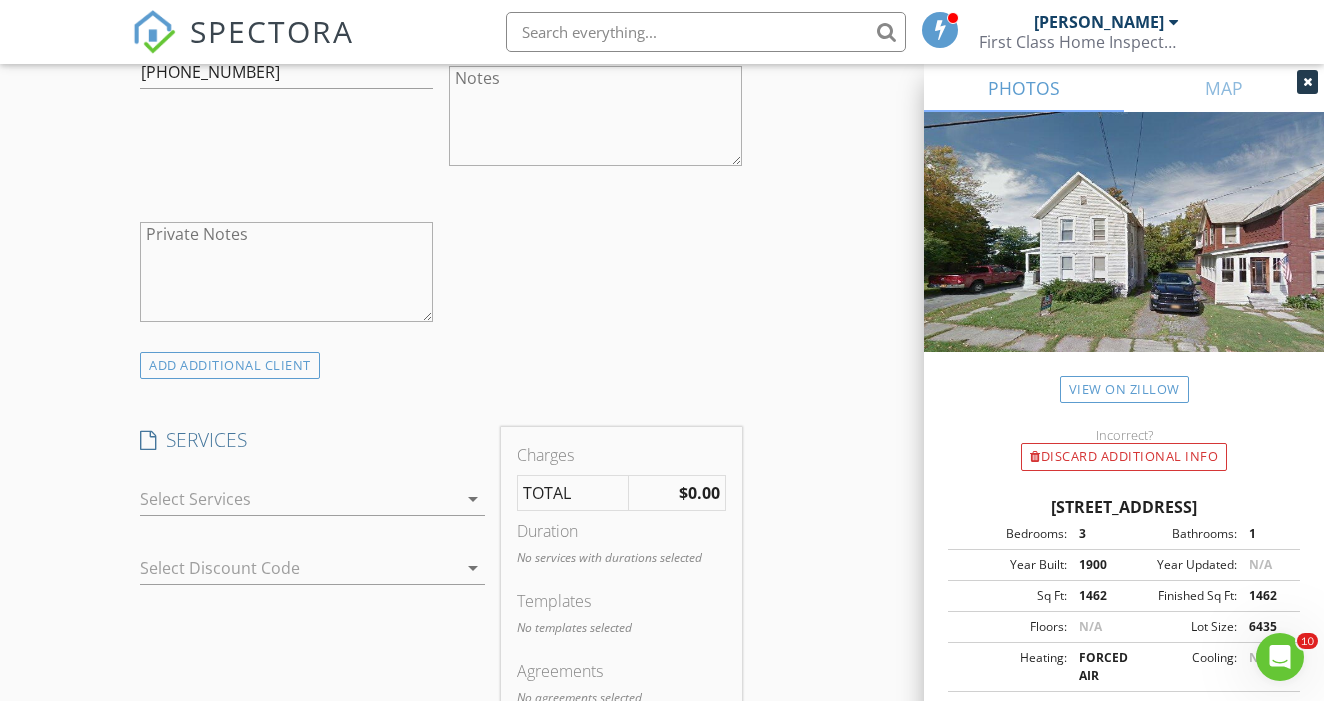 click on "arrow_drop_down" at bounding box center (473, 499) 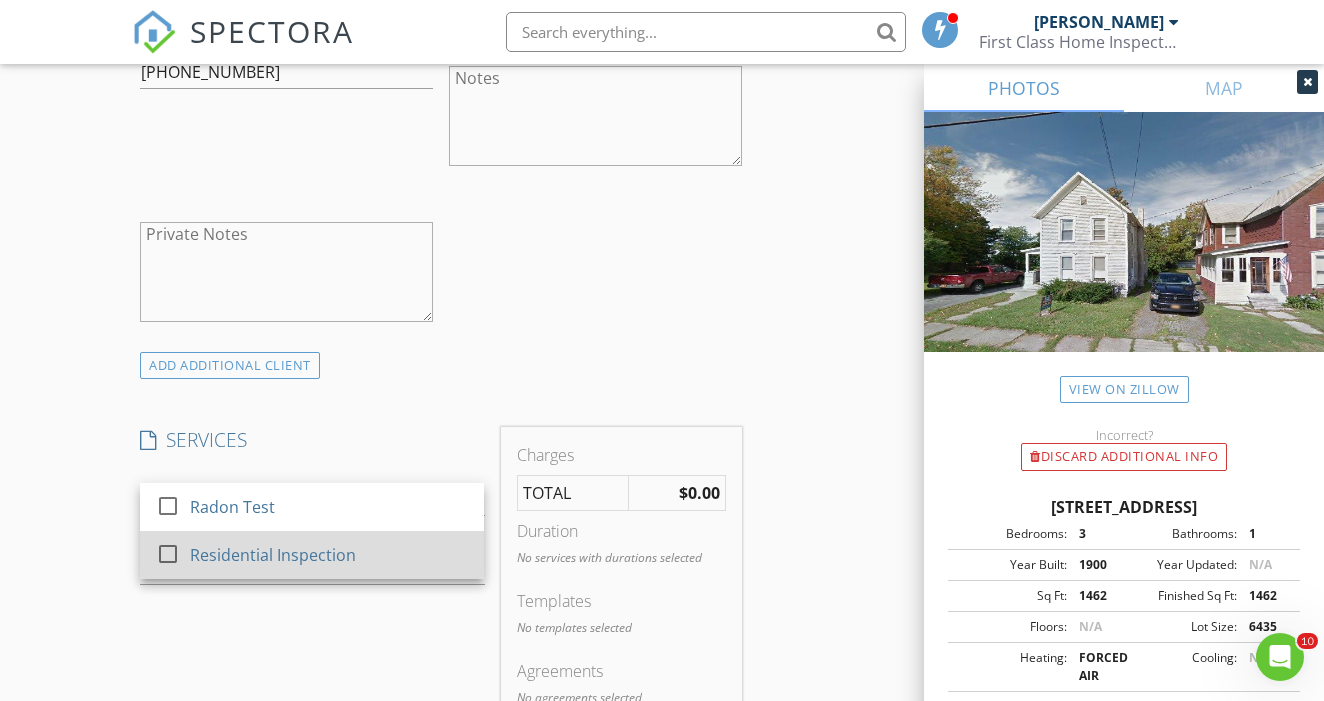 click on "Residential Inspection" at bounding box center (329, 555) 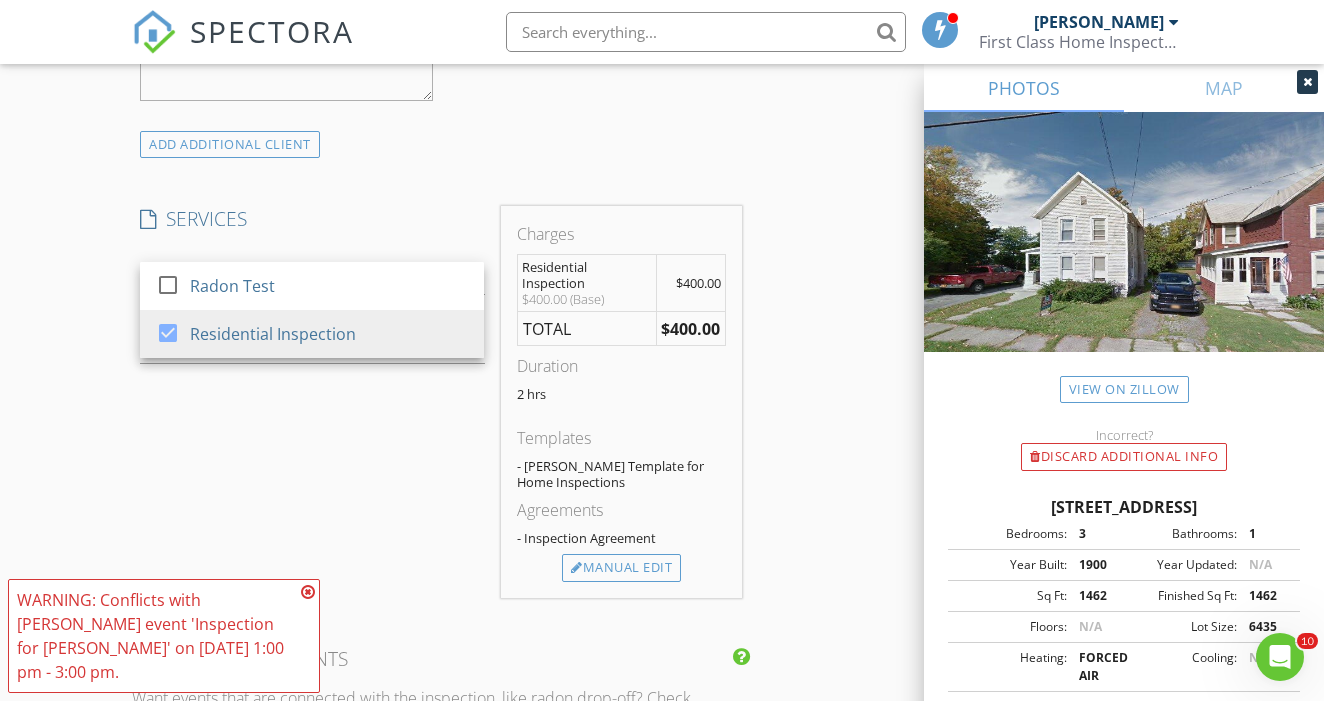 scroll, scrollTop: 1505, scrollLeft: 0, axis: vertical 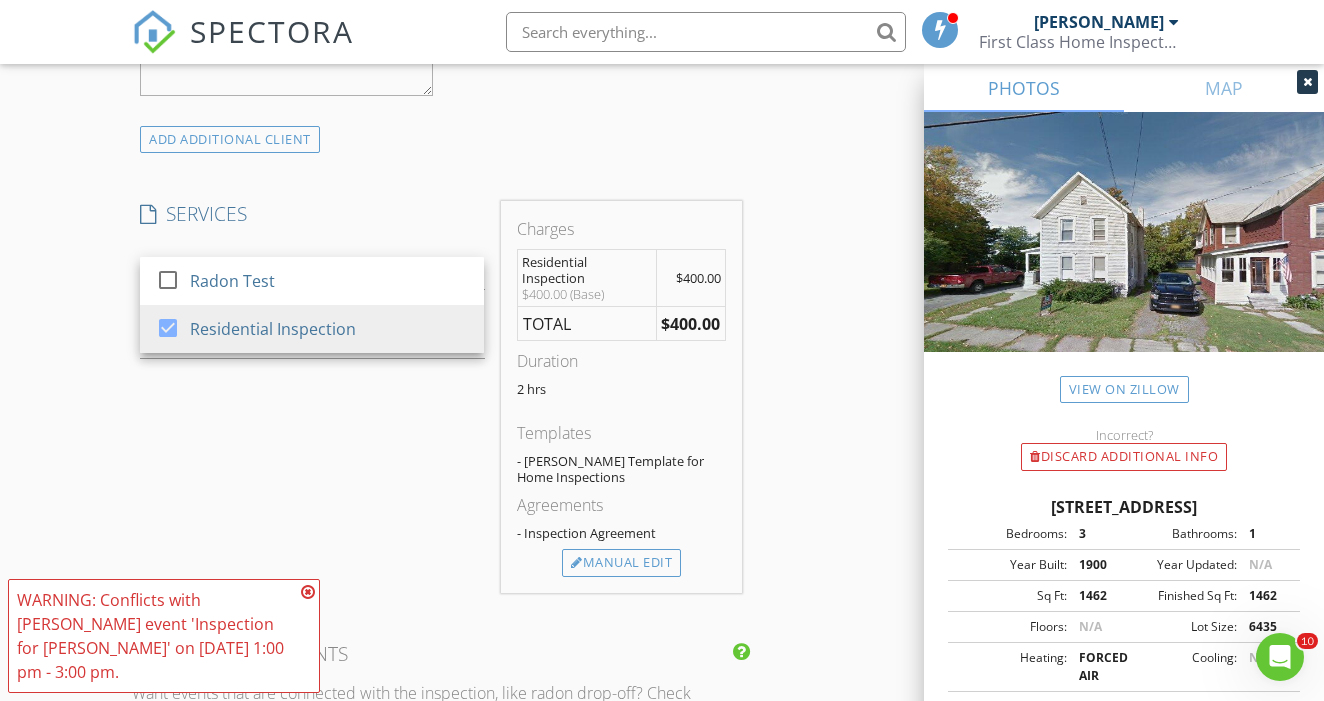 click at bounding box center (308, 592) 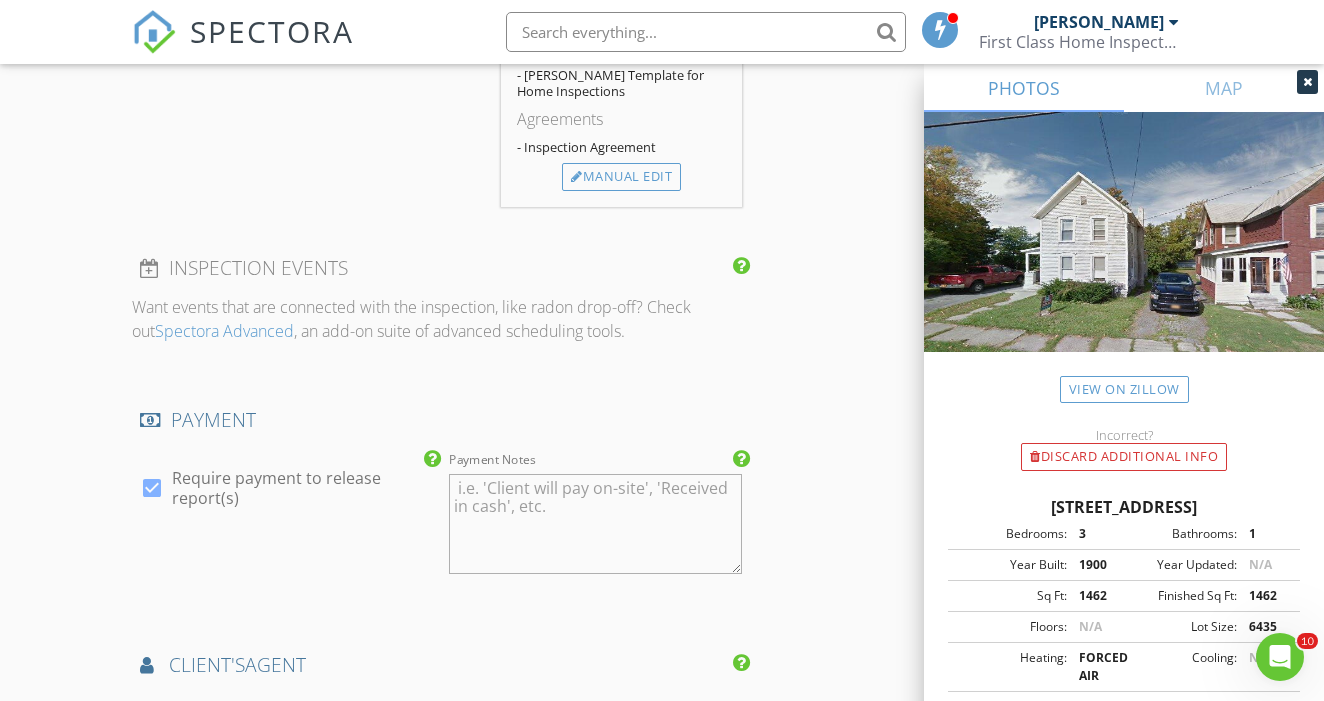 scroll, scrollTop: 1900, scrollLeft: 0, axis: vertical 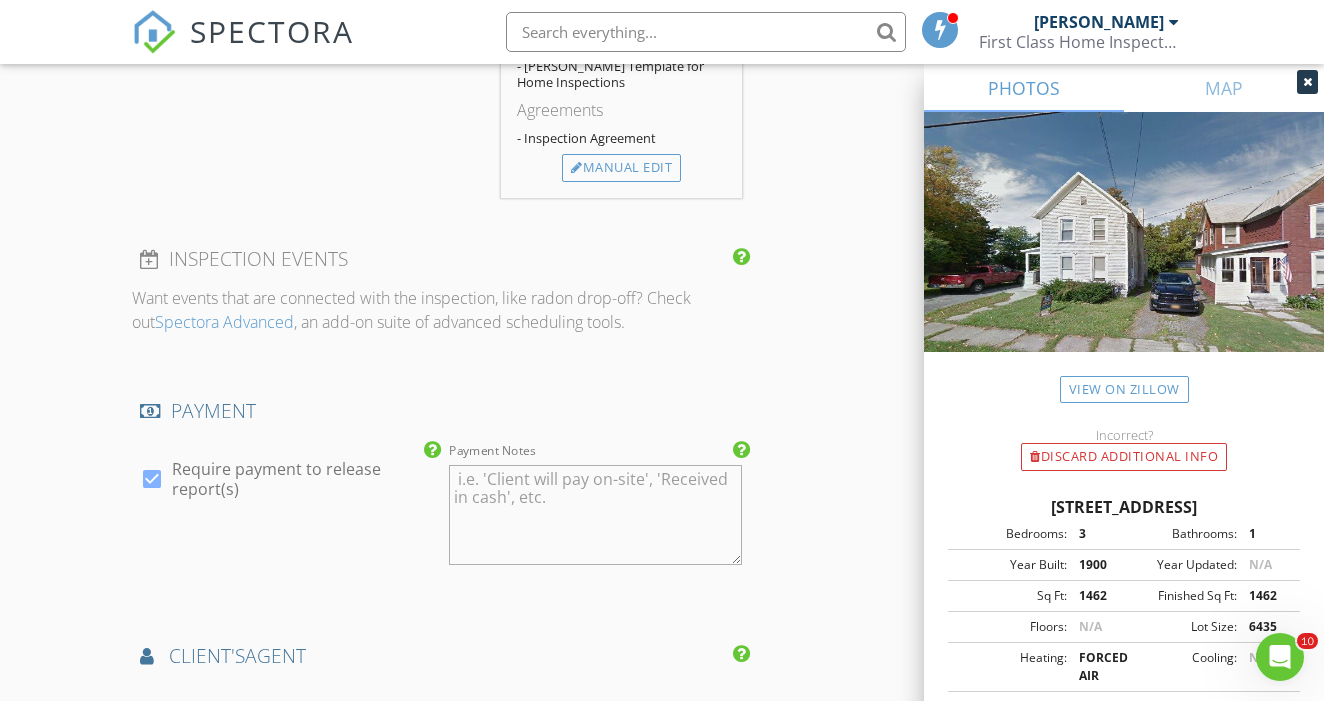click on "Payment Notes" at bounding box center [595, 515] 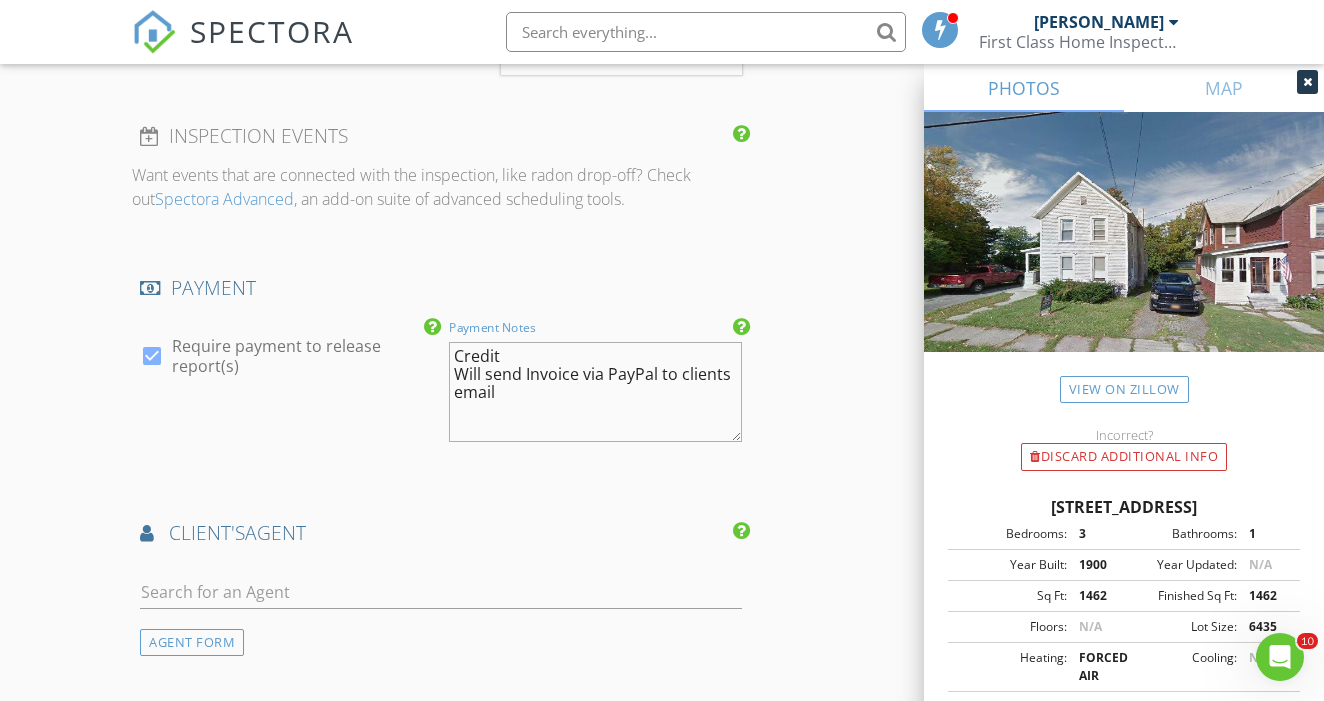 scroll, scrollTop: 2028, scrollLeft: 0, axis: vertical 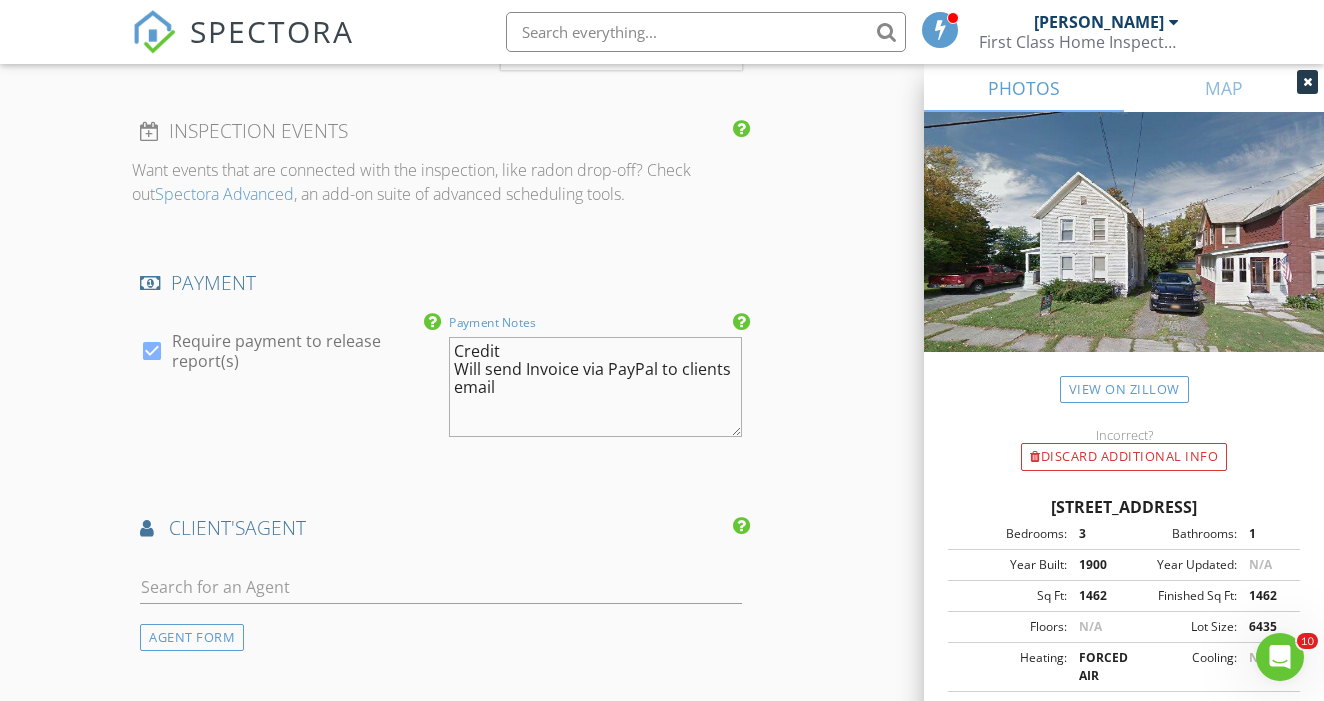 type on "Credit
Will send Invoice via PayPal to clients email" 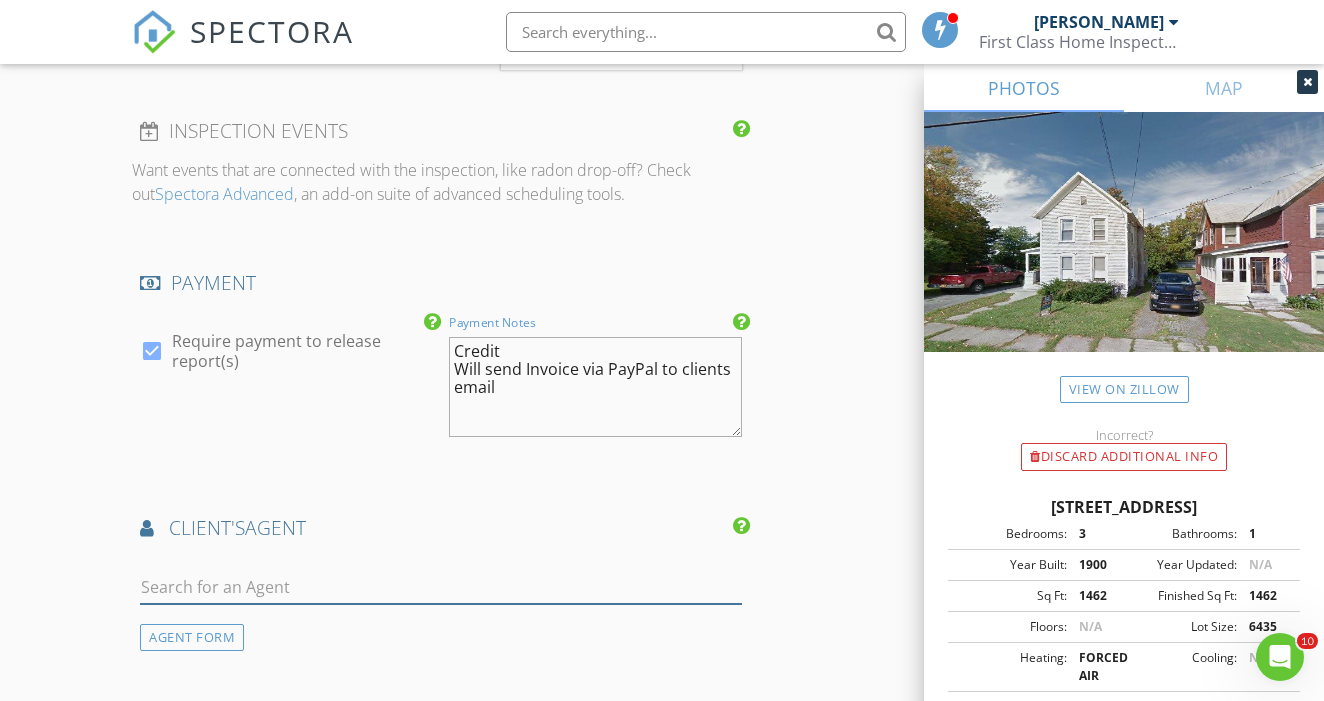 click at bounding box center [441, 587] 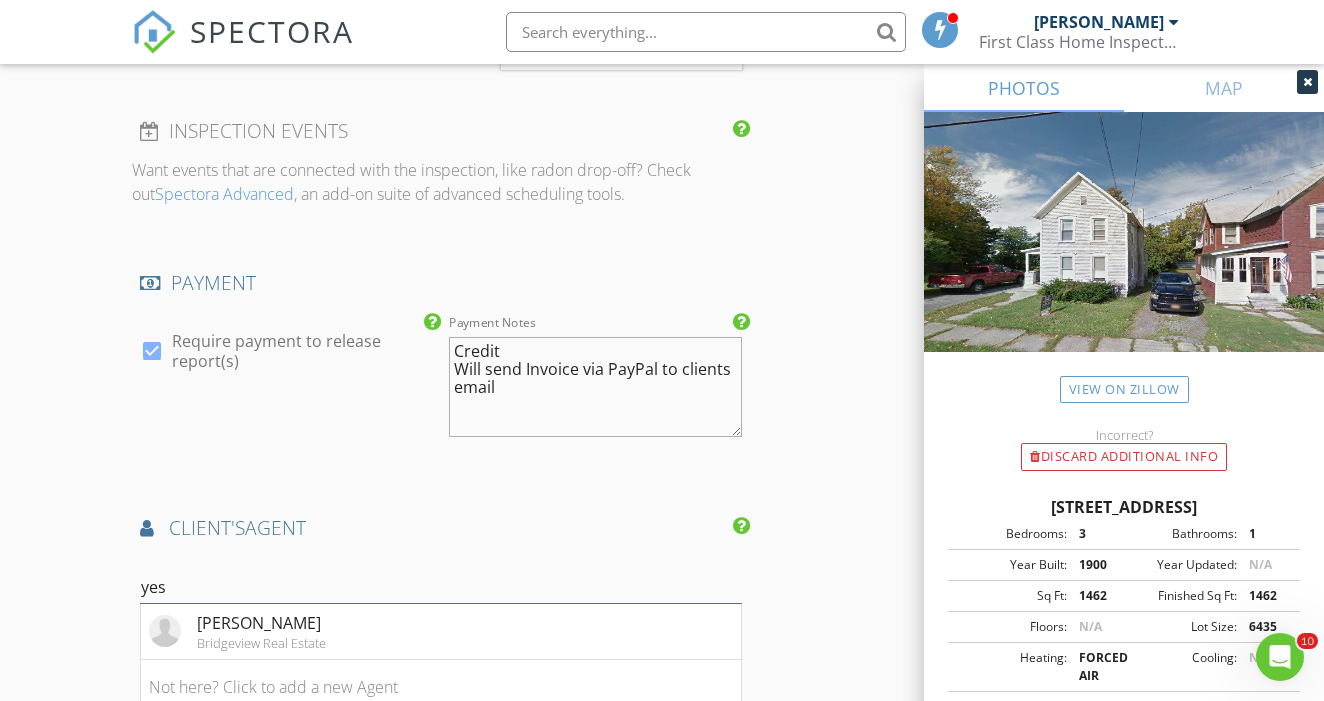 type on "yes" 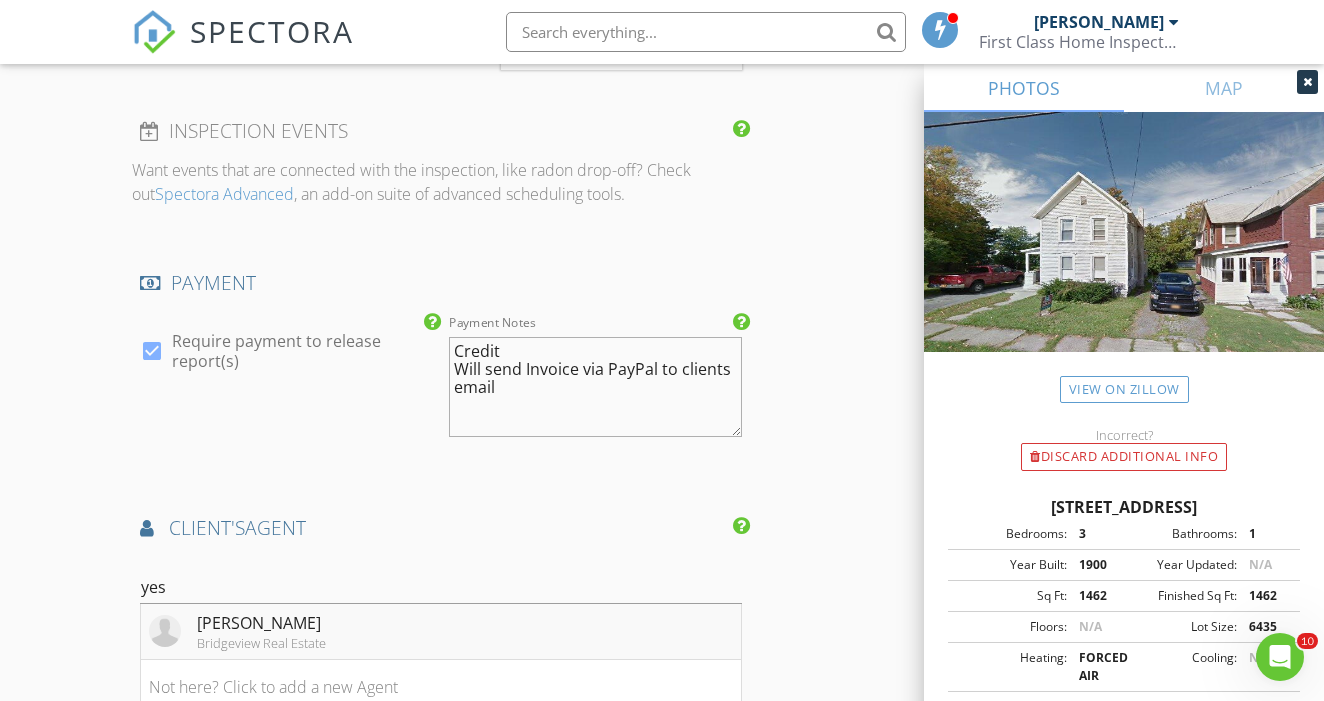 drag, startPoint x: 302, startPoint y: 597, endPoint x: 321, endPoint y: 655, distance: 61.03278 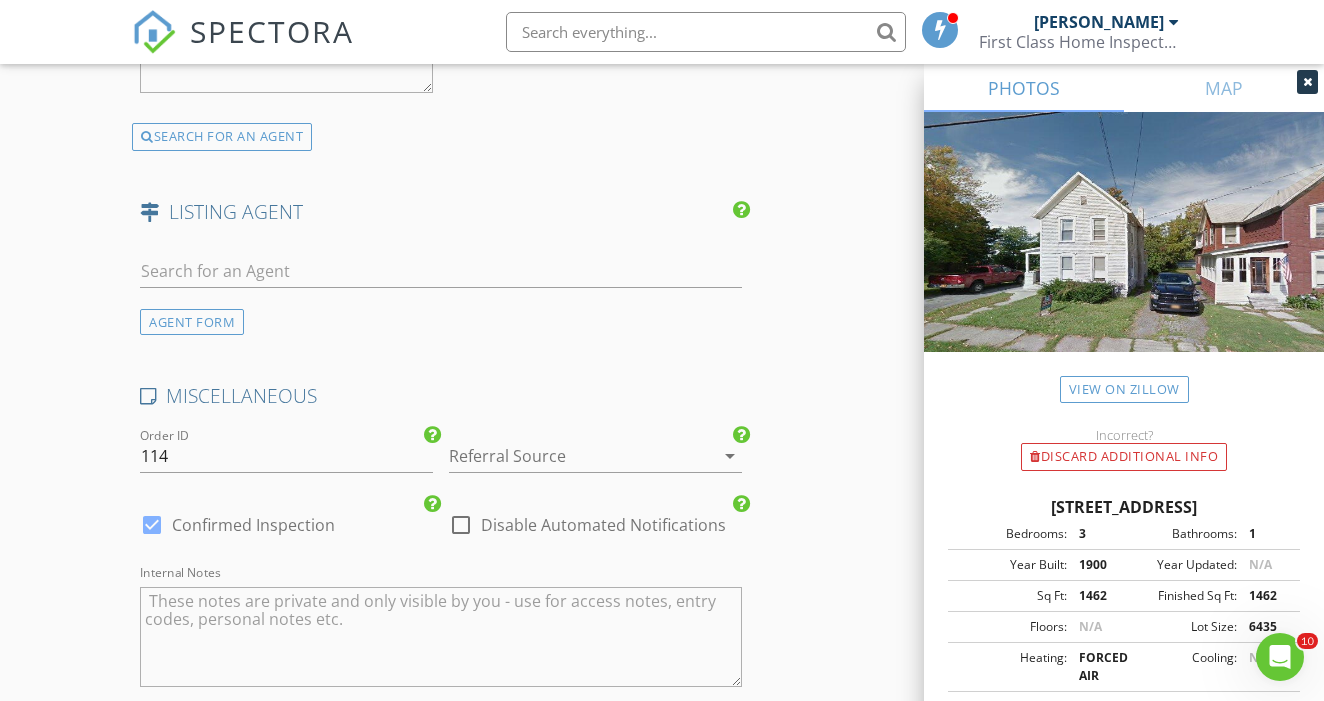 scroll, scrollTop: 3029, scrollLeft: 0, axis: vertical 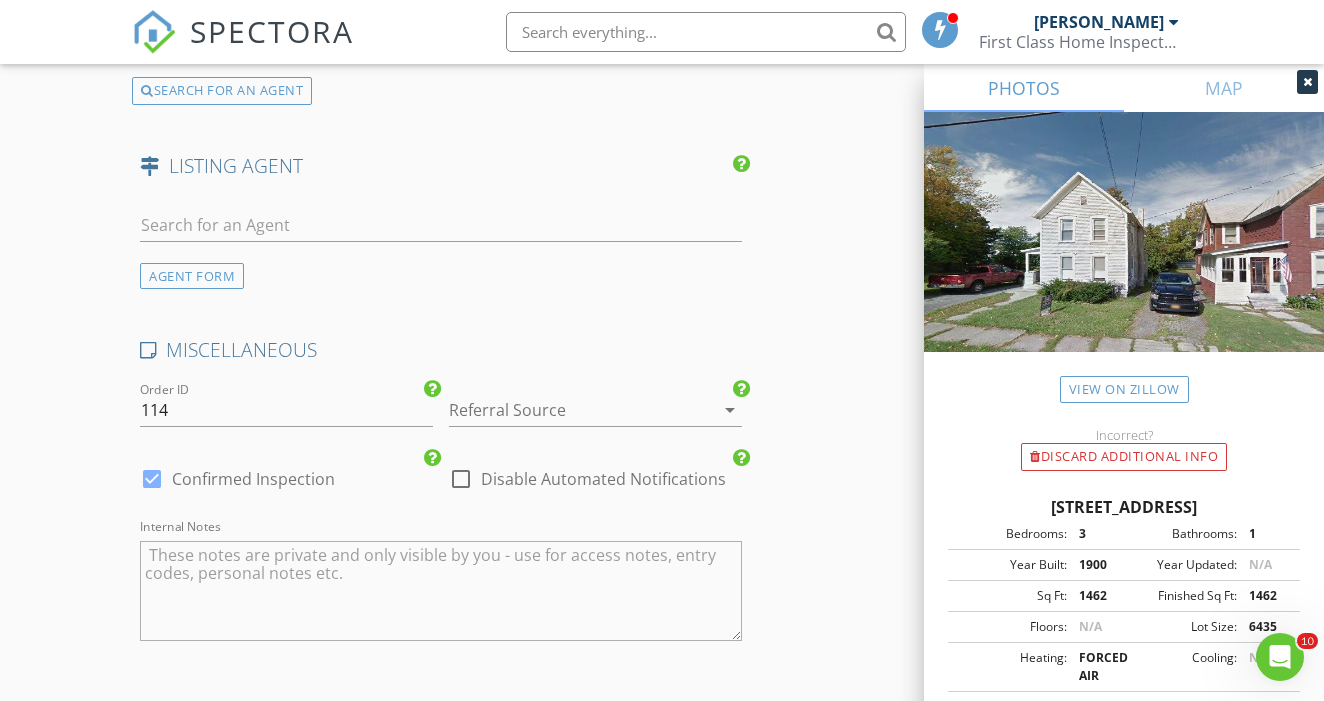 click at bounding box center (567, 410) 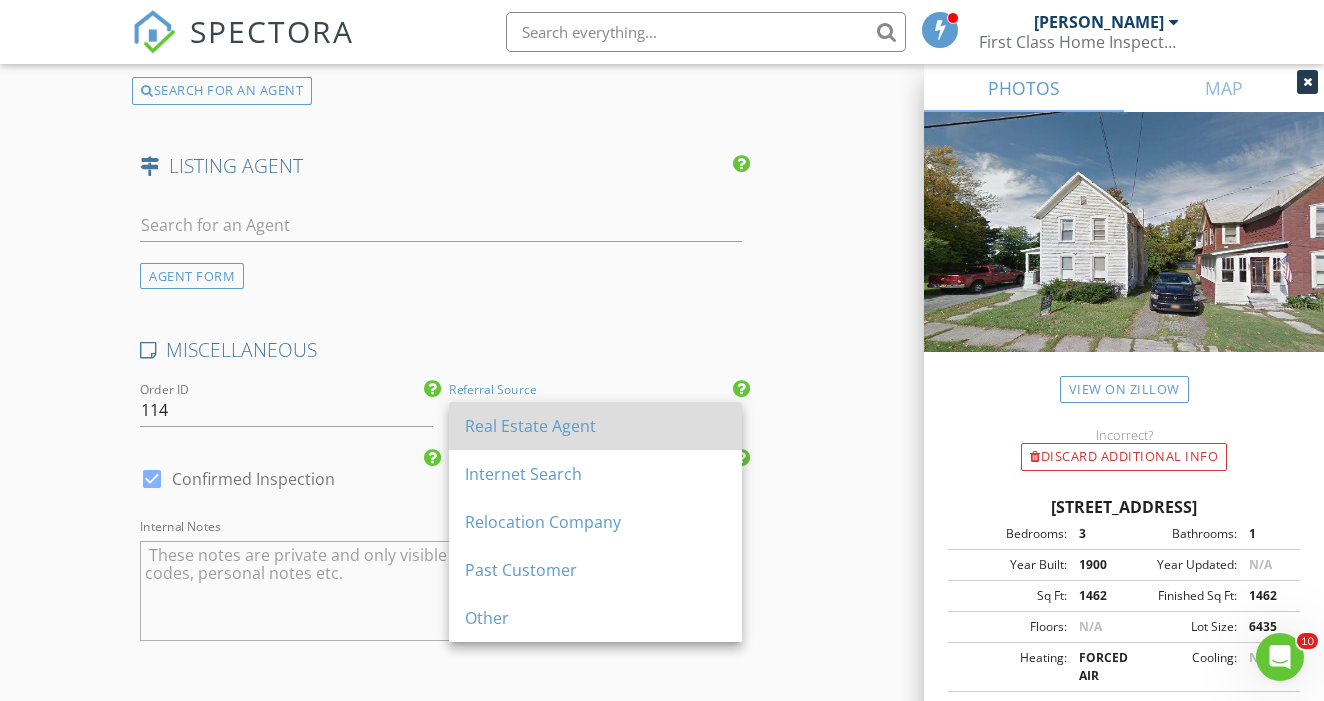 click on "Real Estate Agent" at bounding box center [595, 426] 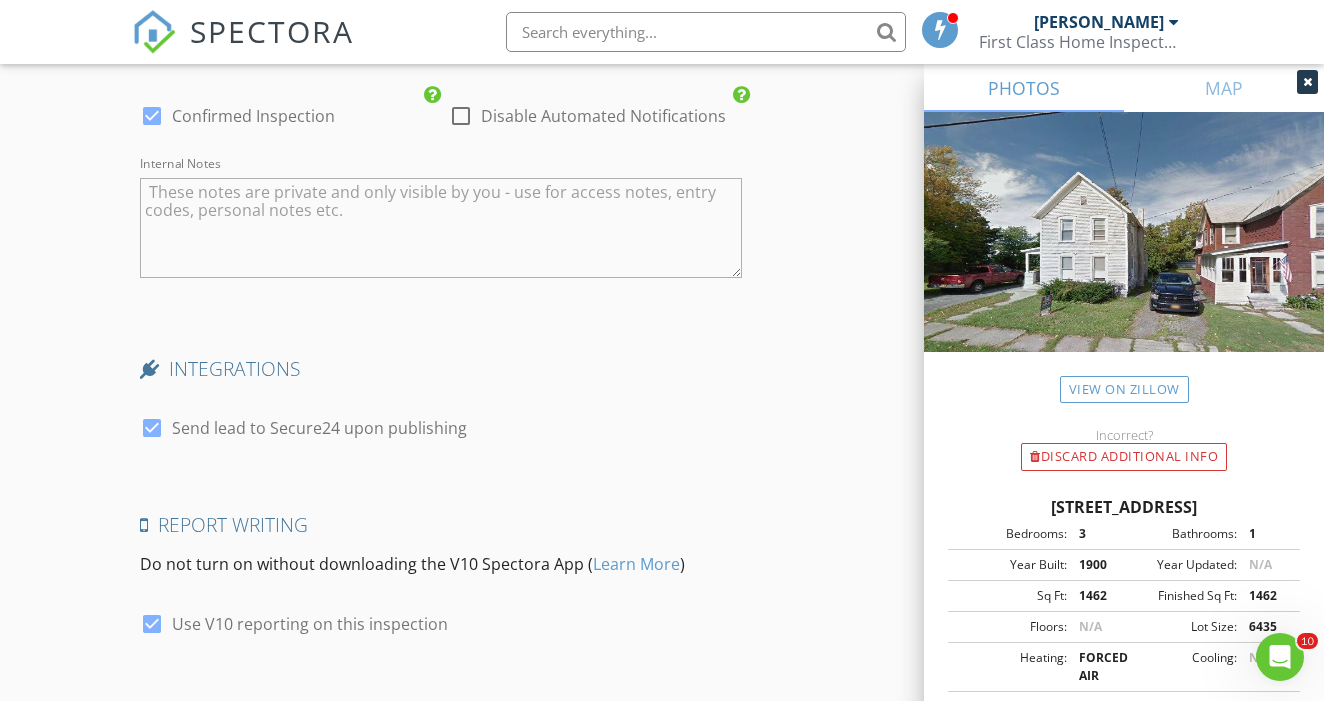 scroll, scrollTop: 3411, scrollLeft: 0, axis: vertical 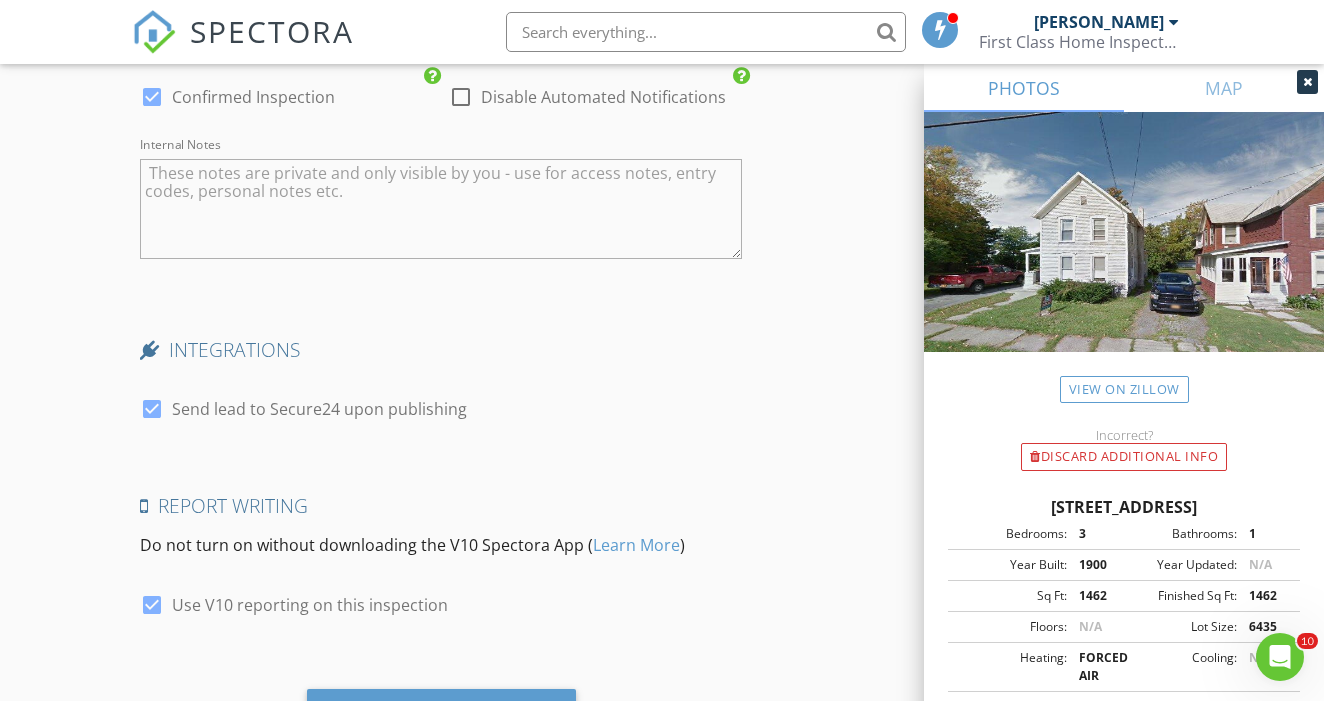 click at bounding box center [152, 409] 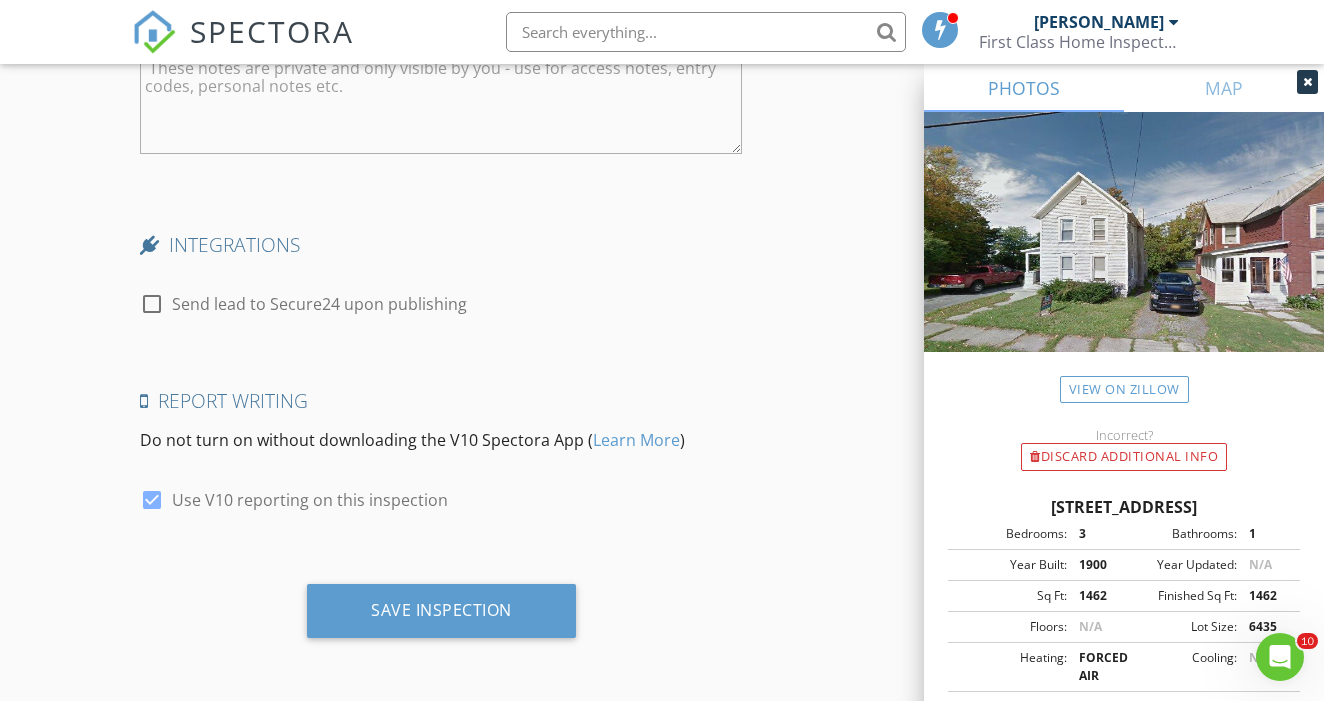 scroll, scrollTop: 3515, scrollLeft: 0, axis: vertical 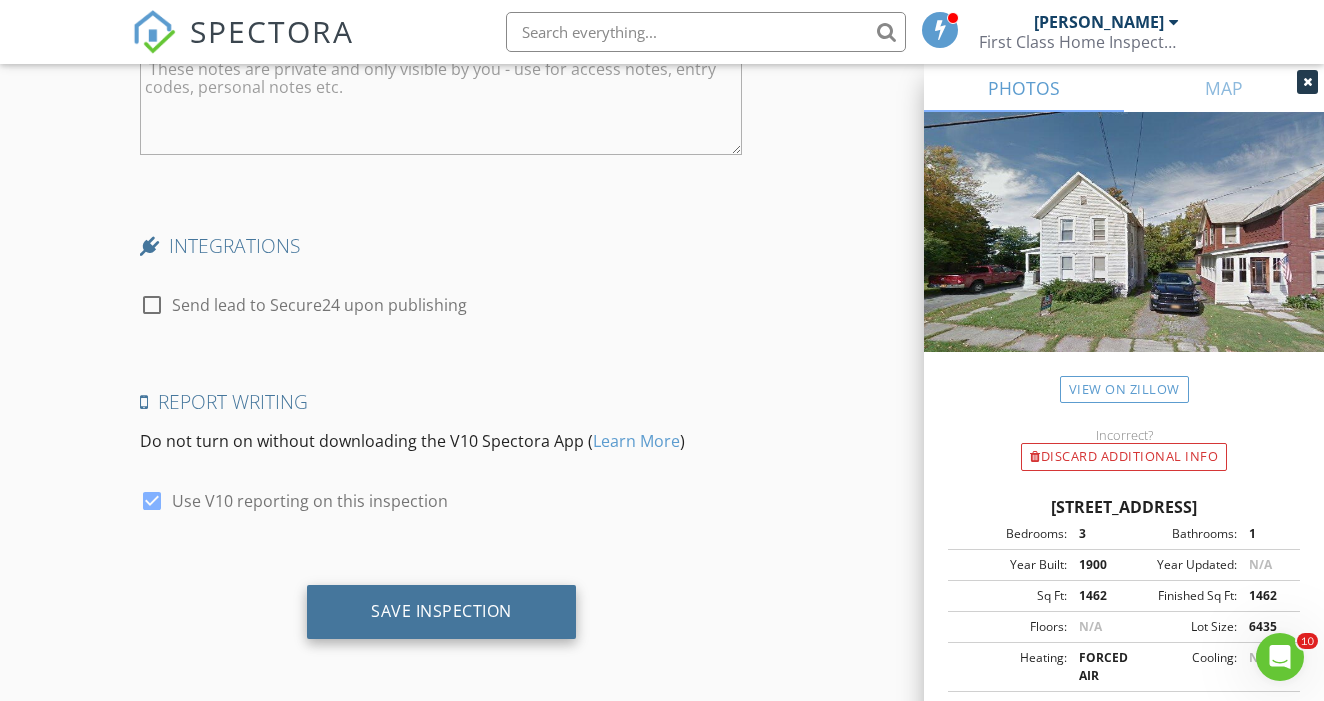 click on "Save Inspection" at bounding box center (441, 611) 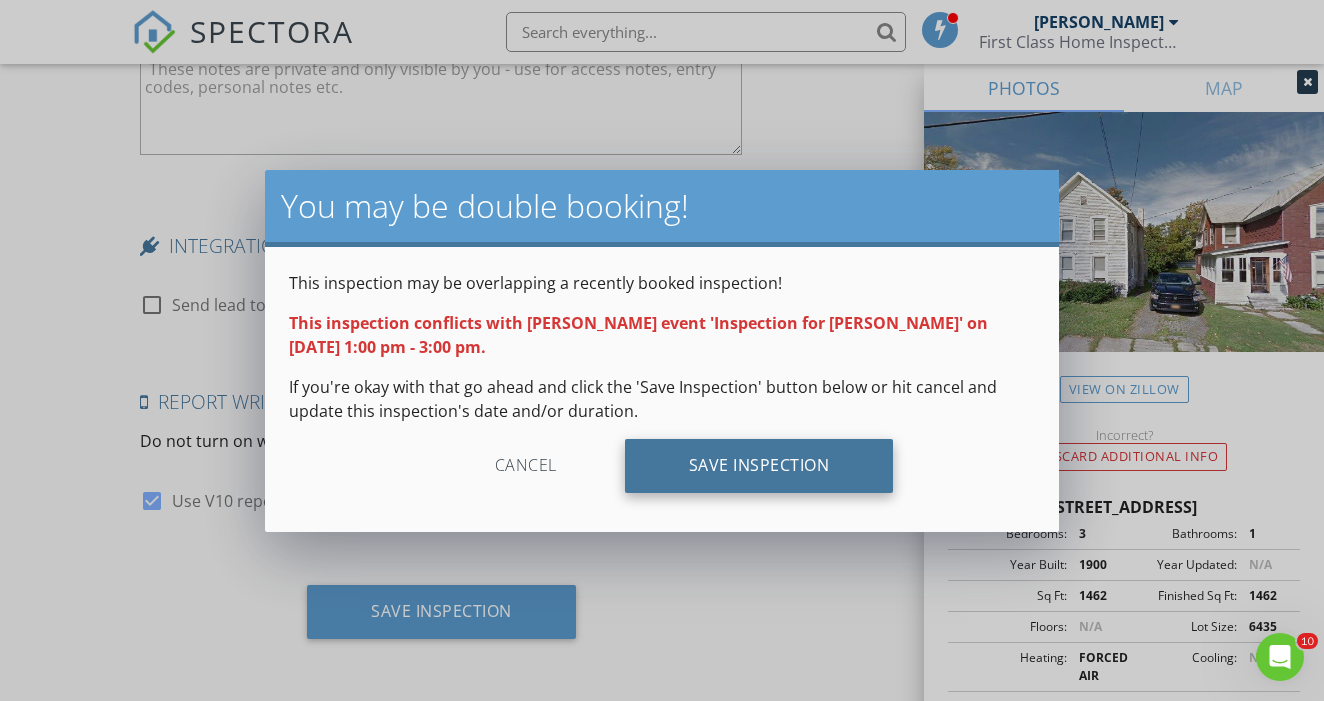 click on "Save Inspection" at bounding box center [759, 466] 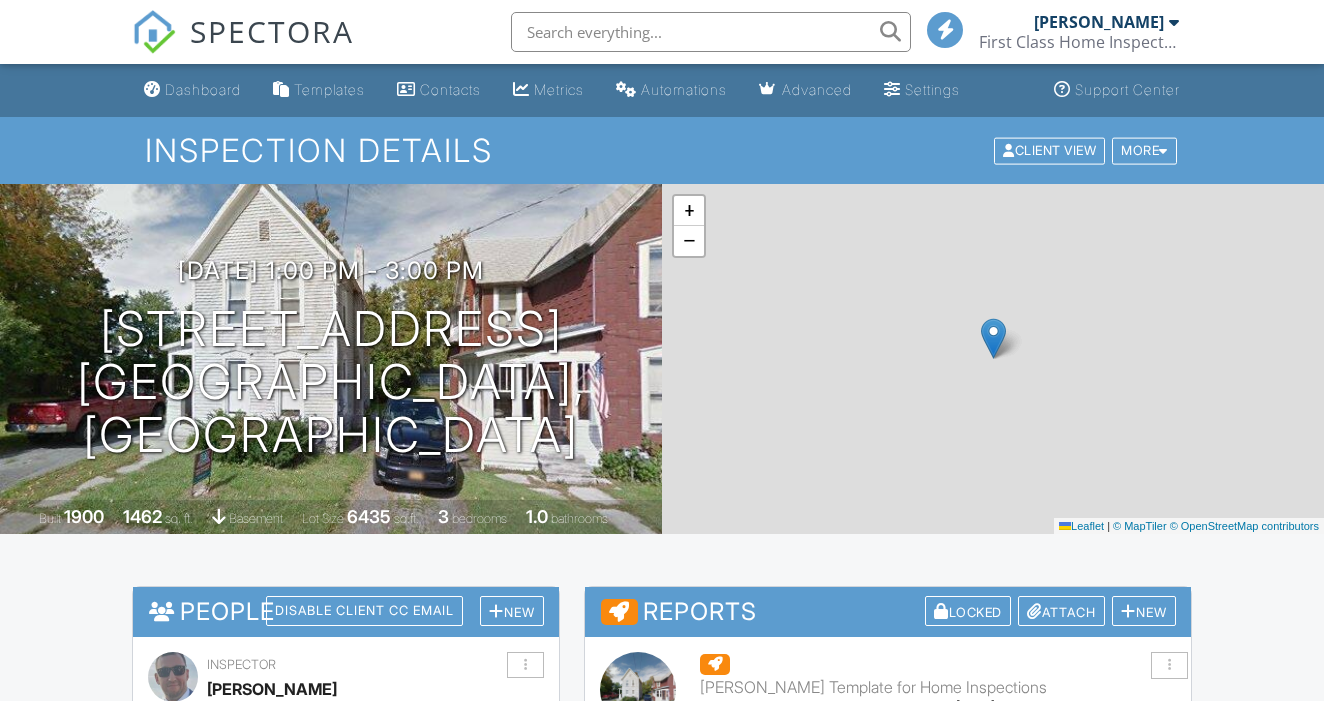 scroll, scrollTop: 0, scrollLeft: 0, axis: both 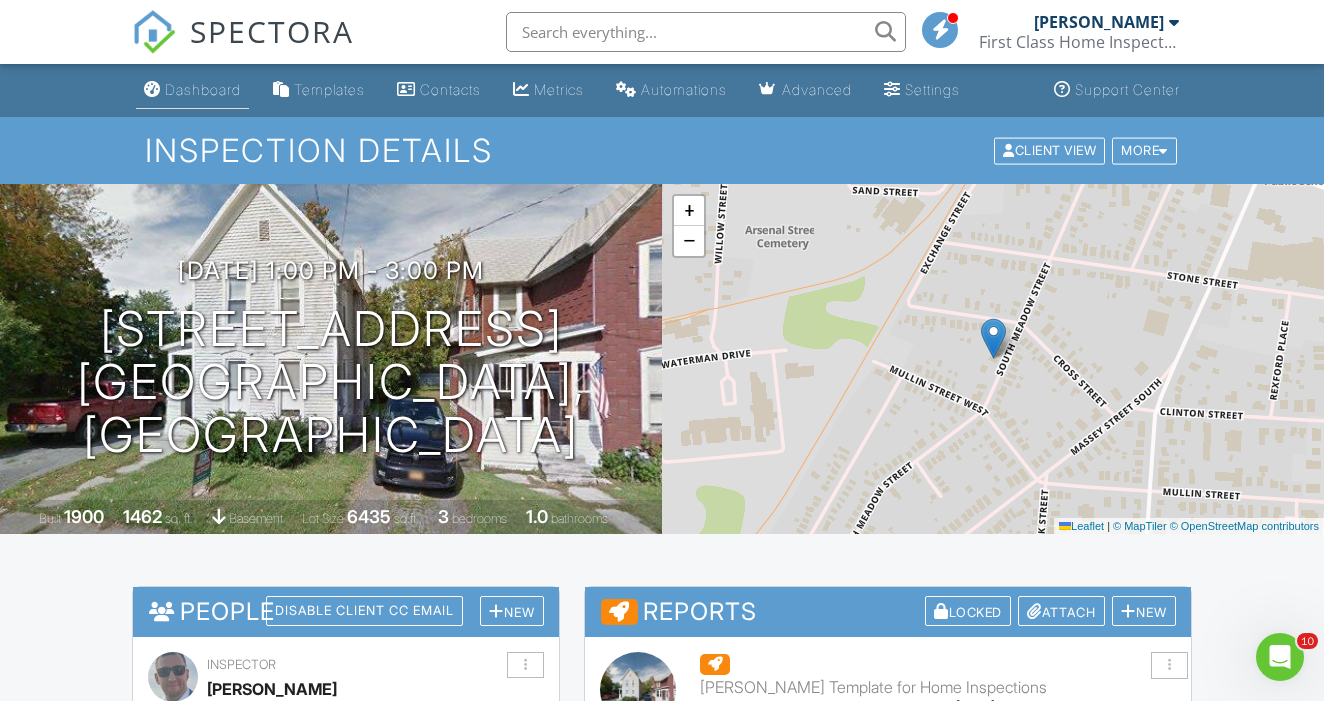 click on "Dashboard" at bounding box center [192, 90] 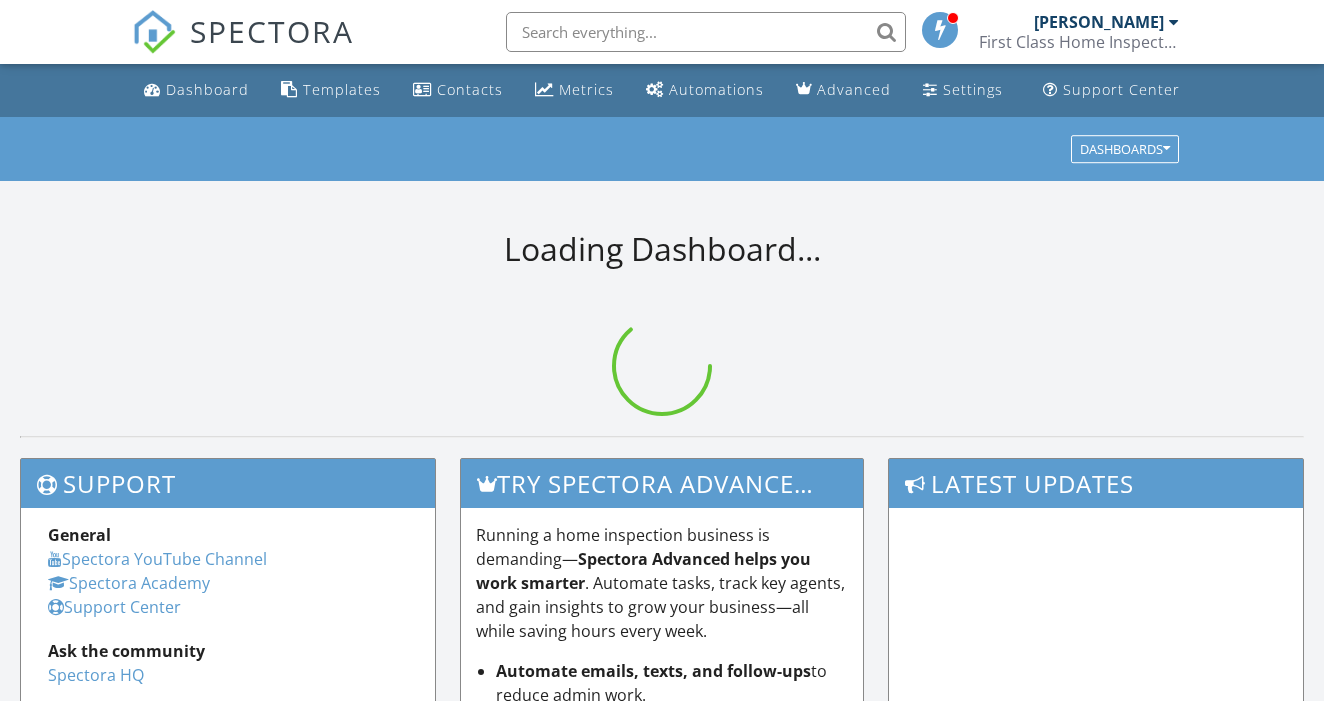 scroll, scrollTop: 0, scrollLeft: 0, axis: both 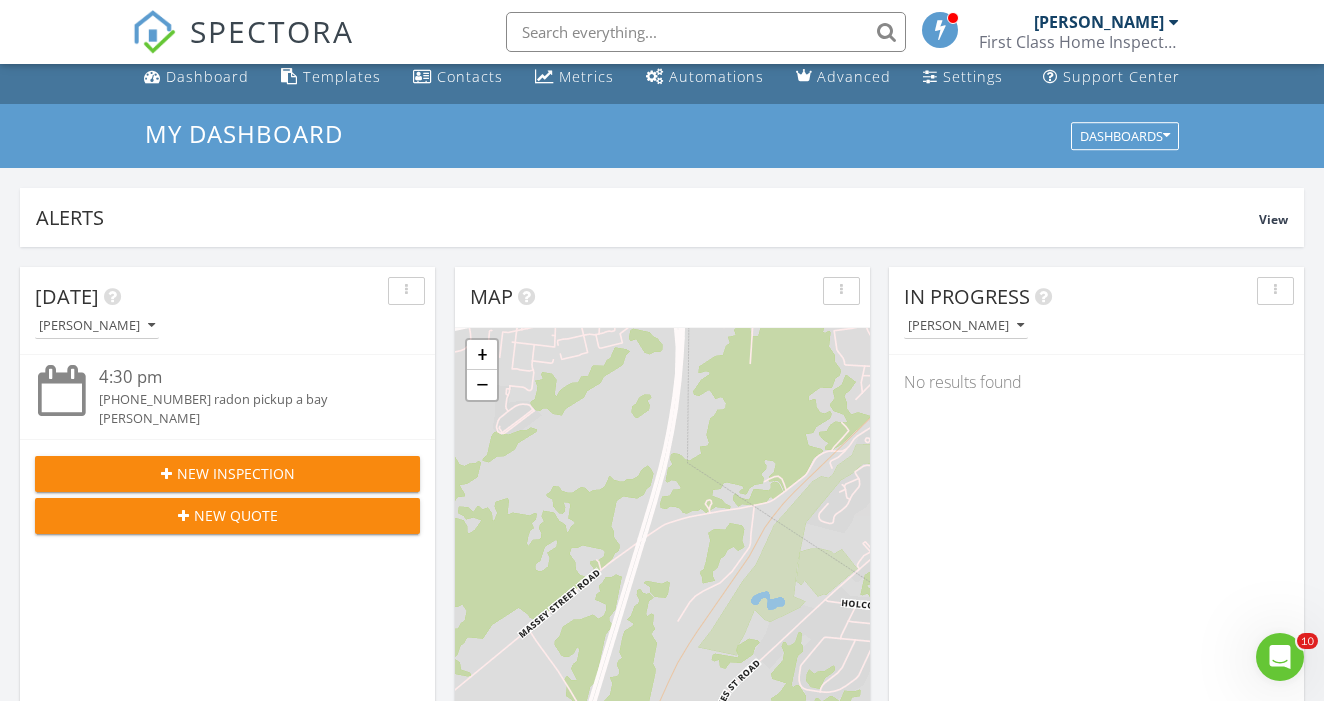 click on "New Inspection" at bounding box center (236, 473) 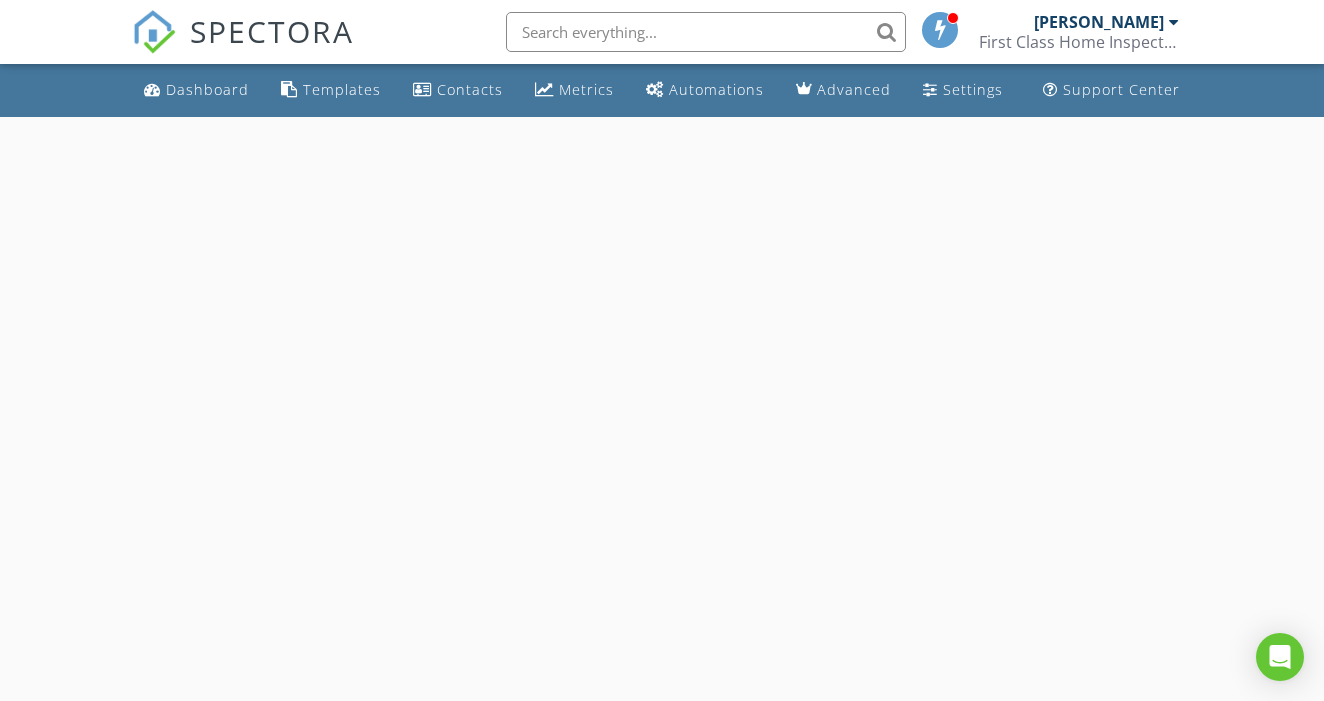 scroll, scrollTop: 0, scrollLeft: 0, axis: both 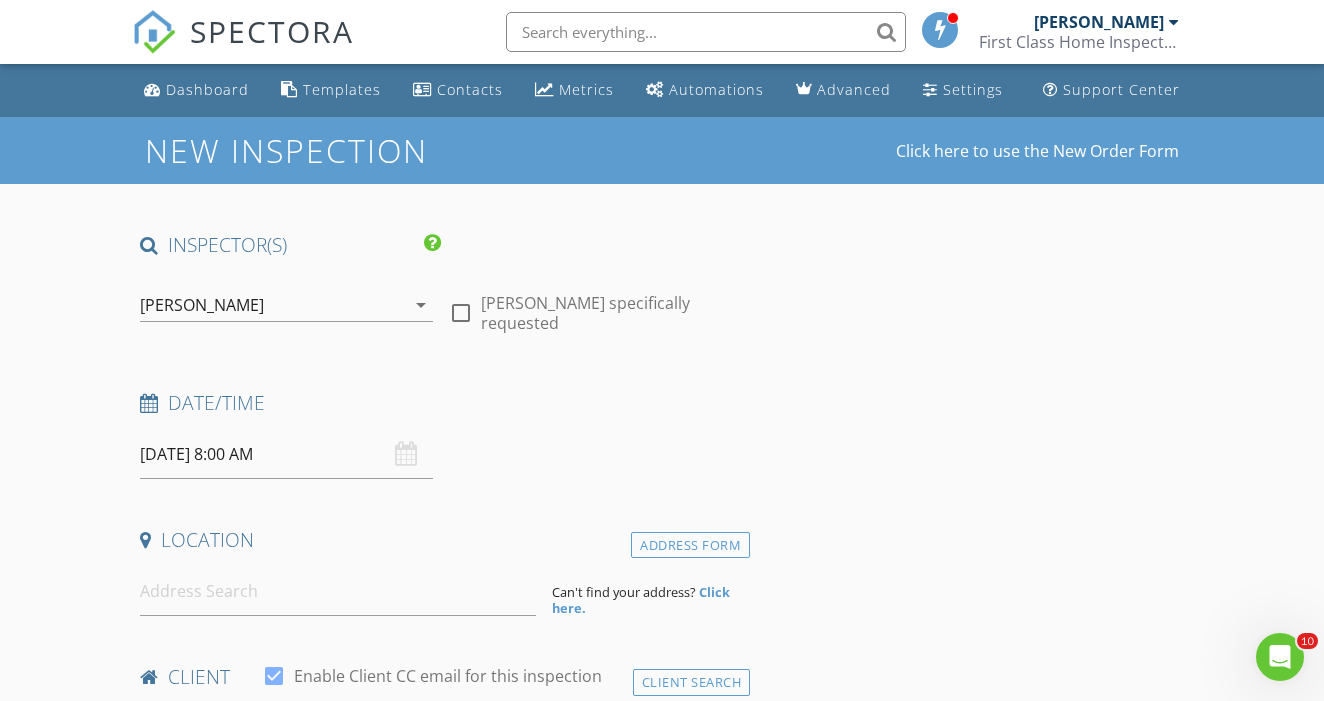 click on "[DATE] 8:00 AM" at bounding box center (286, 454) 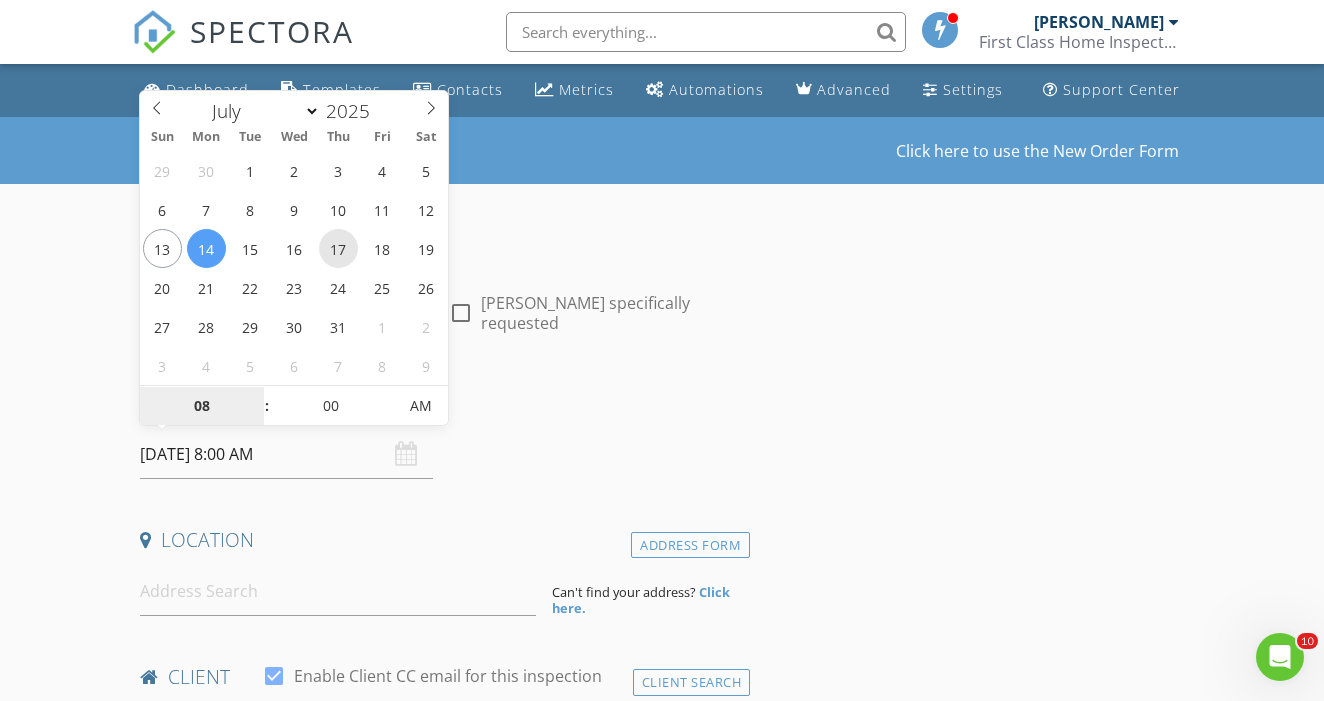 type on "[DATE] 8:00 AM" 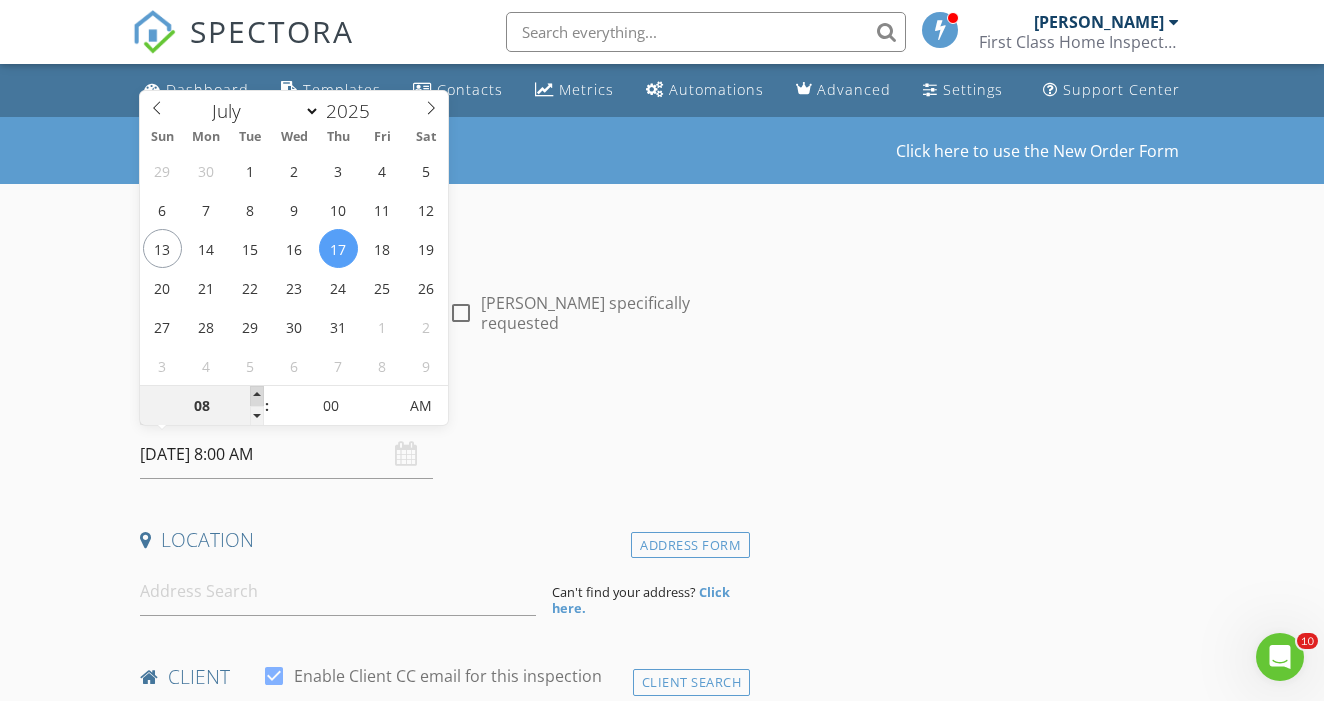 type on "09" 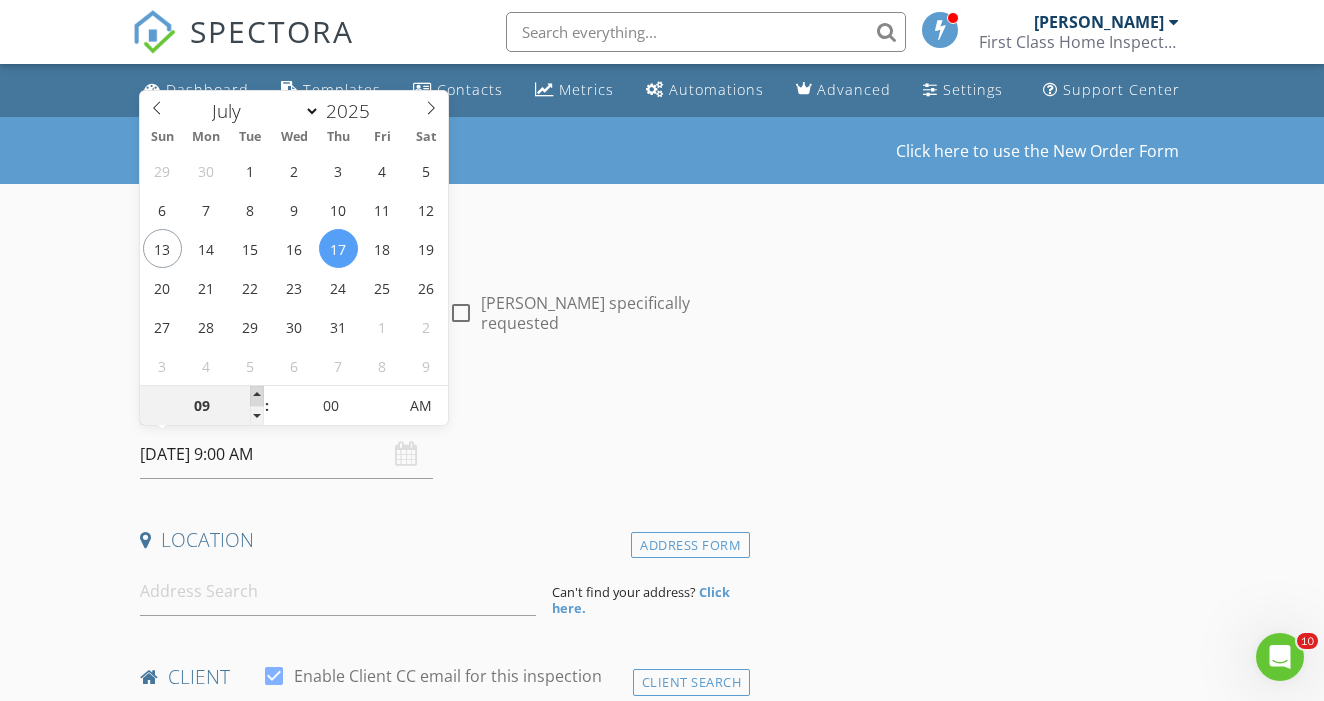 click at bounding box center (257, 396) 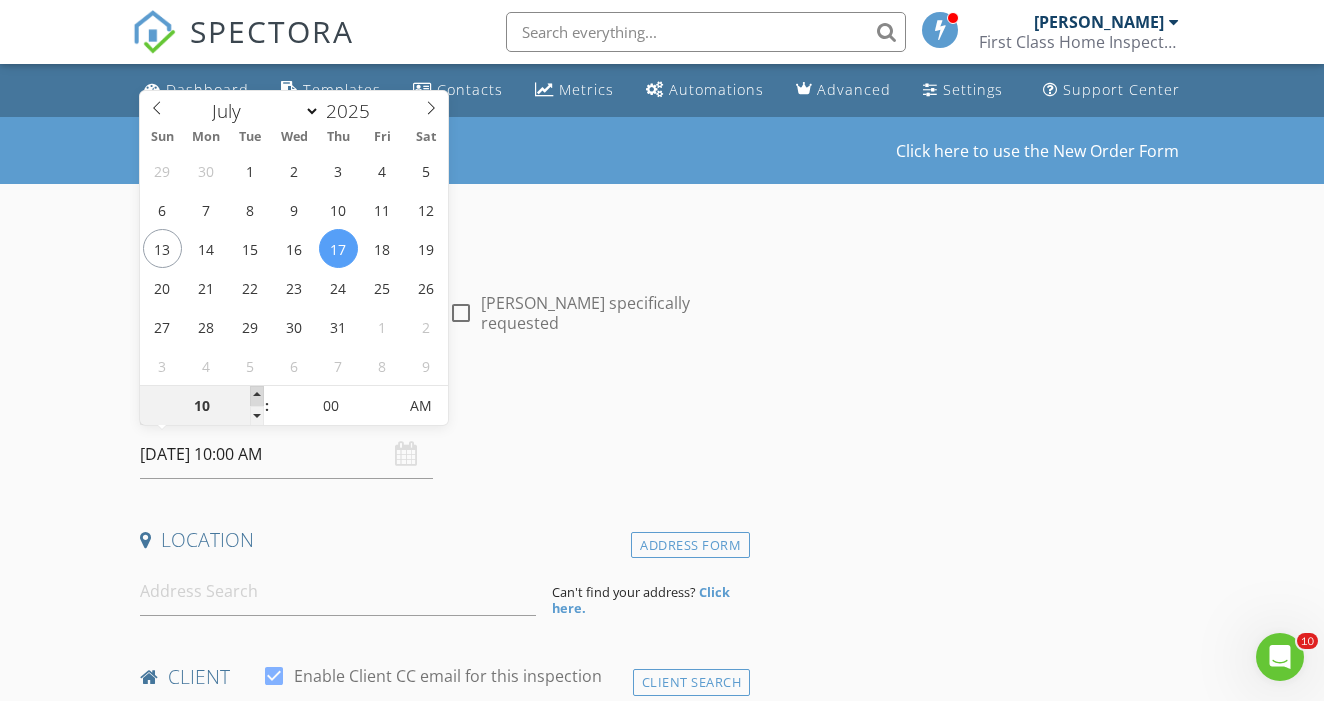 click at bounding box center [257, 396] 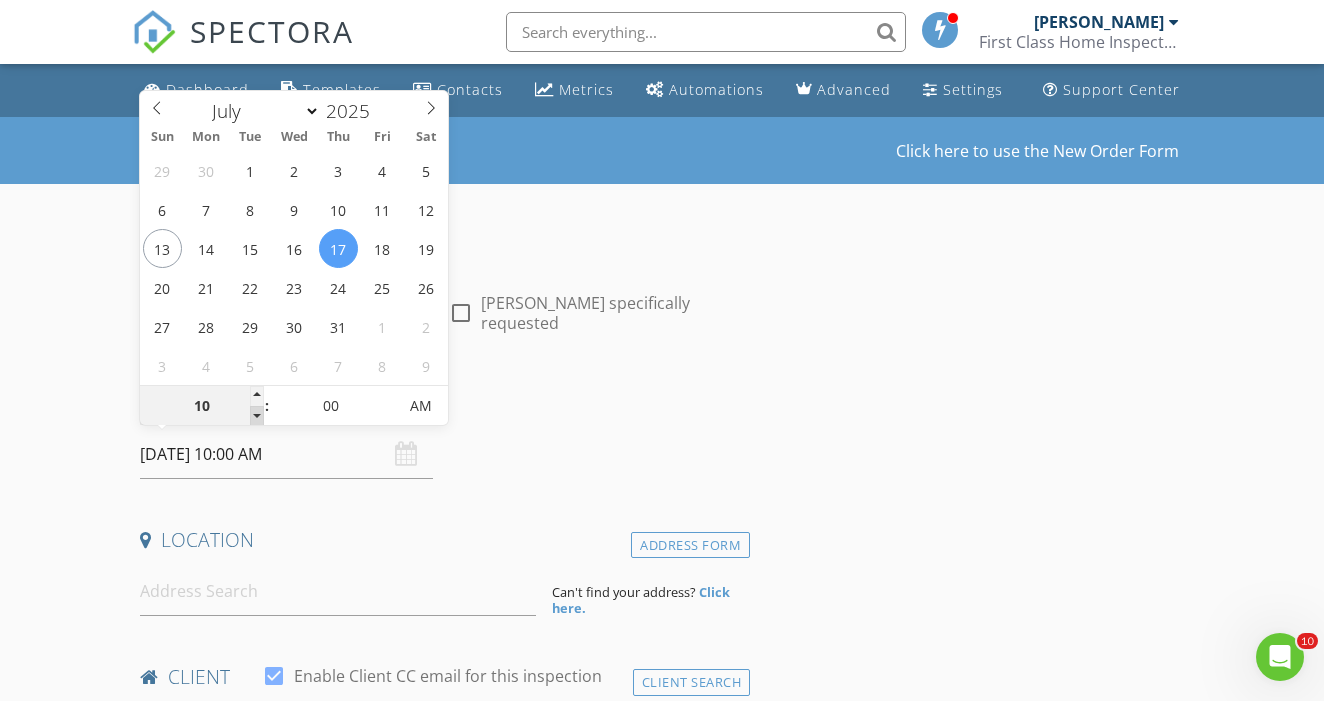 type on "09" 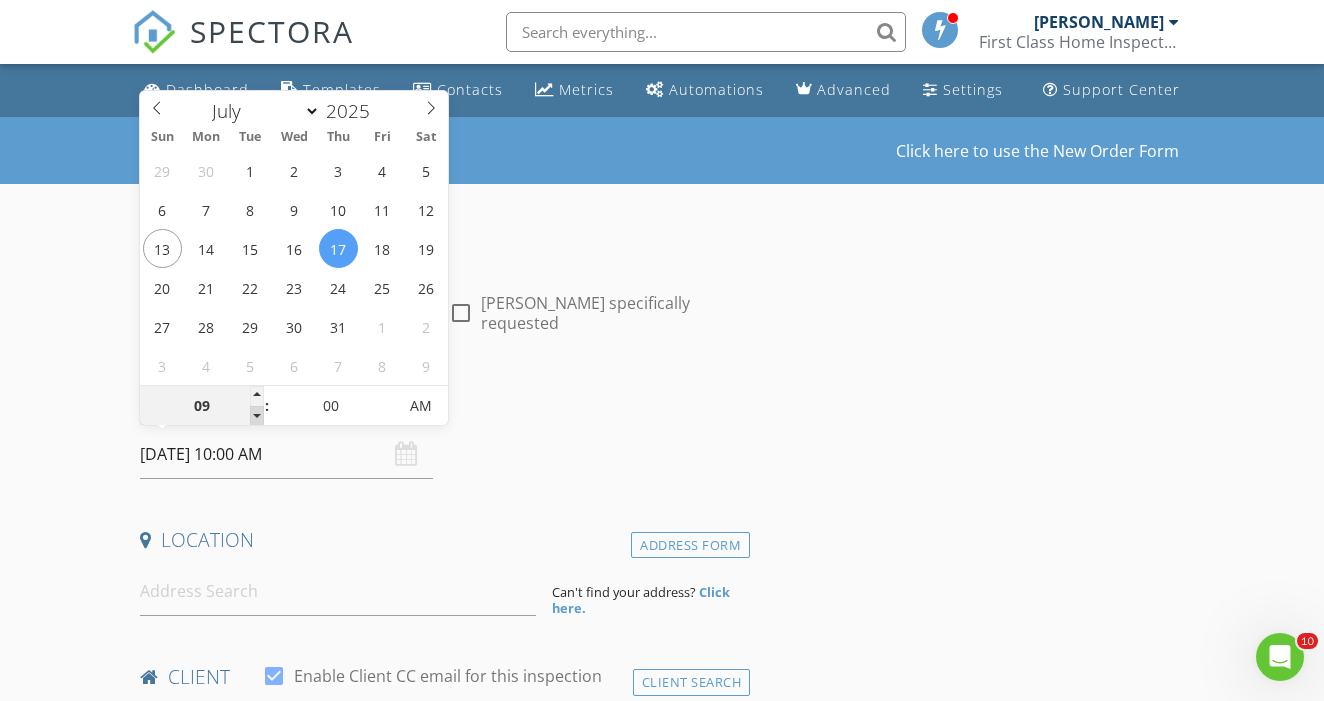 type on "[DATE] 9:00 AM" 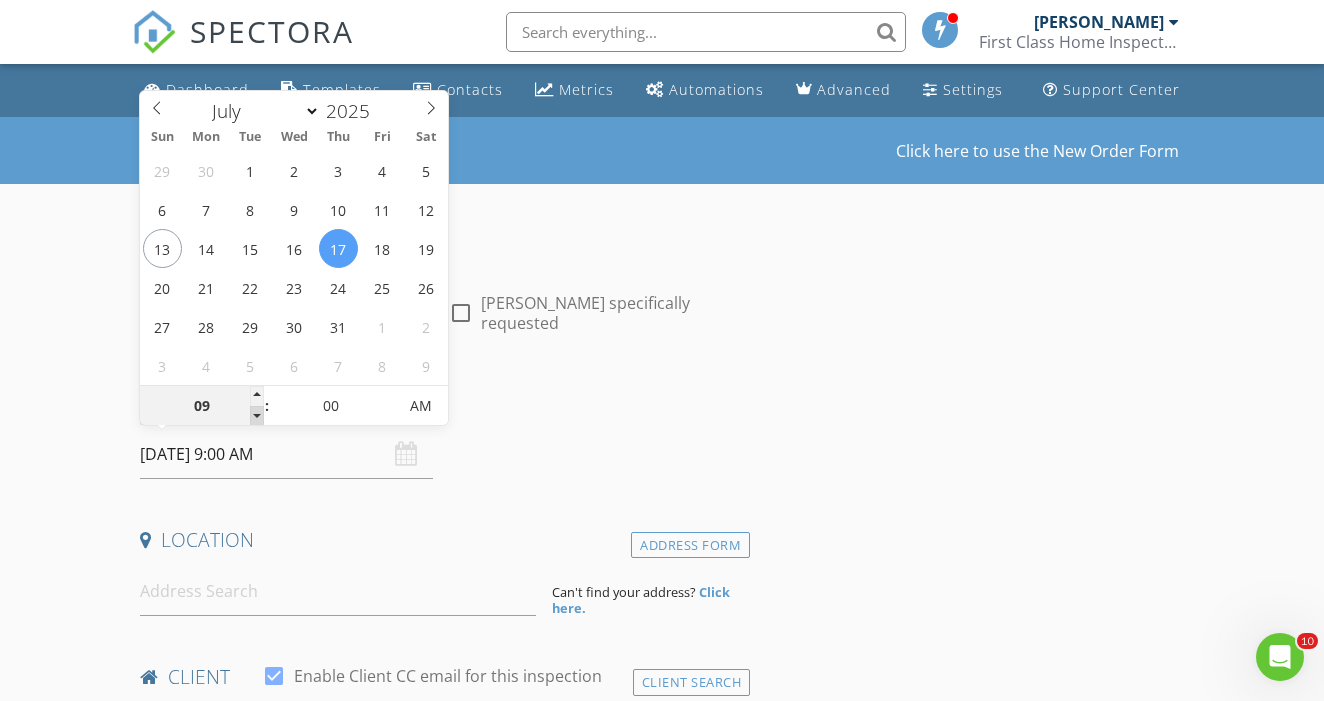 click at bounding box center (257, 416) 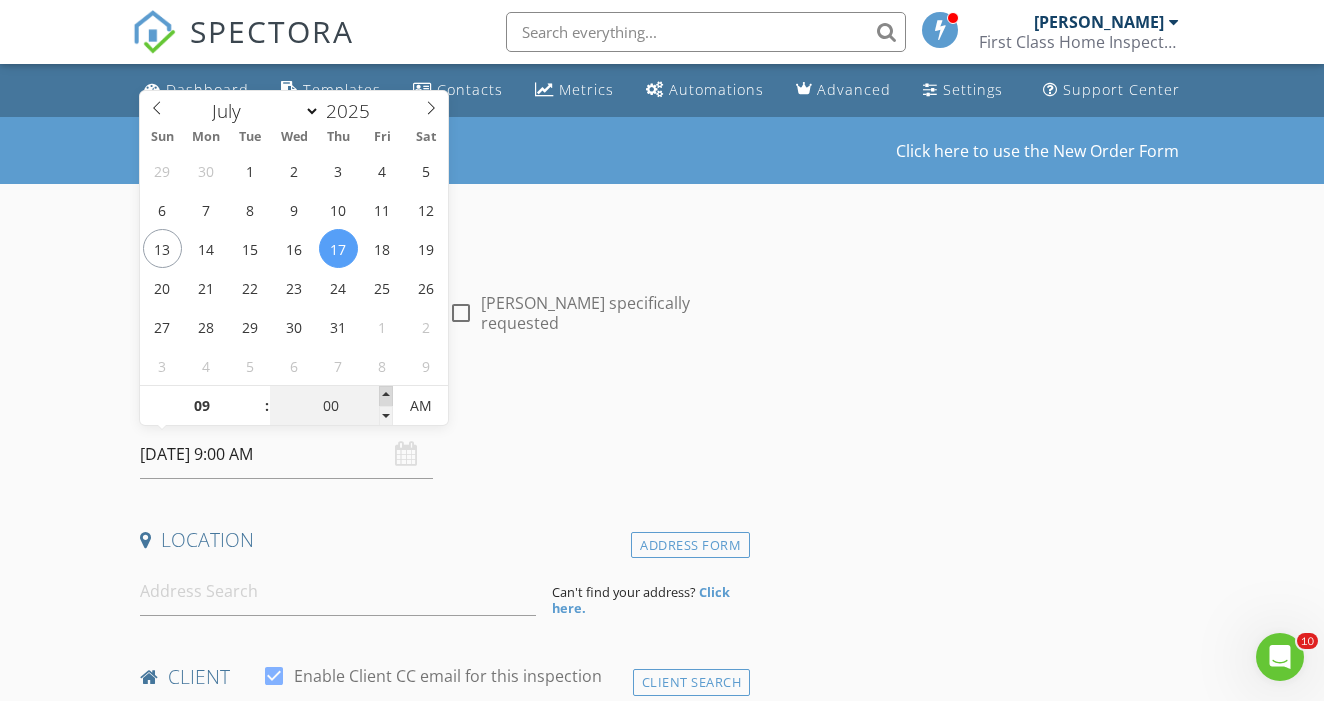 type on "05" 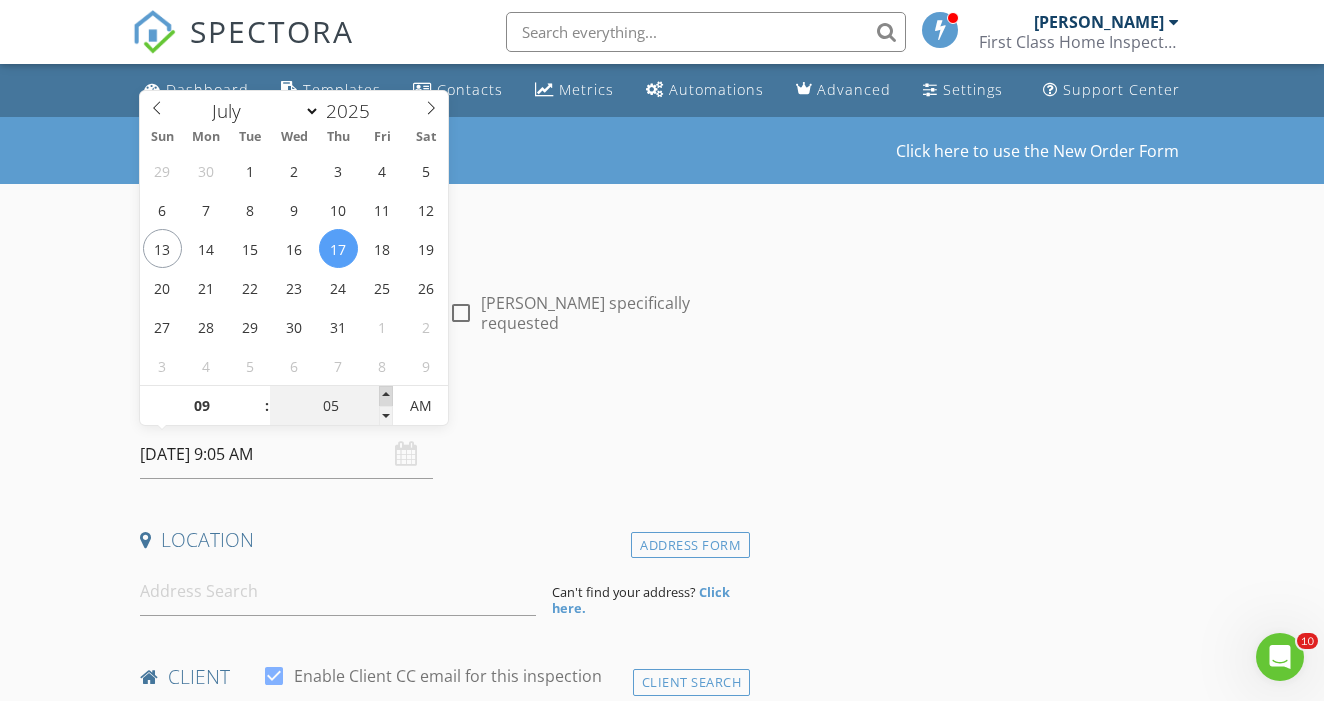 click at bounding box center [386, 396] 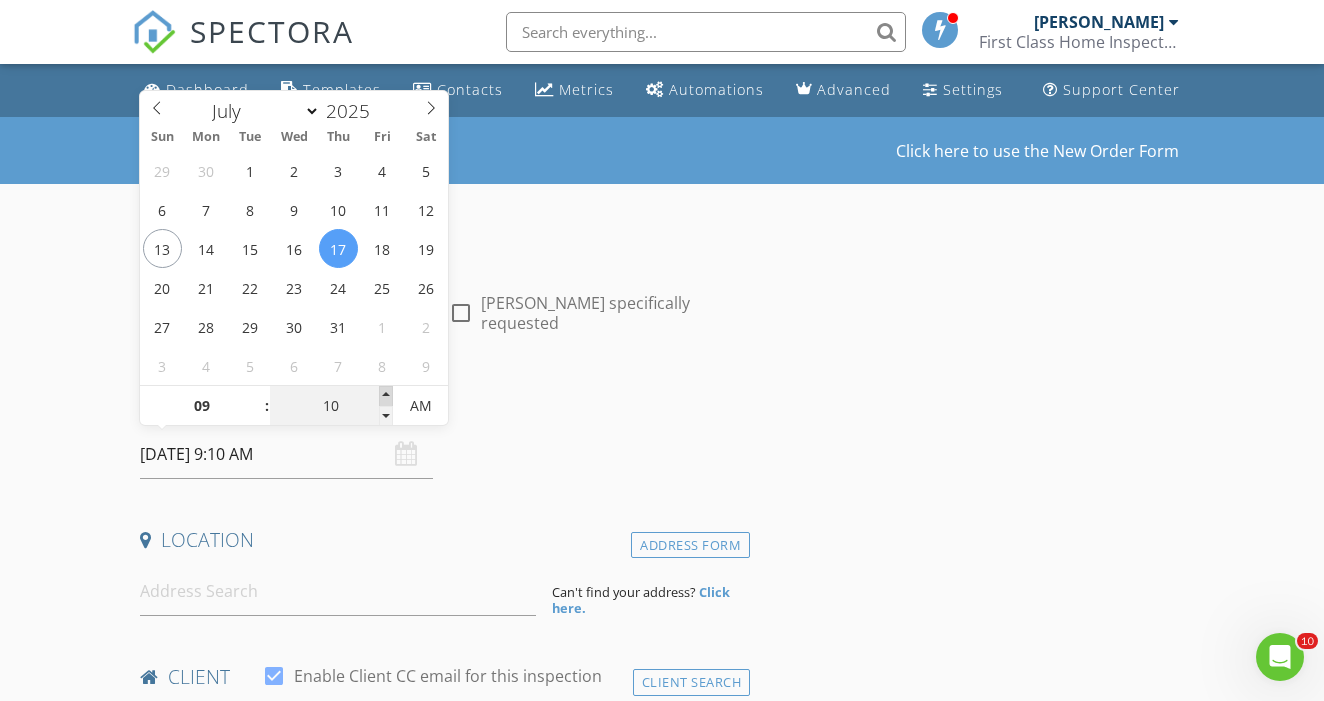 click at bounding box center [386, 396] 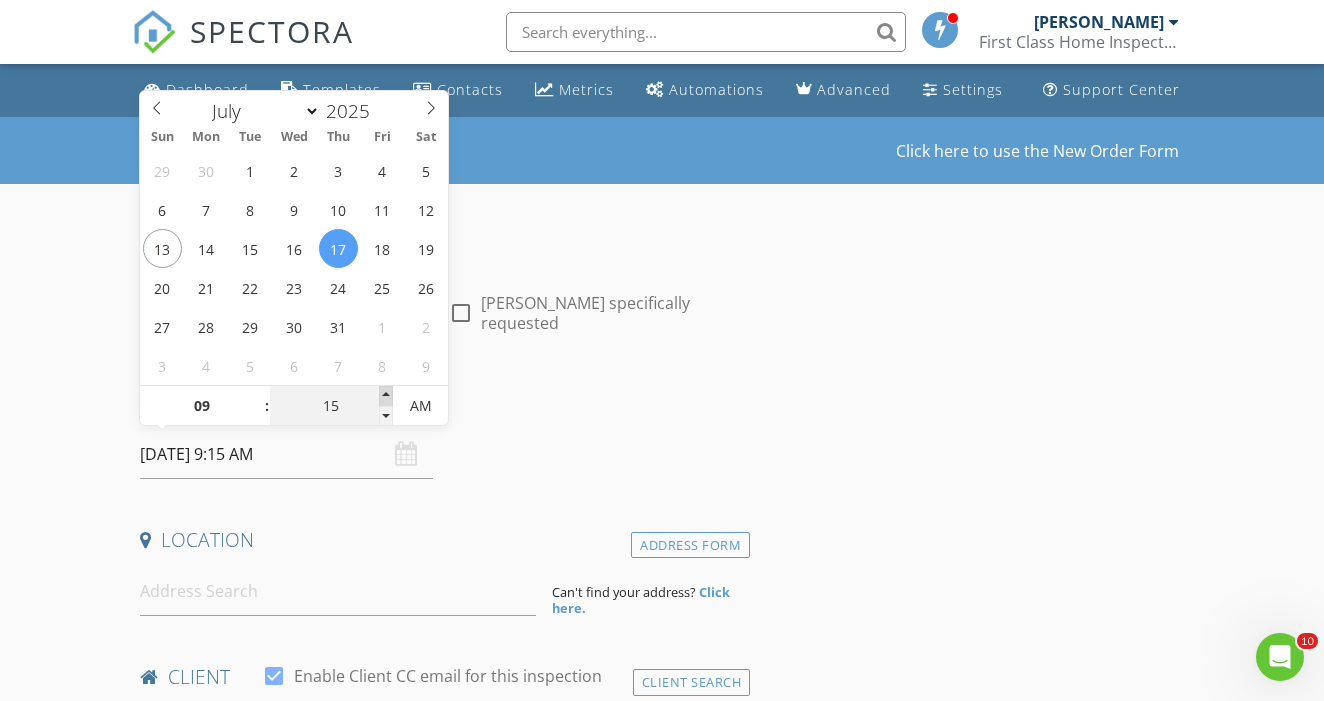 click at bounding box center (386, 396) 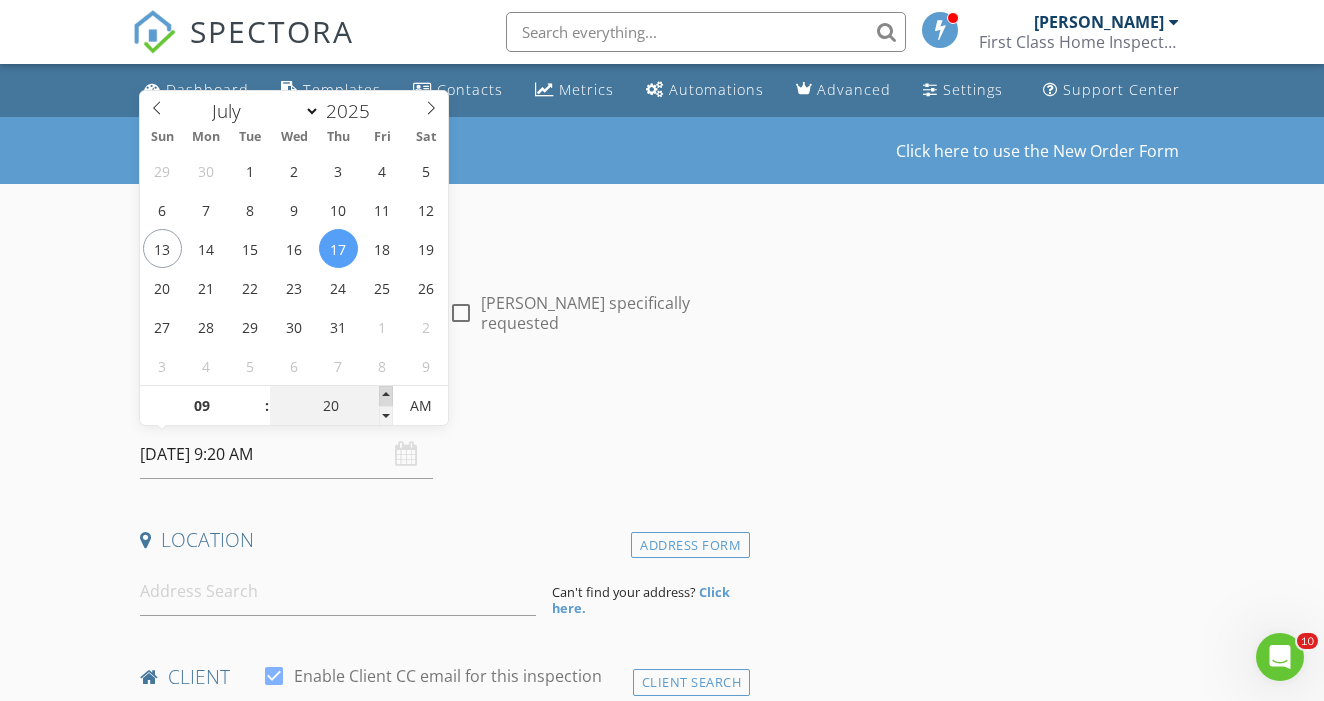 click at bounding box center (386, 396) 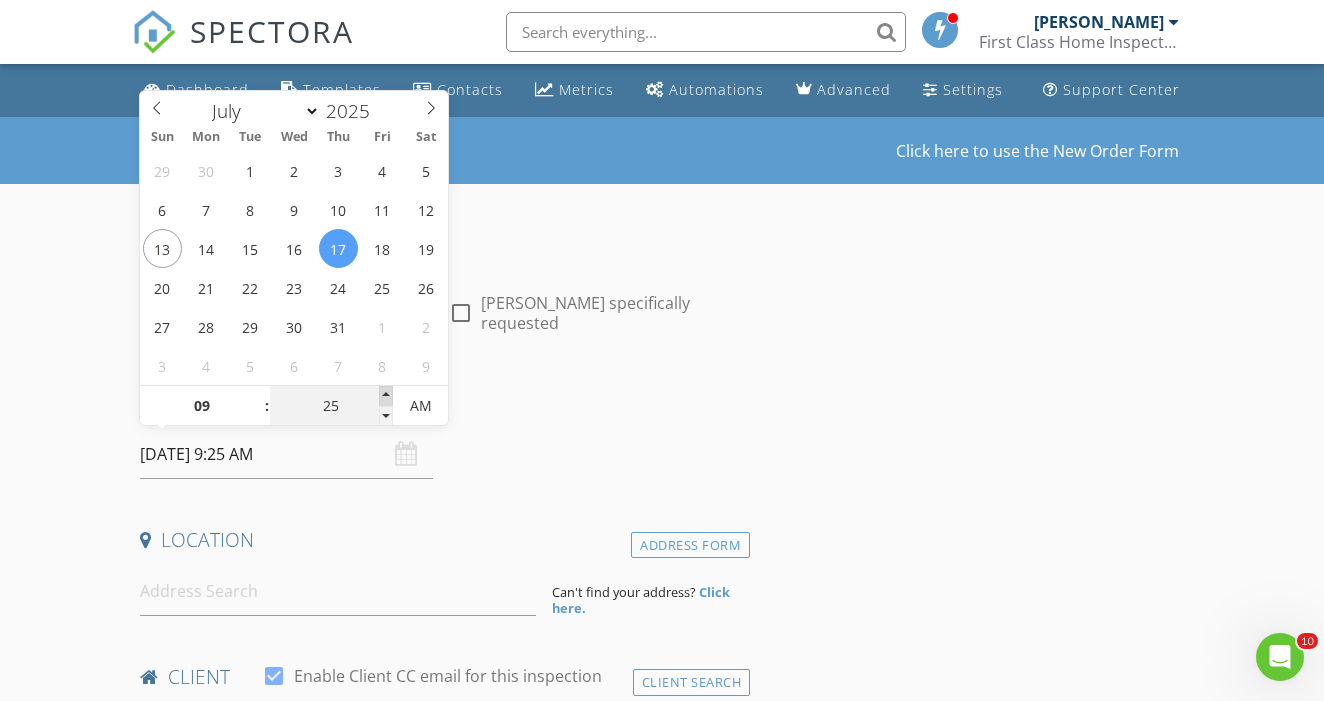 click at bounding box center (386, 396) 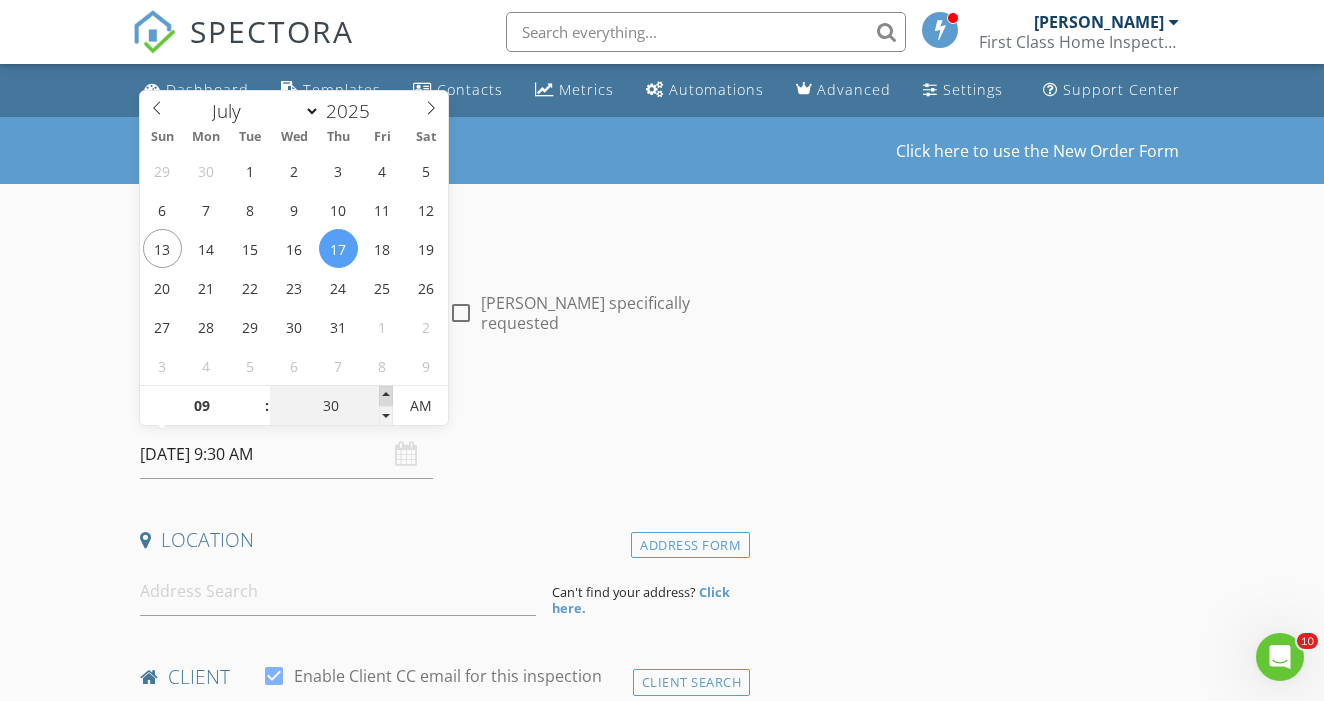 click at bounding box center (386, 396) 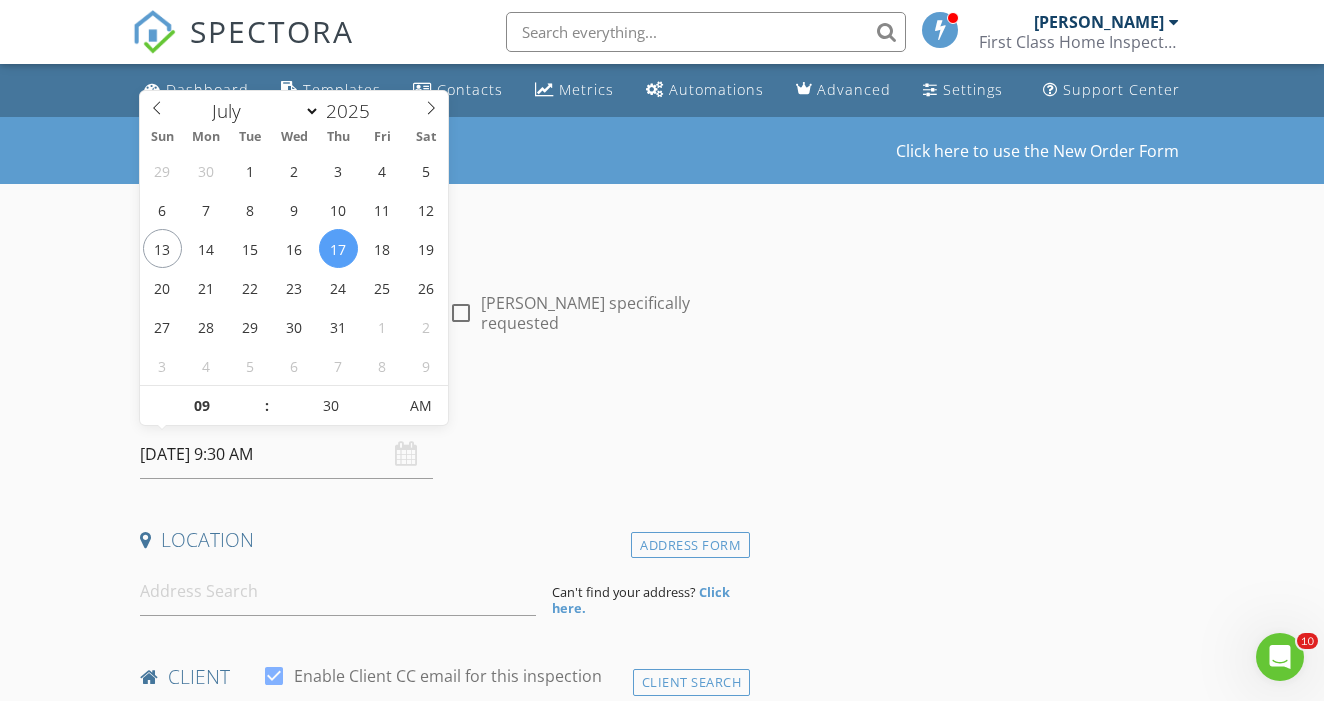 click on "Date/Time" at bounding box center (441, 410) 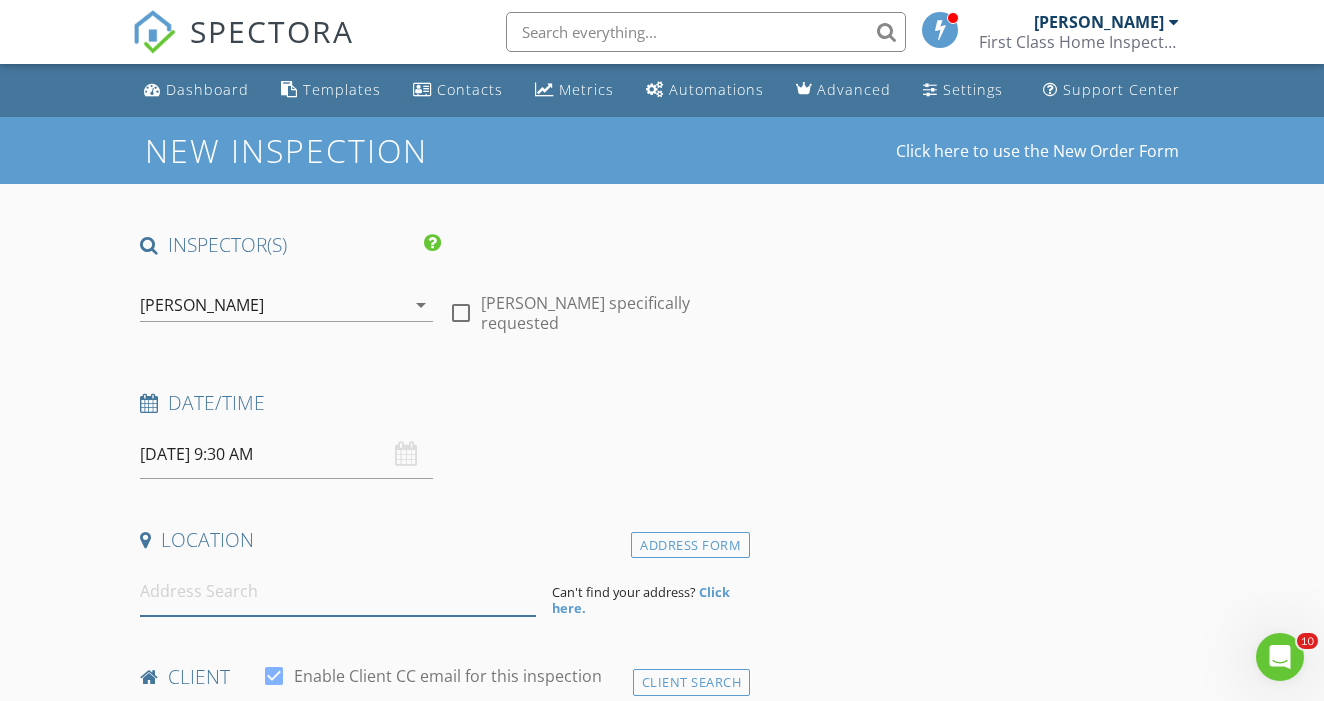 click at bounding box center (338, 591) 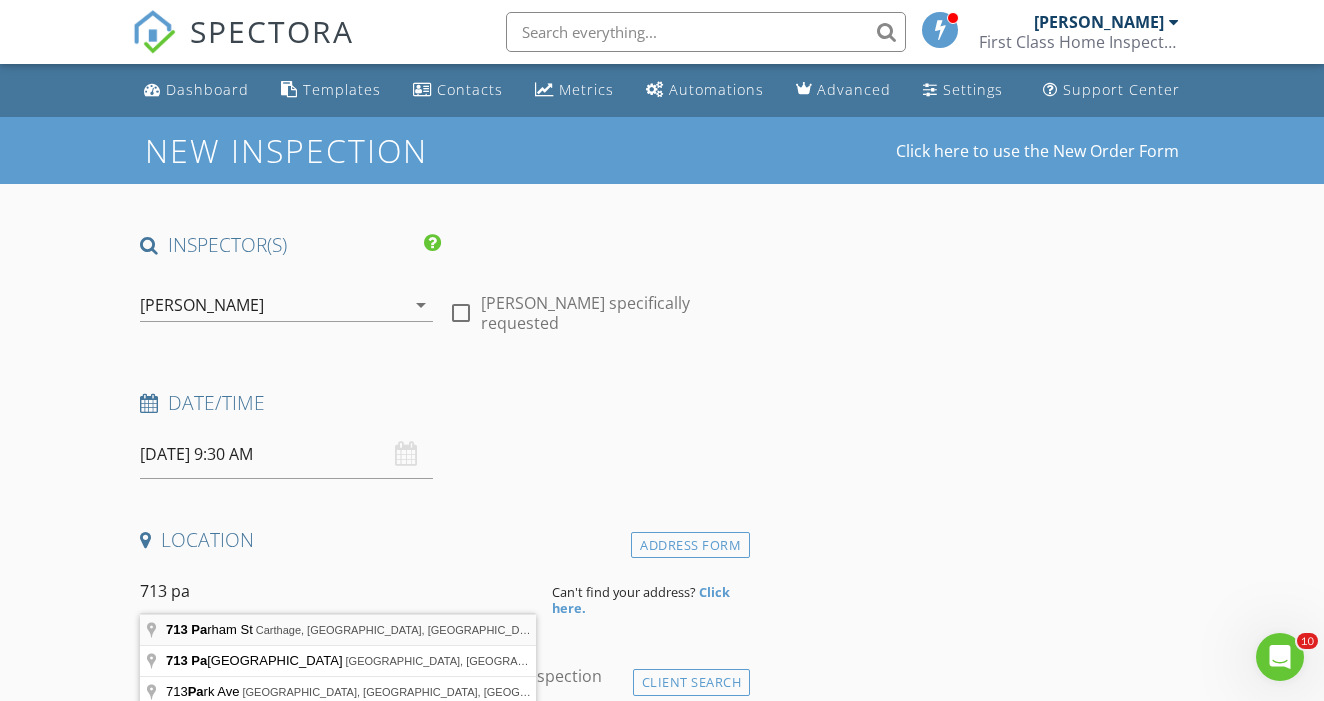 type on "713 Parham St, Carthage, NY, USA" 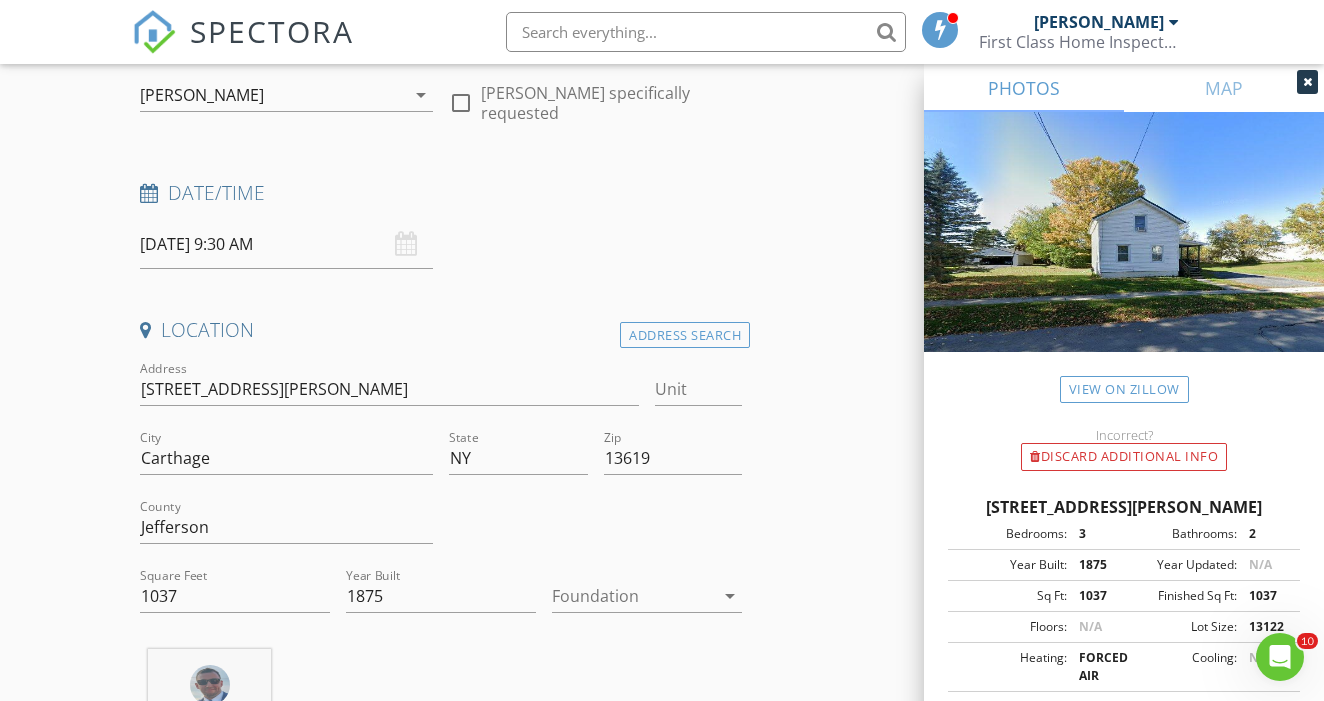 scroll, scrollTop: 218, scrollLeft: 0, axis: vertical 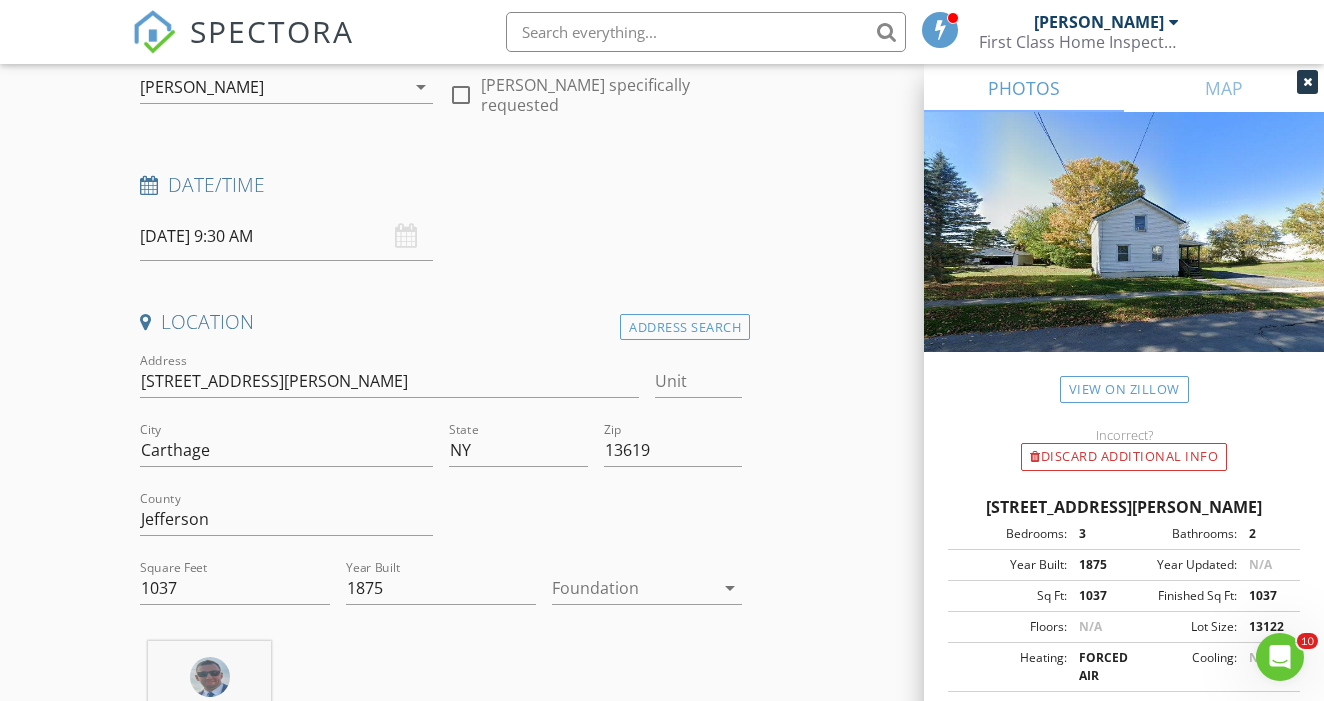 click at bounding box center [633, 588] 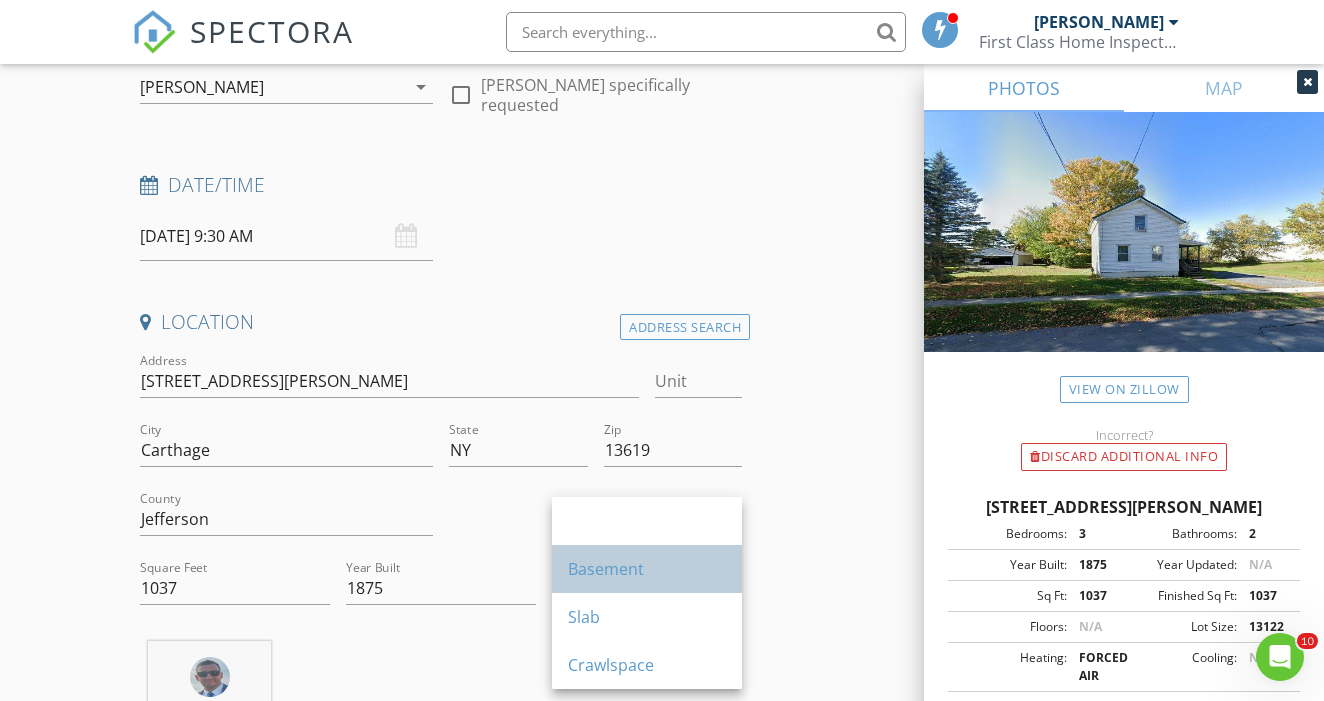 click on "Basement" at bounding box center (647, 569) 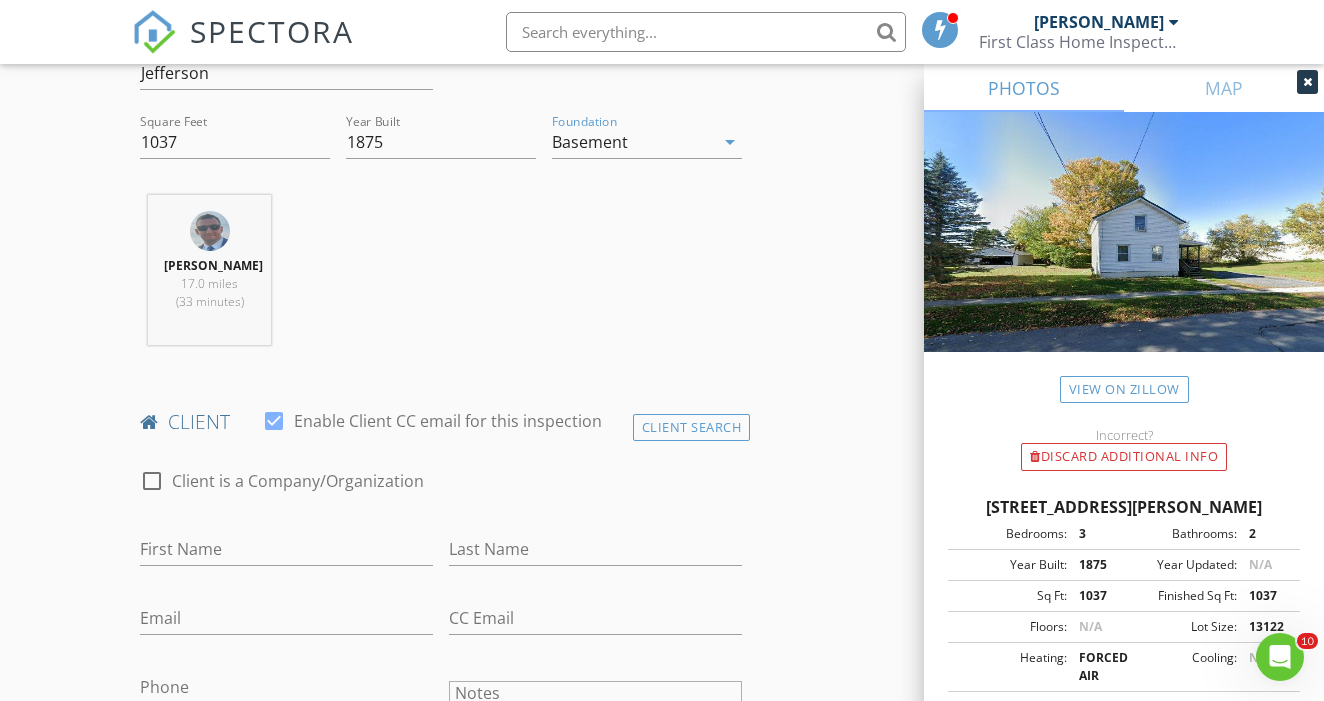 scroll, scrollTop: 676, scrollLeft: 0, axis: vertical 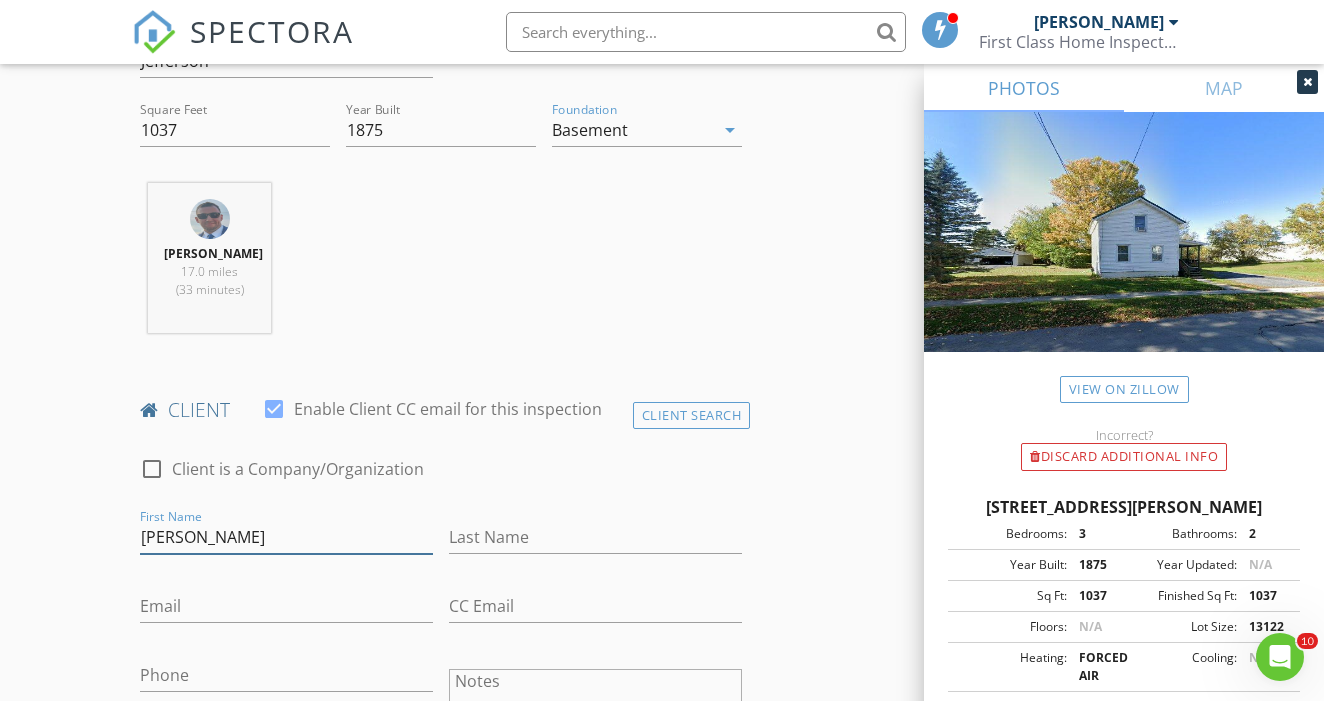type on "[PERSON_NAME]" 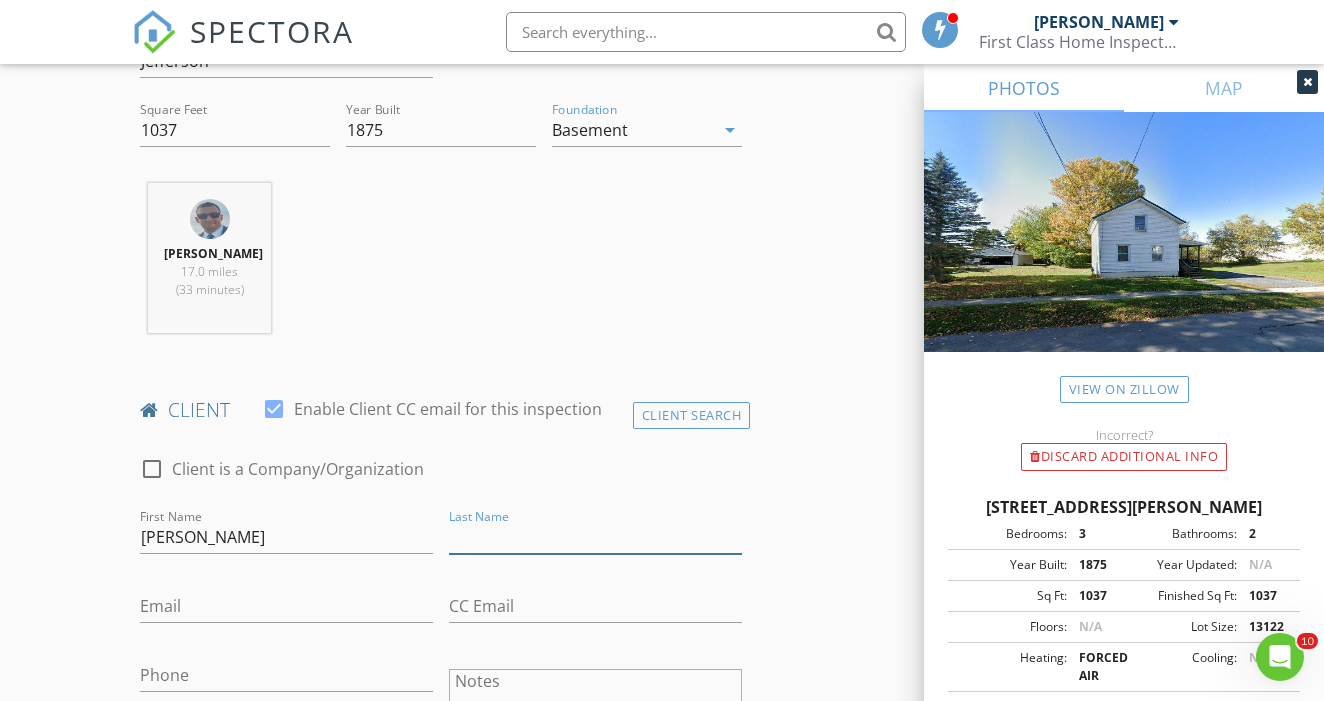 click on "Last Name" at bounding box center (595, 537) 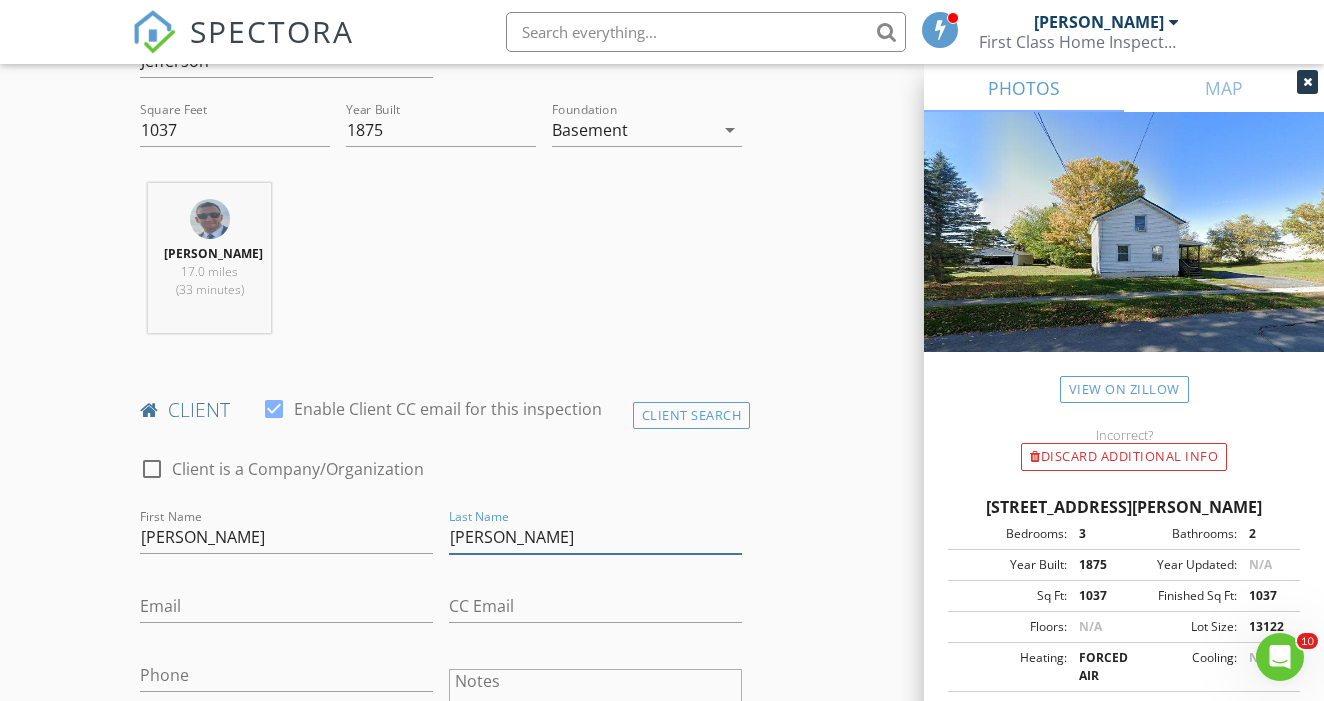 type on "[PERSON_NAME]" 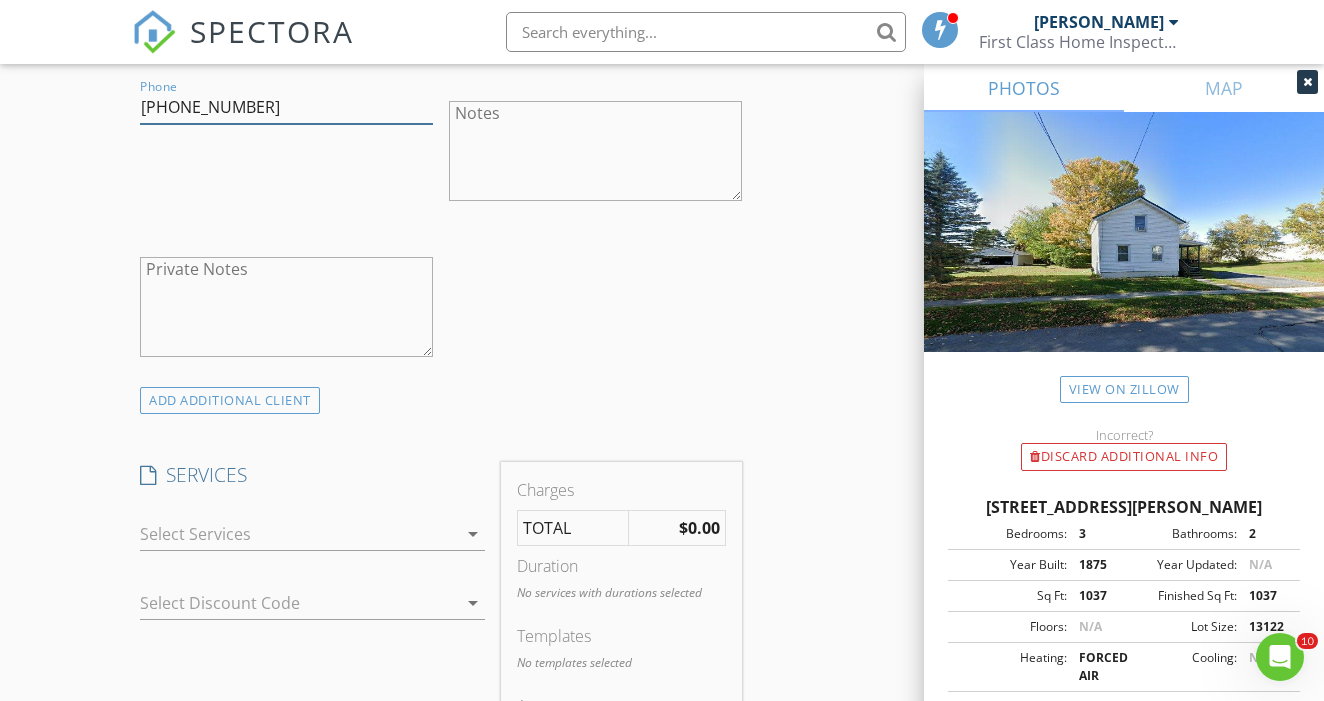 scroll, scrollTop: 1254, scrollLeft: 0, axis: vertical 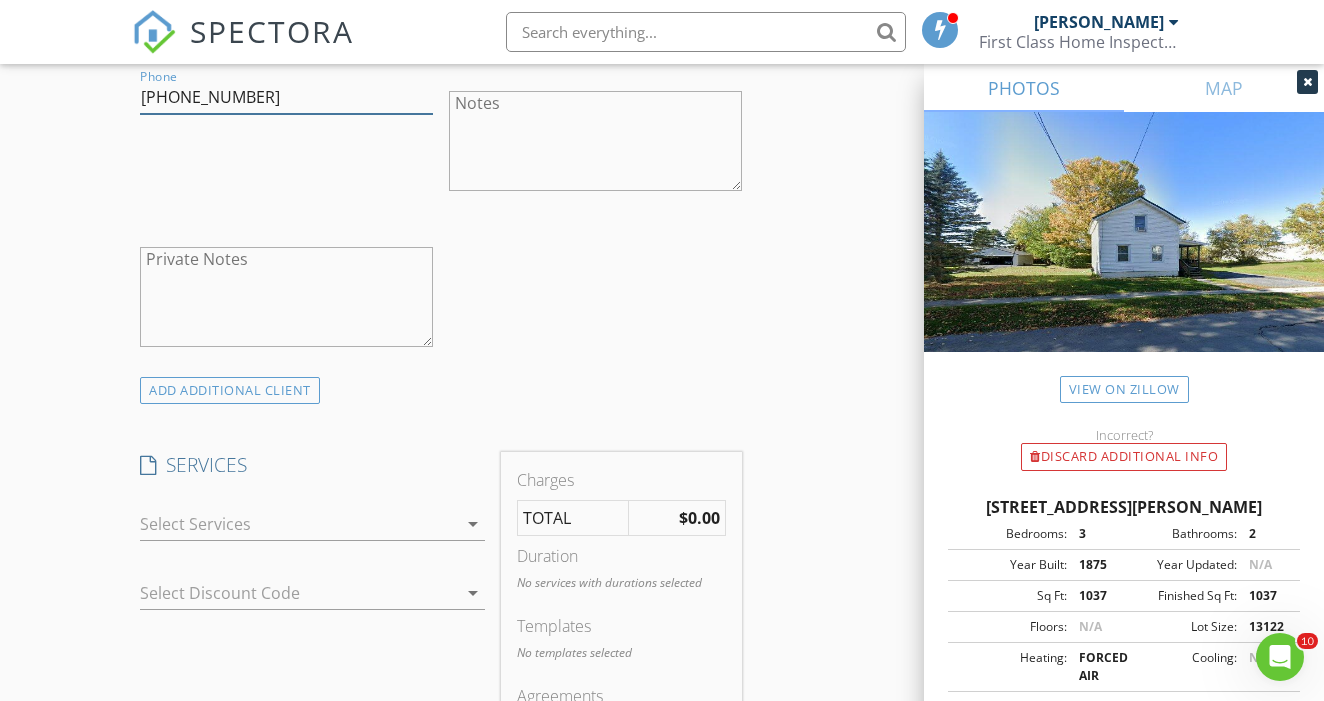 type on "[PHONE_NUMBER]" 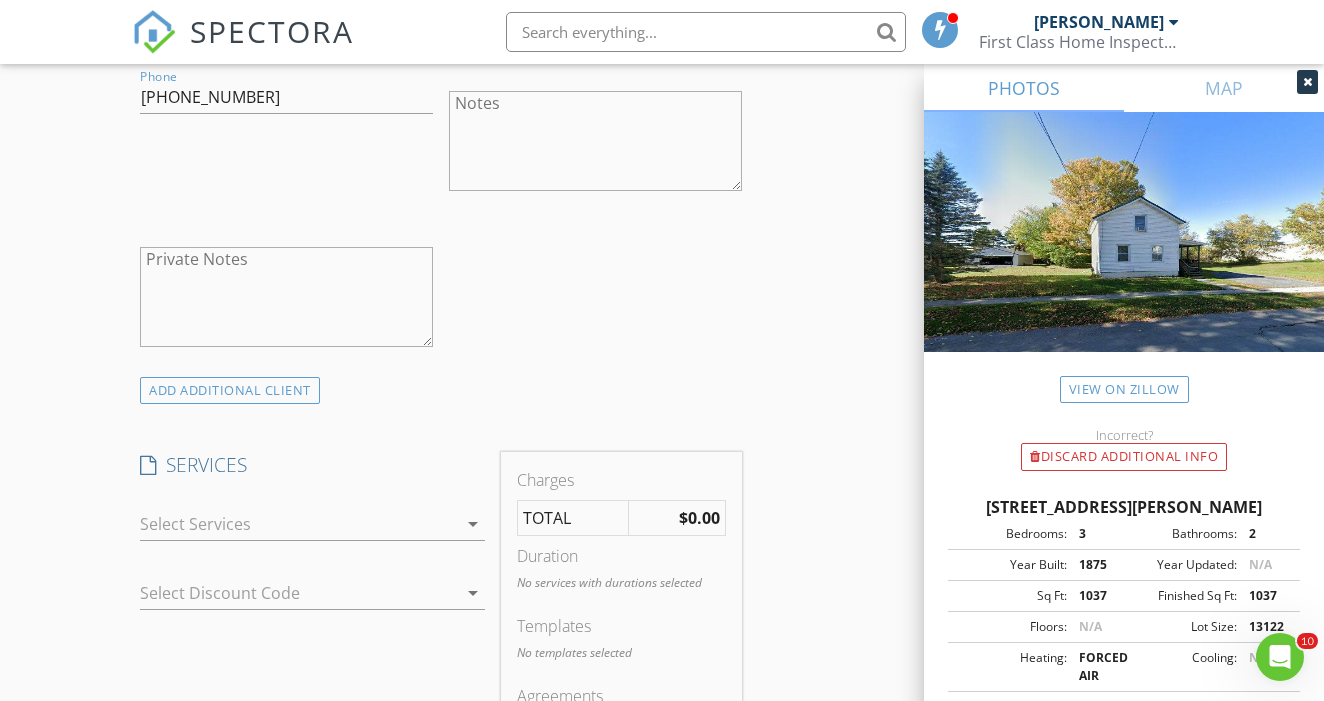 click at bounding box center [298, 524] 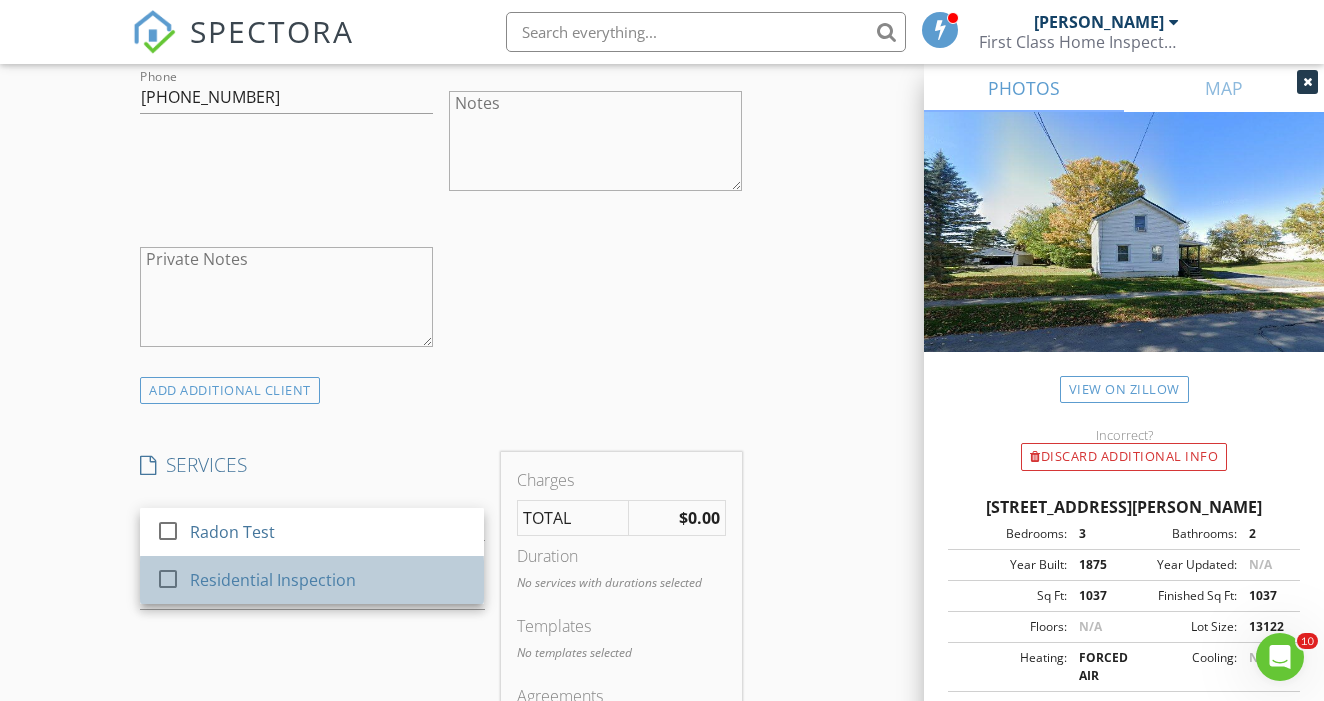 click on "Residential Inspection" at bounding box center (273, 580) 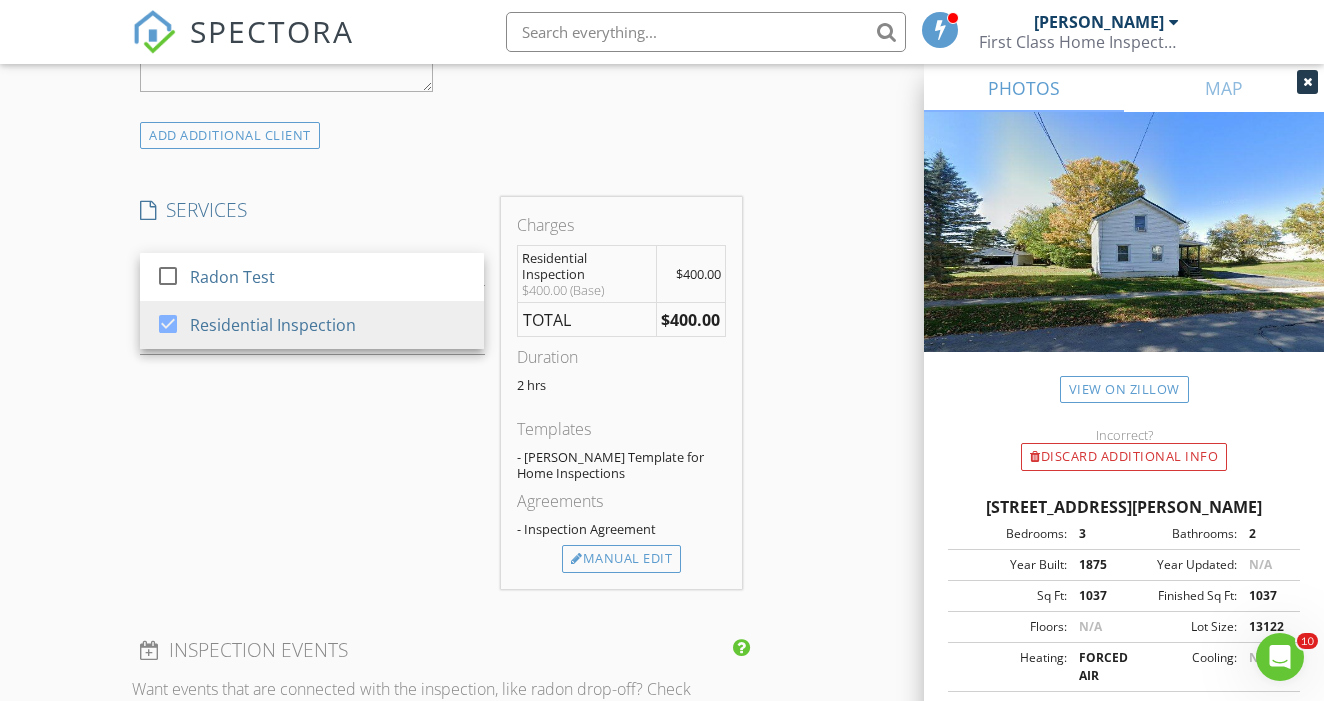 scroll, scrollTop: 1512, scrollLeft: 0, axis: vertical 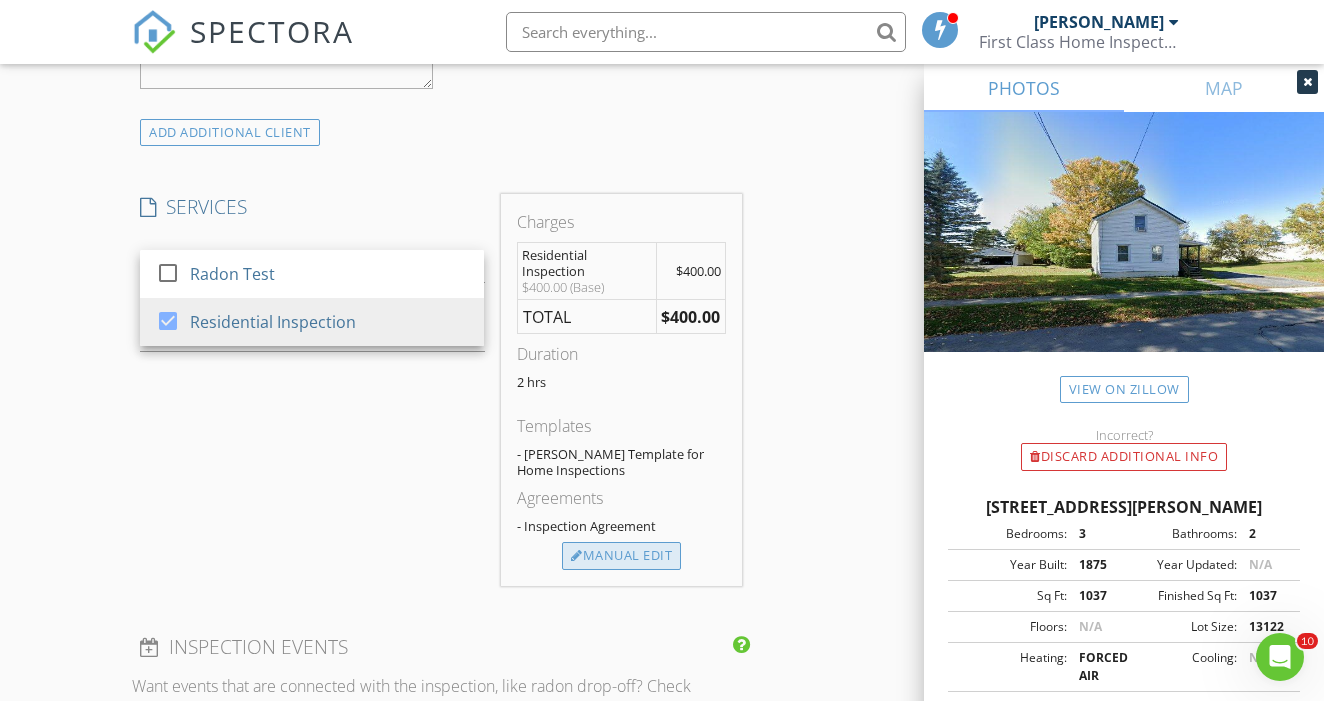 click at bounding box center (577, 556) 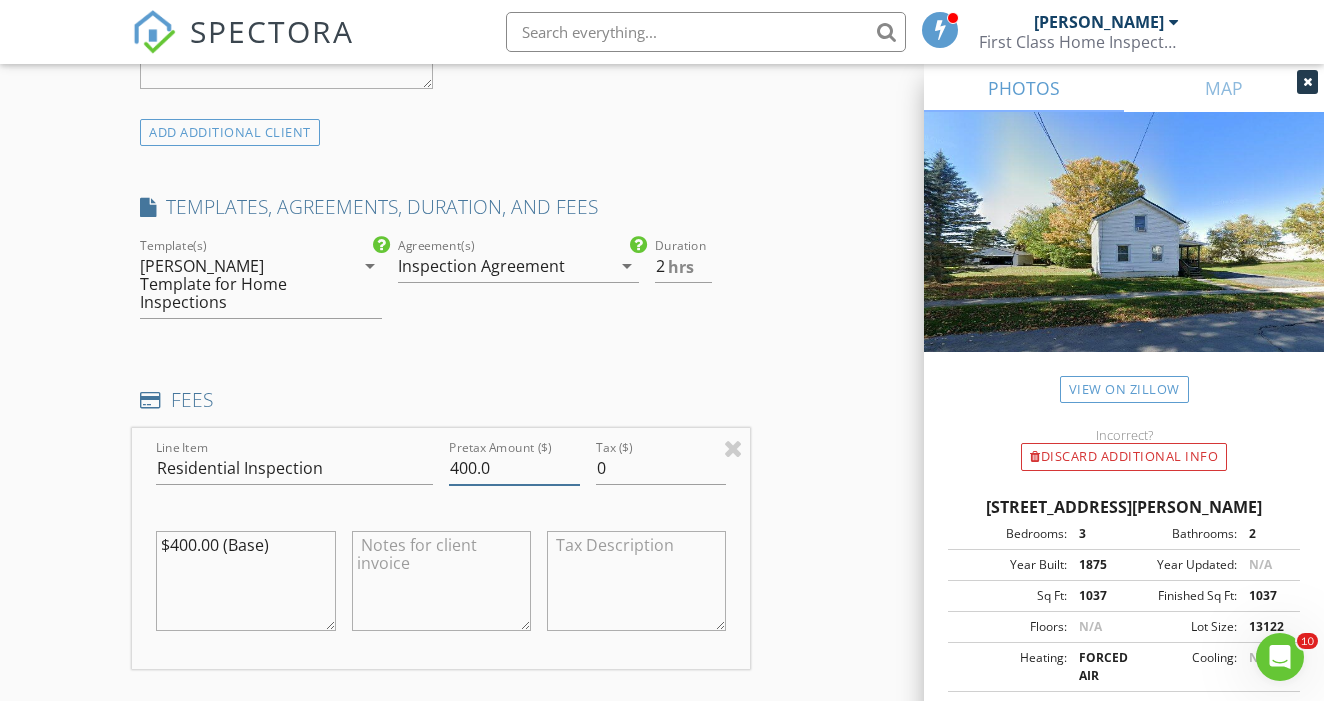 click on "400.0" at bounding box center (514, 468) 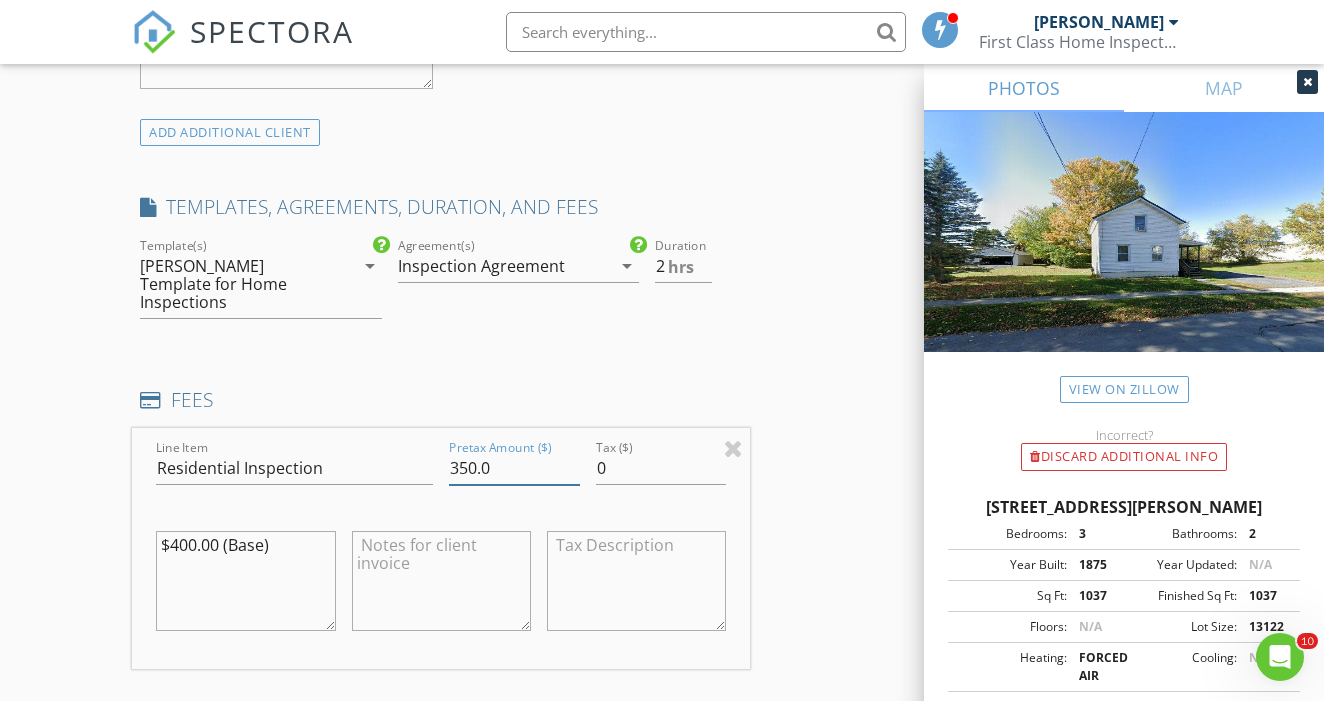 type on "350.0" 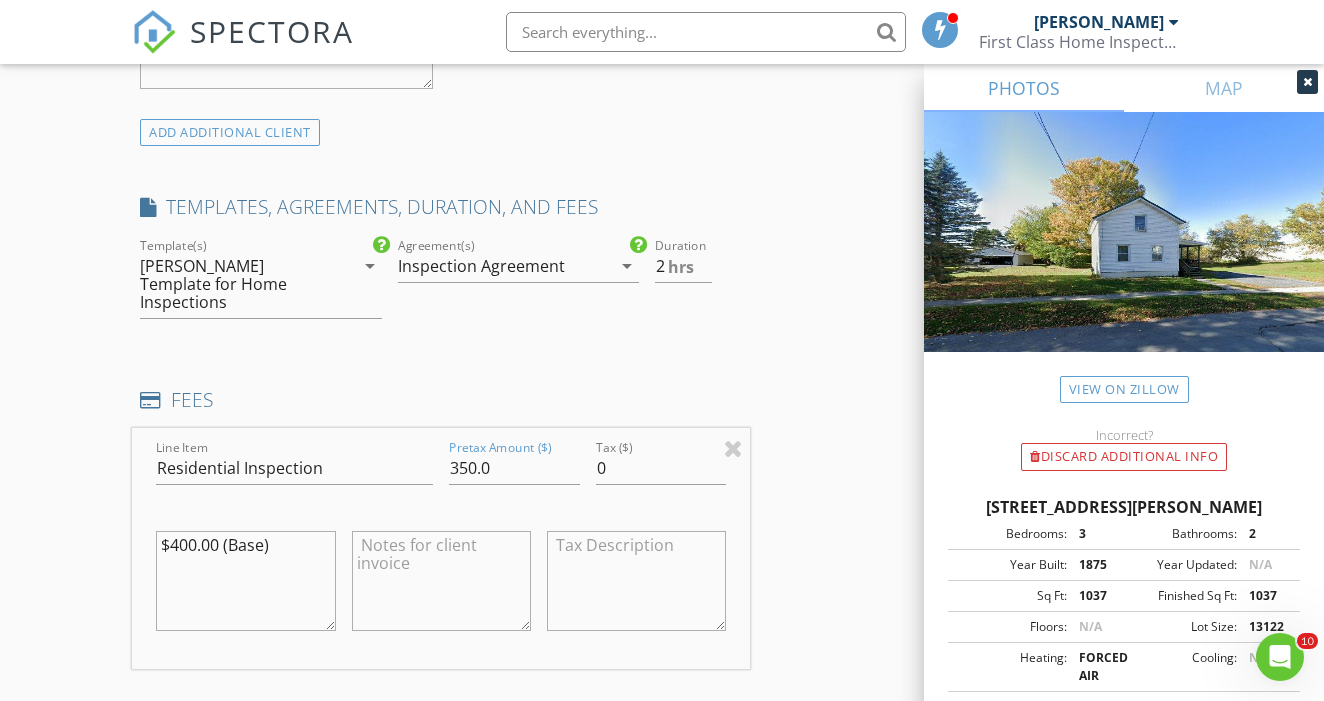 click on "$400.00 (Base)" at bounding box center [245, 581] 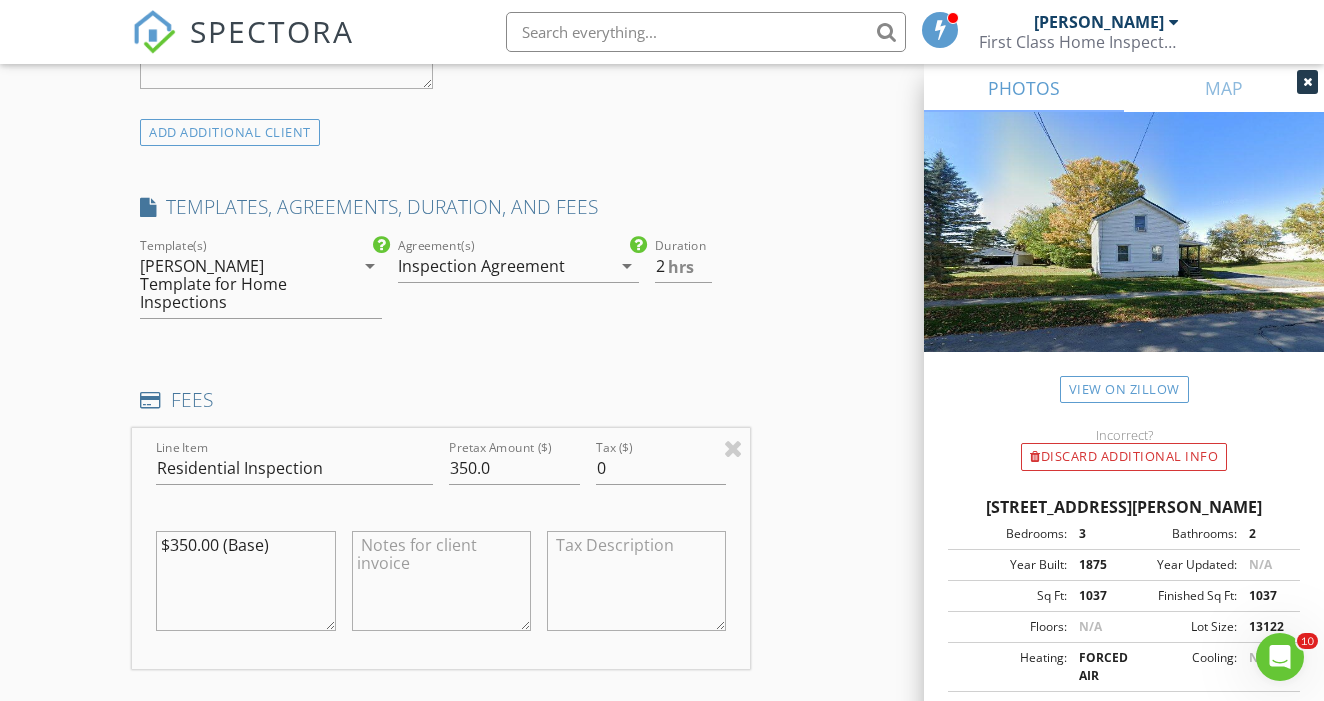 type on "$350.00 (Base)" 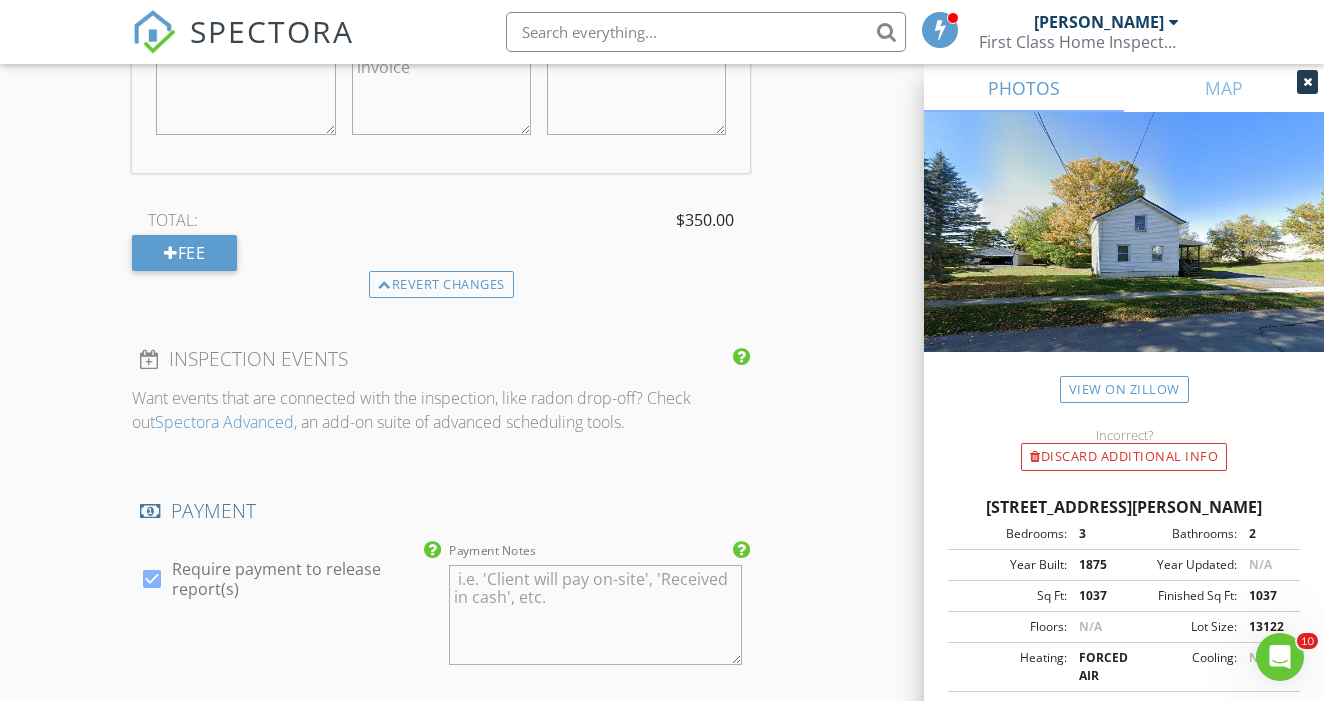 scroll, scrollTop: 2062, scrollLeft: 0, axis: vertical 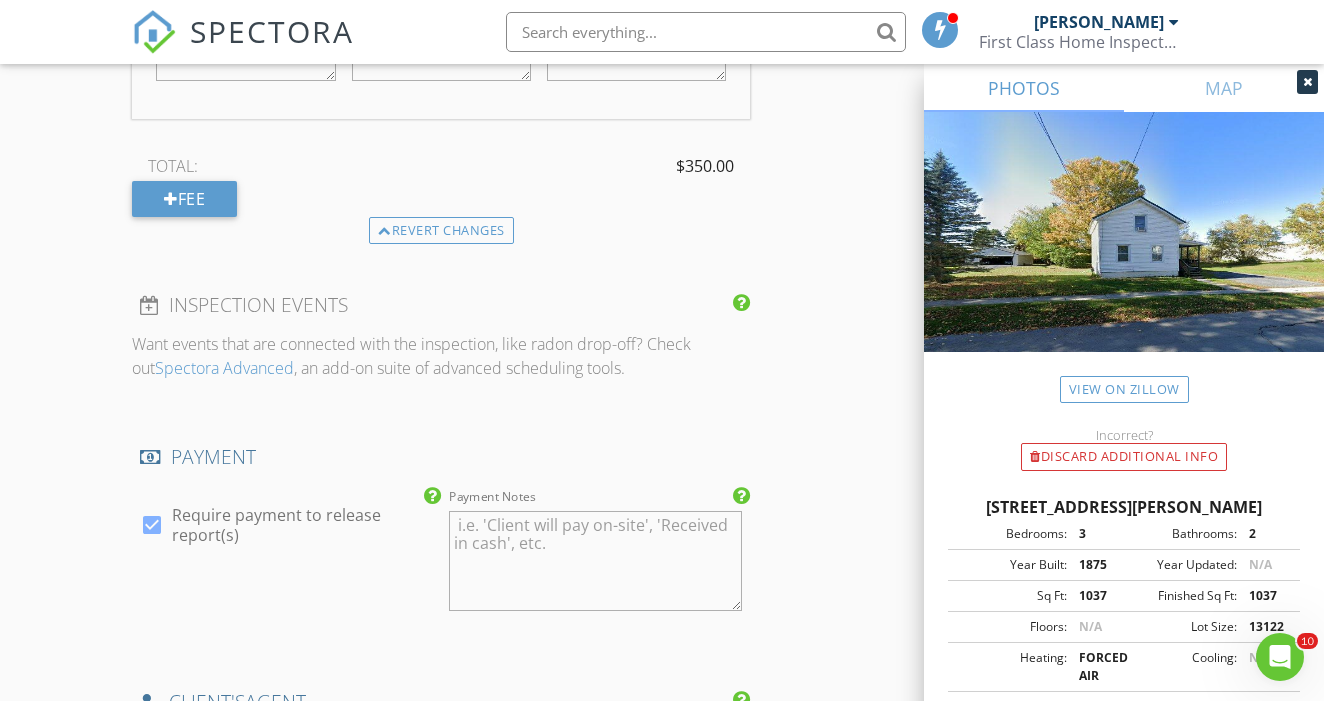 click on "Payment Notes" at bounding box center (595, 561) 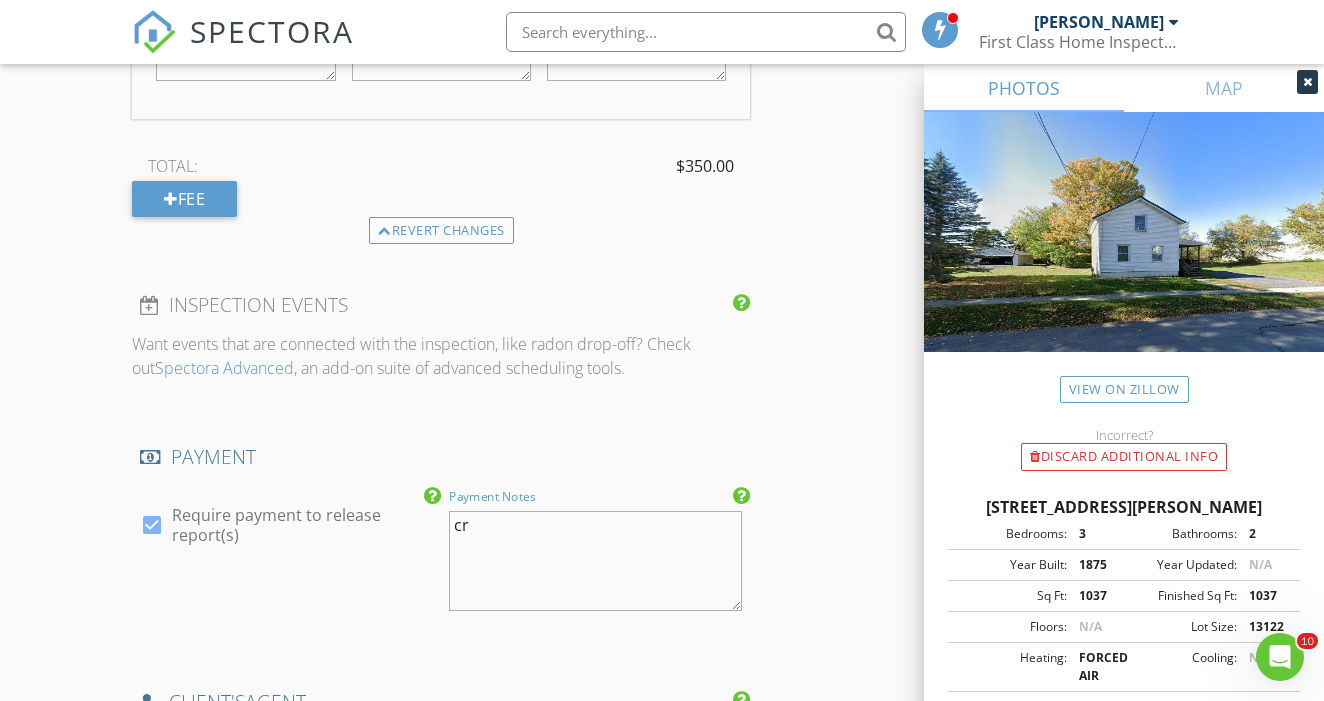 type on "c" 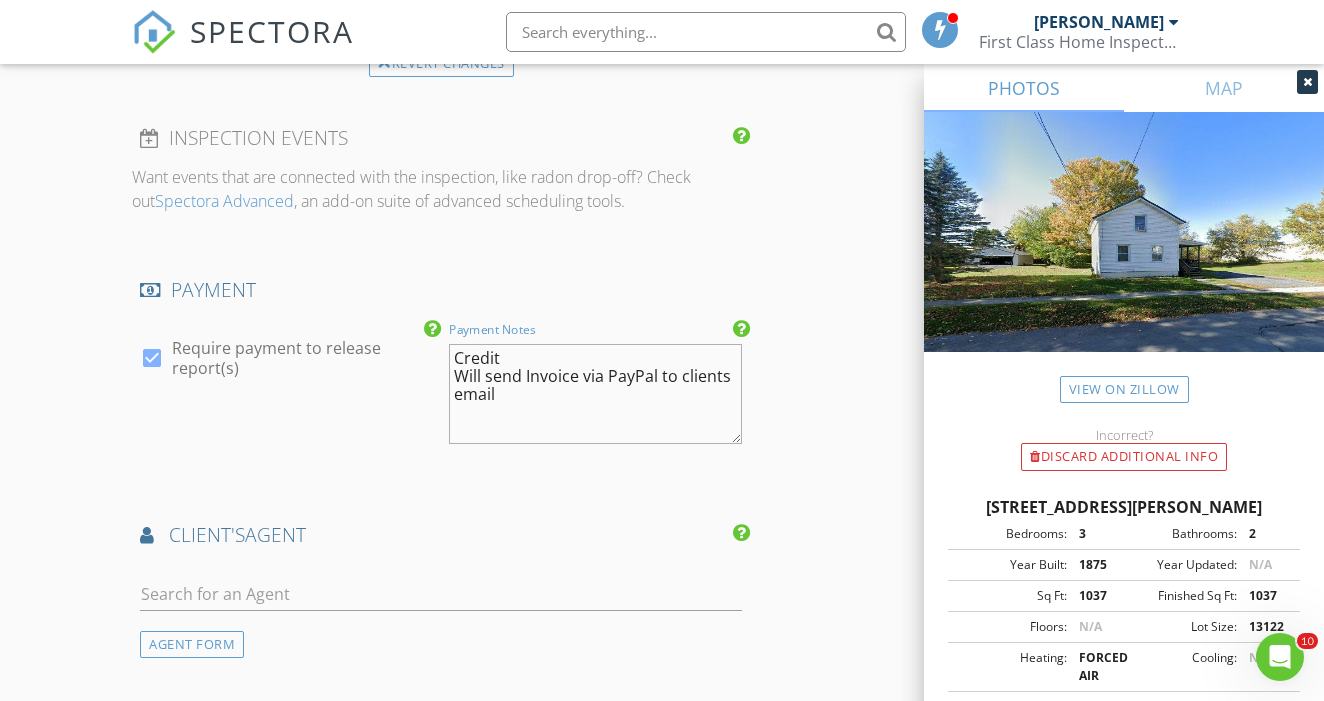 scroll, scrollTop: 2241, scrollLeft: 0, axis: vertical 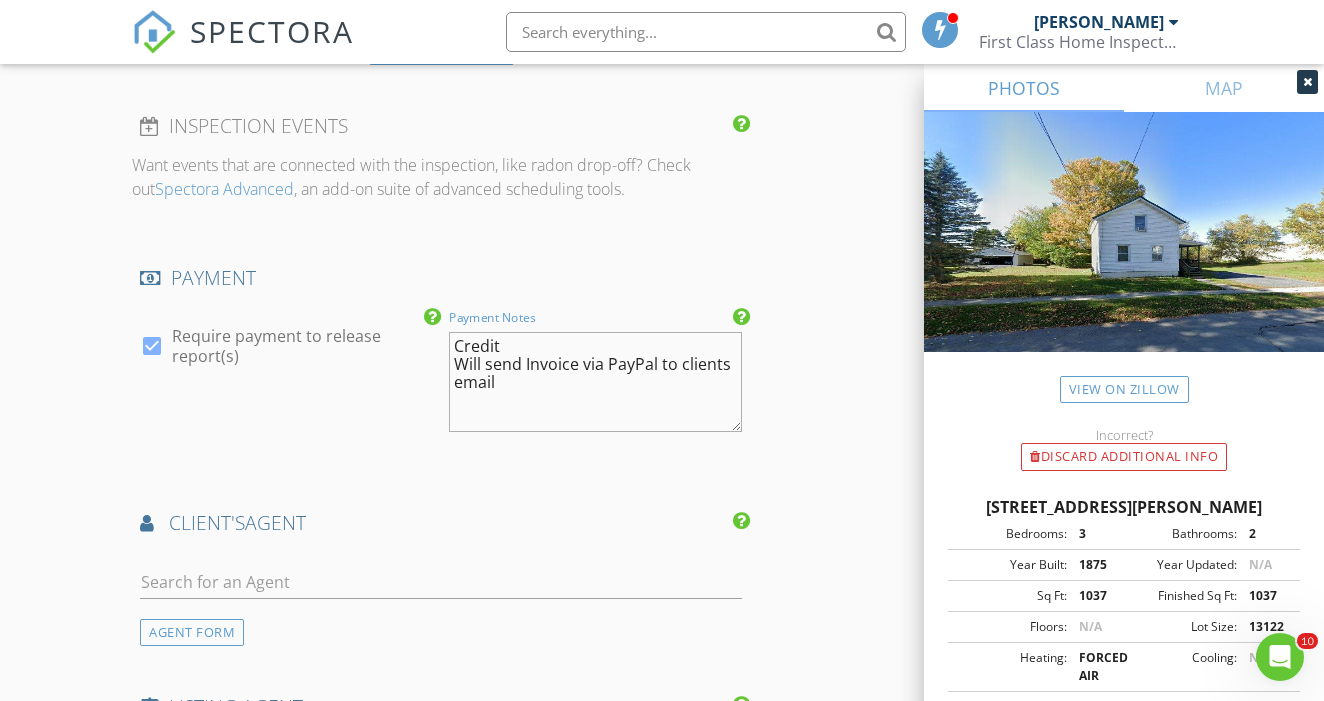 type on "Credit
Will send Invoice via PayPal to clients email" 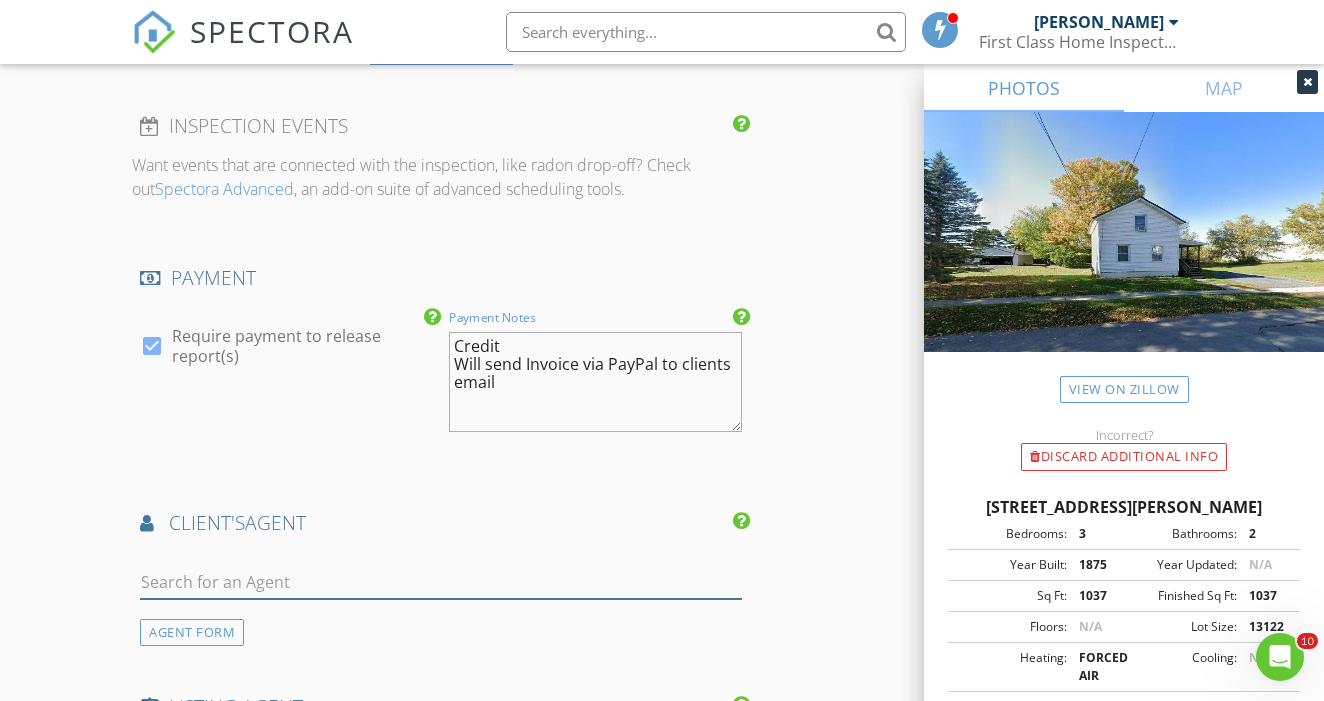 click at bounding box center (441, 582) 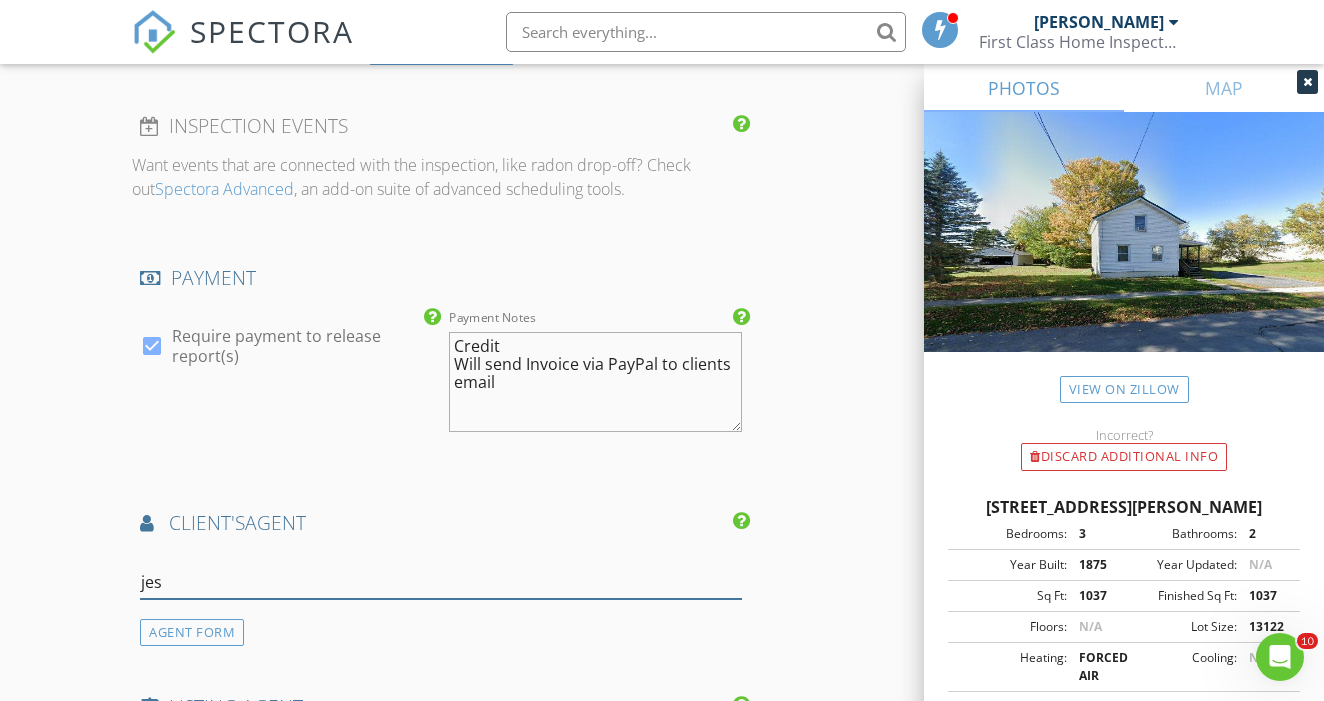 type on "jess" 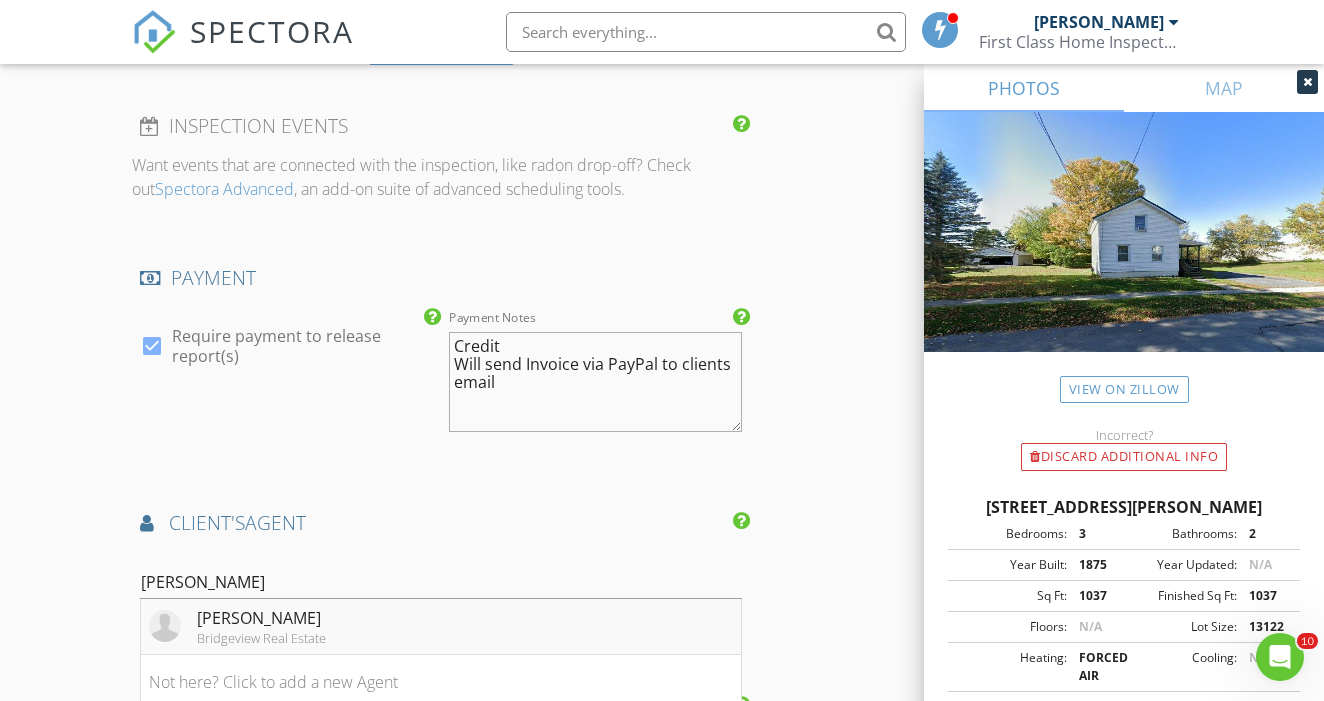 click on "Jessica Olney
Bridgeview Real Estate" at bounding box center (441, 627) 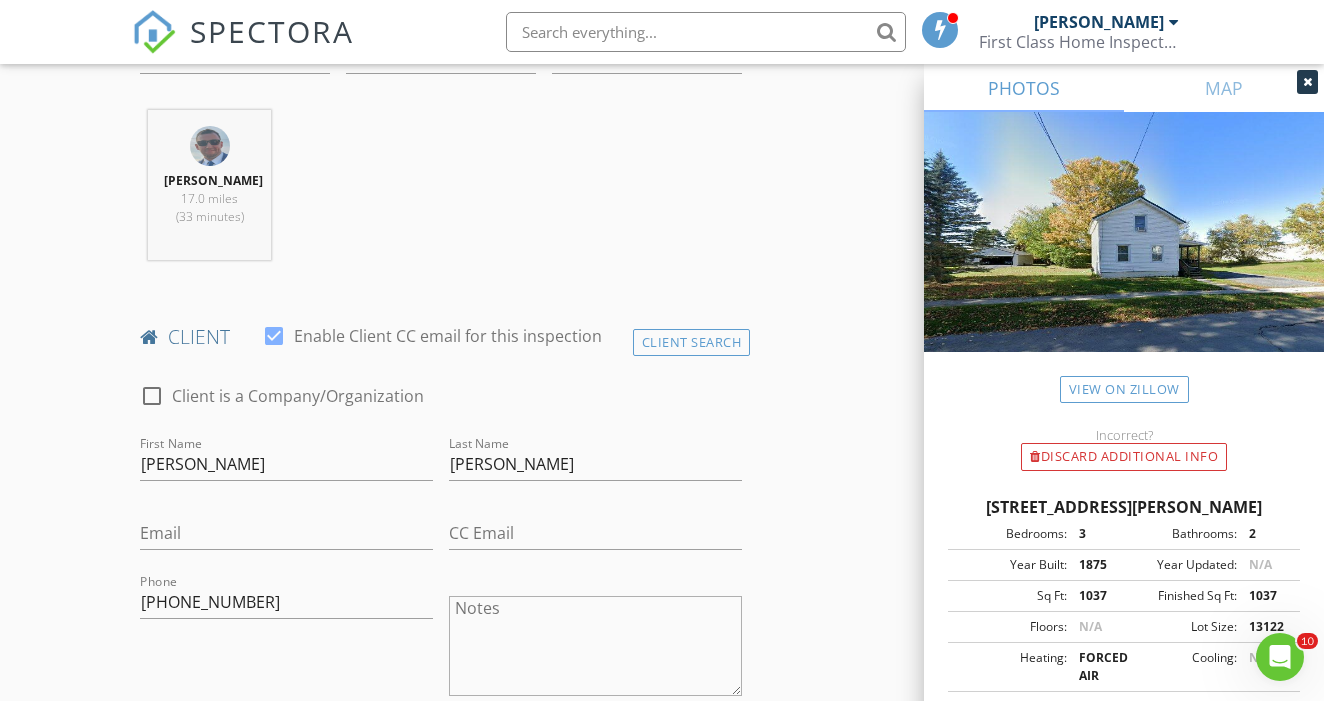 scroll, scrollTop: 755, scrollLeft: 0, axis: vertical 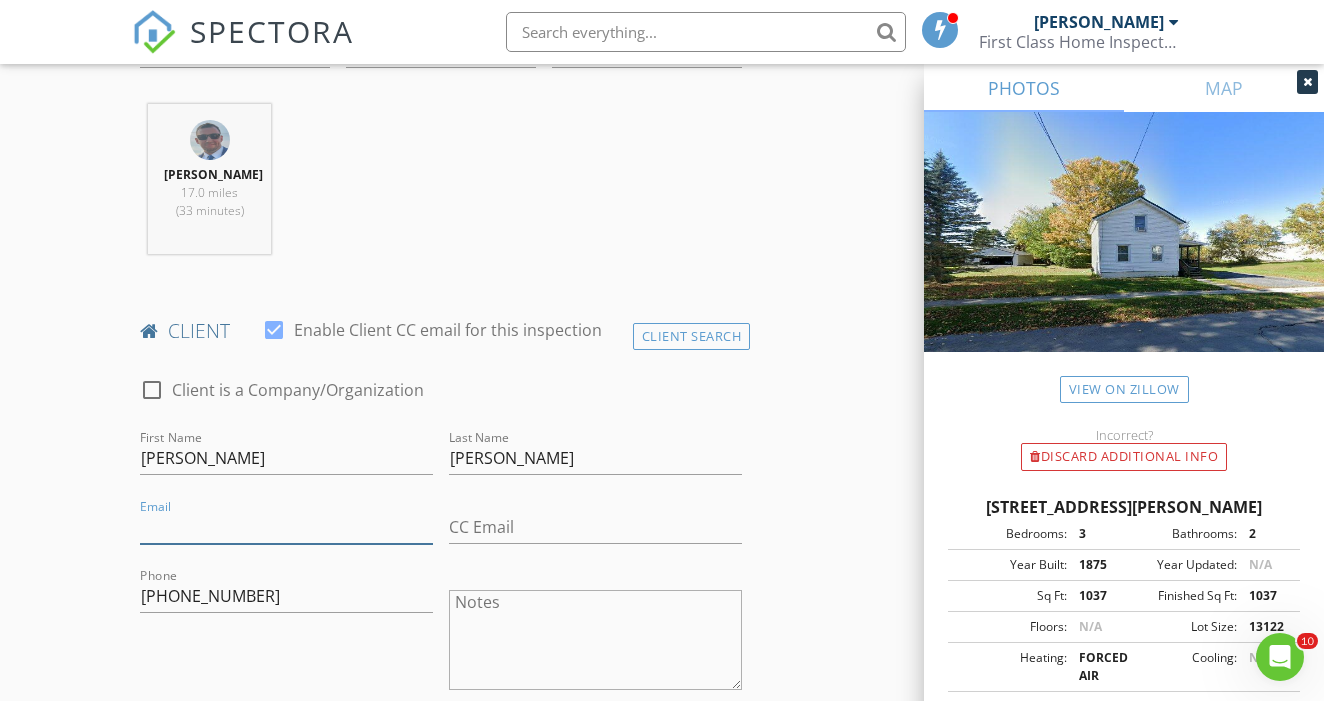 paste on "alynnp551@gmail.com" 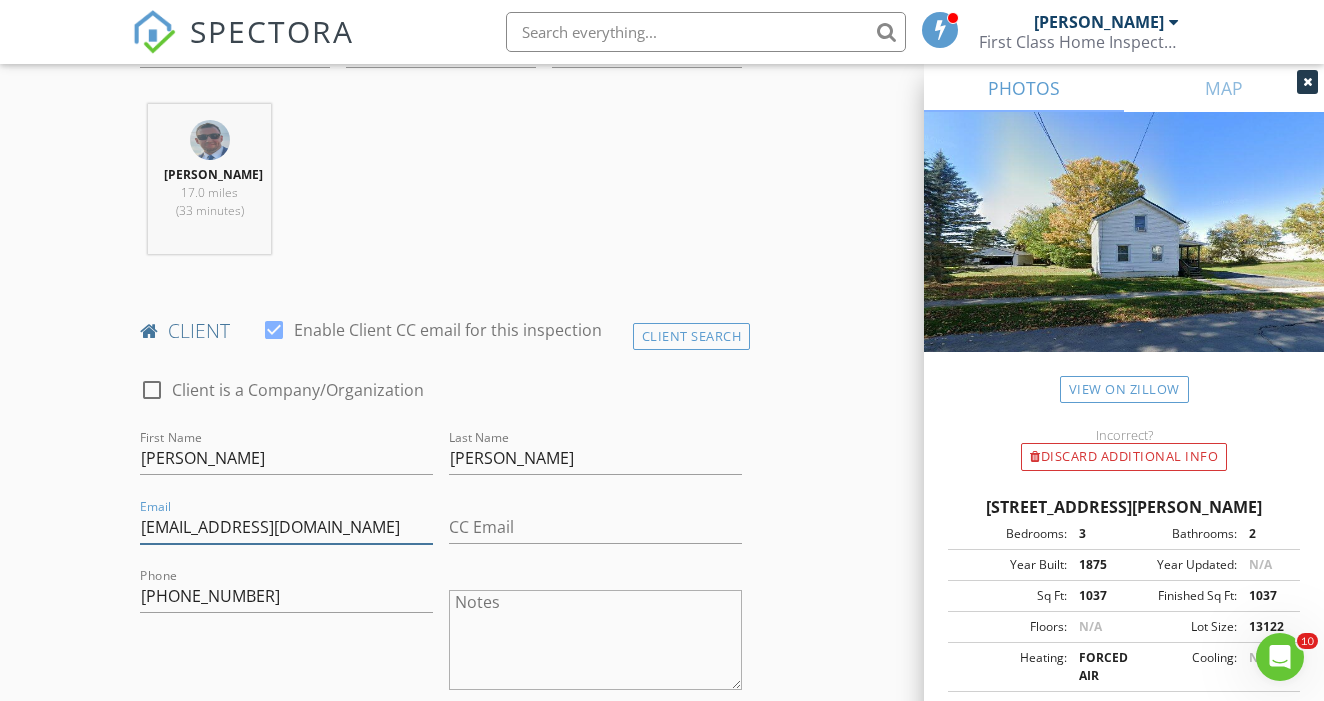 type on "alynnp551@gmail.com" 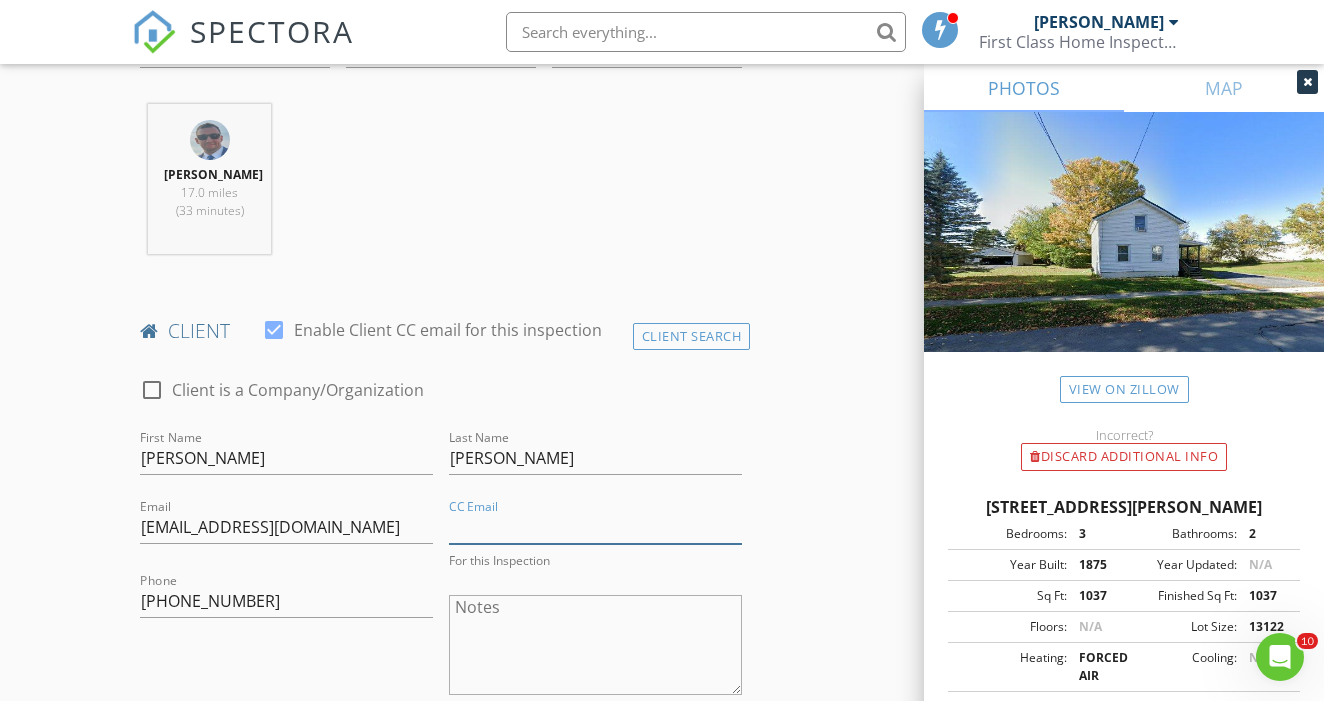 paste on "chloerenae42@gmail.com" 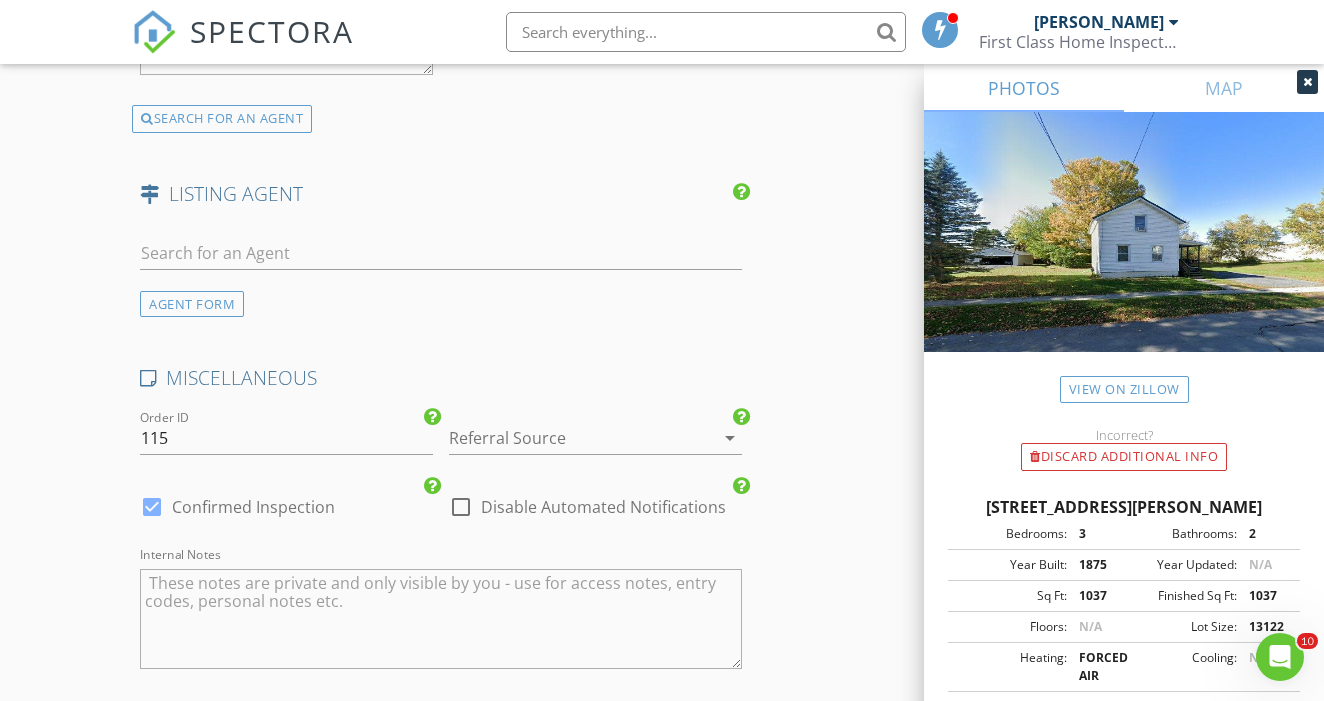 scroll, scrollTop: 3216, scrollLeft: 0, axis: vertical 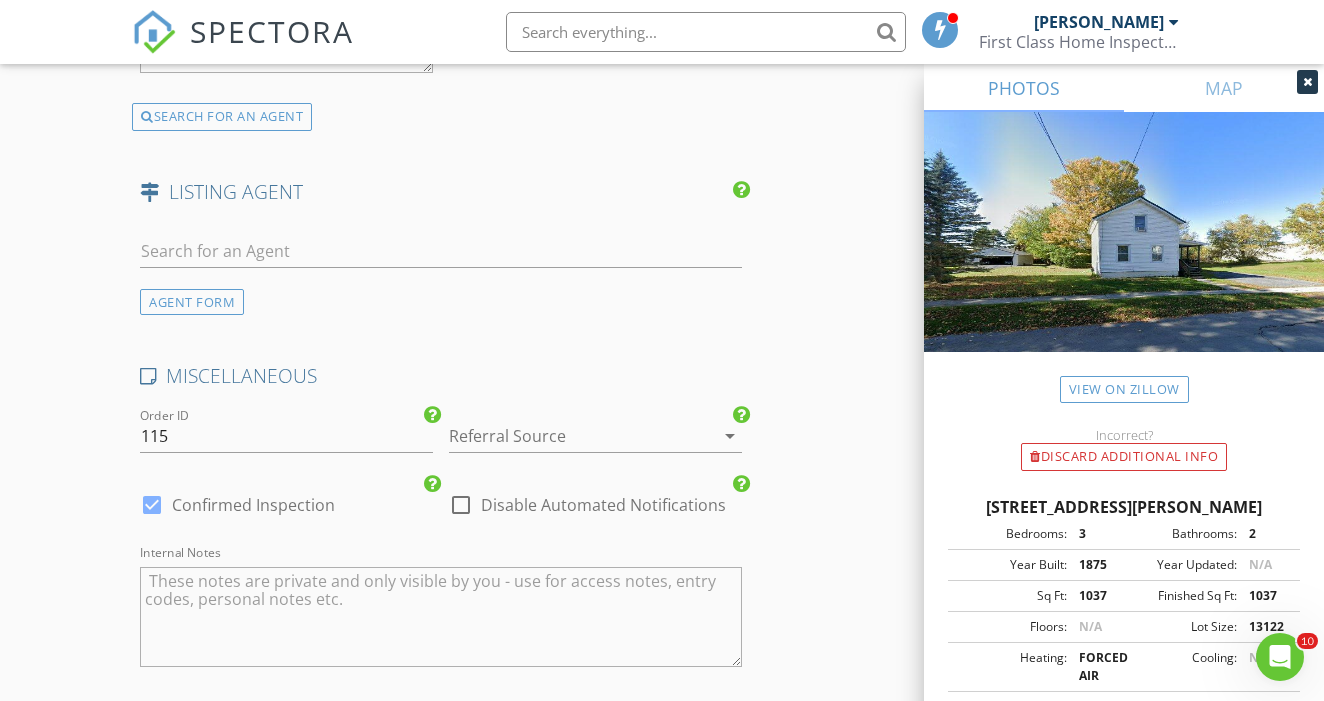 type on "chloerenae42@gmail.com" 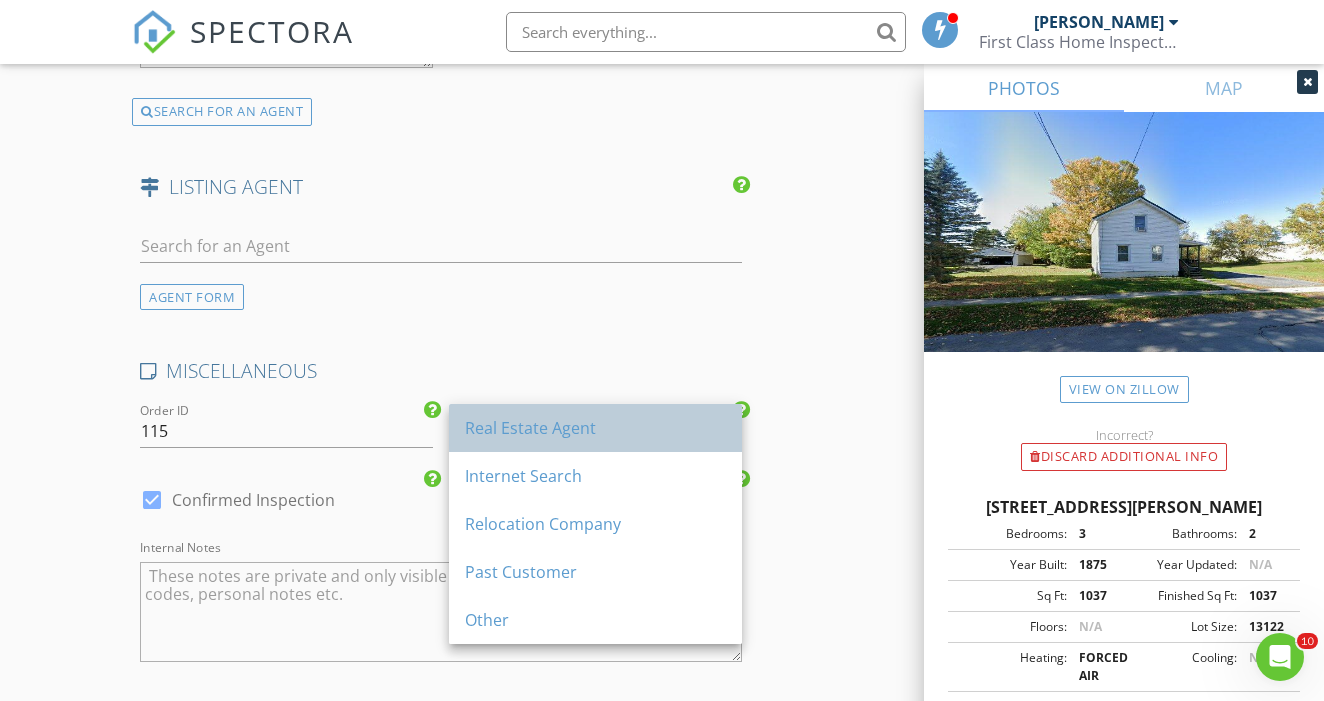 click on "Real Estate Agent" at bounding box center (595, 428) 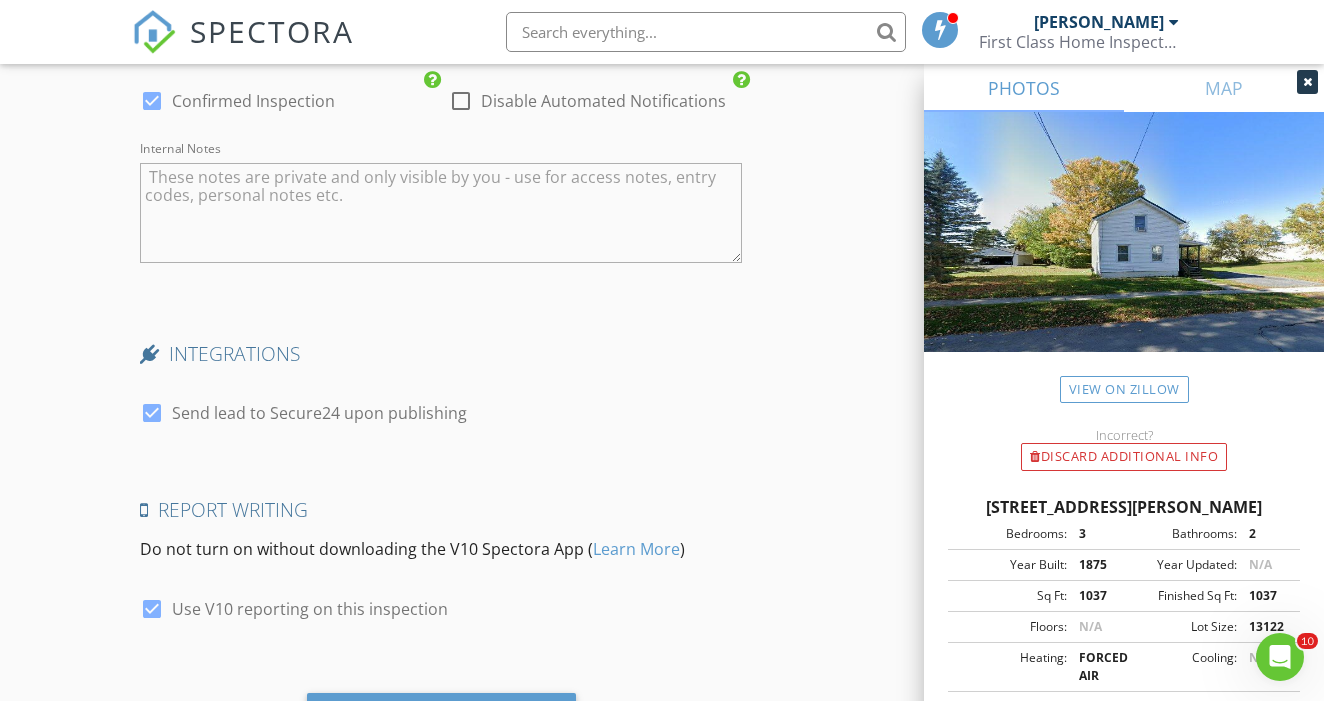 scroll, scrollTop: 3616, scrollLeft: 0, axis: vertical 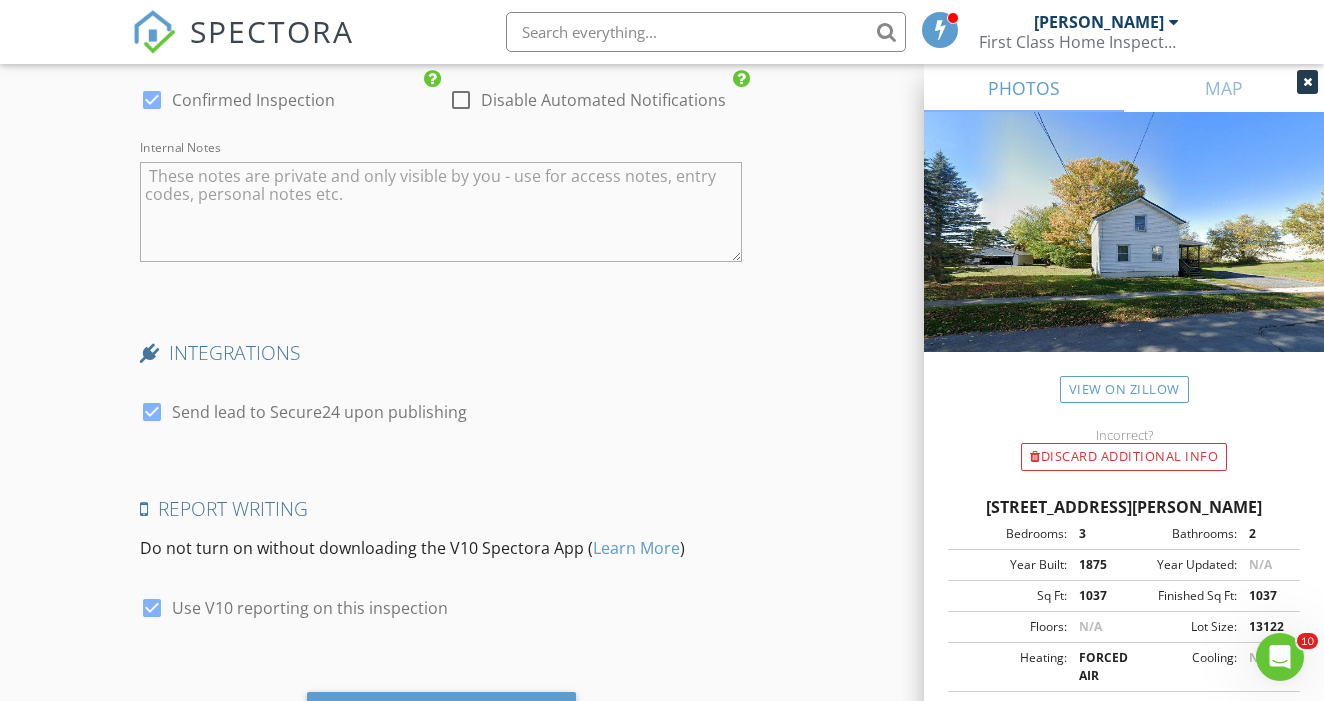 click at bounding box center (152, 412) 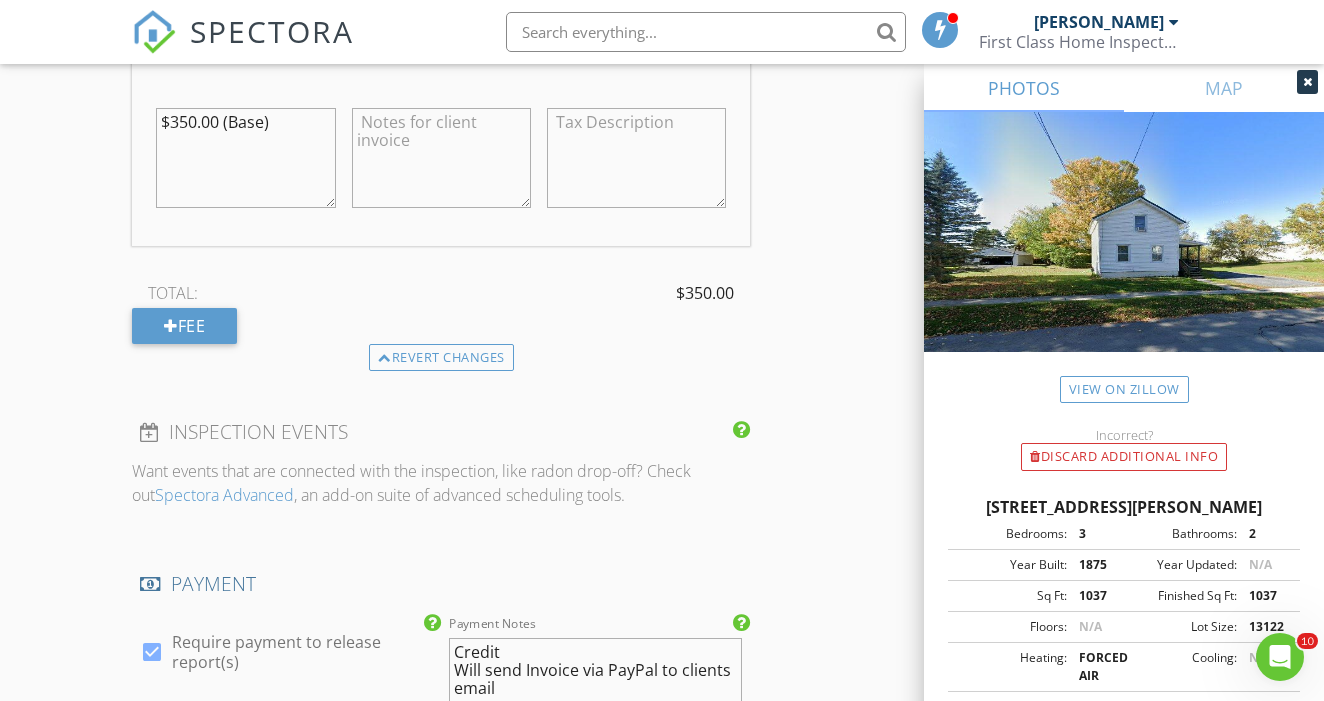 scroll, scrollTop: 1919, scrollLeft: 0, axis: vertical 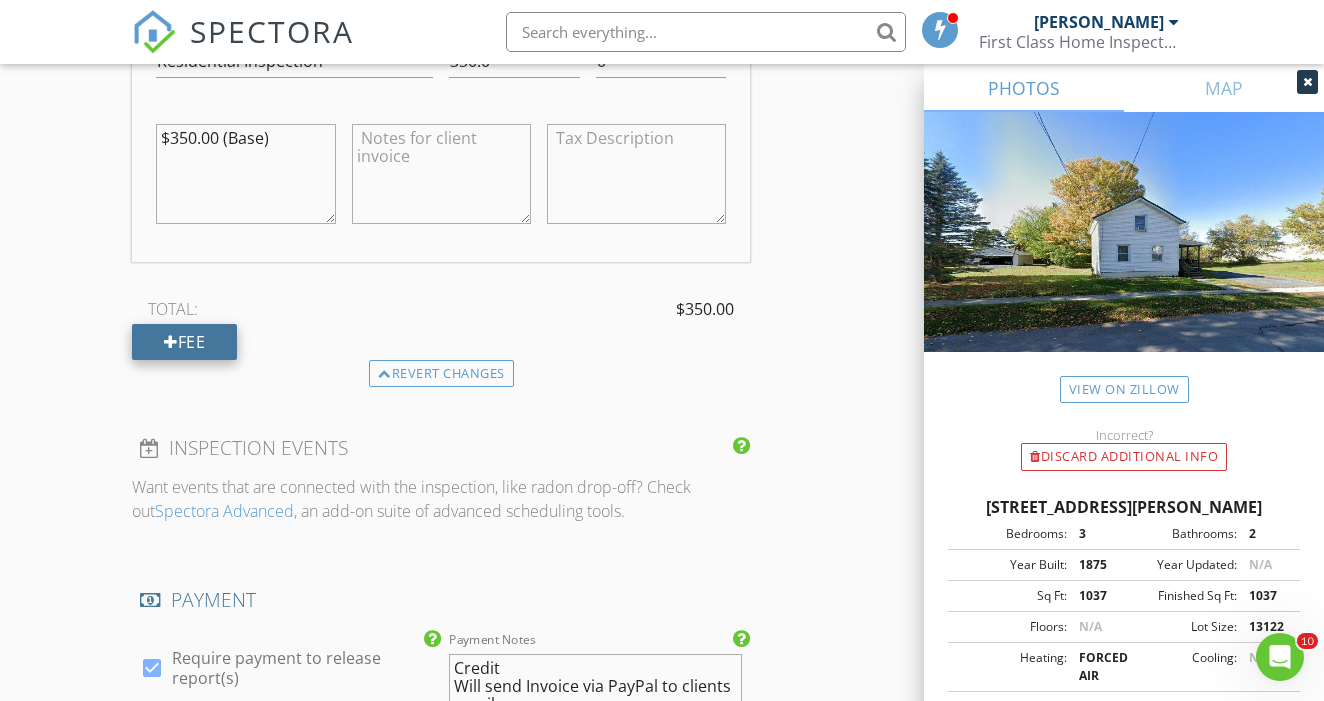 click on "Fee" at bounding box center [184, 342] 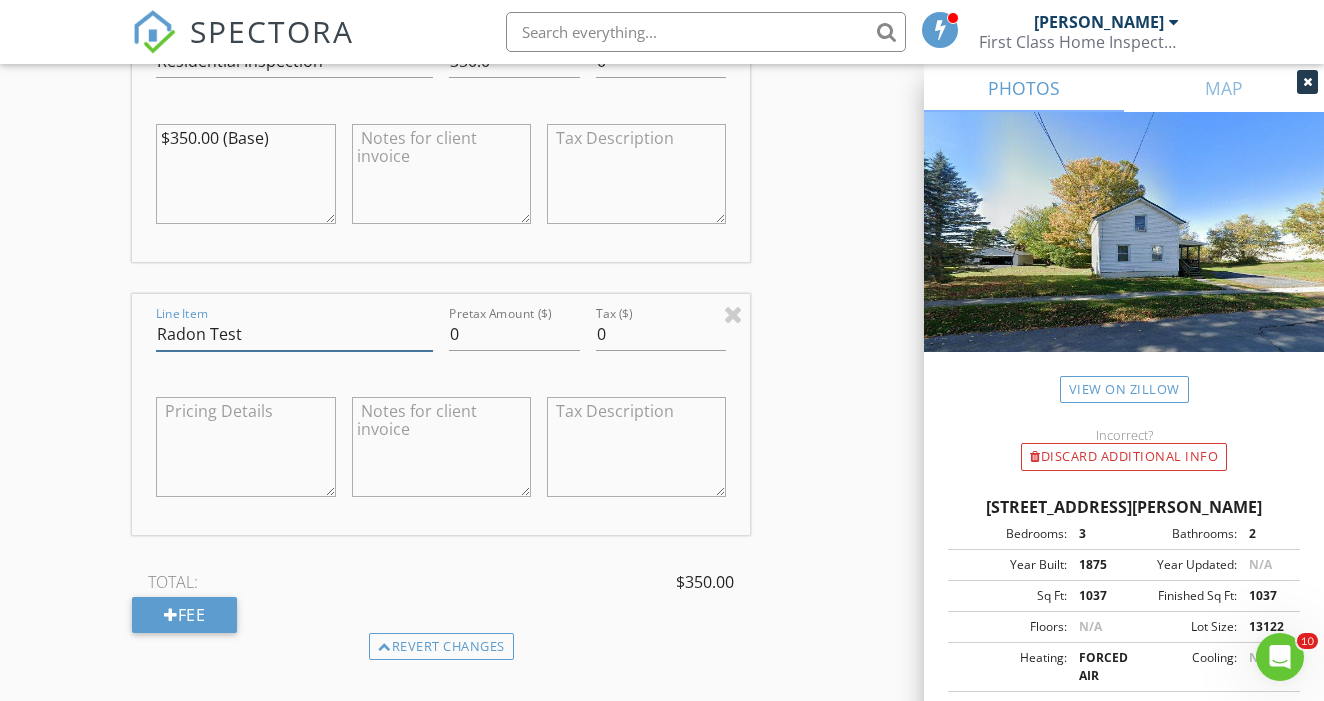 type on "Radon Test" 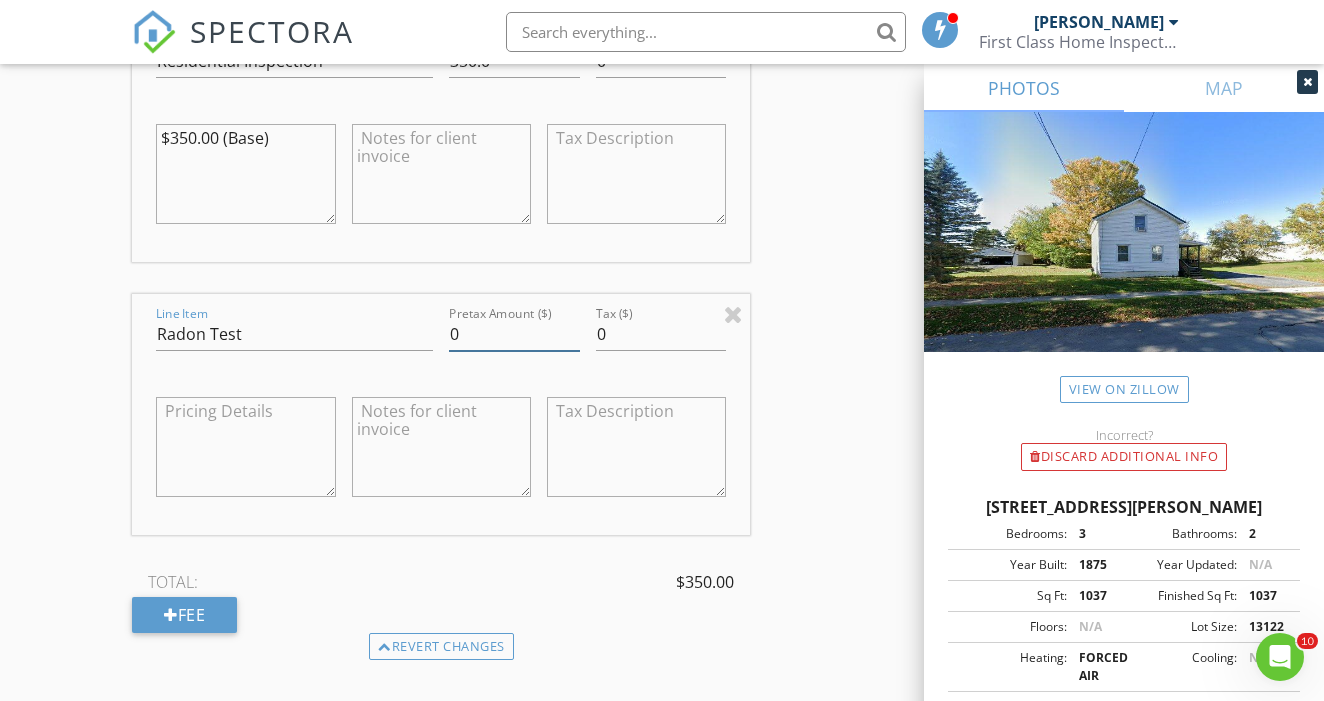 click on "0" at bounding box center (514, 334) 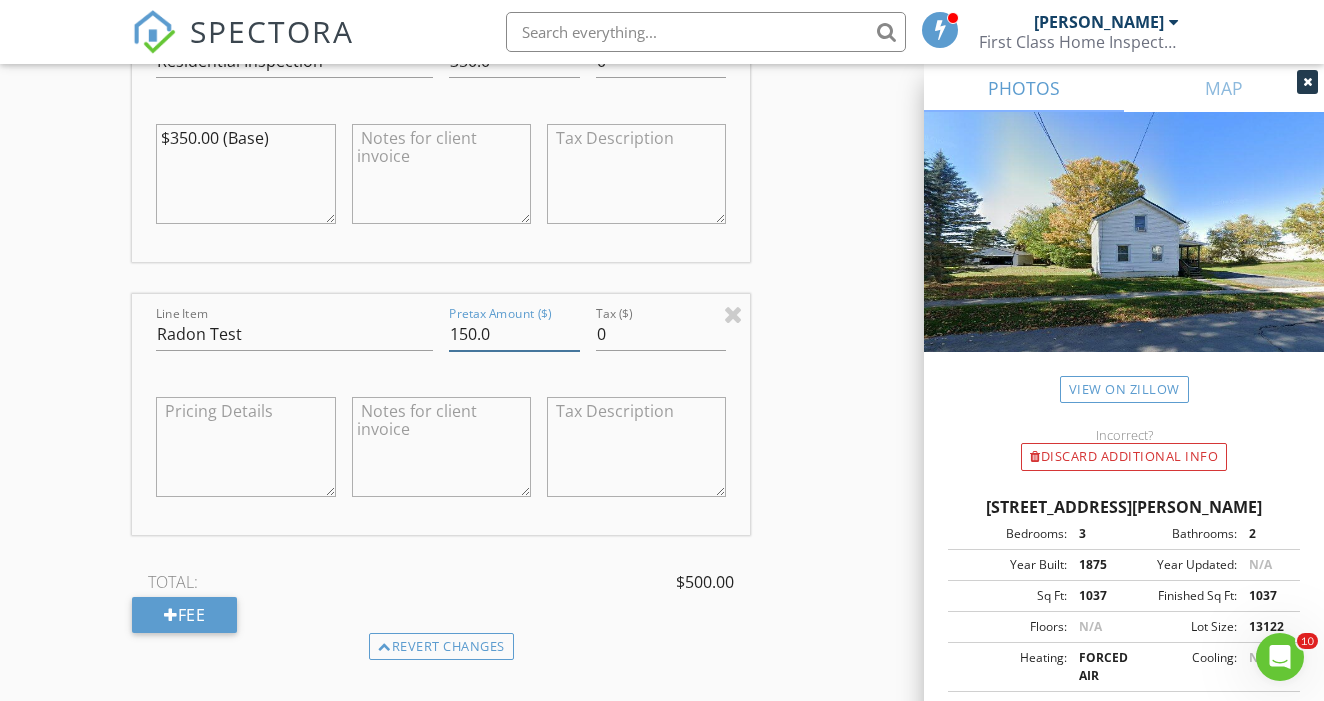 type on "150.0" 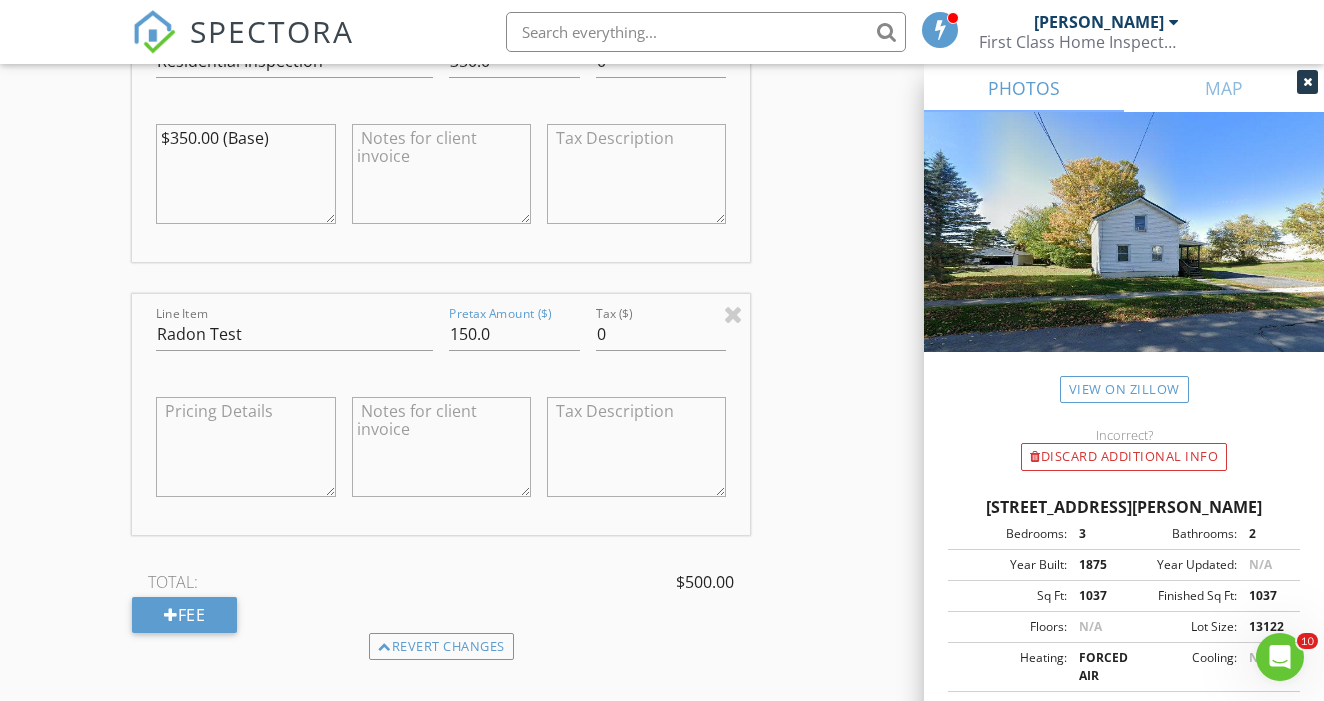 click at bounding box center [245, 447] 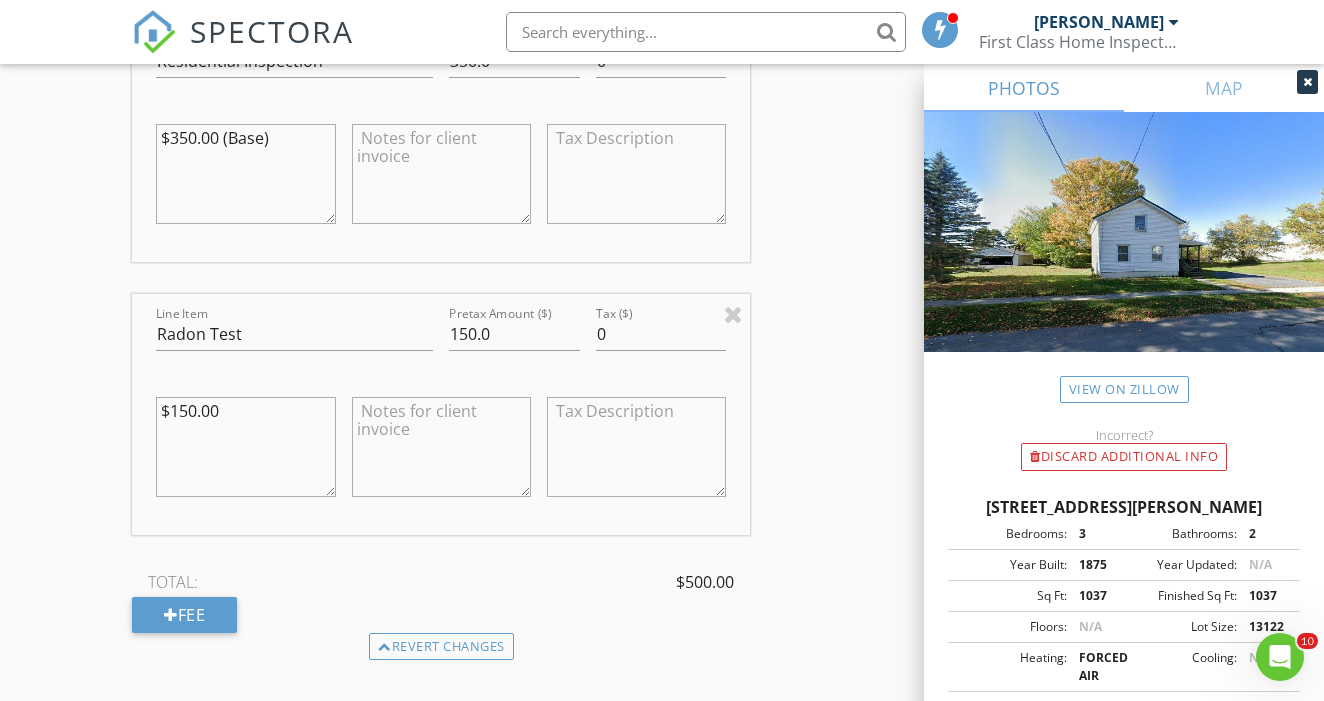 type on "$150.00" 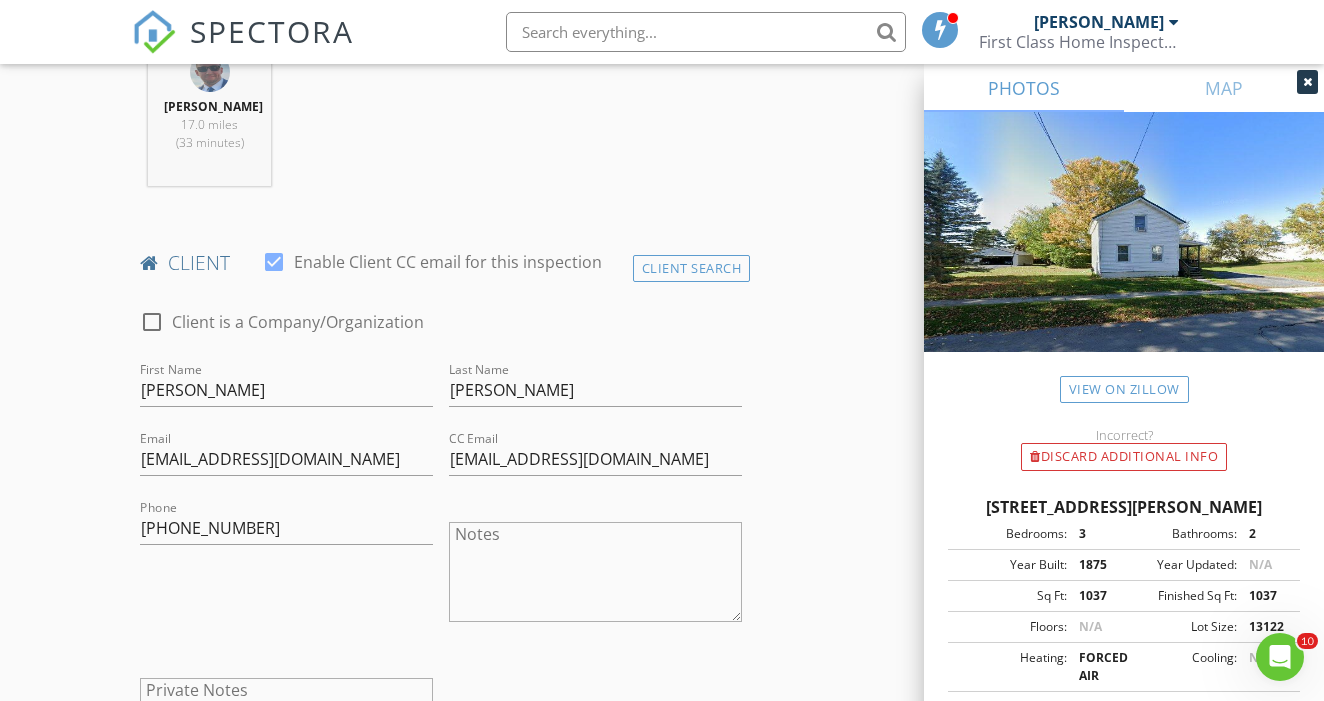 scroll, scrollTop: 841, scrollLeft: 0, axis: vertical 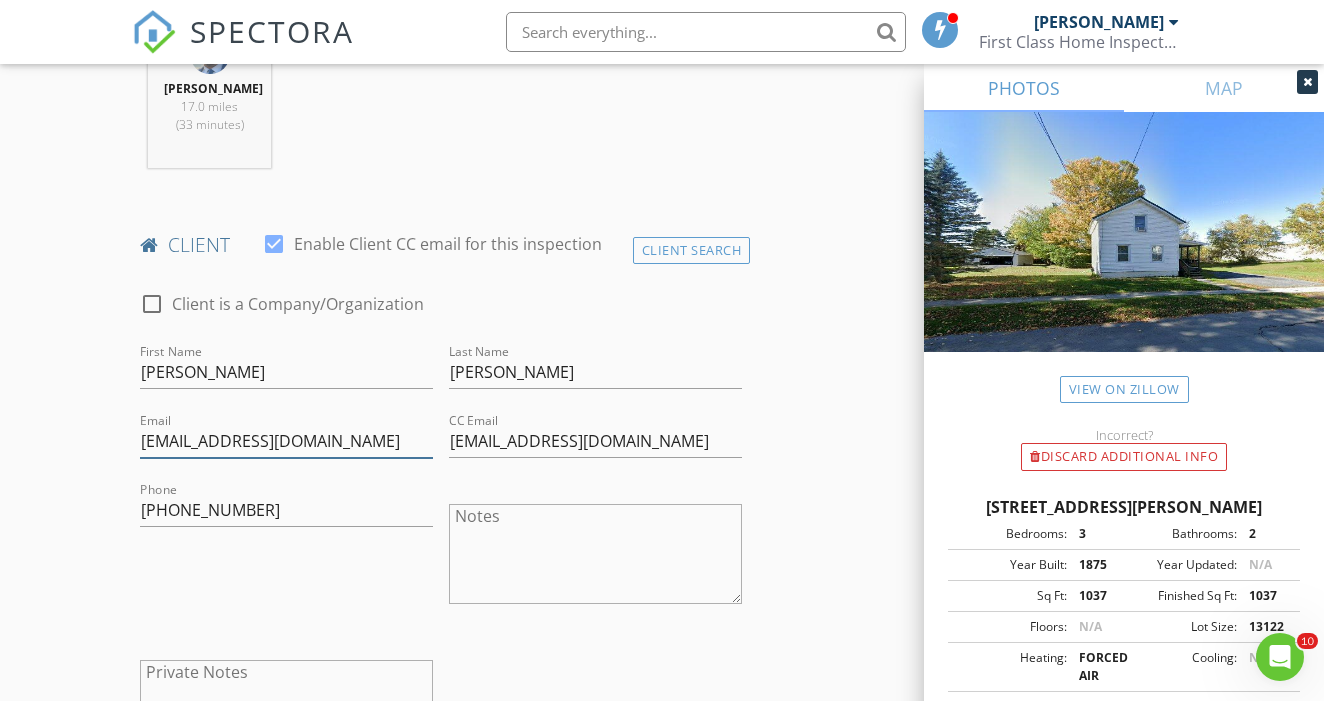 click on "alynnp551@gmail.com" at bounding box center (286, 441) 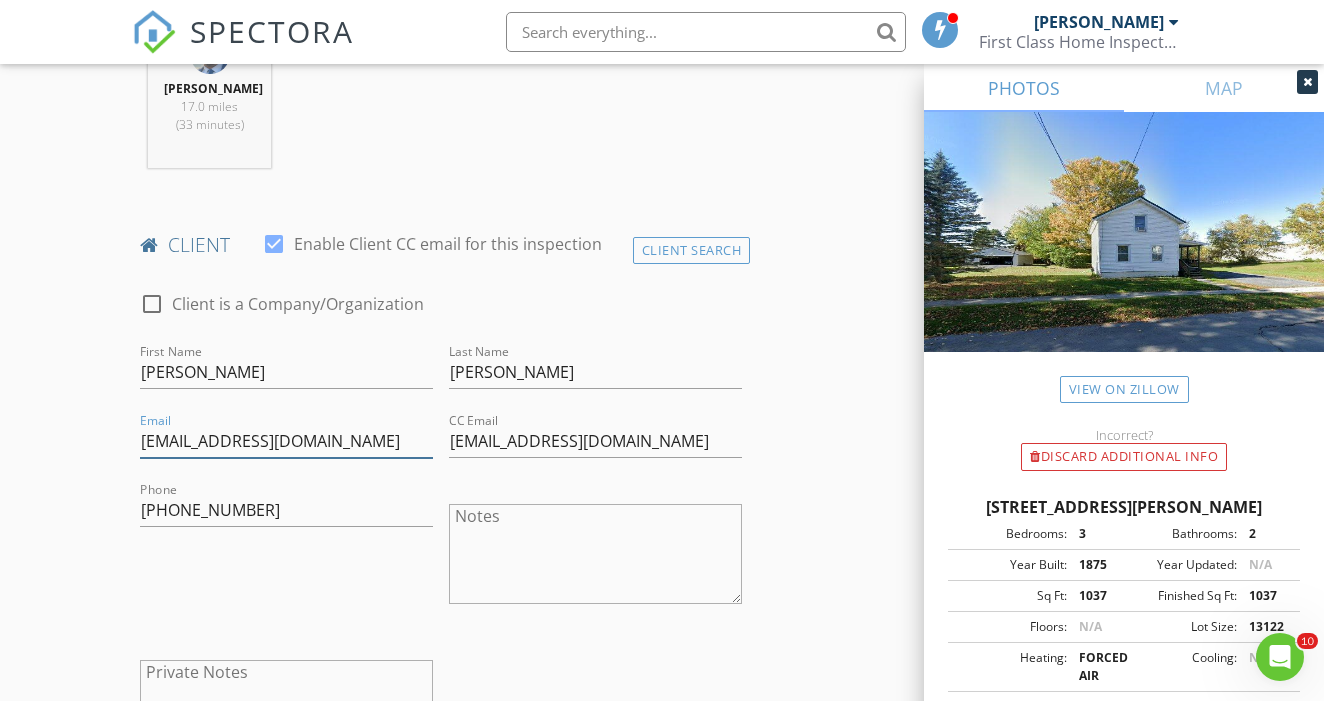 click on "alynnp551@gmail.com" at bounding box center [286, 441] 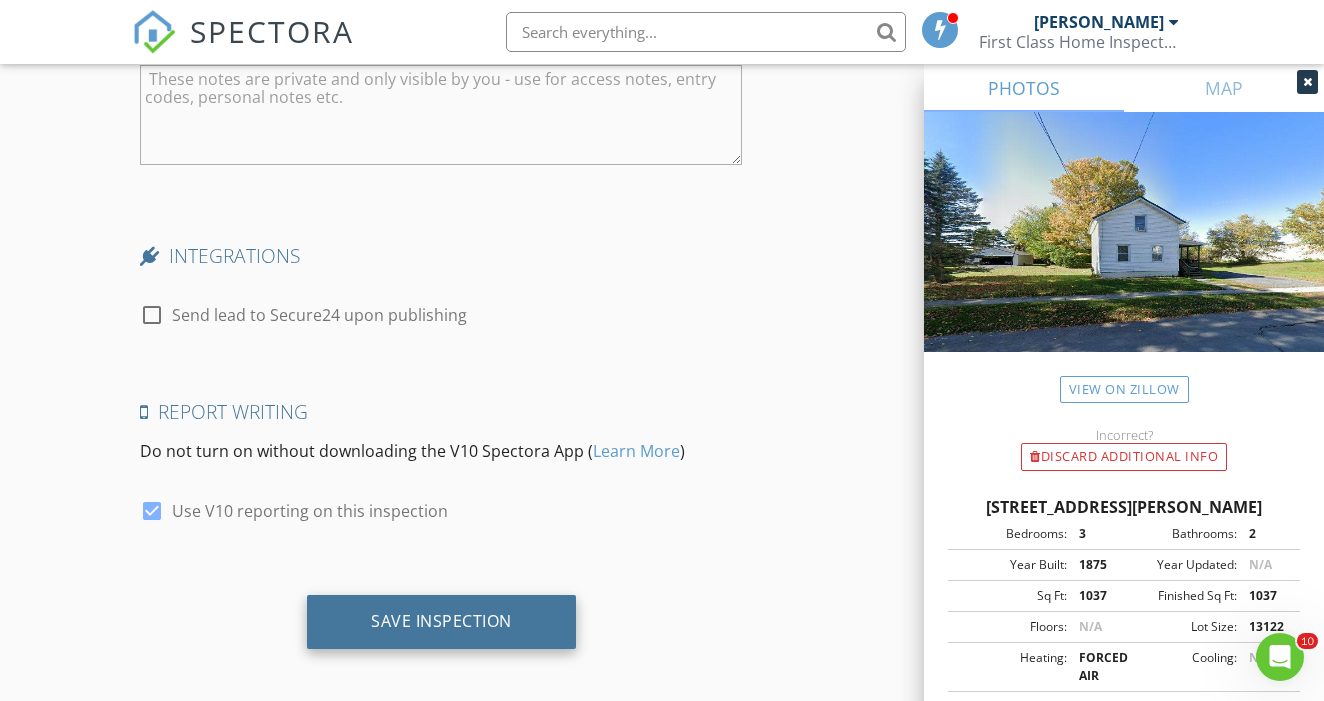 scroll, scrollTop: 3985, scrollLeft: 0, axis: vertical 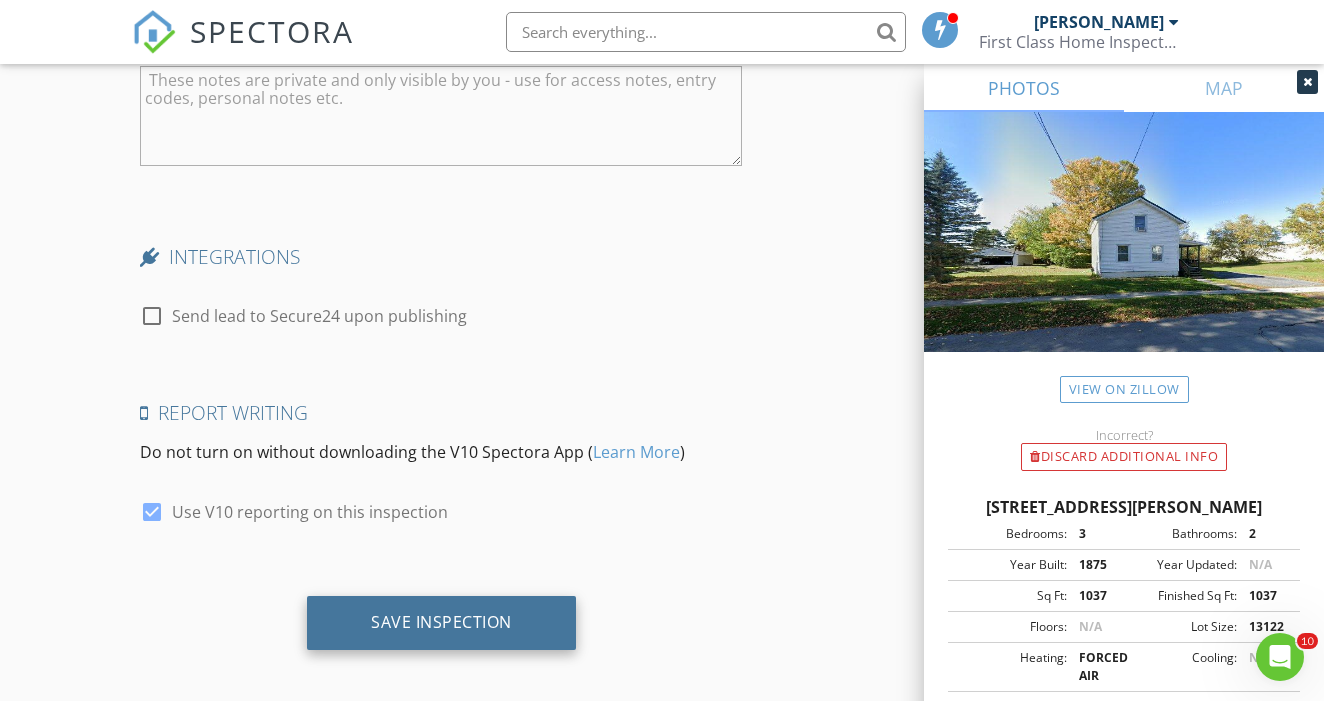 click on "Save Inspection" at bounding box center [441, 622] 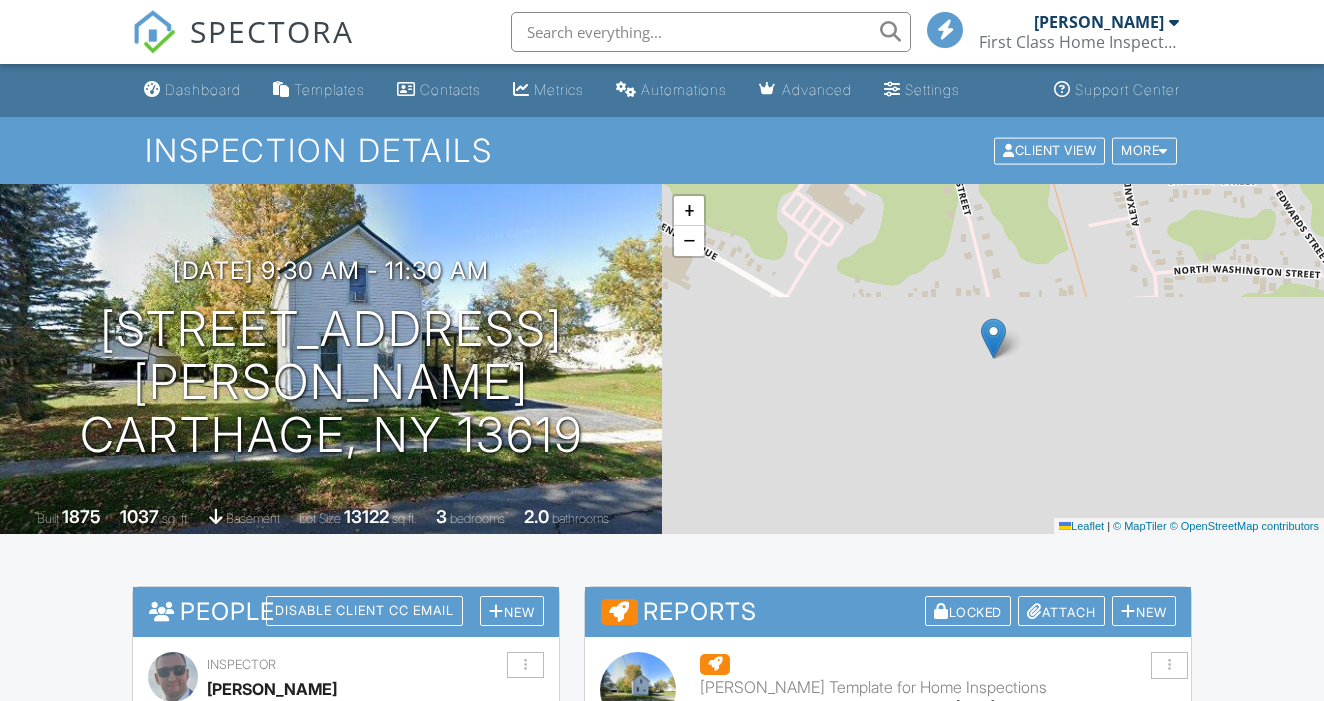scroll, scrollTop: 166, scrollLeft: 0, axis: vertical 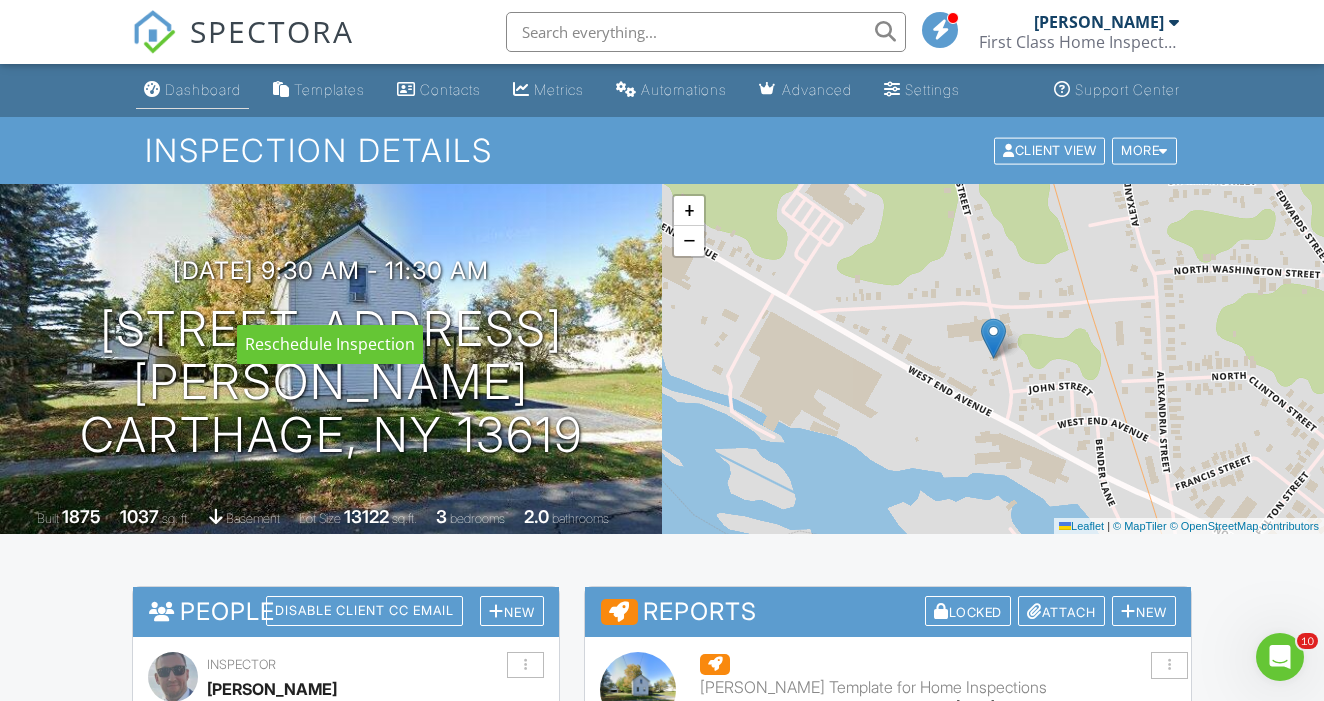 click on "Dashboard" at bounding box center [203, 89] 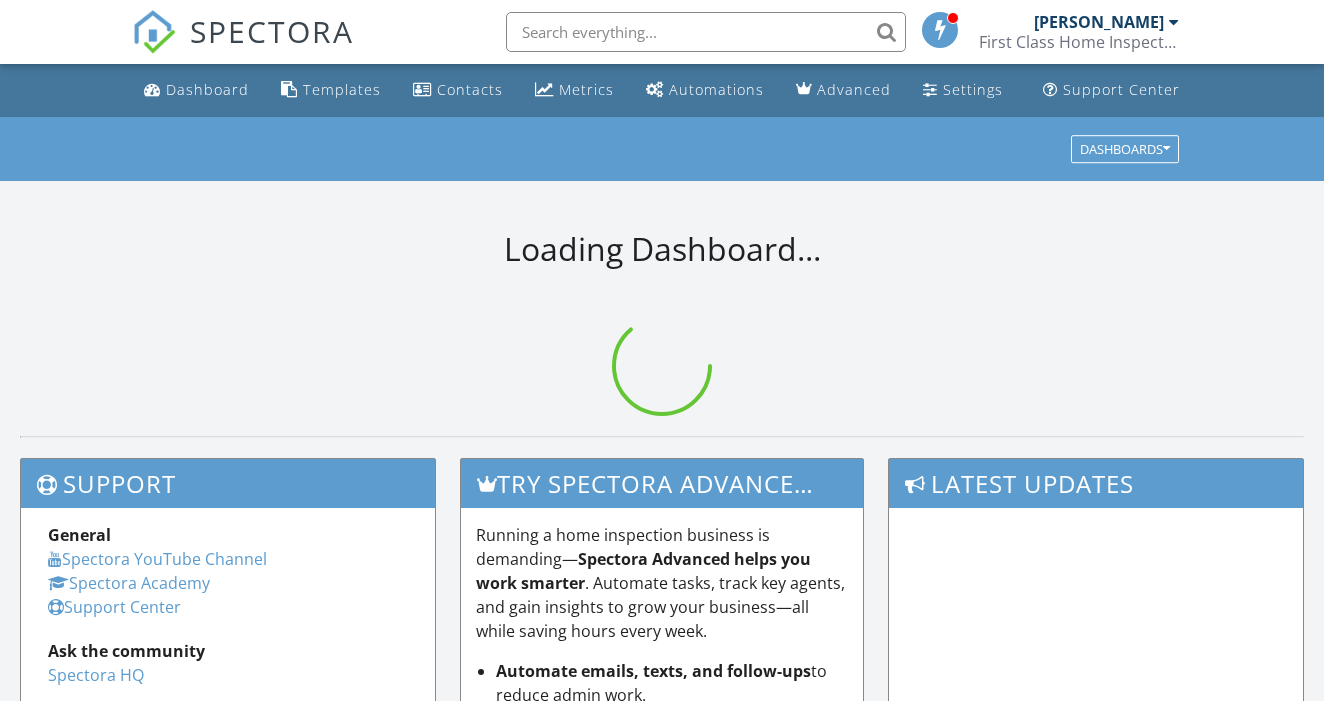 scroll, scrollTop: 0, scrollLeft: 0, axis: both 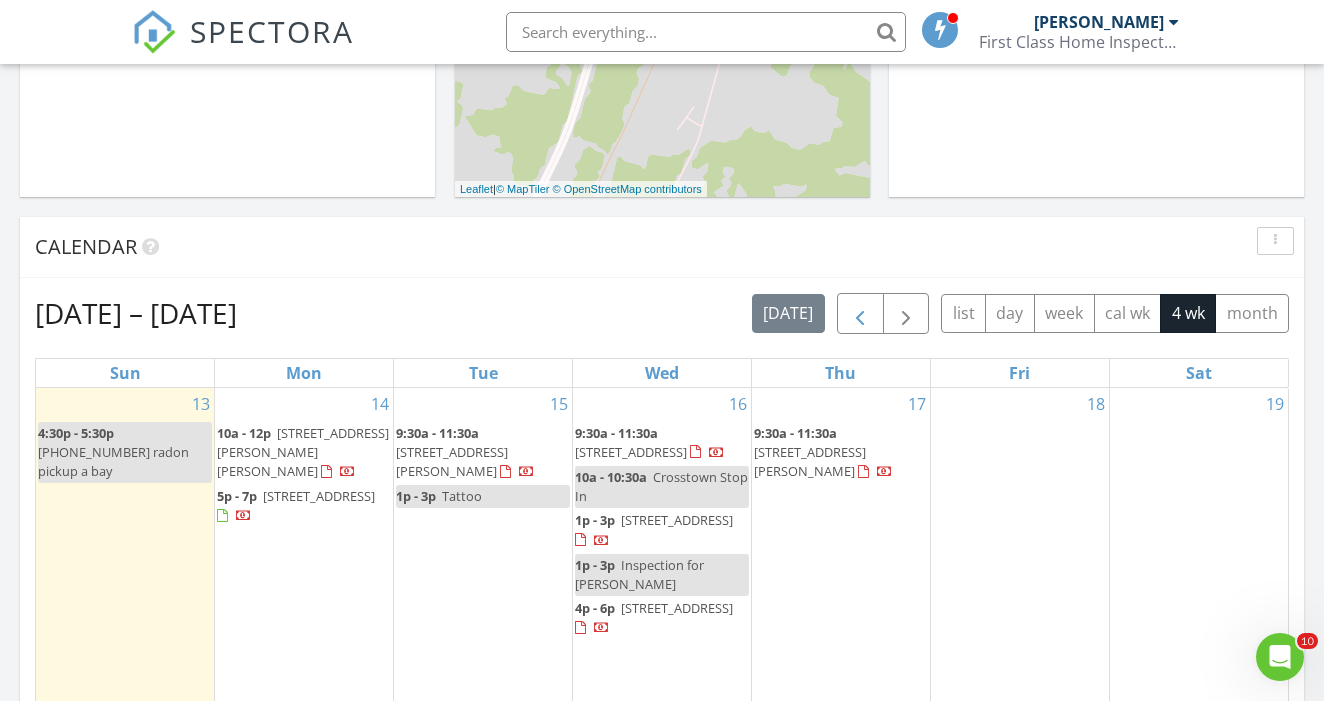 click at bounding box center [860, 314] 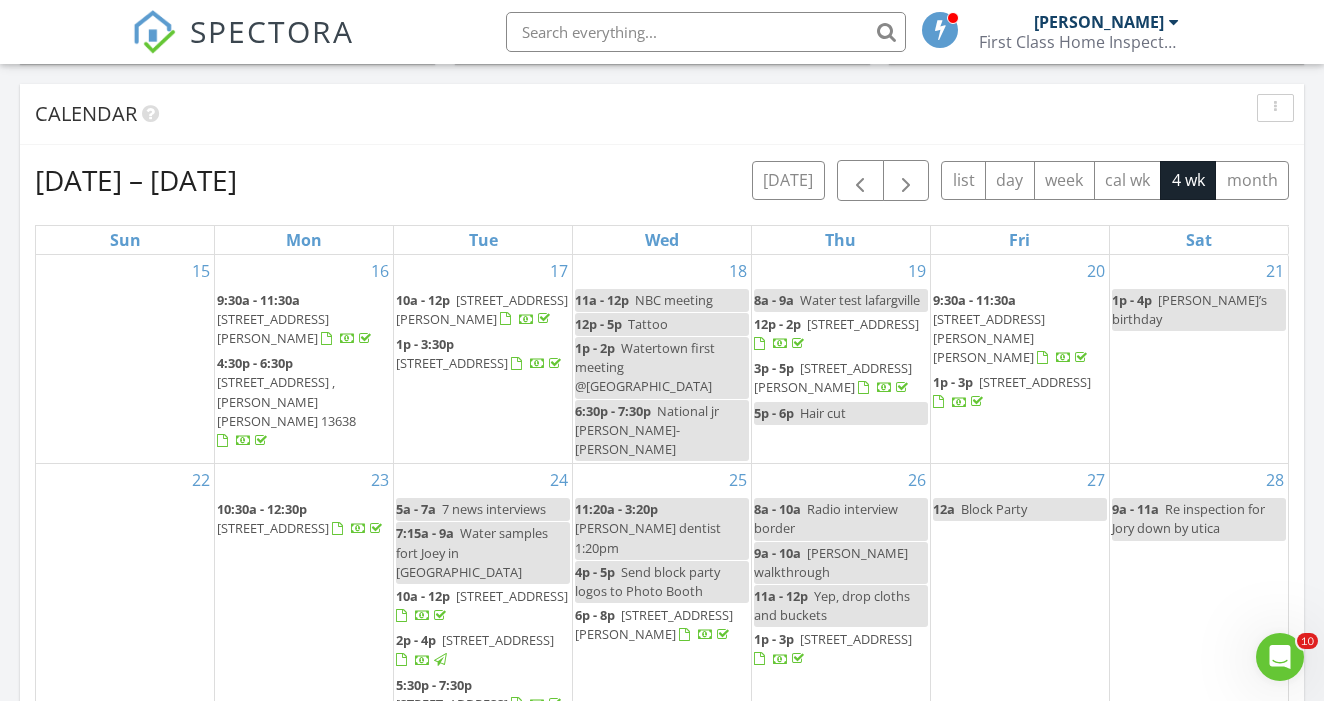 scroll, scrollTop: 823, scrollLeft: 0, axis: vertical 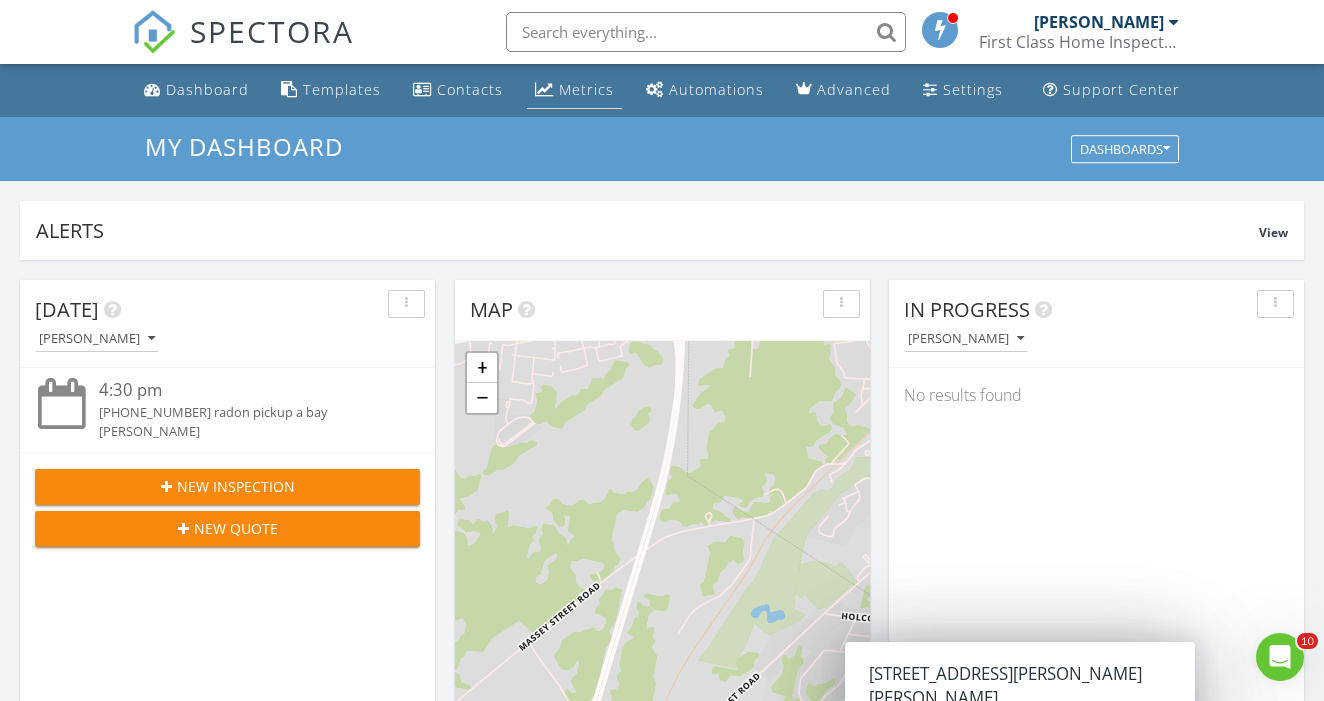 click on "Metrics" at bounding box center (586, 89) 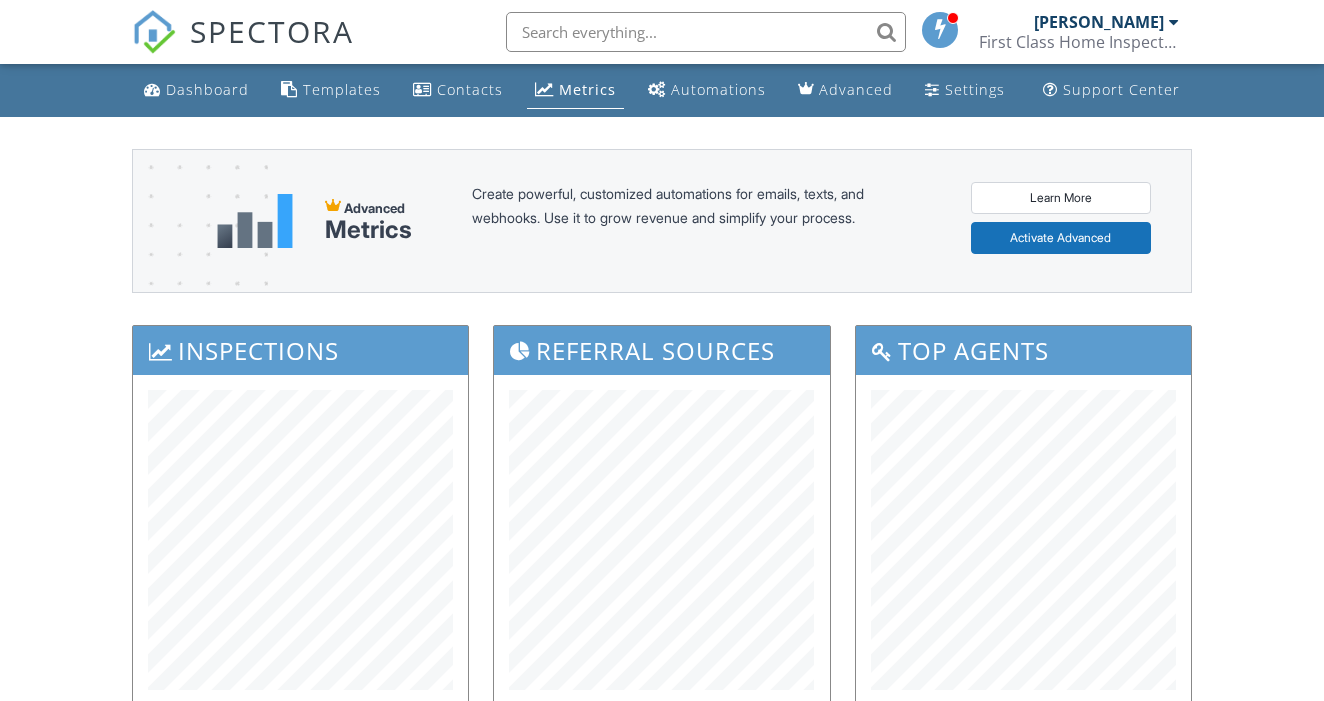 scroll, scrollTop: 0, scrollLeft: 0, axis: both 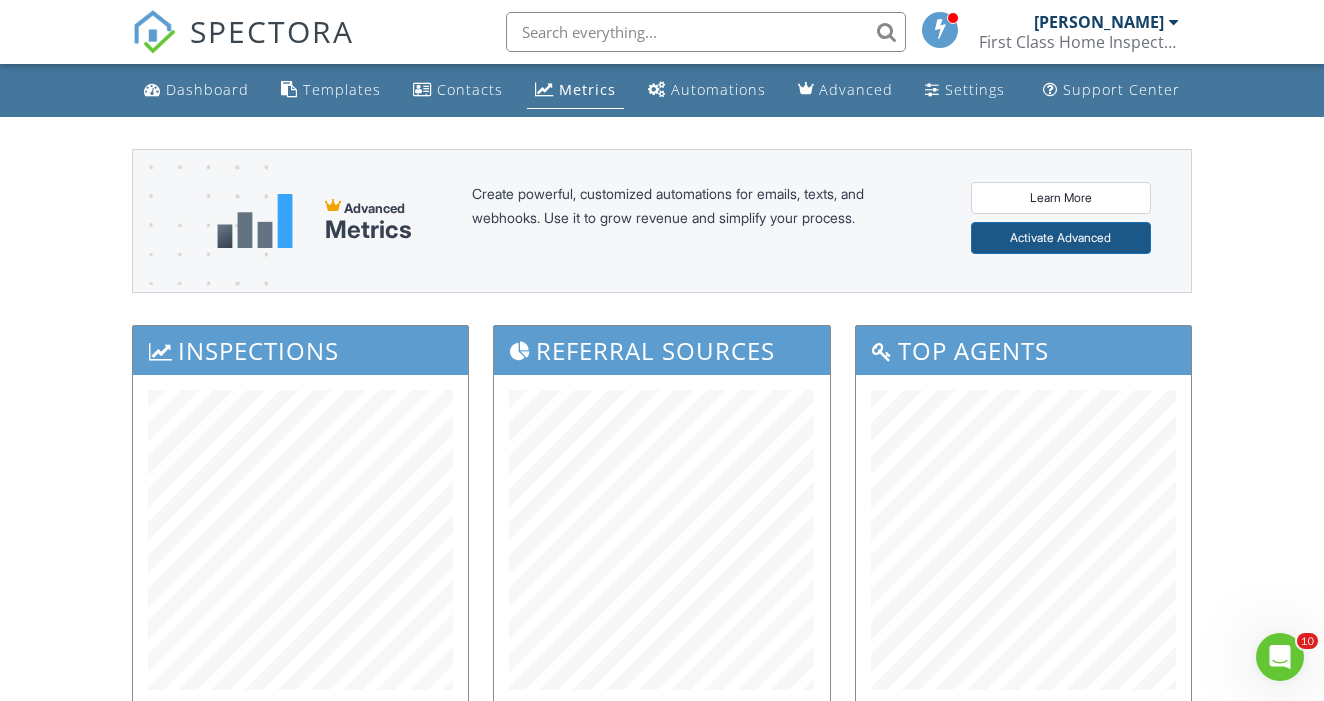 click on "Activate Advanced" at bounding box center [1061, 238] 